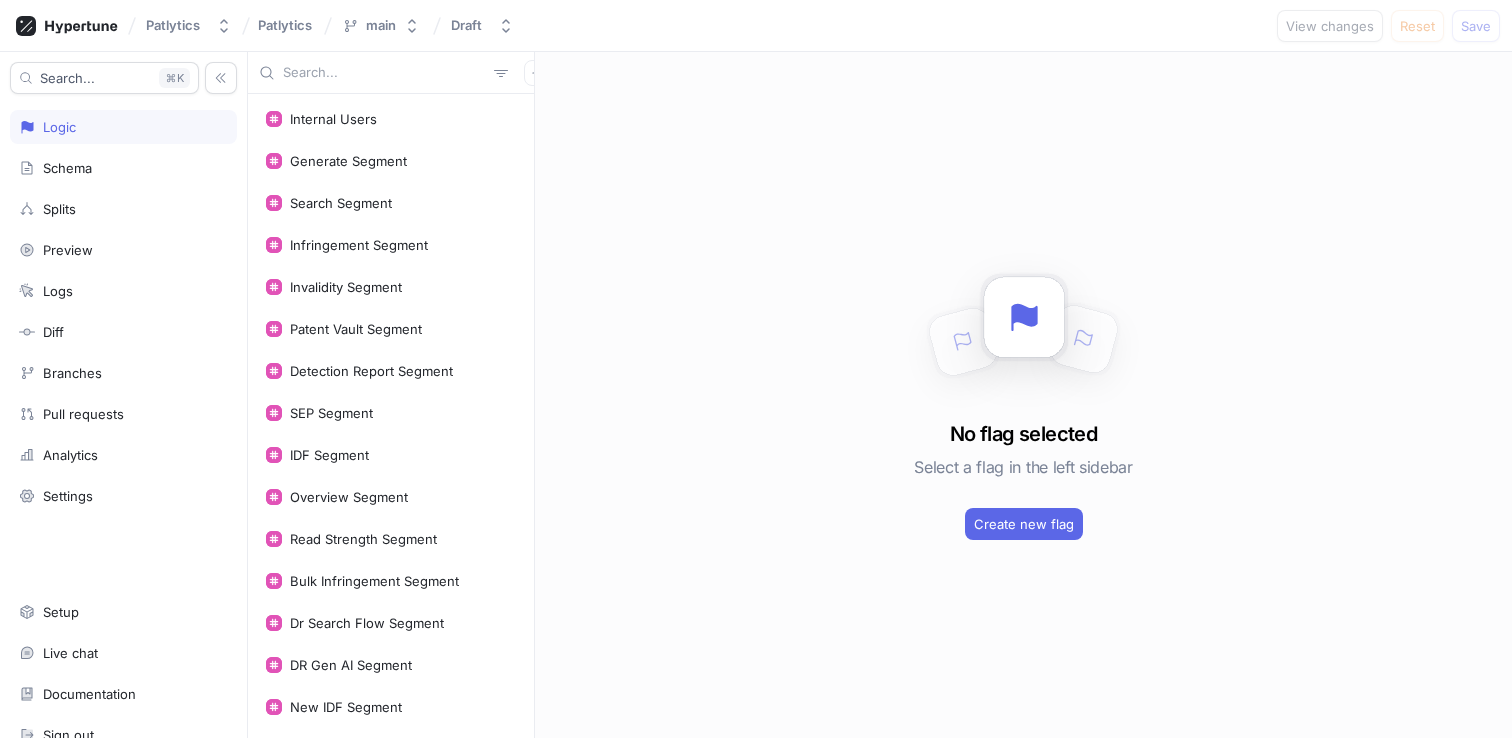 scroll, scrollTop: 0, scrollLeft: 0, axis: both 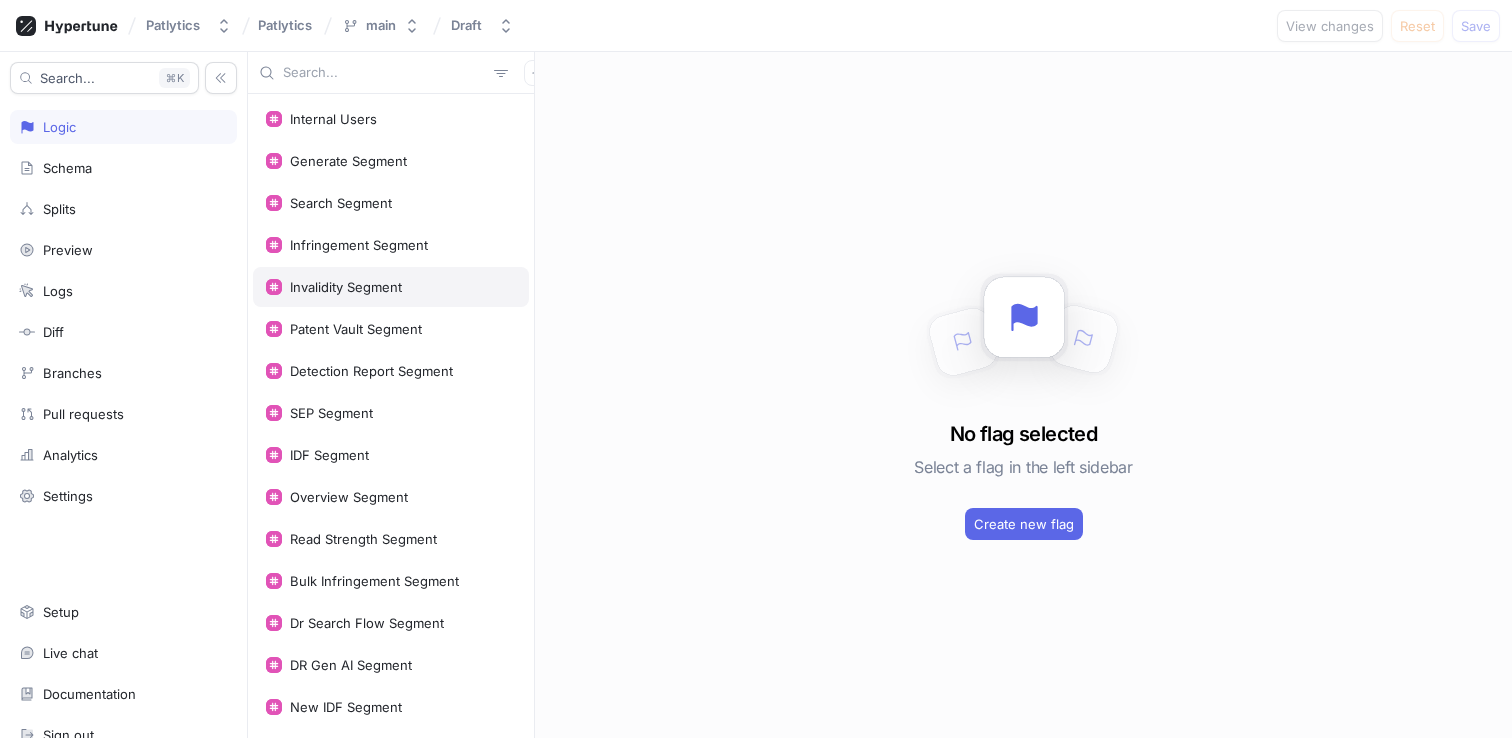 click on "Invalidity Segment" at bounding box center [346, 287] 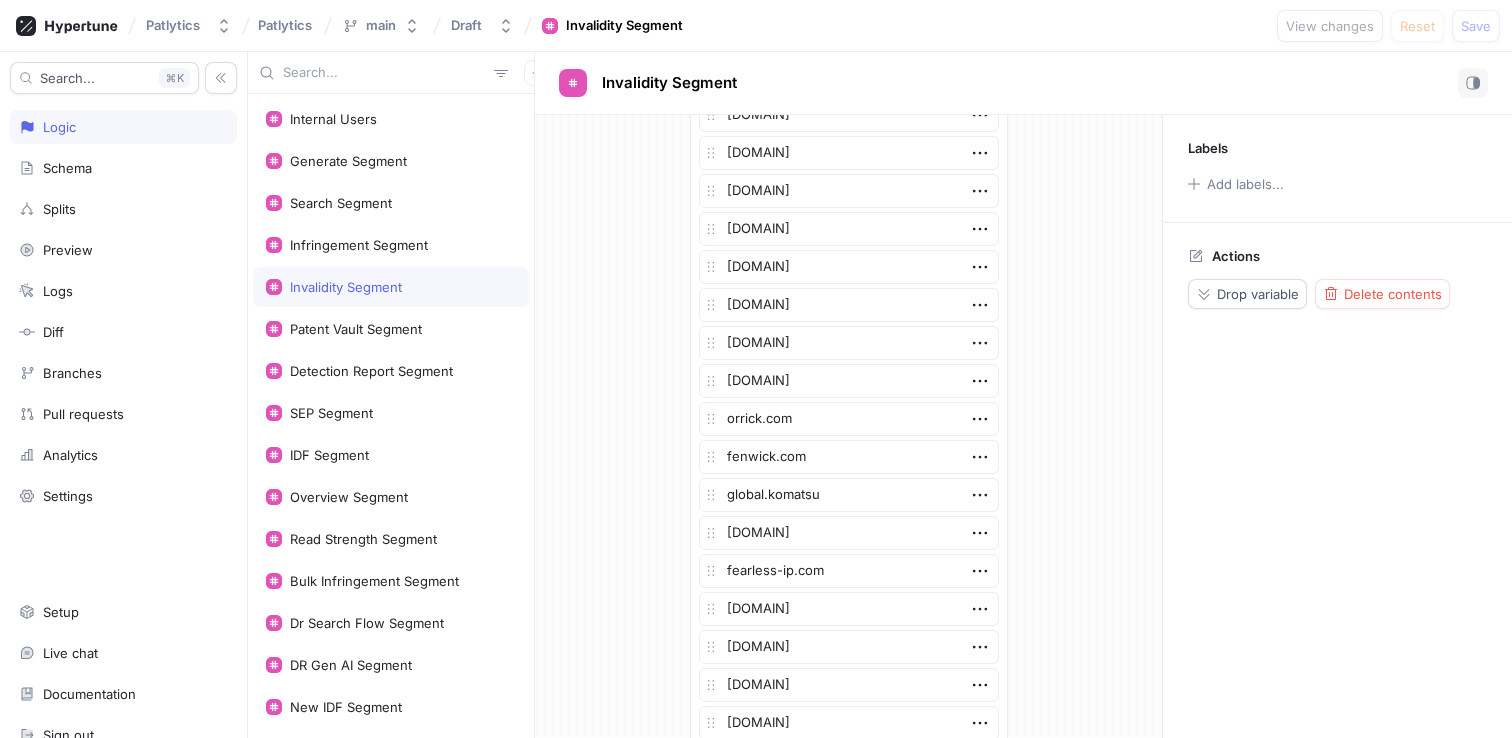 scroll, scrollTop: 3285, scrollLeft: 0, axis: vertical 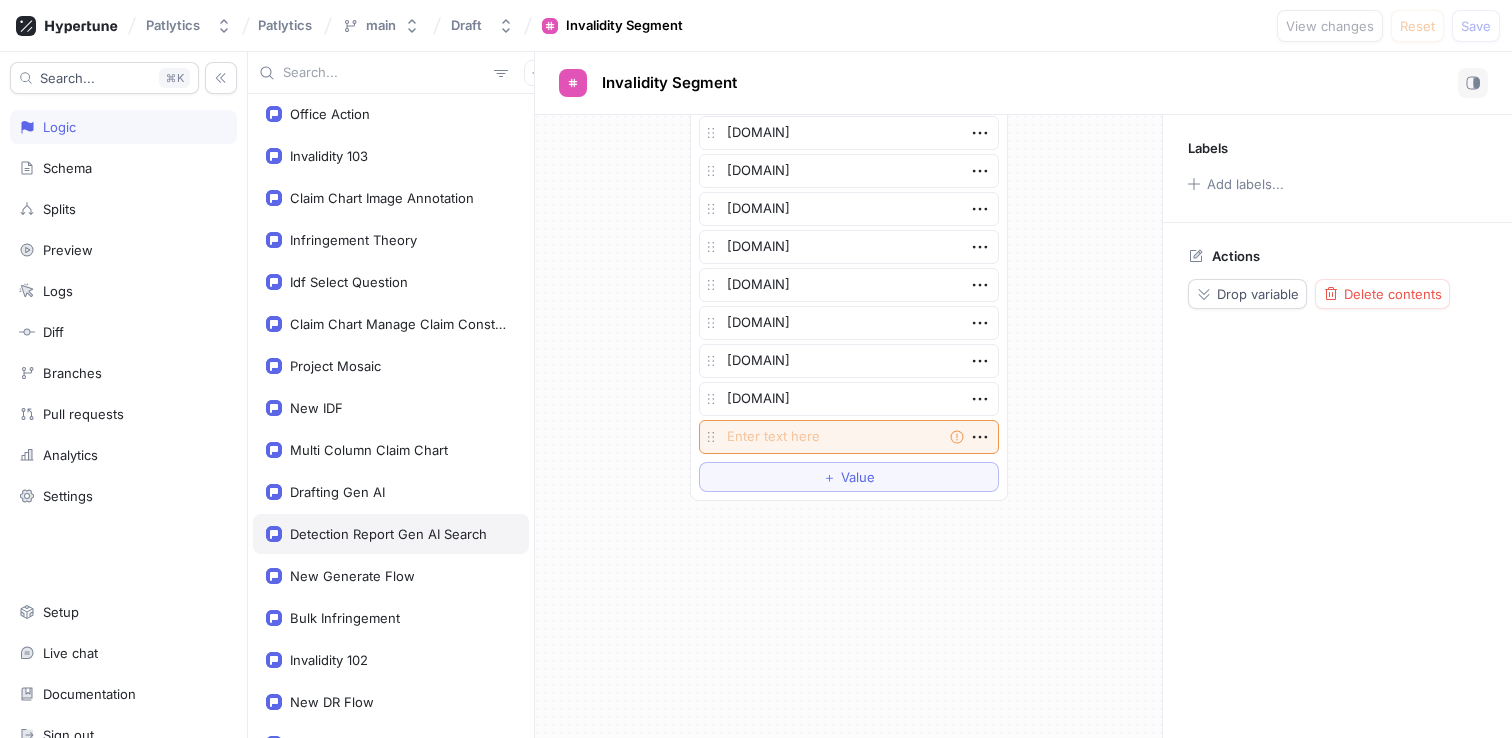 click on "Detection Report Gen AI Search" at bounding box center [391, 534] 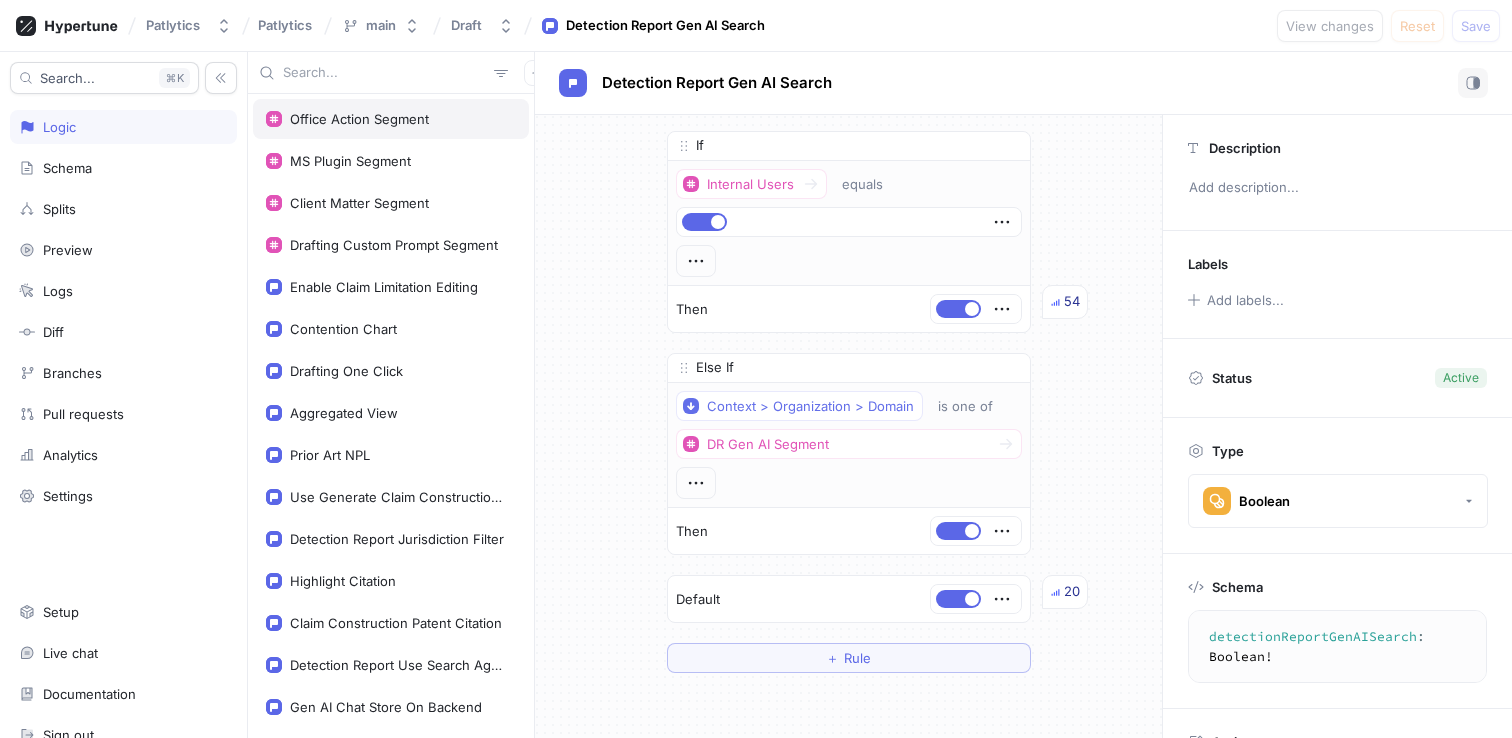 scroll, scrollTop: 963, scrollLeft: 0, axis: vertical 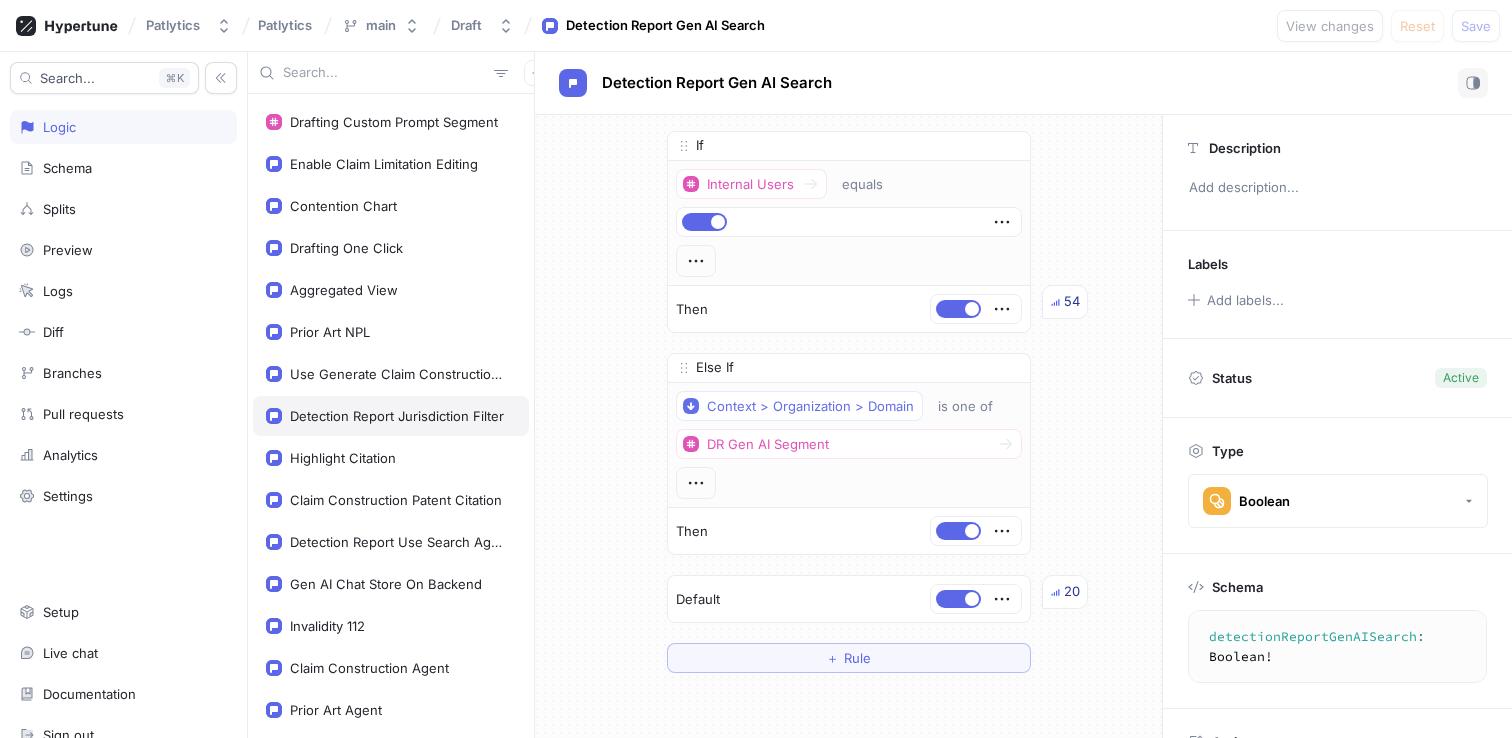 click on "Detection Report Jurisdiction Filter" at bounding box center [391, 416] 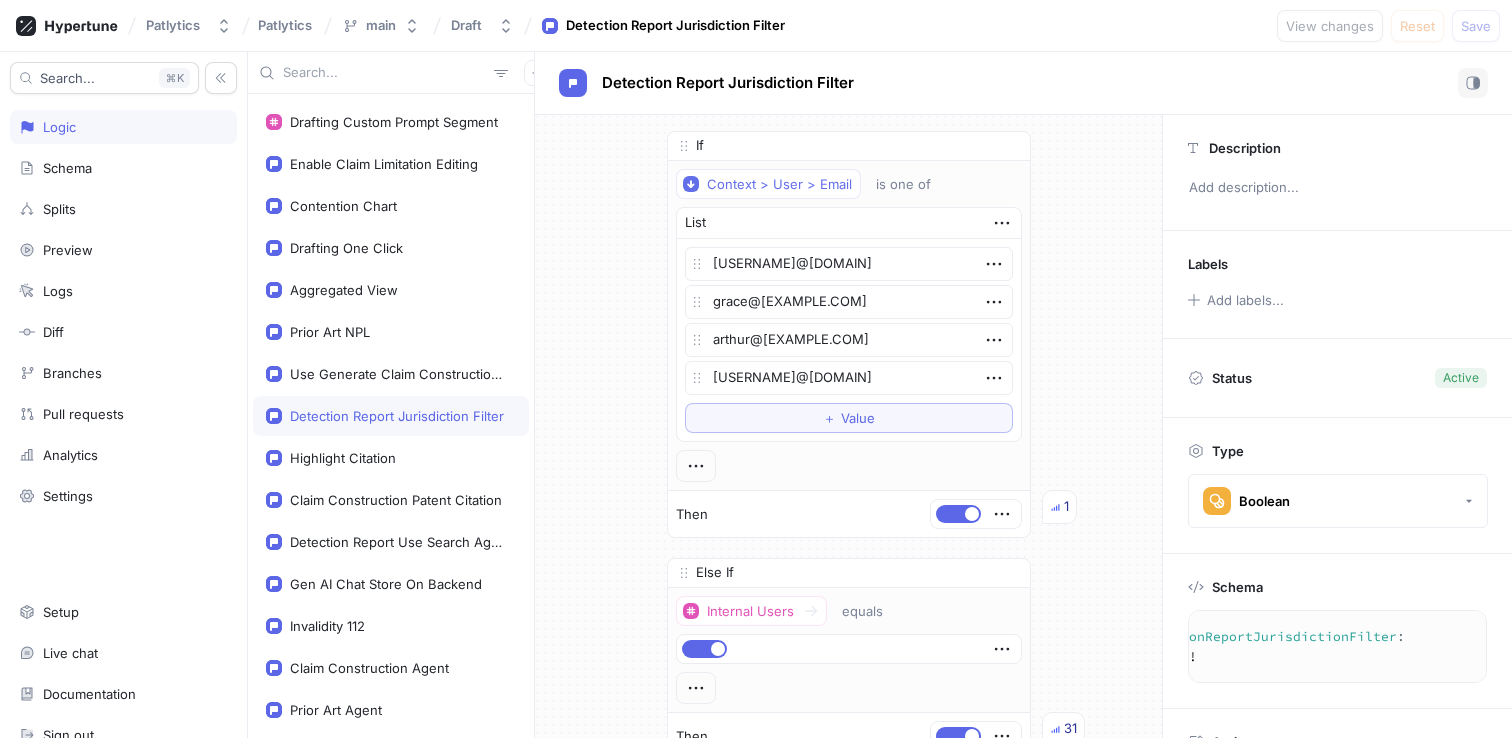 scroll, scrollTop: 0, scrollLeft: 0, axis: both 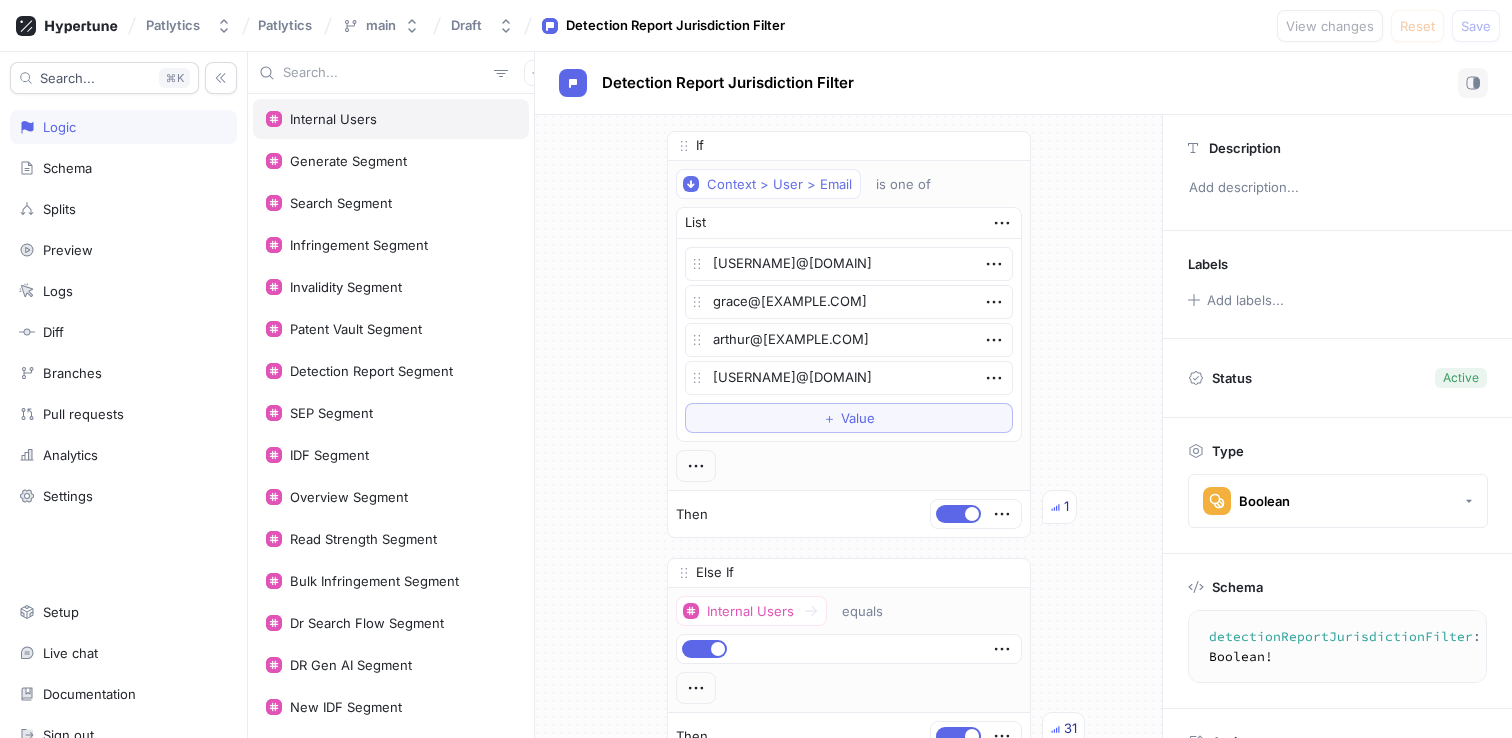 click on "Internal Users" at bounding box center [333, 119] 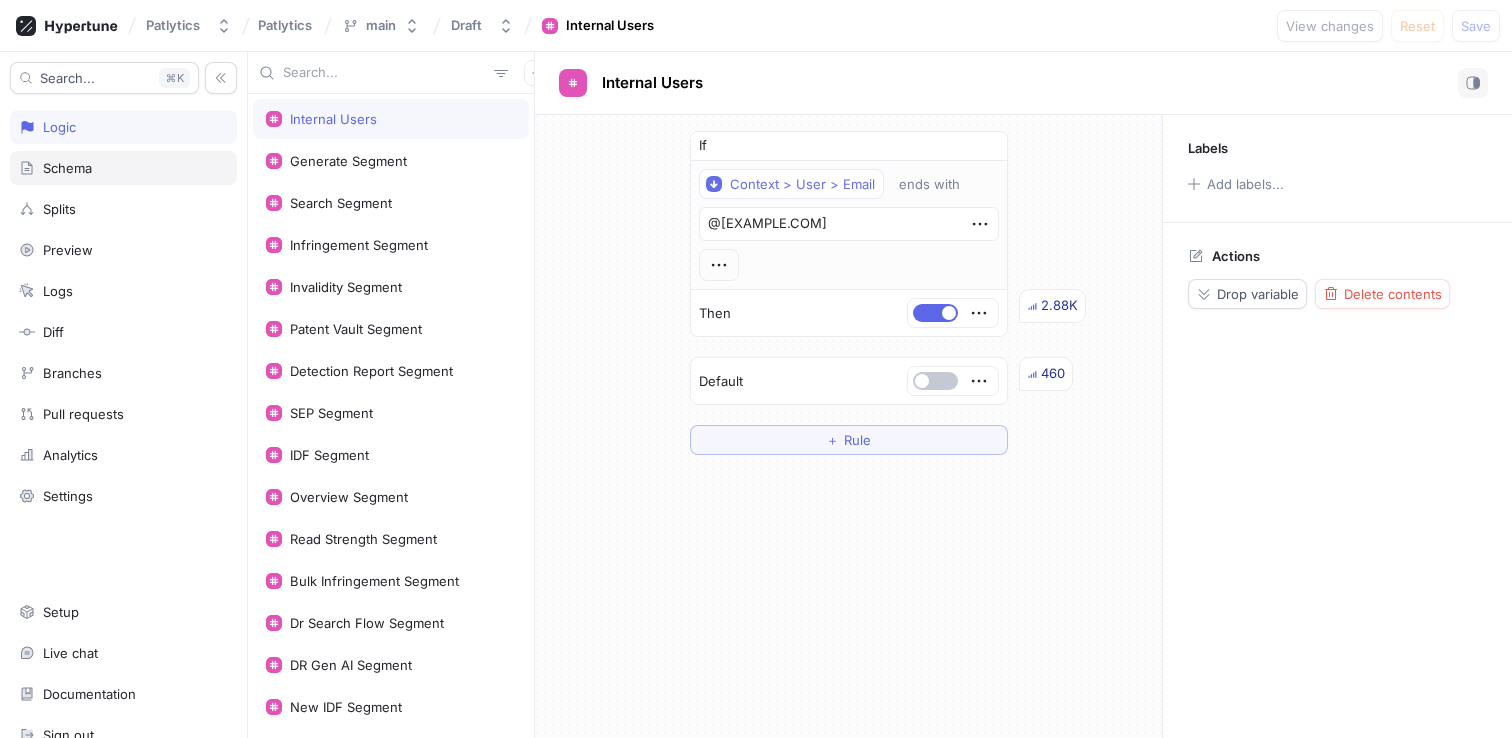 click on "Schema" at bounding box center (67, 168) 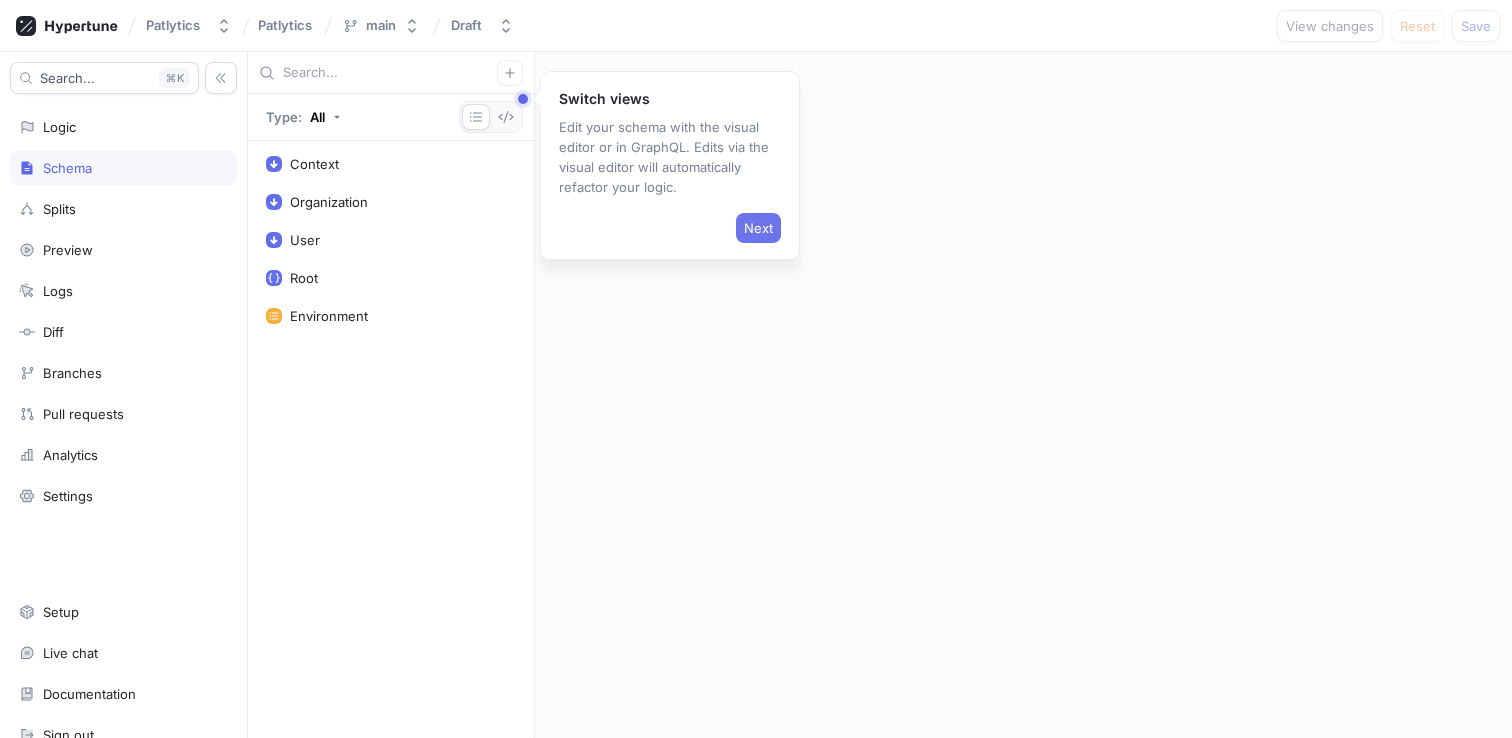click on "Next" at bounding box center (758, 228) 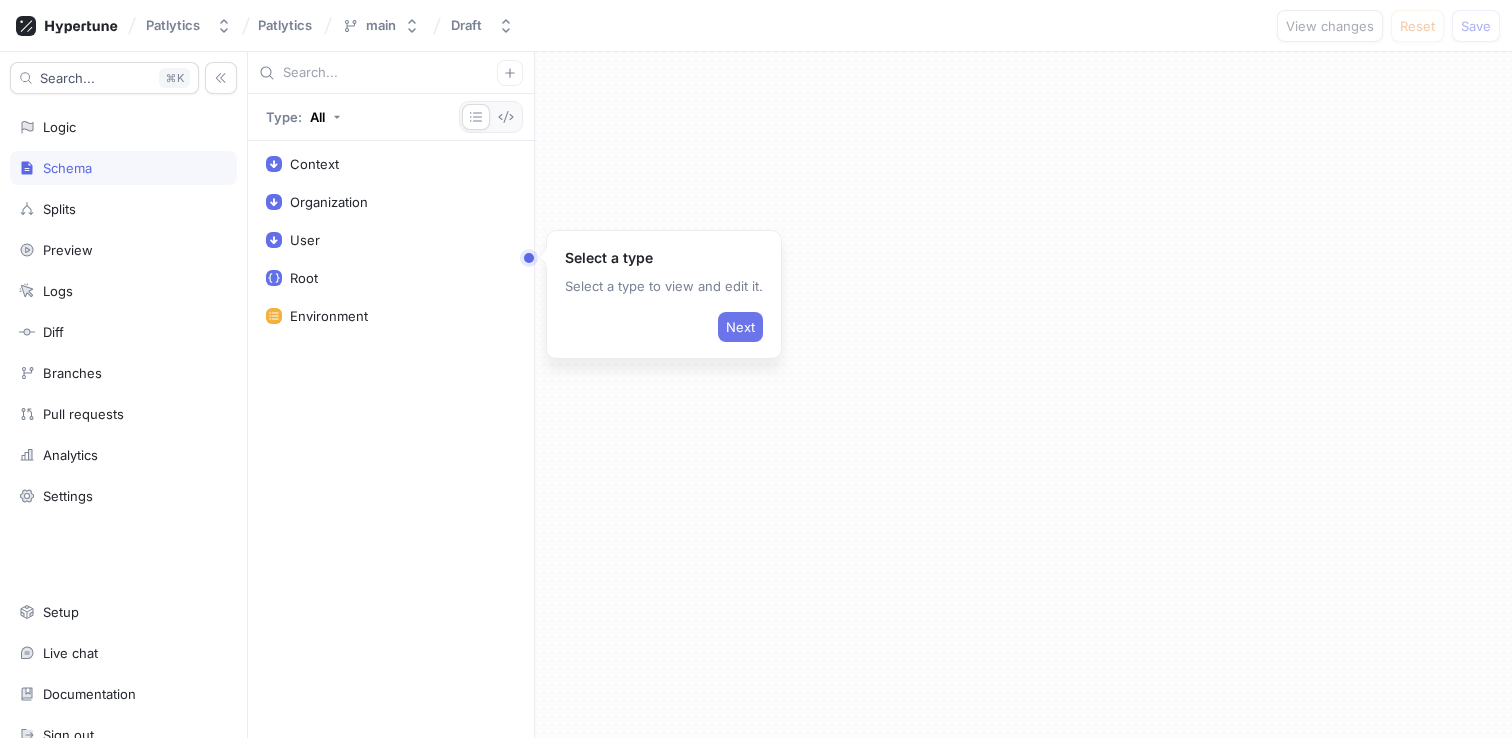 click on "Next" at bounding box center (740, 327) 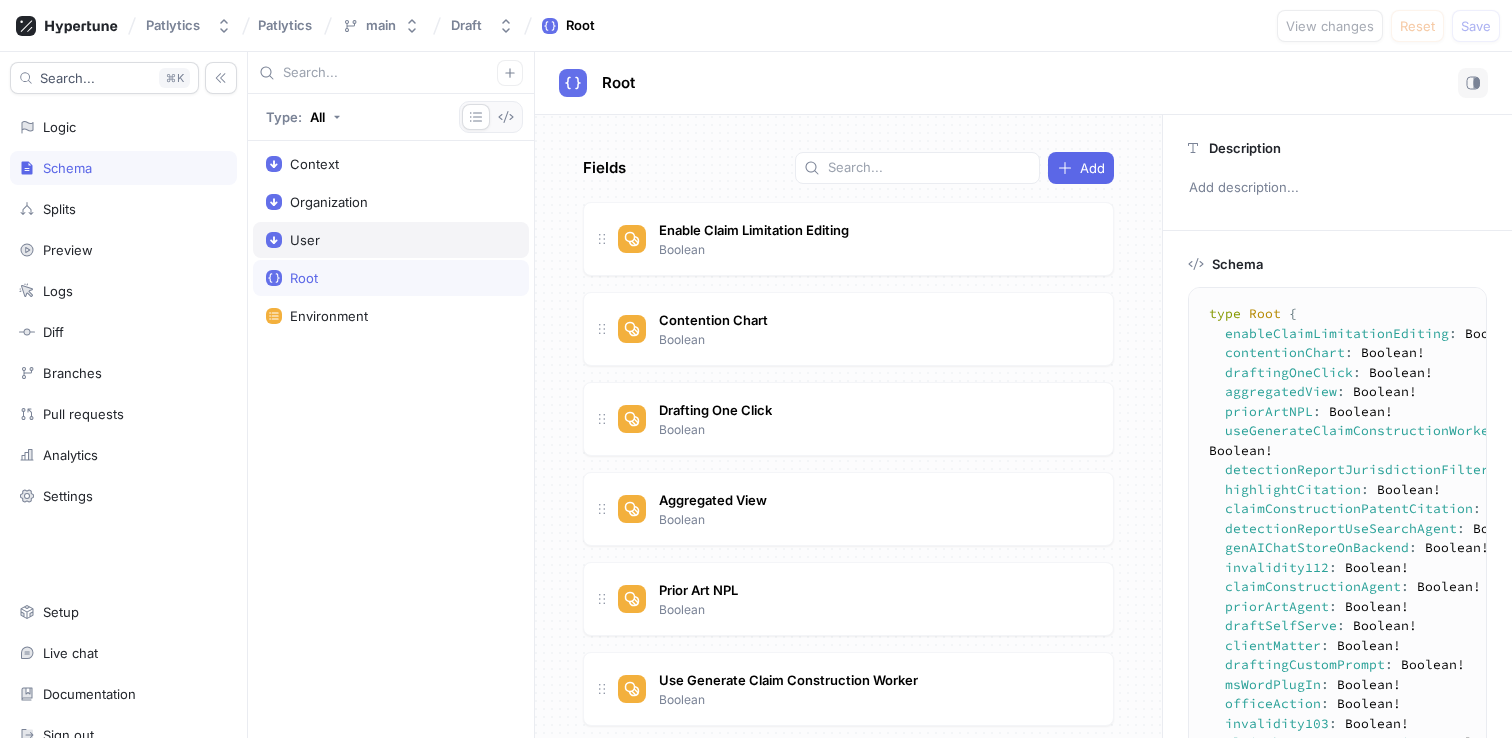 click on "User" at bounding box center (391, 240) 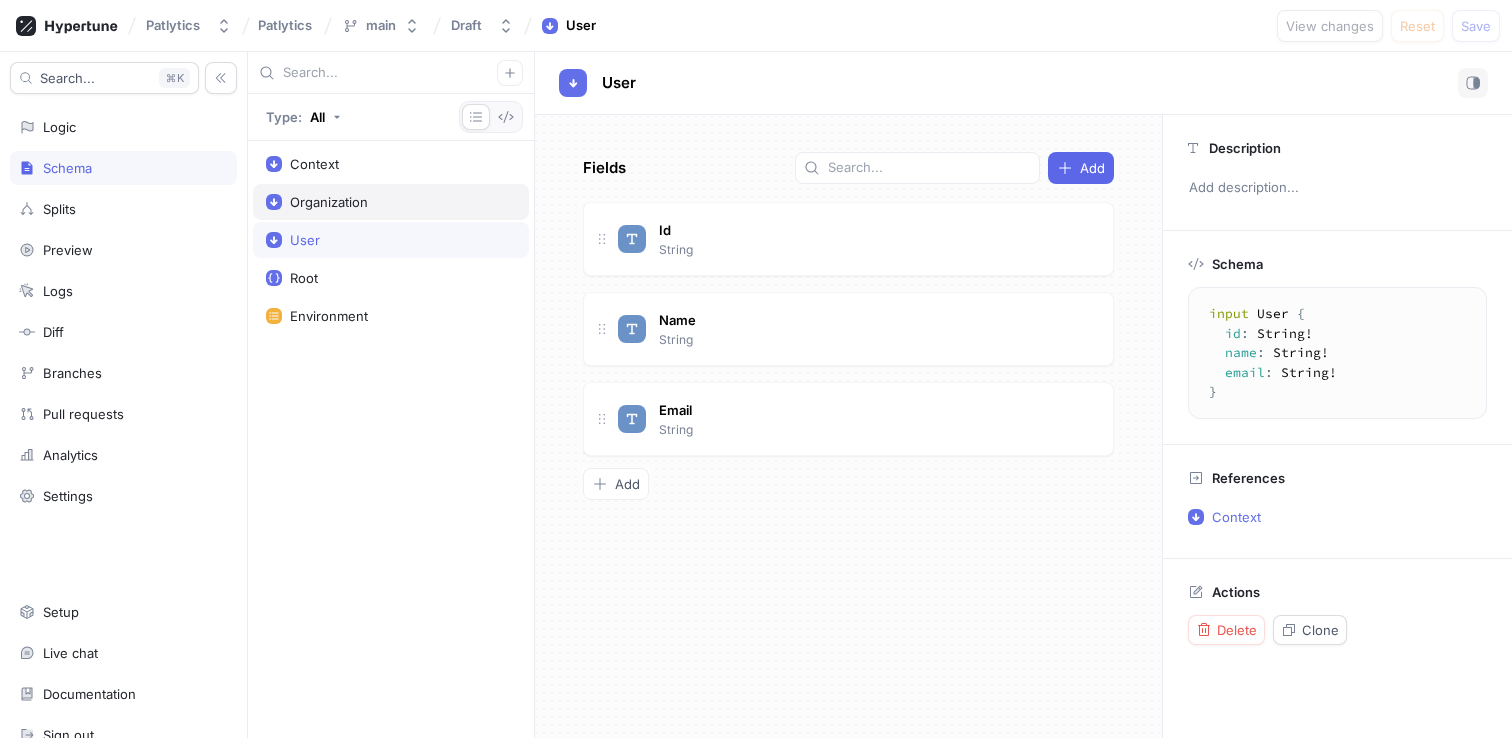 click on "Organization" at bounding box center [391, 202] 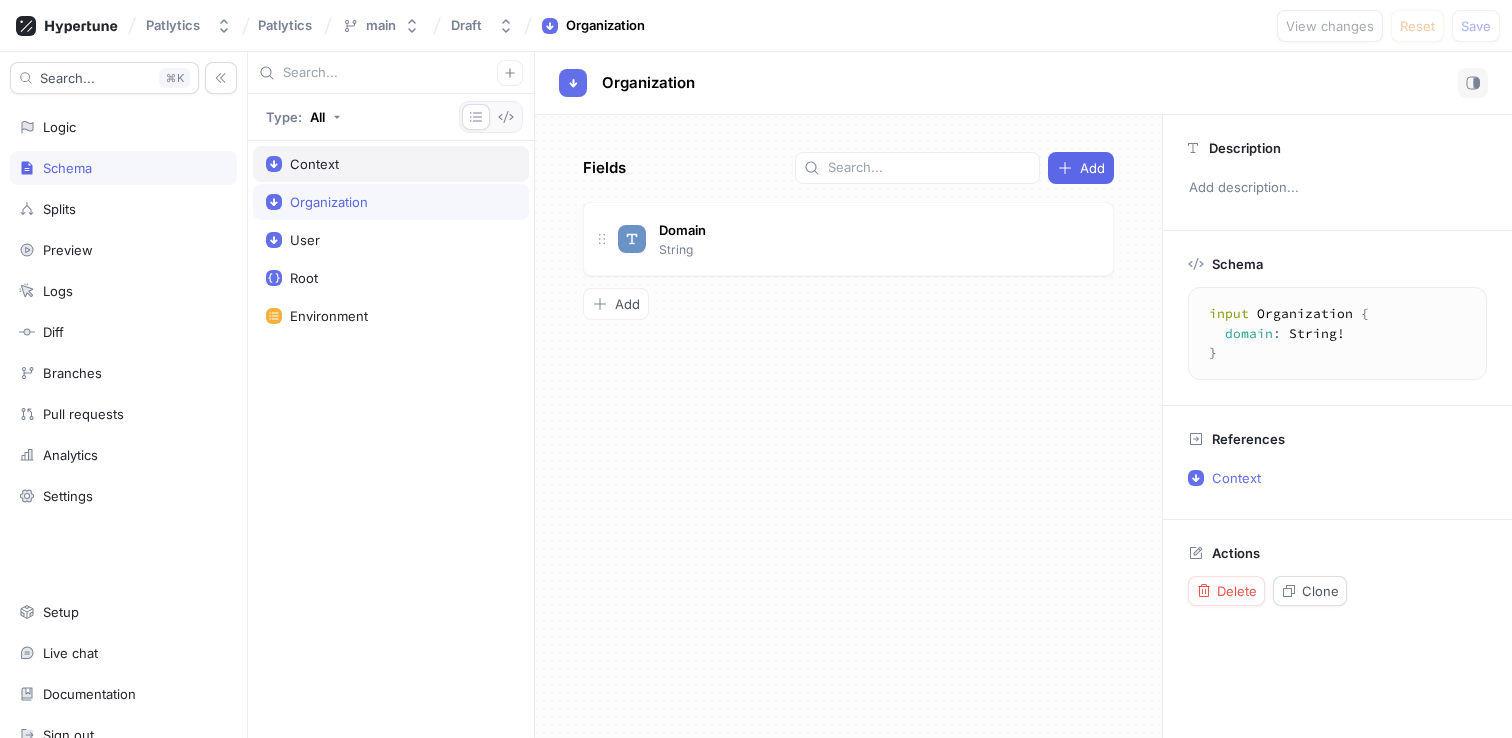 click on "Context" at bounding box center (391, 164) 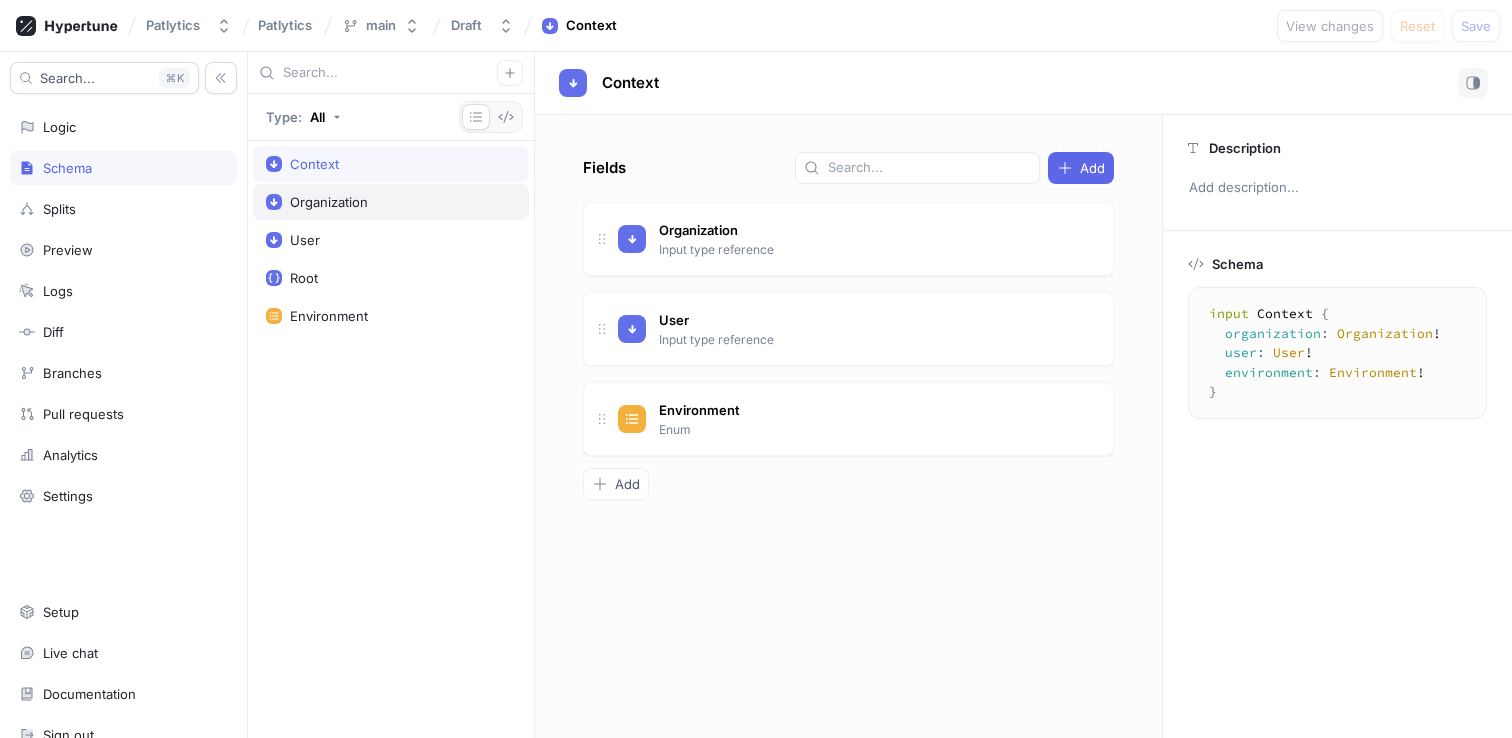 click on "Organization" at bounding box center (391, 202) 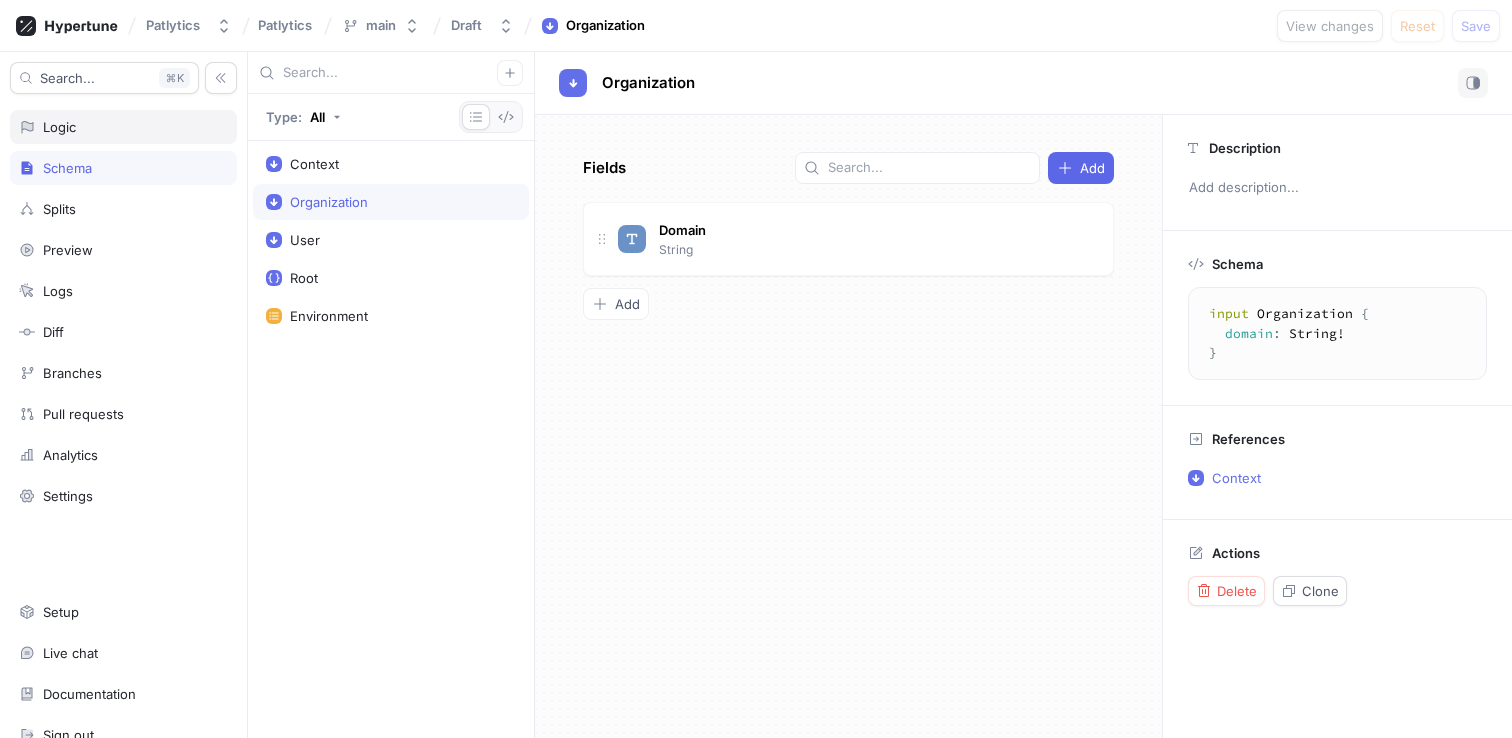 click on "Logic" at bounding box center [123, 127] 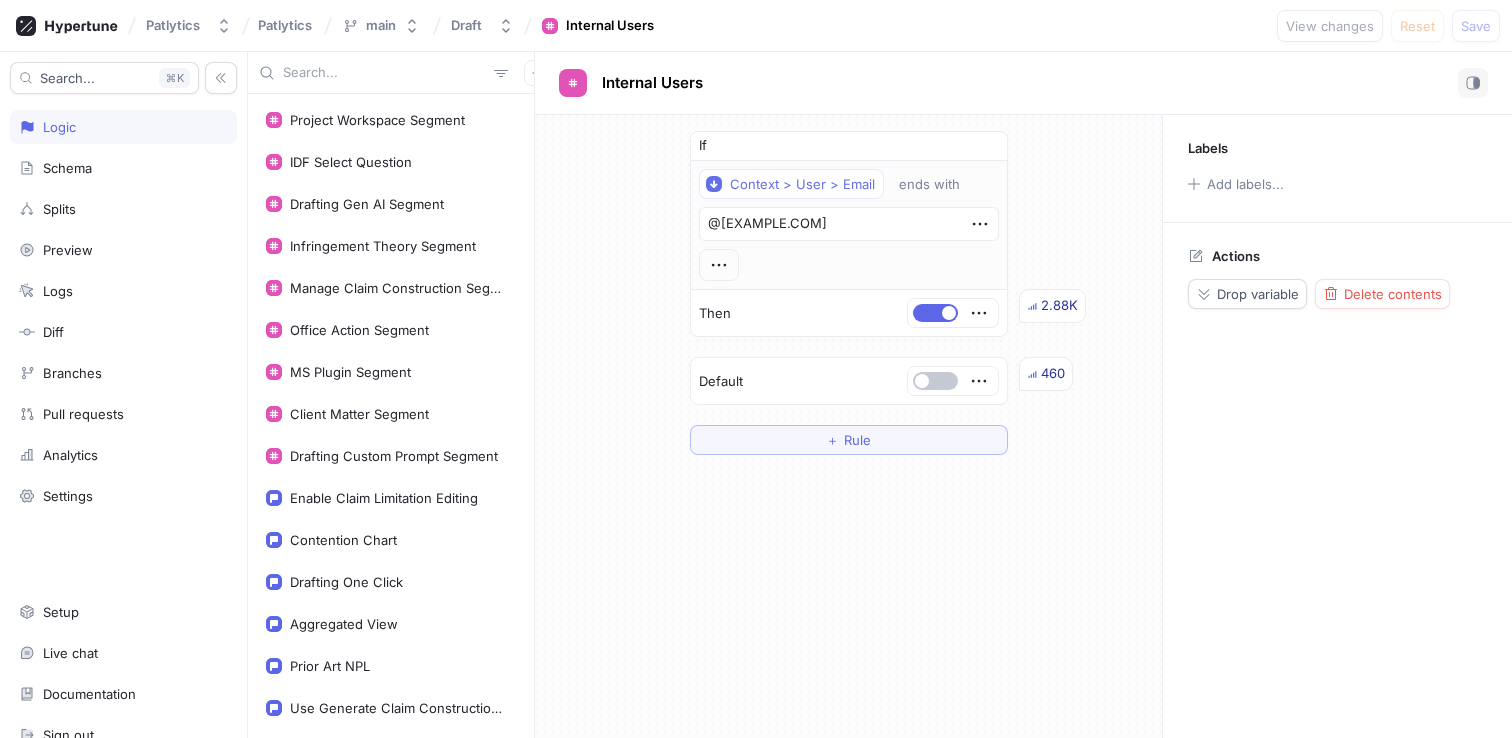 scroll, scrollTop: 0, scrollLeft: 0, axis: both 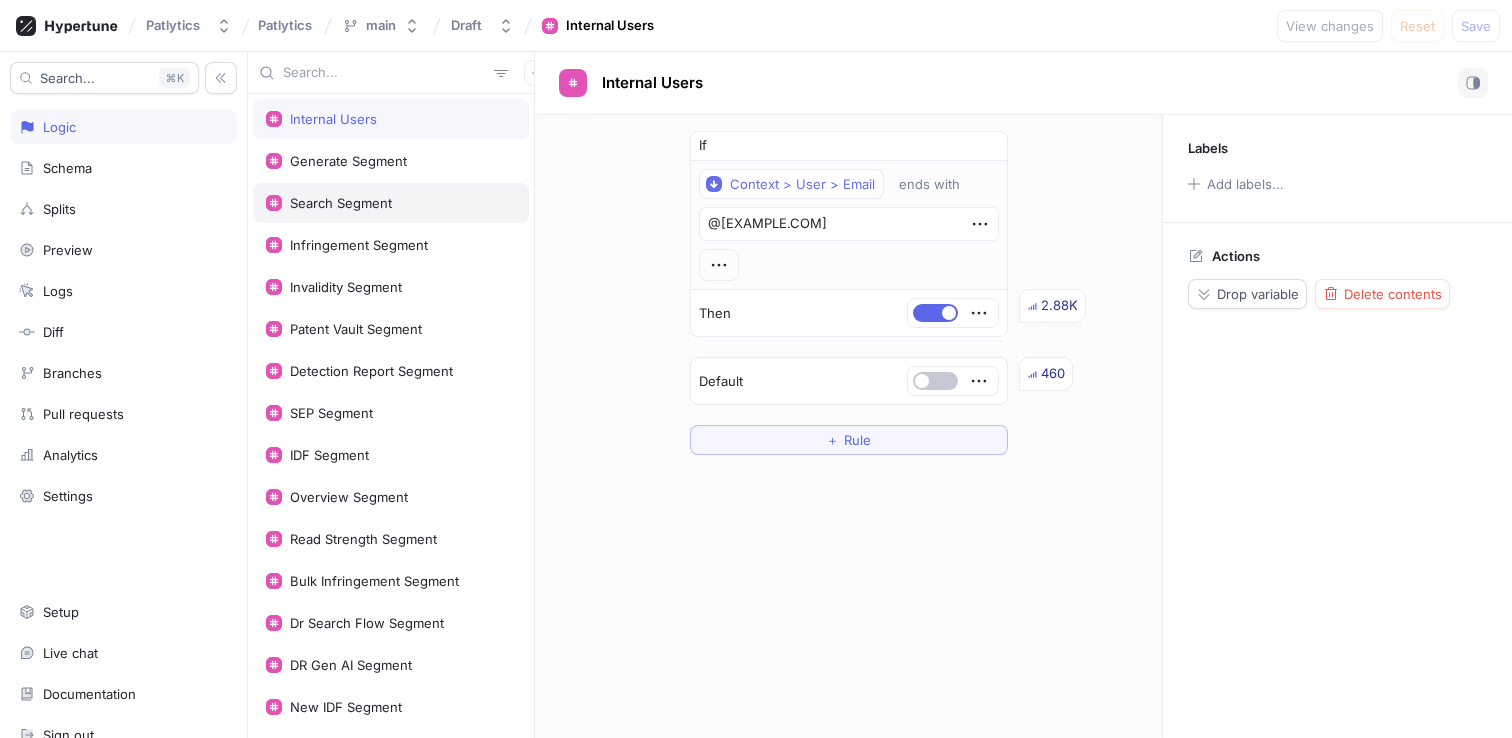 click on "Search Segment" at bounding box center [391, 203] 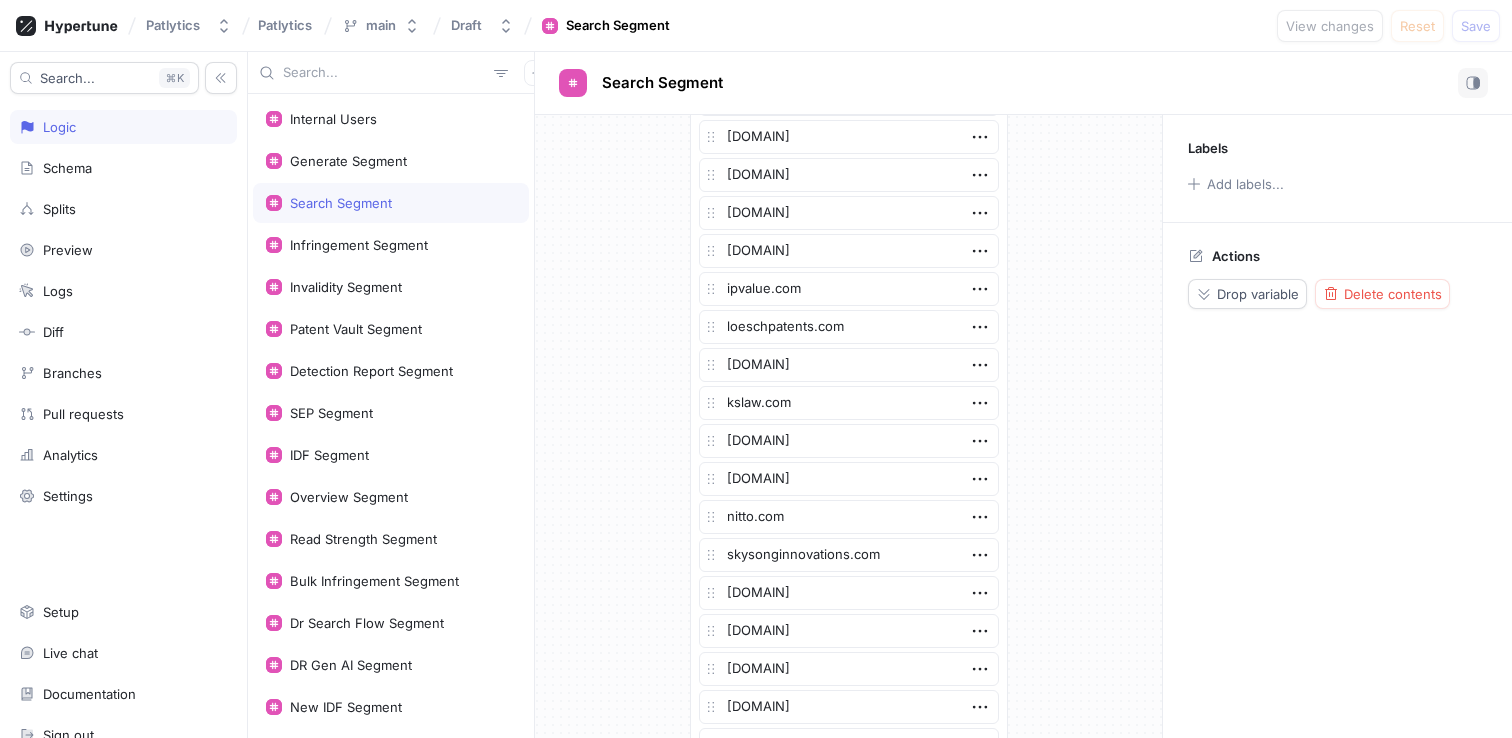 scroll, scrollTop: 732, scrollLeft: 0, axis: vertical 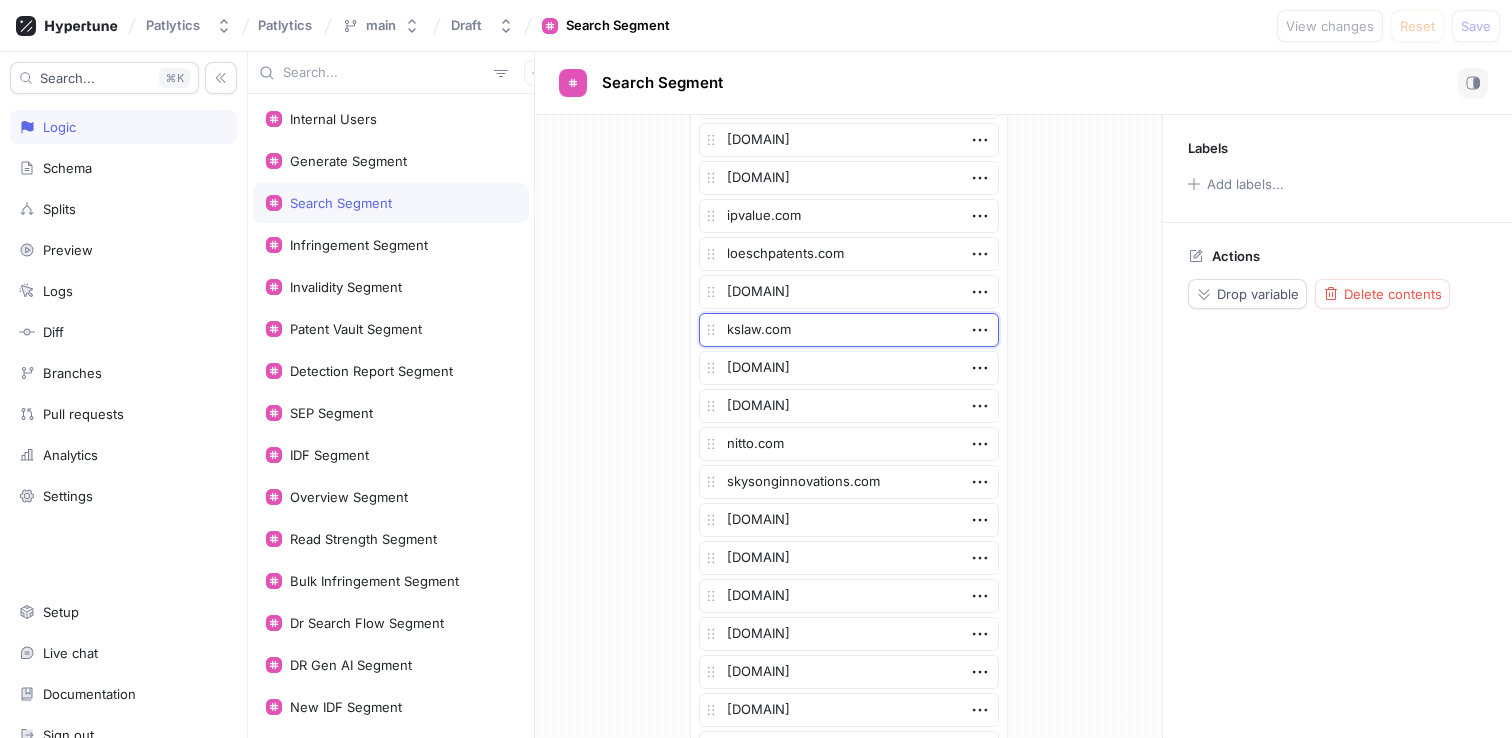 click on "kslaw.com" at bounding box center [849, 330] 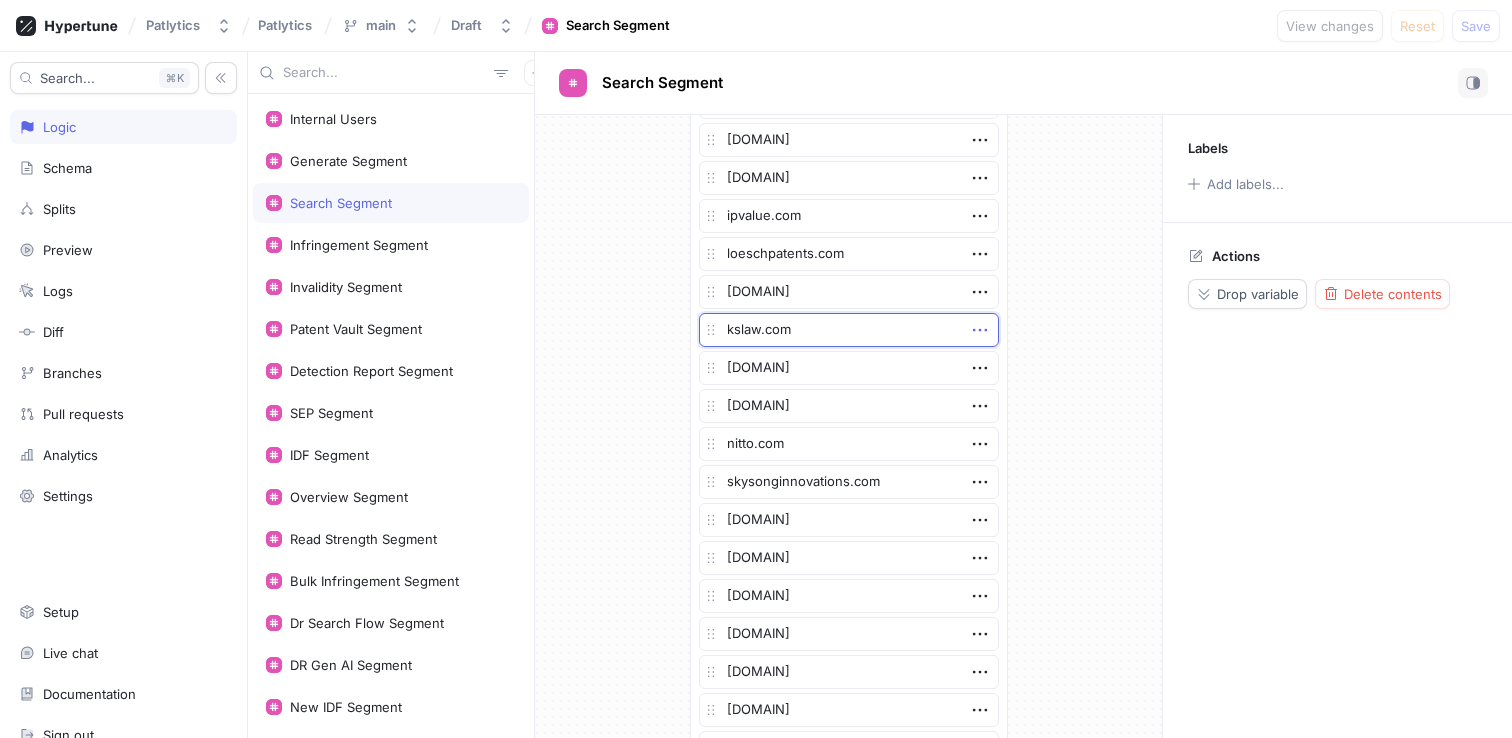 click 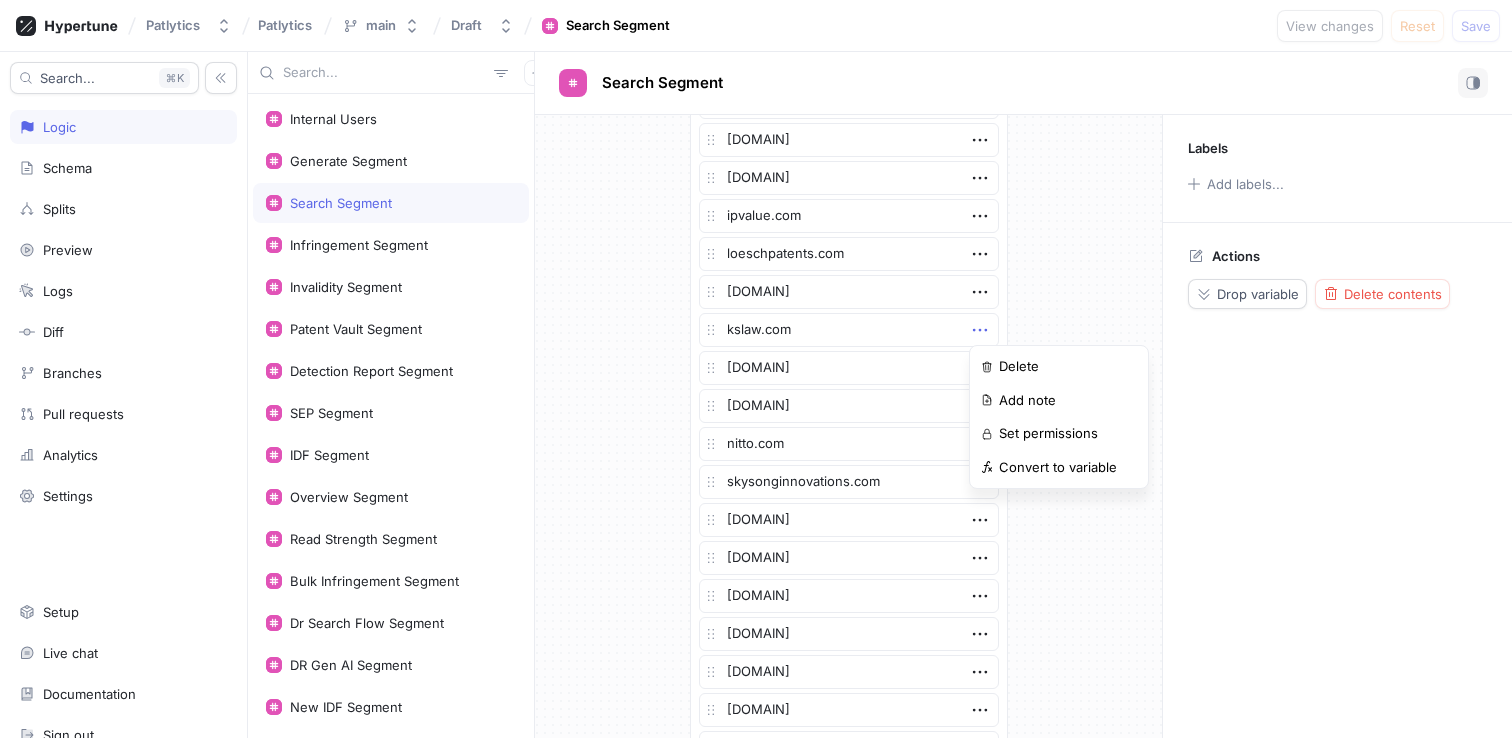 click on "List [DOMAIN] generativeiq.com richardsonoliver.com foley.com rheem.com ontel.com acaciaresearchgroup.com freseniusmedicalcare.com abnormalsecurity.com amat.com google.com rpxcorp.com i-discovery.com nvidia.com xerox.com intven.com adeia.com ak-america.com om.asahi-kasei.co.jp kochind.com ipvalue.com loeschpatents.com cisco.com kslaw.com insmed.com lw.com nitto.com skysonginnovations.com ericsson.com sk.com oldcountry.ai finchmaloney.com clearviewip.com vitalisadvisors.com patented.claims ringcentral.com sheppardmullin.com alston.com bdiplaw.com simip.io patentplatformservices.com ip-search.swiss patented.claims quinnemanuel.com nola-ai.com microvention.com nutcrackerx.com us.ibm.com hpe.com mediatek.com wispro.com lungtin.com eversheds-sutherland.com brinter.com centurionip.com rivian.com fortress.com thermofisher.com fluor.com adidas.com us.abb.com mwe.com otc.utexas.edu austin.utexas.edu discoveries.utexas.edu cyberark.com gi-de.com proofpoint.com gtlaw.com orrick.com fenwick.com samsung.com" at bounding box center (848, 1093) 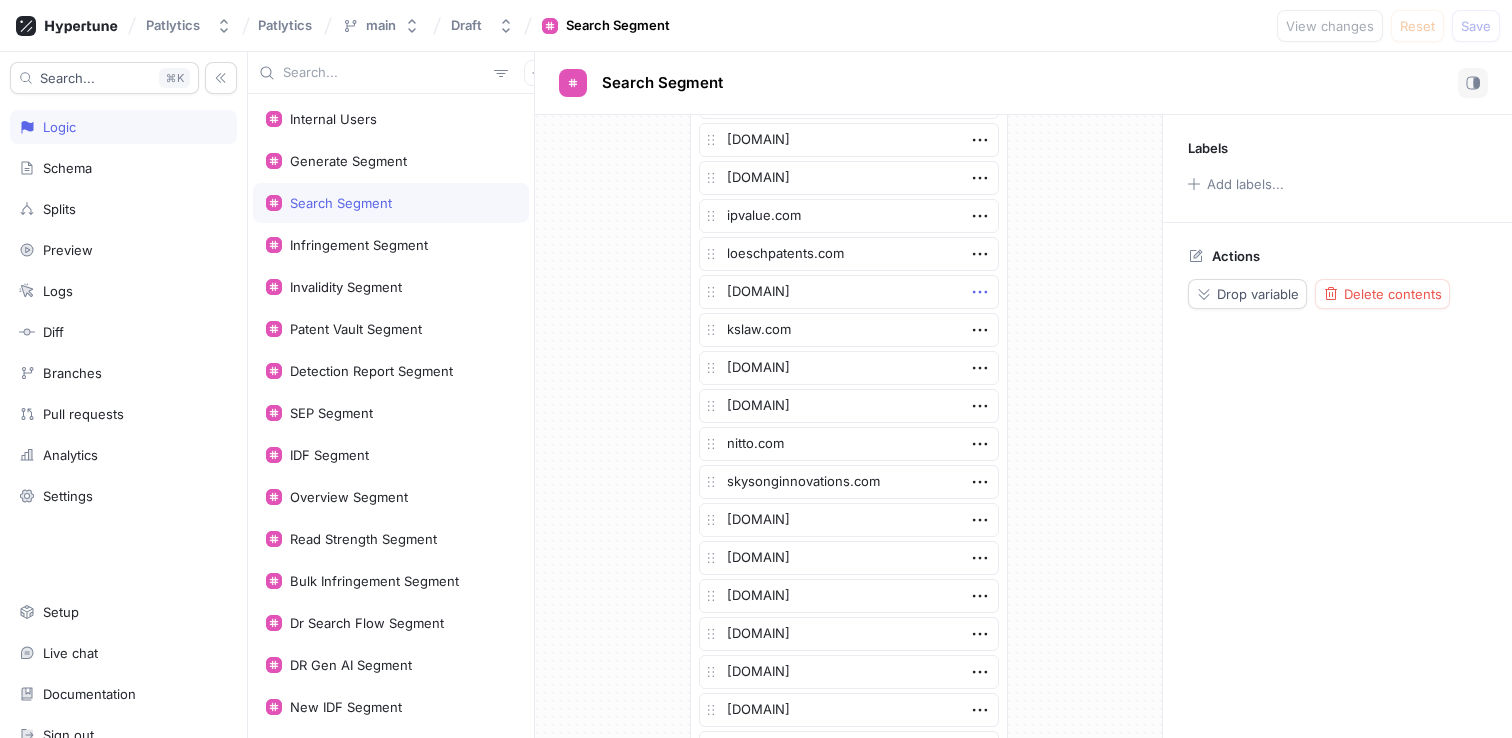 click 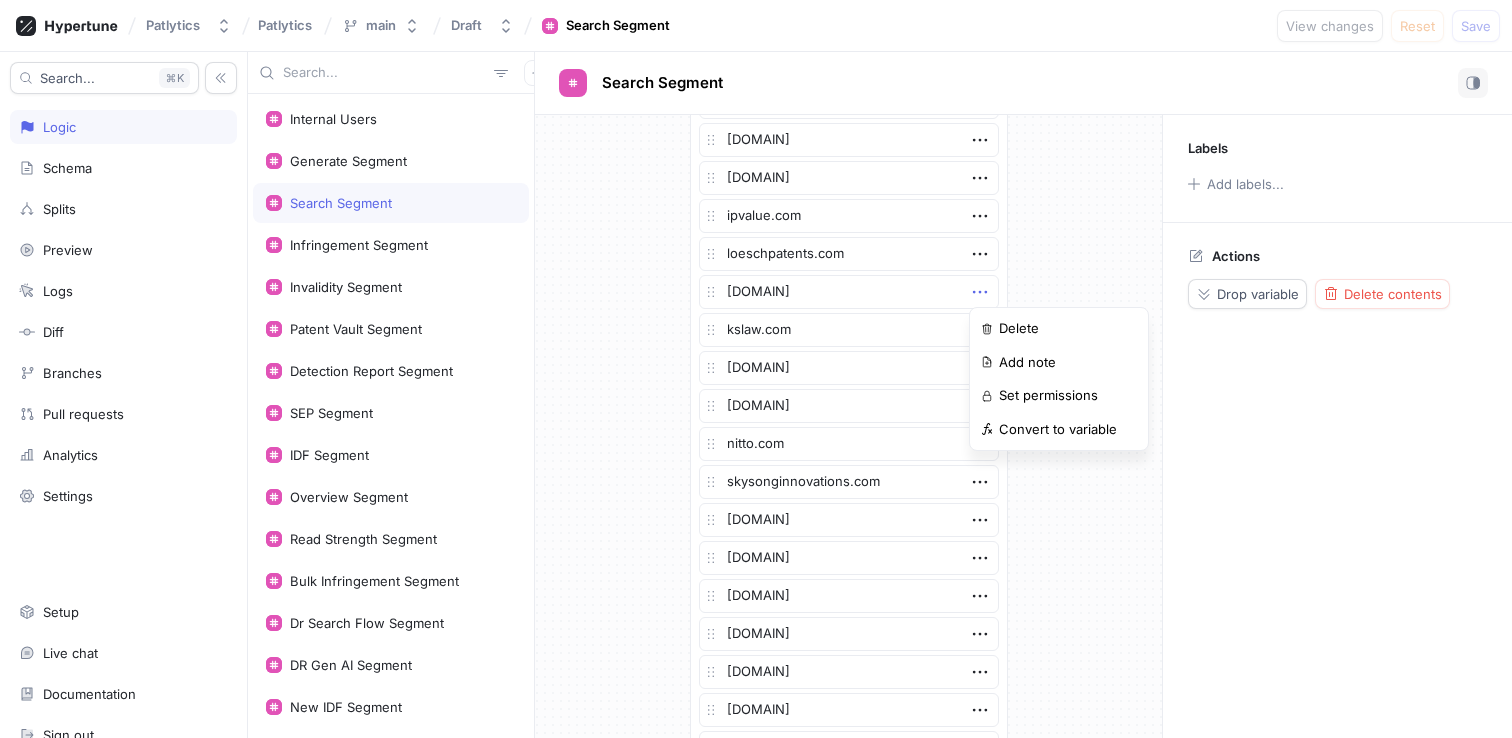 click on "List [DOMAIN] generativeiq.com richardsonoliver.com foley.com rheem.com ontel.com acaciaresearchgroup.com freseniusmedicalcare.com abnormalsecurity.com amat.com google.com rpxcorp.com i-discovery.com nvidia.com xerox.com intven.com adeia.com ak-america.com om.asahi-kasei.co.jp kochind.com ipvalue.com loeschpatents.com cisco.com kslaw.com insmed.com lw.com nitto.com skysonginnovations.com ericsson.com sk.com oldcountry.ai finchmaloney.com clearviewip.com vitalisadvisors.com patented.claims ringcentral.com sheppardmullin.com alston.com bdiplaw.com simip.io patentplatformservices.com ip-search.swiss patented.claims quinnemanuel.com nola-ai.com microvention.com nutcrackerx.com us.ibm.com hpe.com mediatek.com wispro.com lungtin.com eversheds-sutherland.com brinter.com centurionip.com rivian.com fortress.com thermofisher.com fluor.com adidas.com us.abb.com mwe.com otc.utexas.edu austin.utexas.edu discoveries.utexas.edu cyberark.com gi-de.com proofpoint.com gtlaw.com orrick.com fenwick.com samsung.com" at bounding box center (848, 1093) 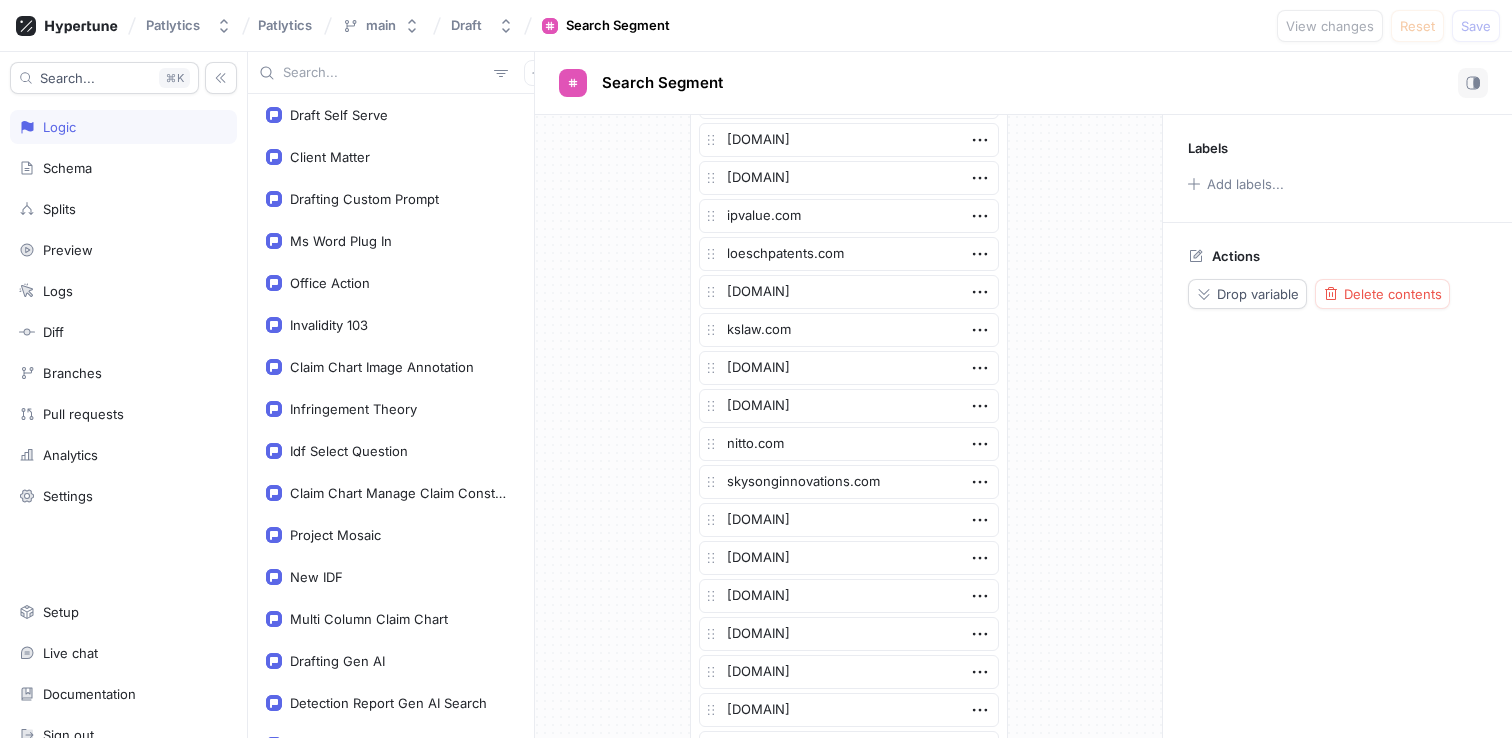 scroll, scrollTop: 1687, scrollLeft: 0, axis: vertical 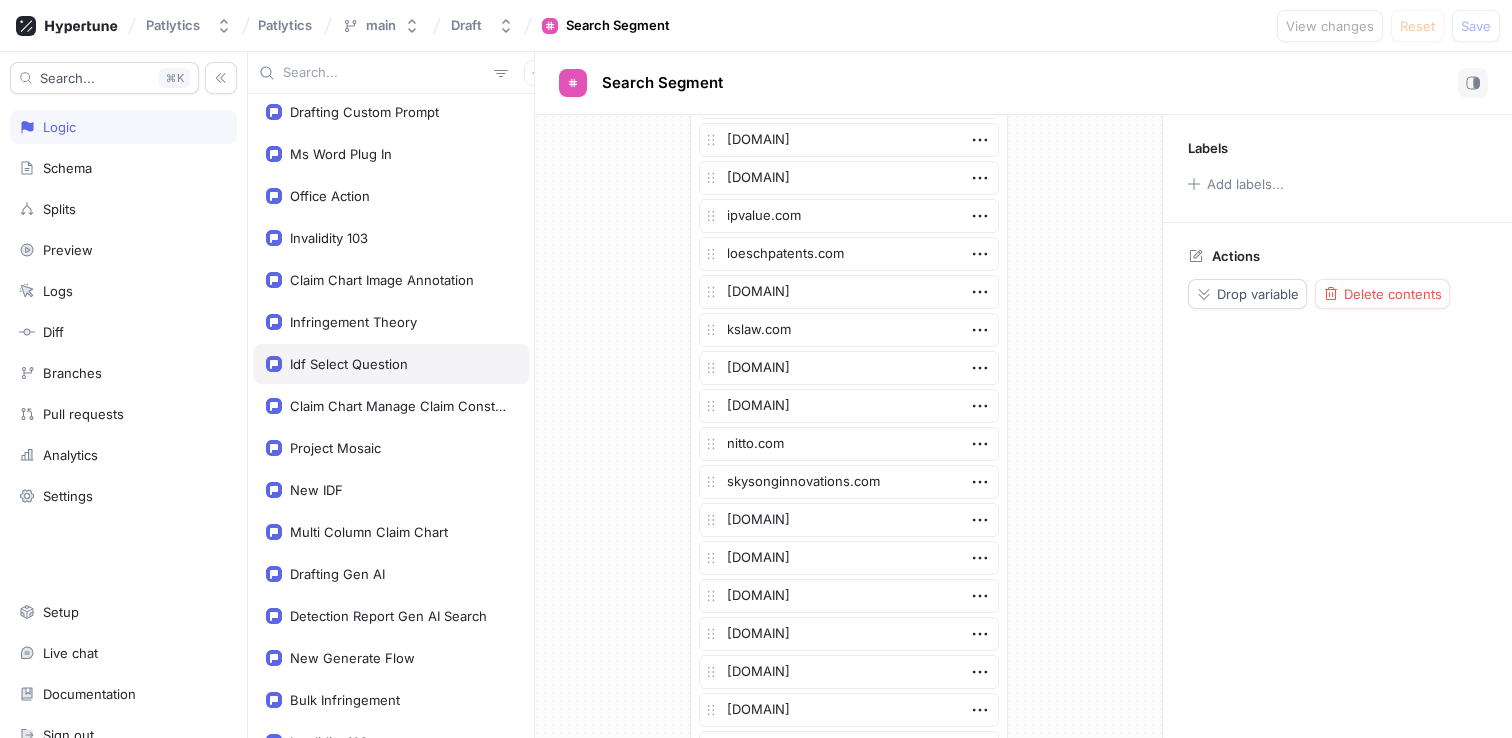click on "Idf Select Question" at bounding box center (349, 364) 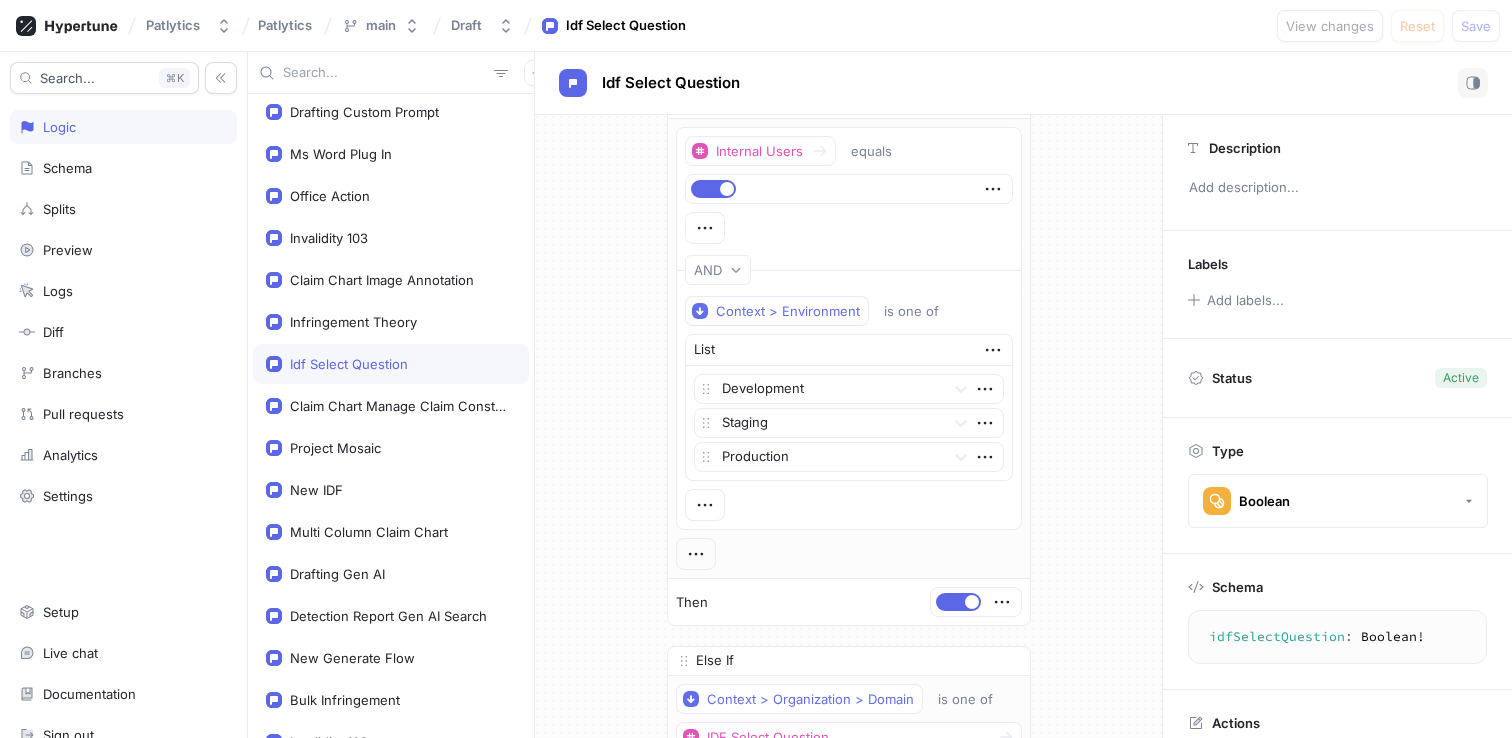 scroll, scrollTop: 0, scrollLeft: 0, axis: both 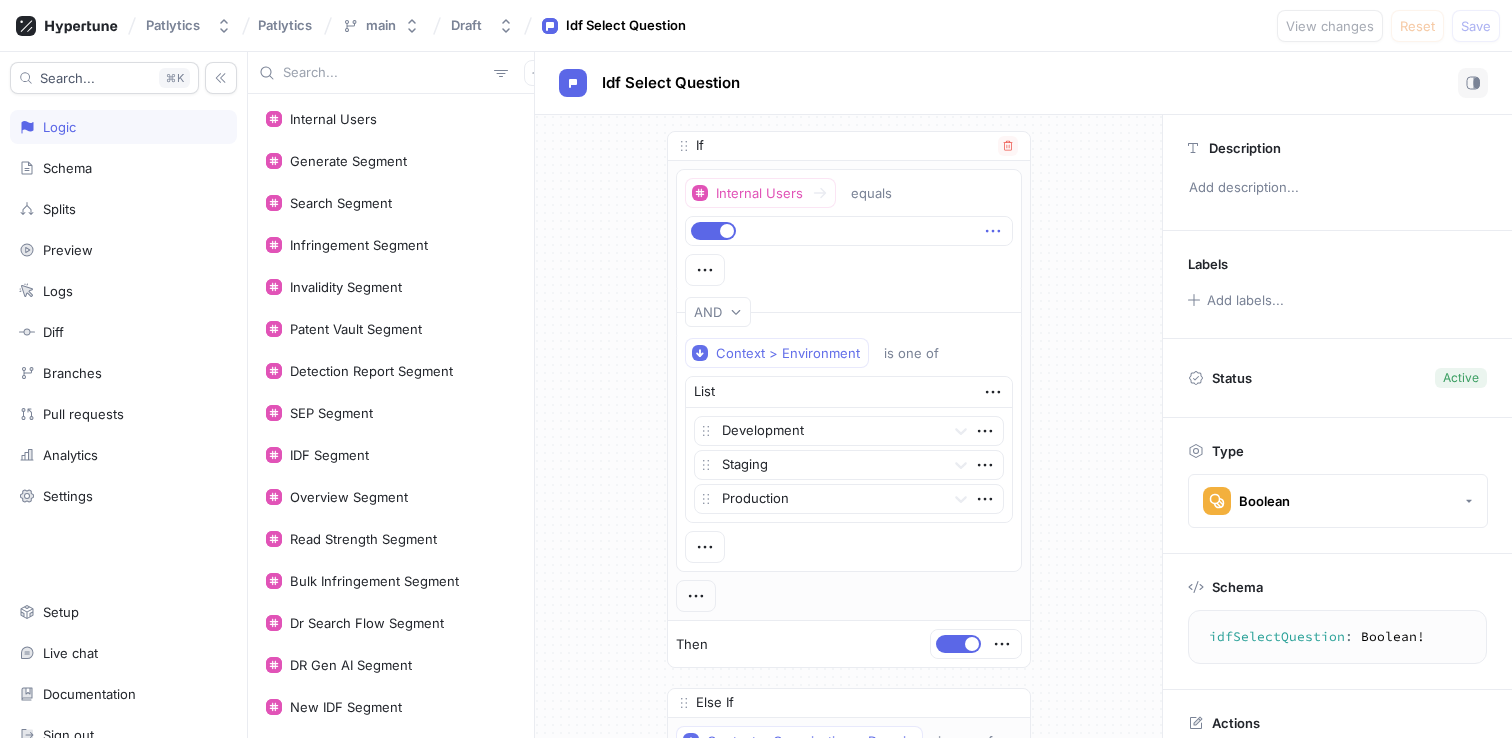 click 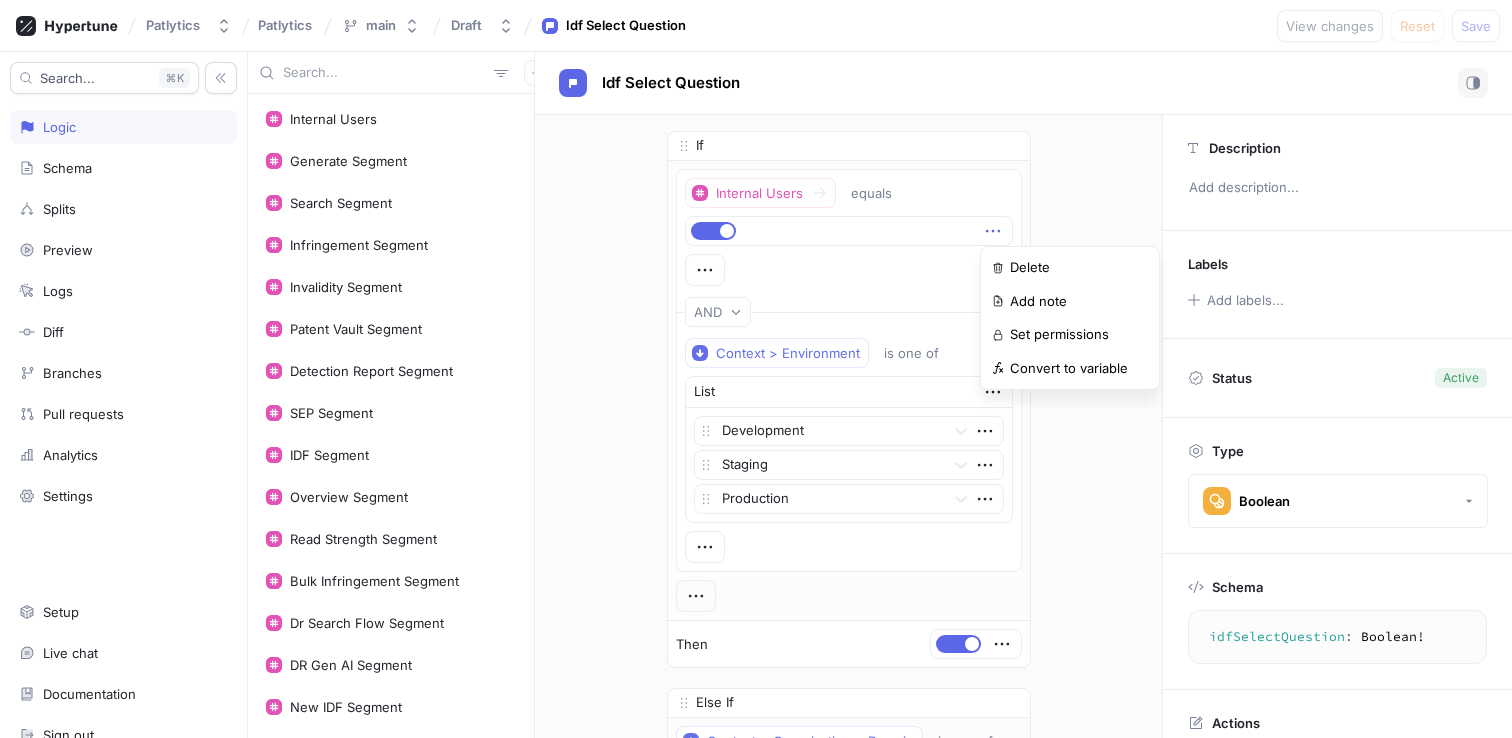 click on "If Internal Users equals AND Context > Environment is one of List Development Staging Production
To pick up a draggable item, press the space bar.
While dragging, use the arrow keys to move the item.
Press space again to drop the item in its new position, or press escape to cancel.
Then Else If Context > Organization > Domain is one of IDF Select Question Then
To pick up a draggable item, press the space bar.
While dragging, use the arrow keys to move the item.
Press space again to drop the item in its new position, or press escape to cancel.
Default ＋ Rule" at bounding box center [848, 569] 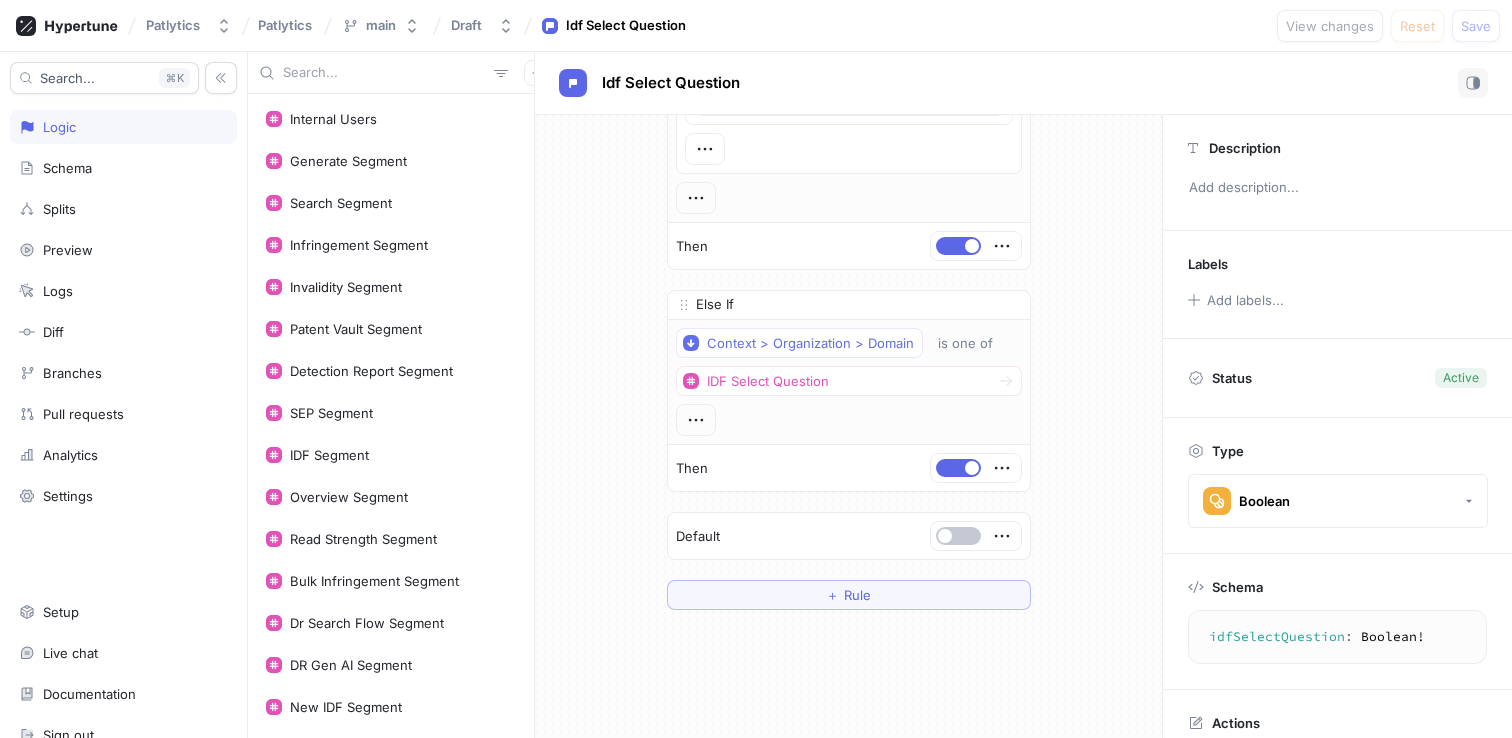 scroll, scrollTop: 507, scrollLeft: 0, axis: vertical 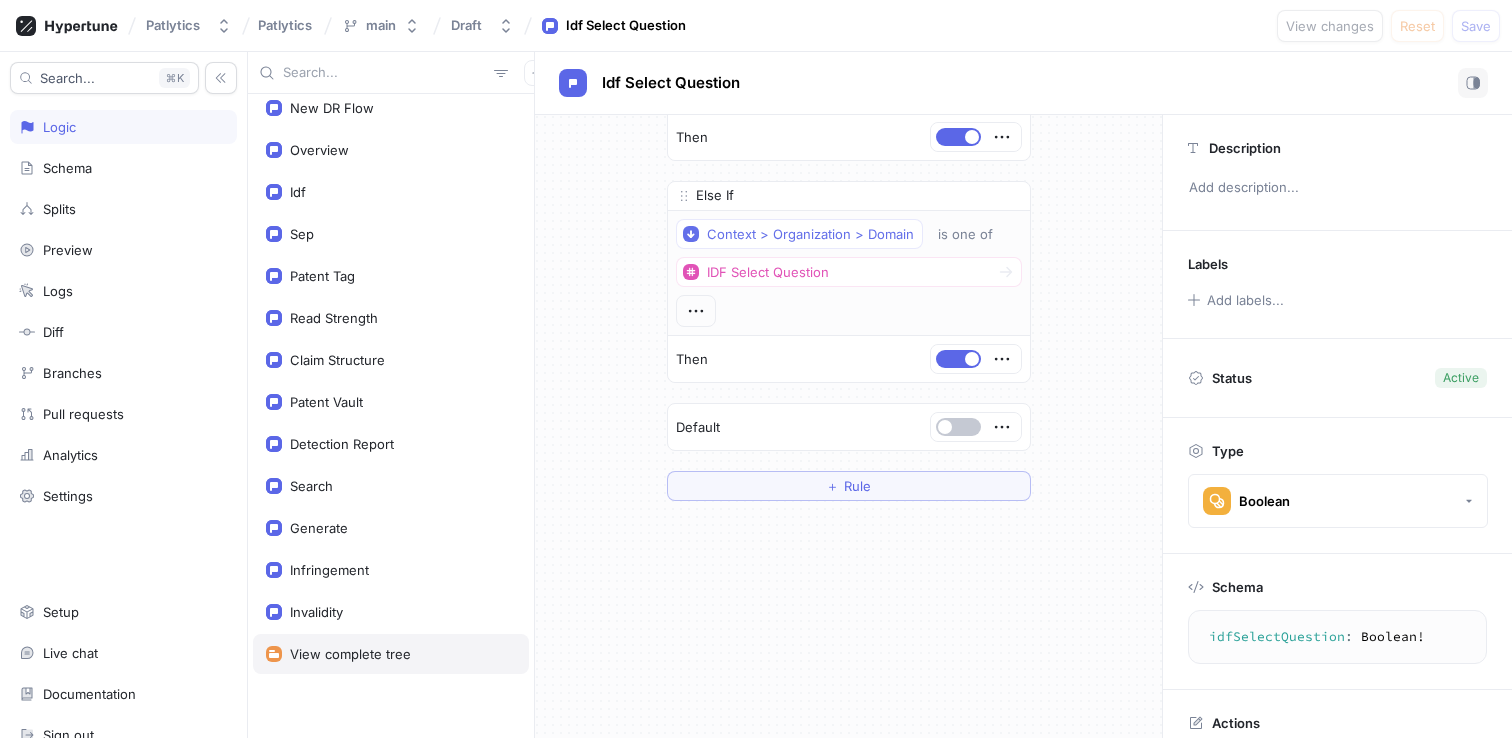 click on "View complete tree" at bounding box center (350, 654) 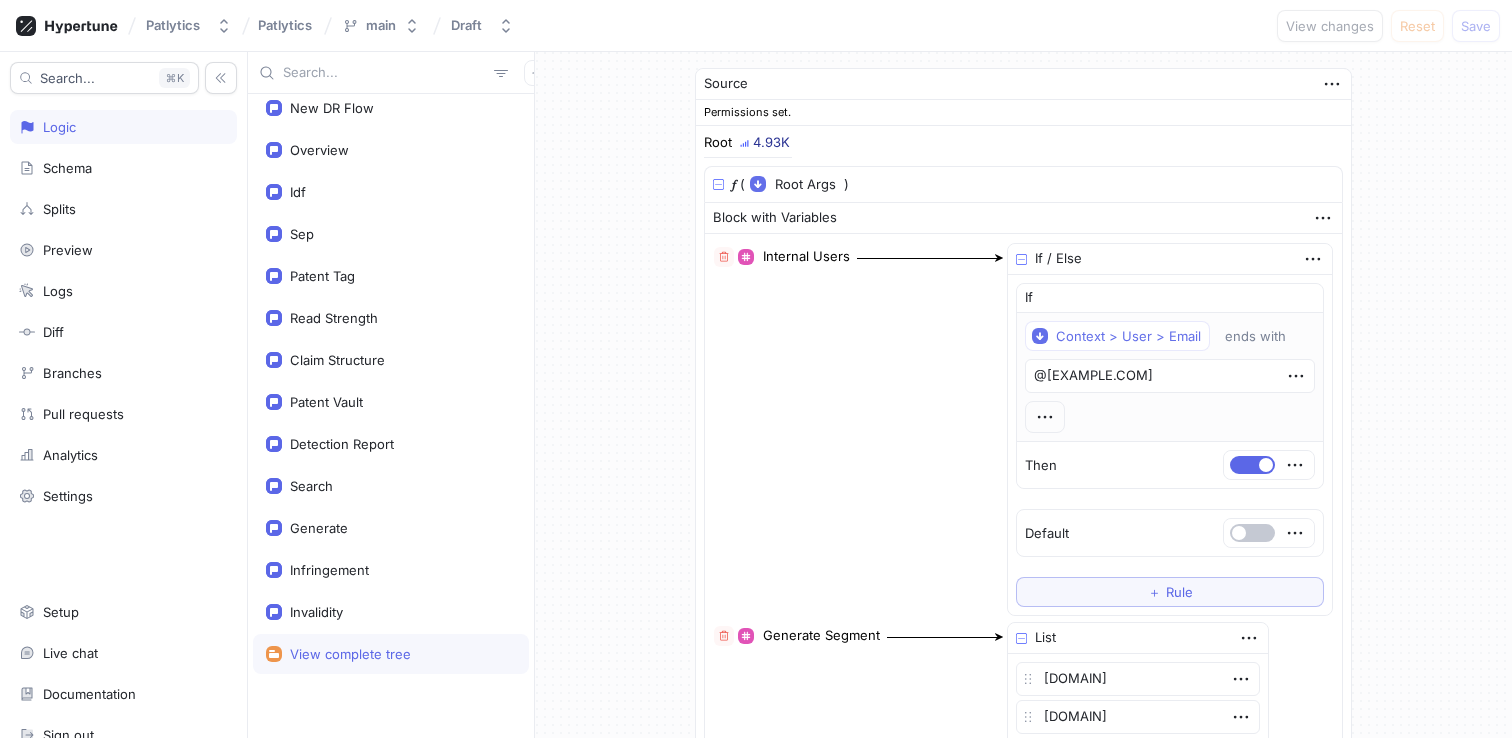 type on "x" 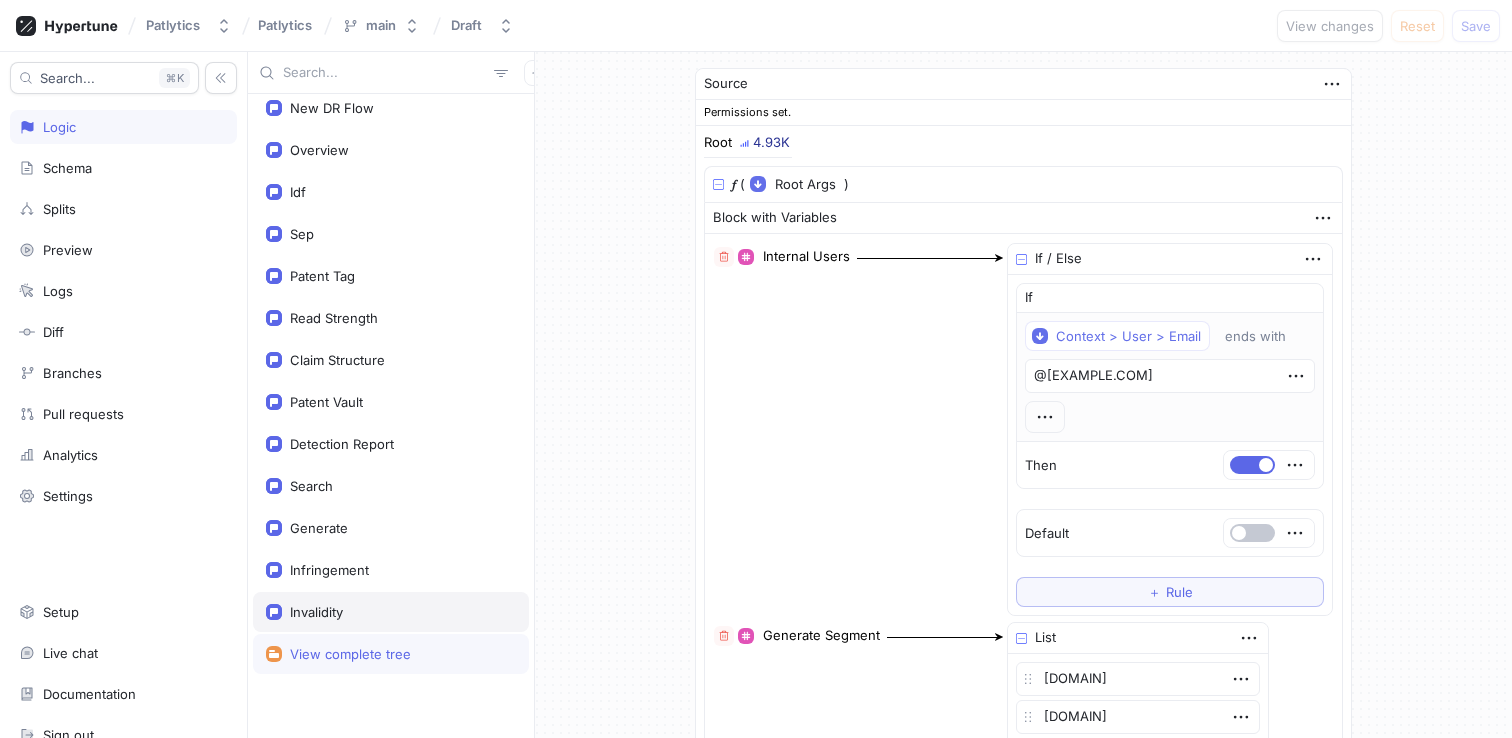 click on "Invalidity" at bounding box center (391, 612) 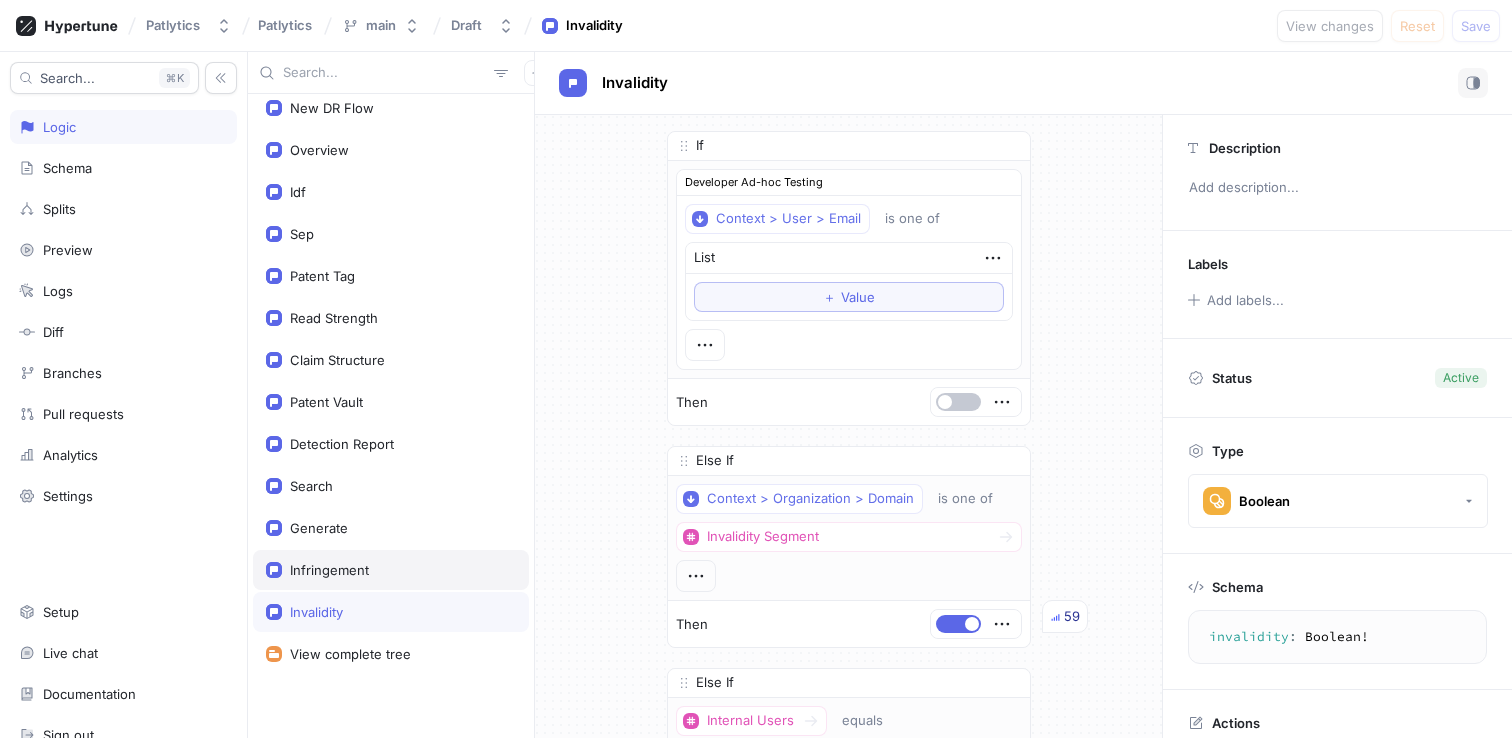 click on "Infringement" at bounding box center [391, 570] 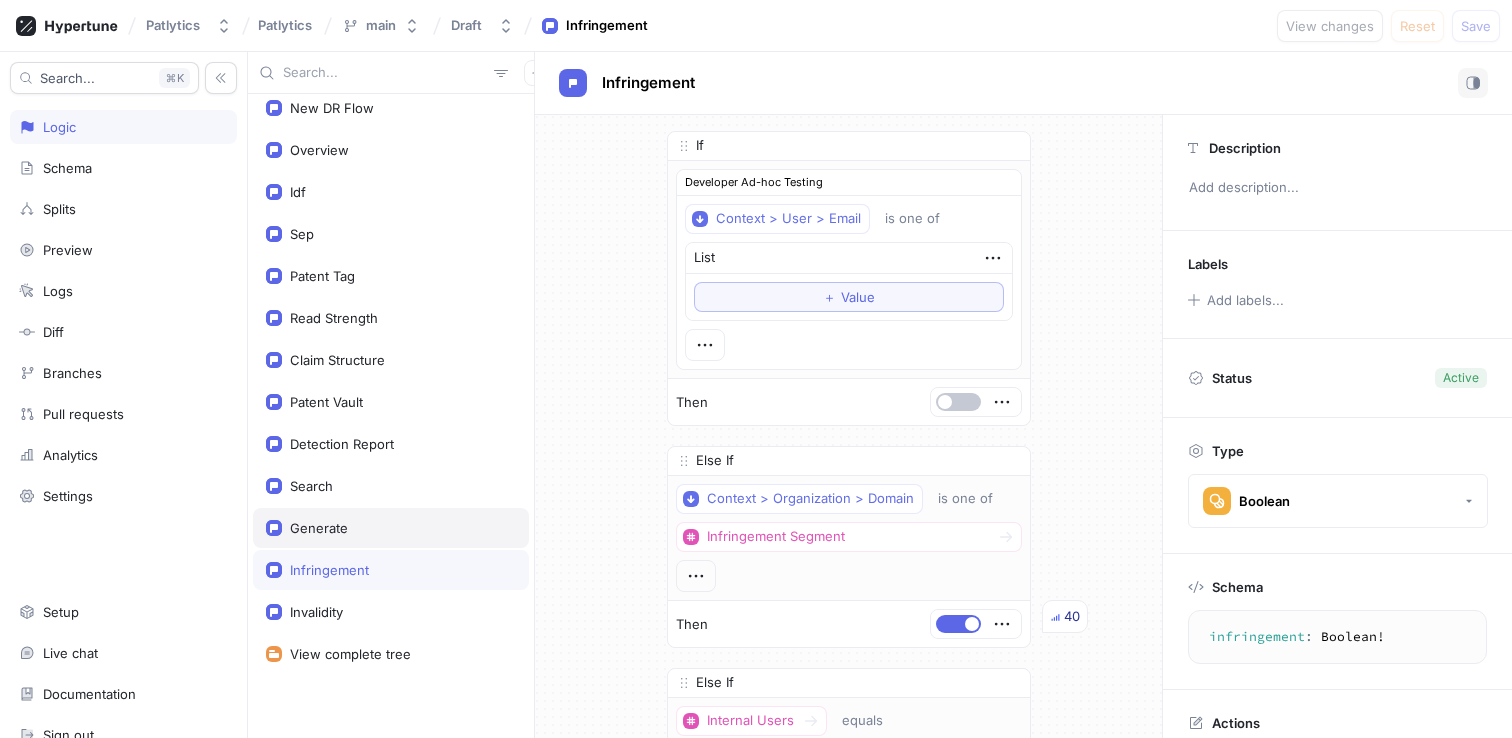 click on "Generate" at bounding box center (391, 528) 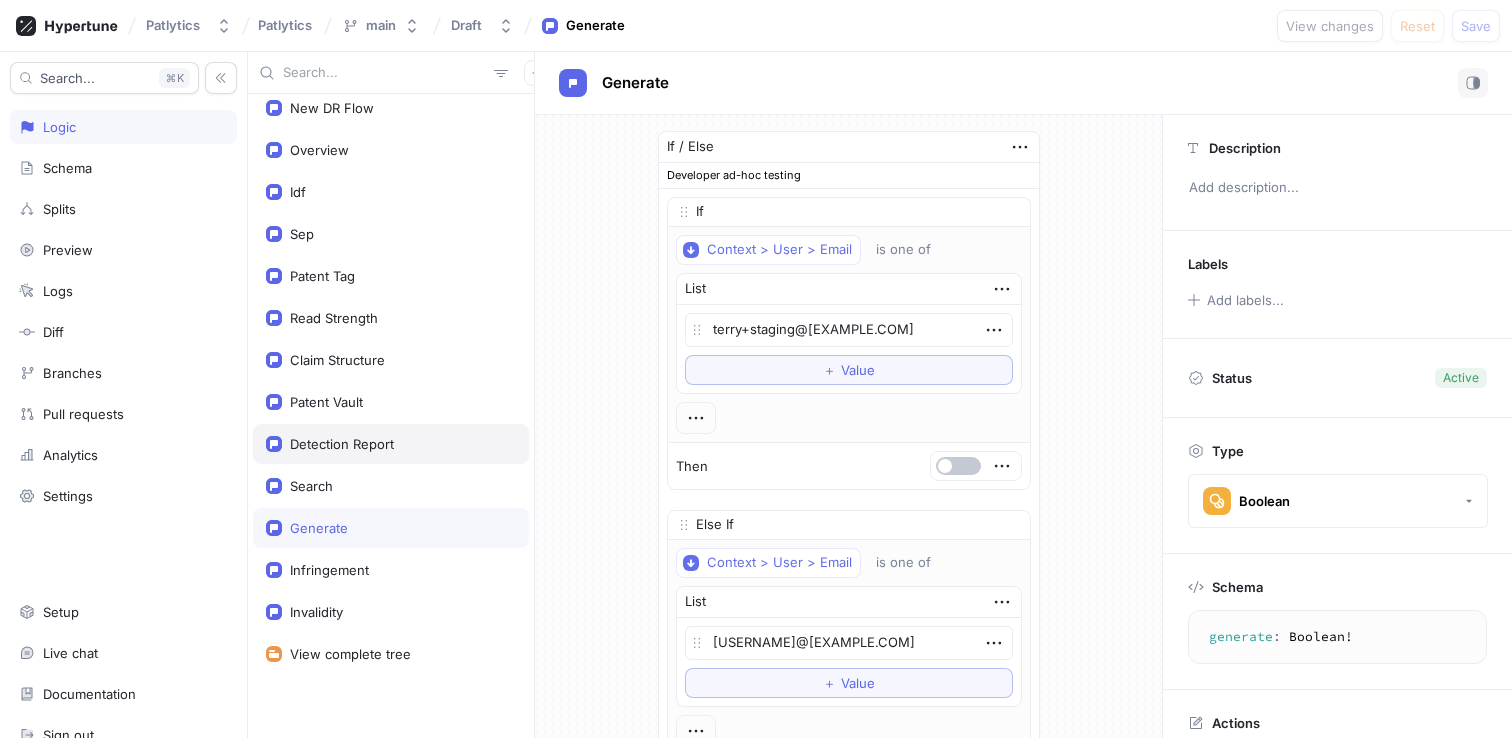 scroll, scrollTop: 2336, scrollLeft: 0, axis: vertical 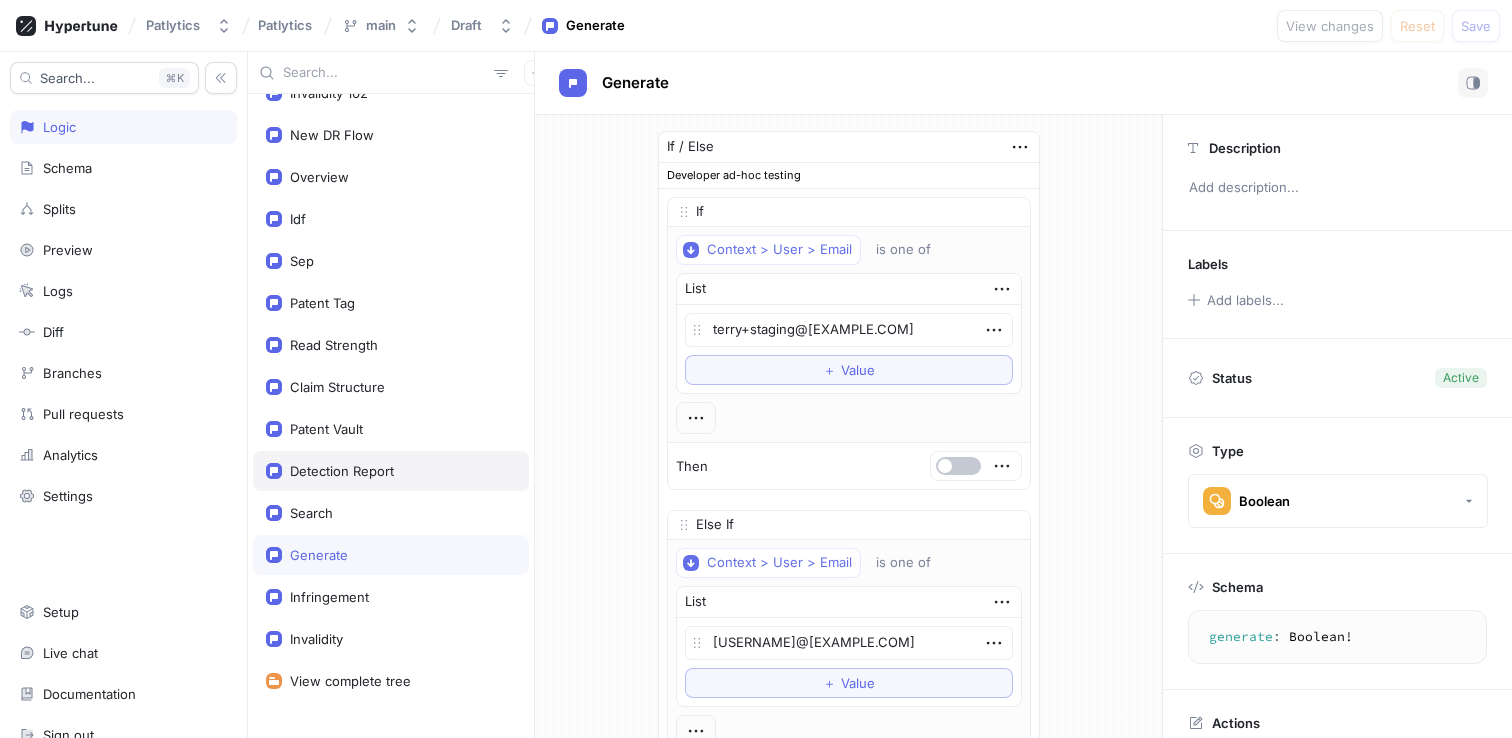 click on "Patent Vault" at bounding box center (391, 429) 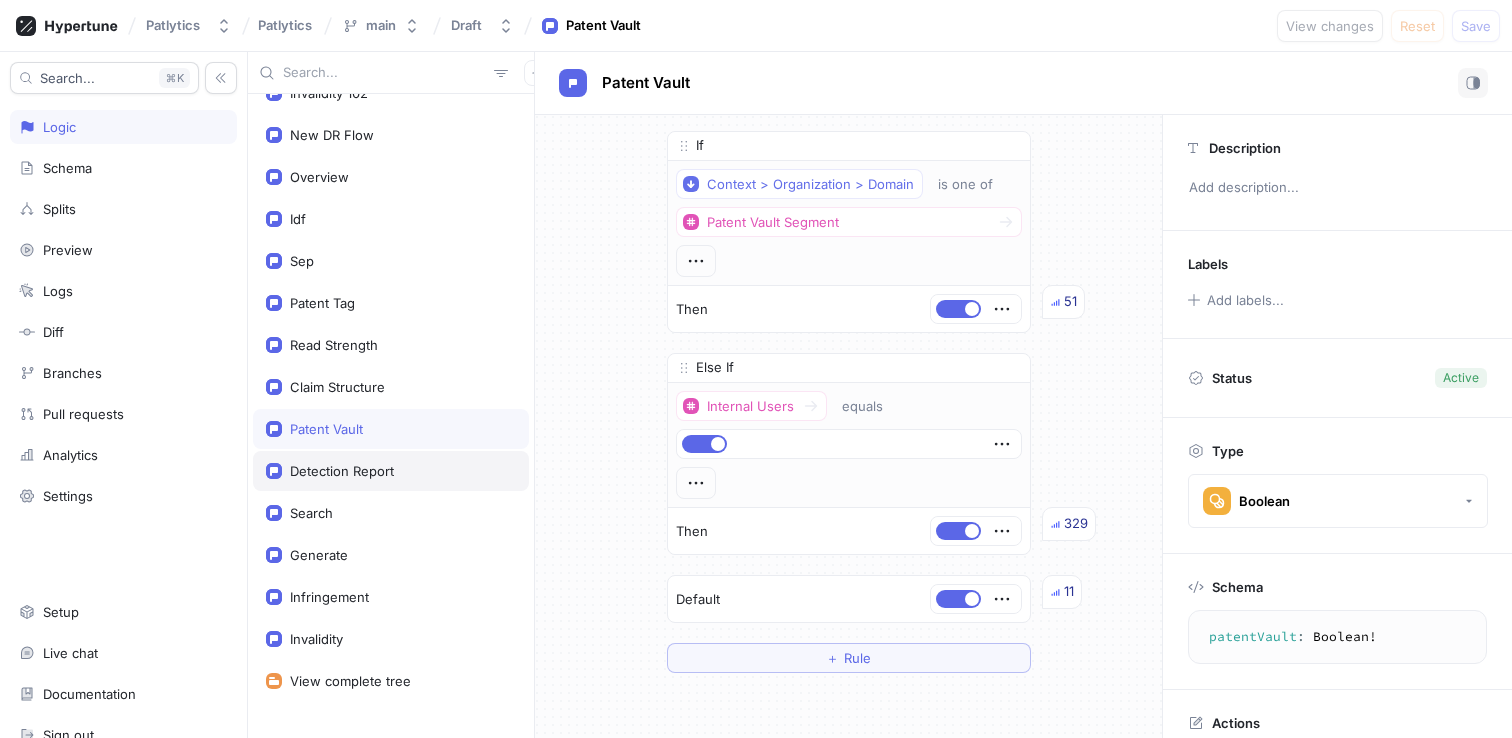 type on "patentVault: Boolean!" 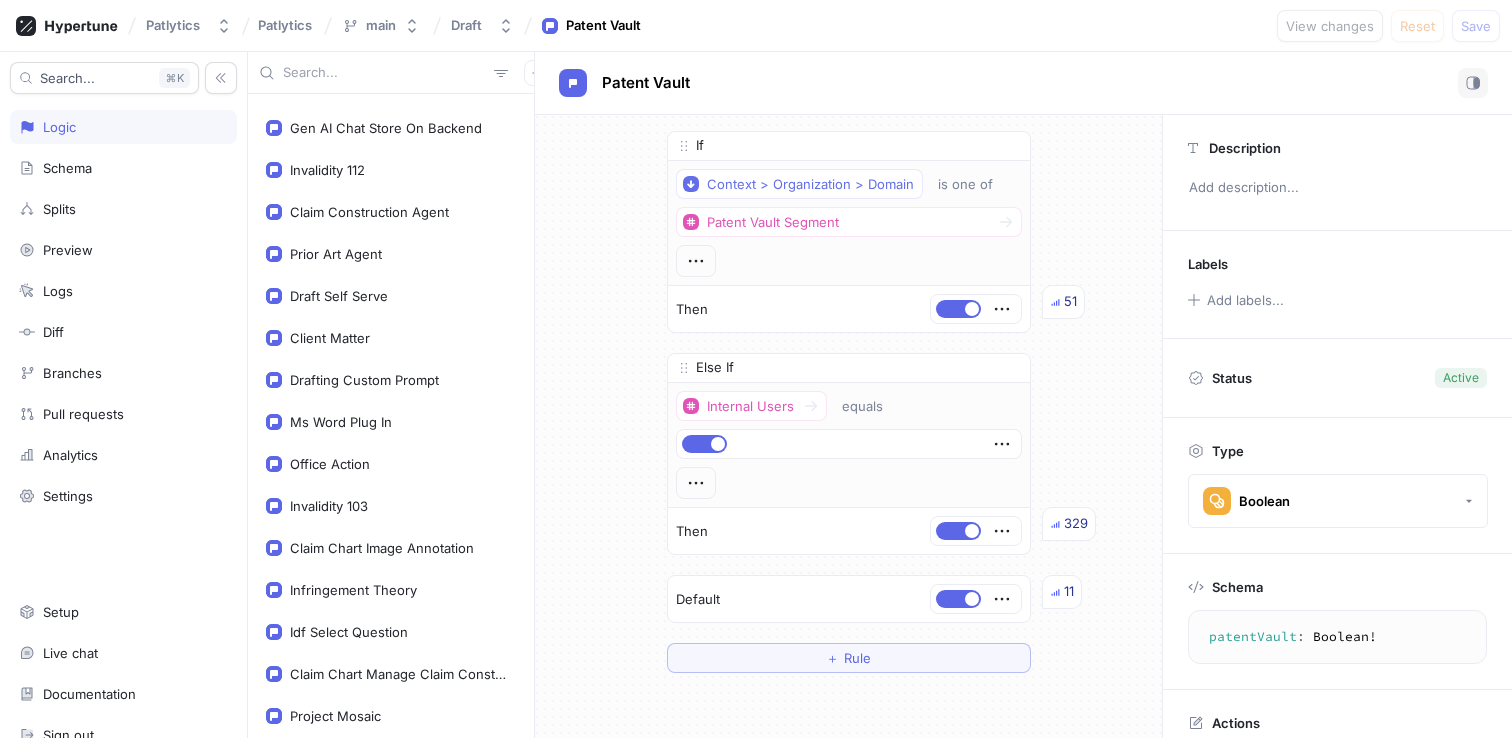 scroll, scrollTop: 1374, scrollLeft: 0, axis: vertical 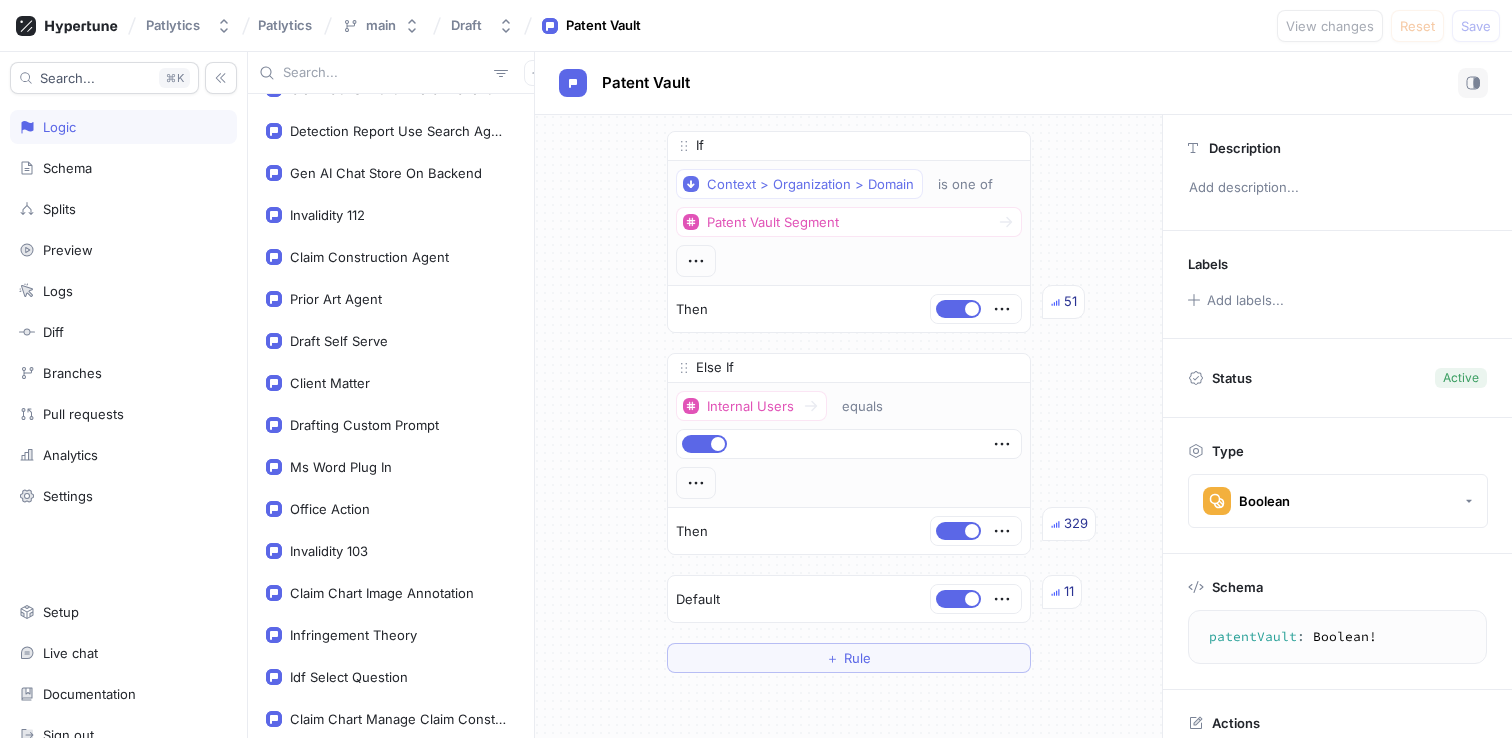click on "Drafting Custom Prompt" at bounding box center (364, 425) 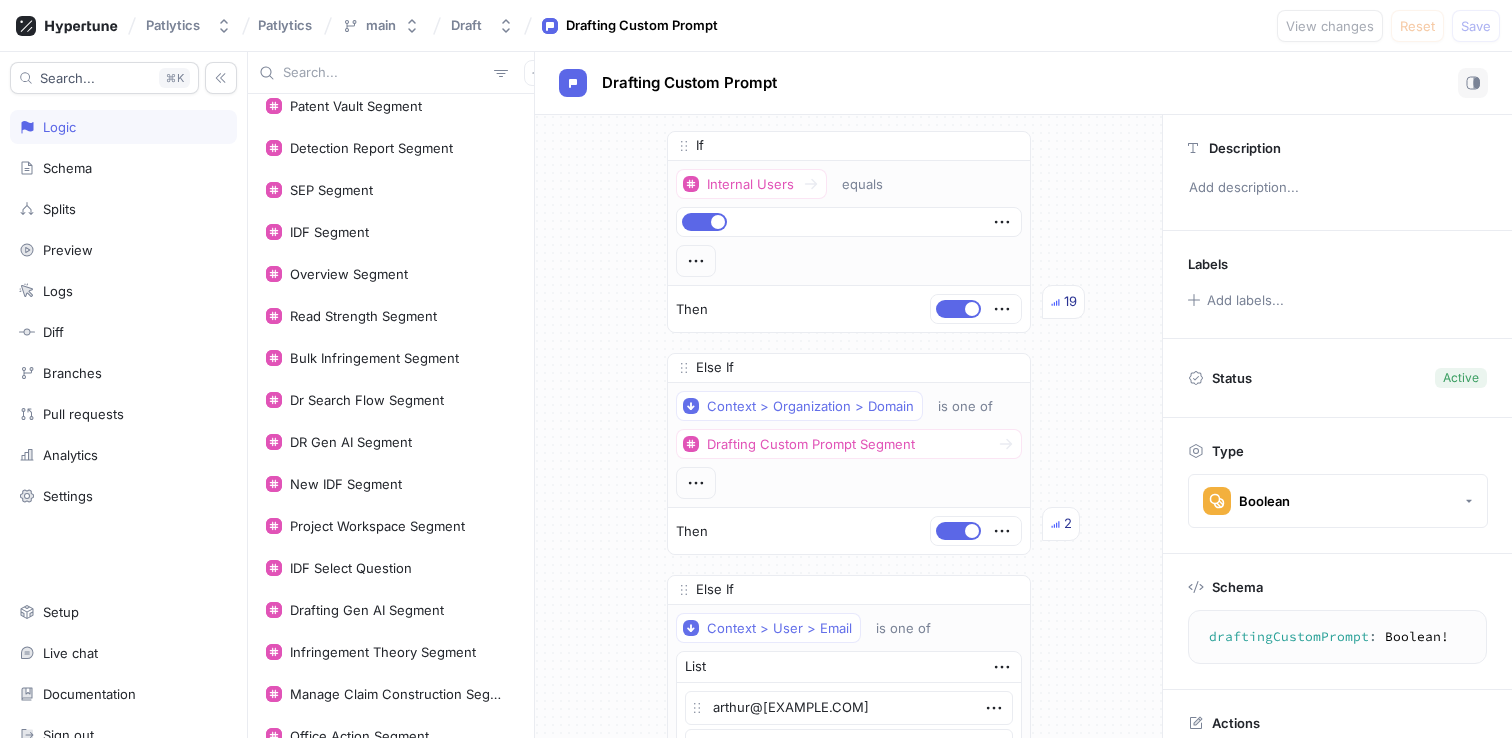 scroll, scrollTop: 225, scrollLeft: 0, axis: vertical 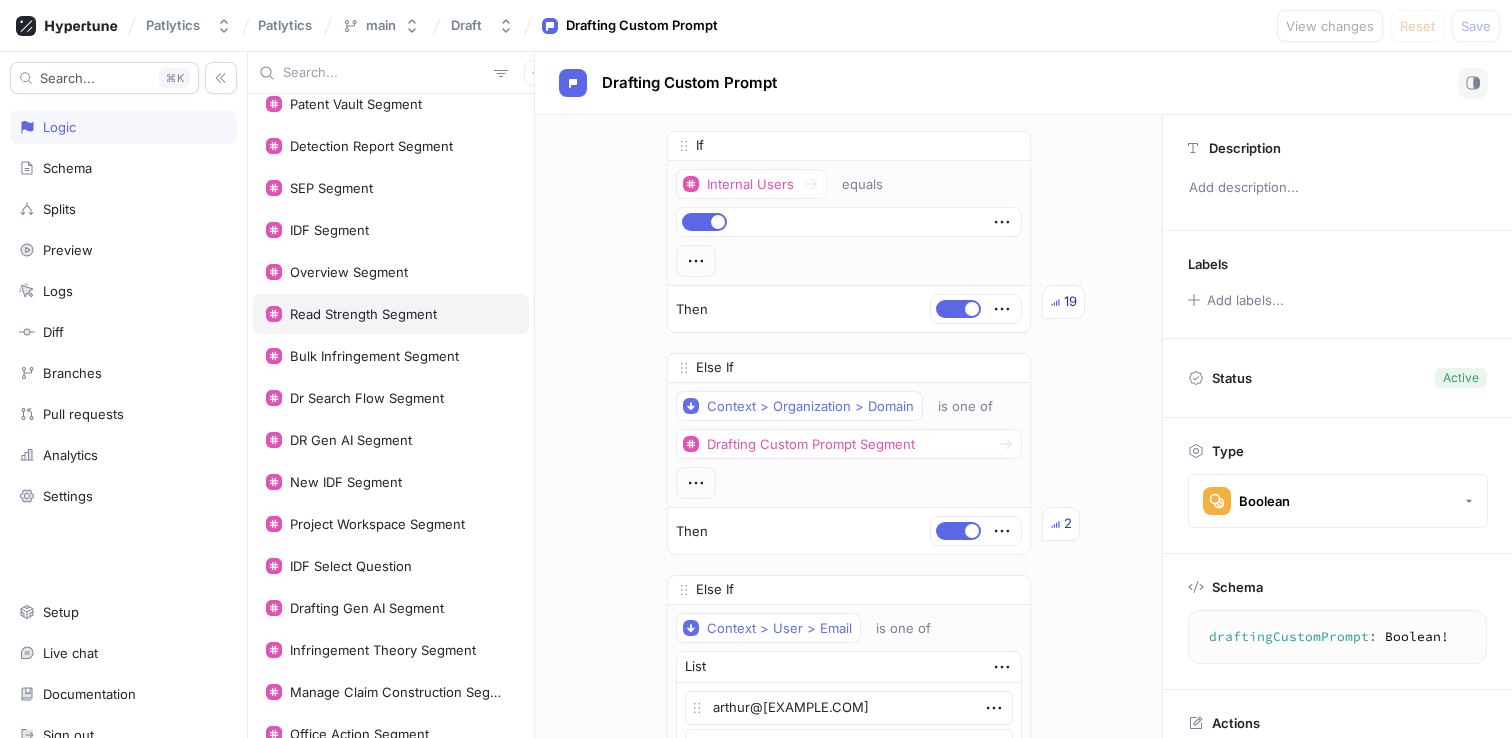 click on "Read Strength Segment" at bounding box center (391, 314) 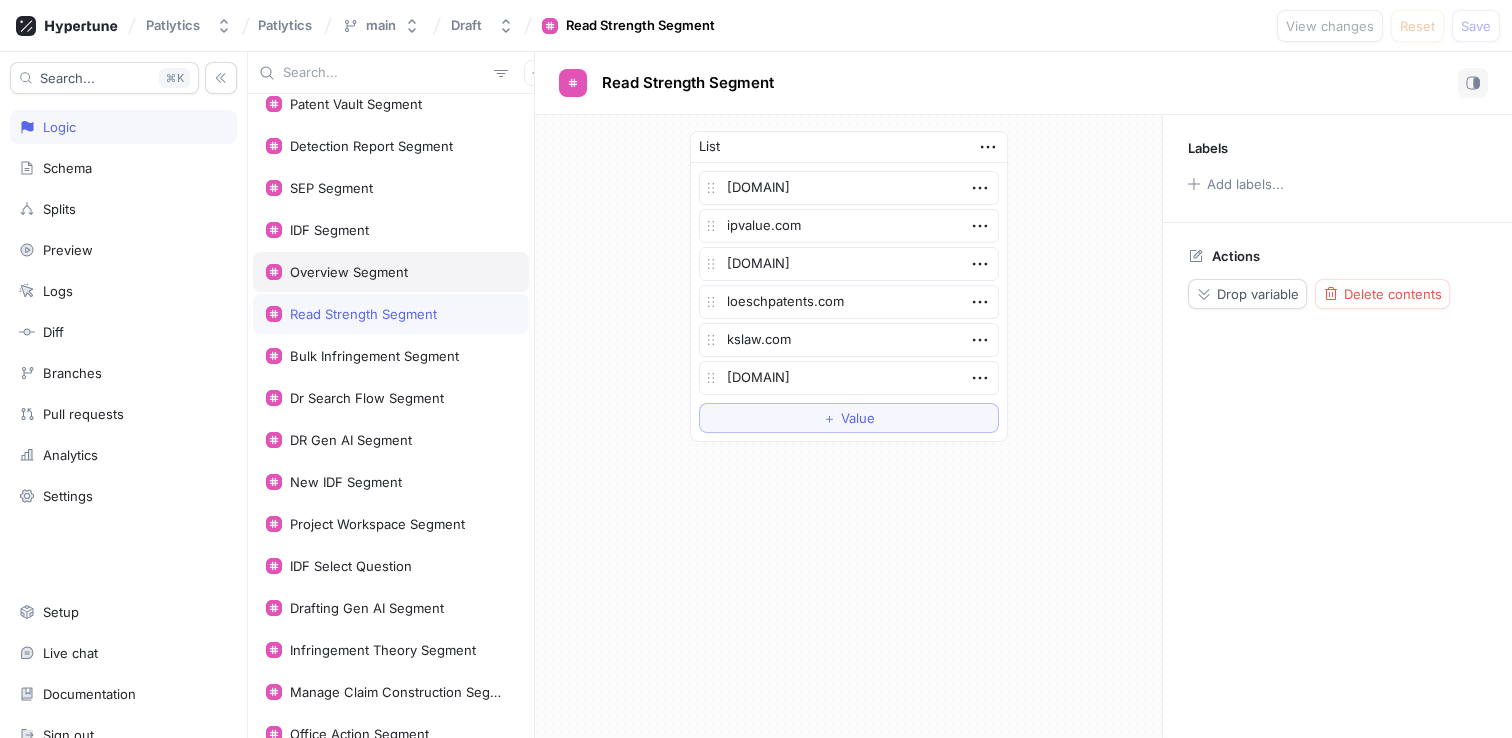 click on "Overview Segment" at bounding box center [349, 272] 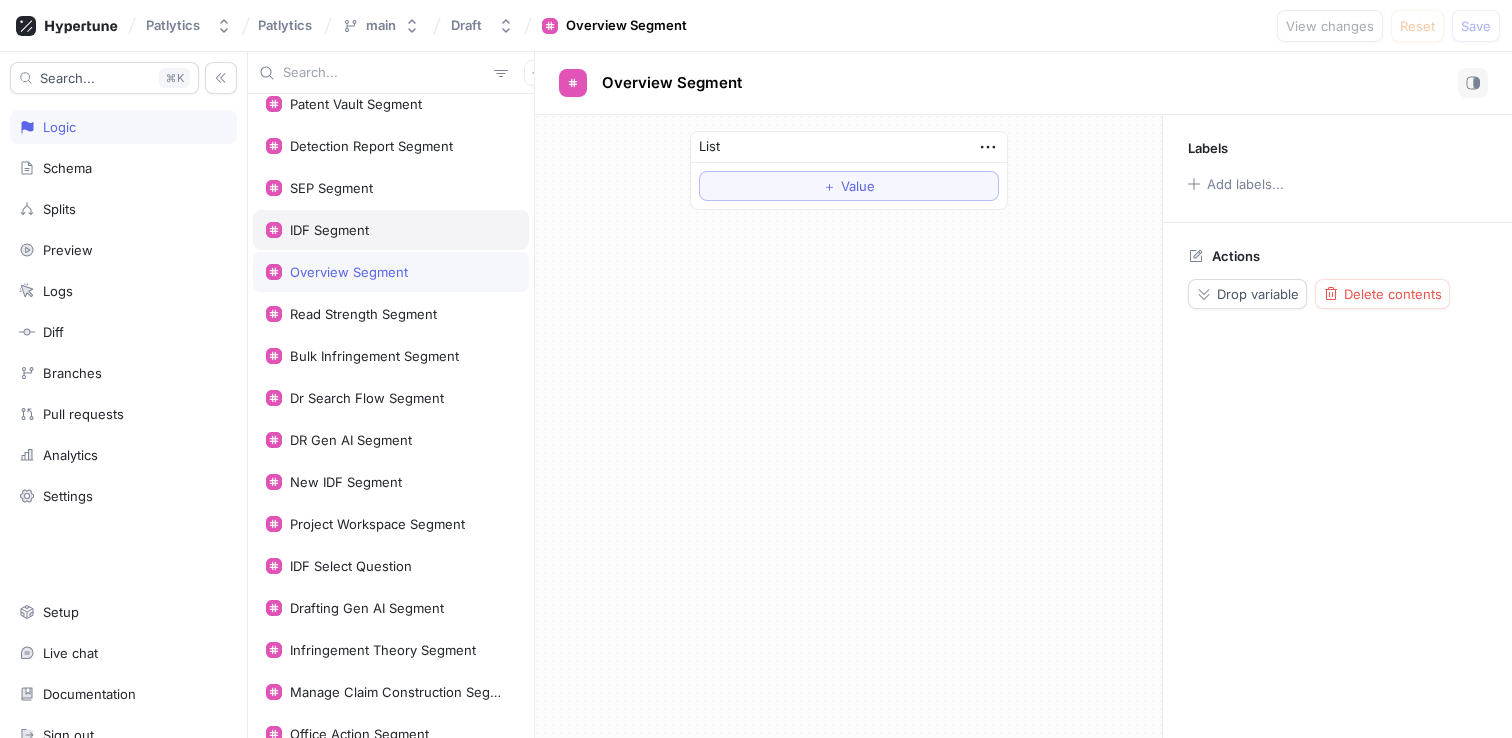 click on "IDF Segment" at bounding box center (391, 230) 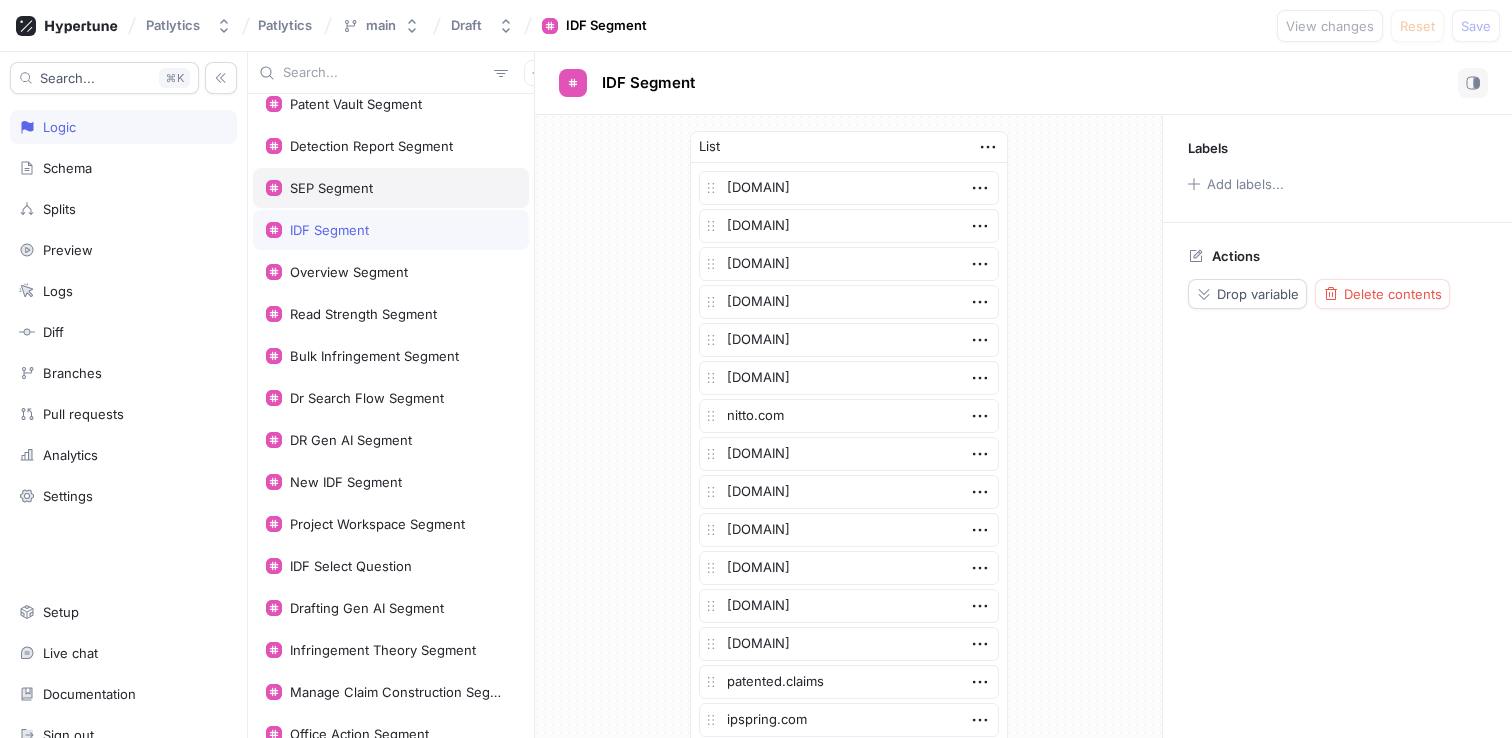 click on "SEP Segment" at bounding box center (391, 188) 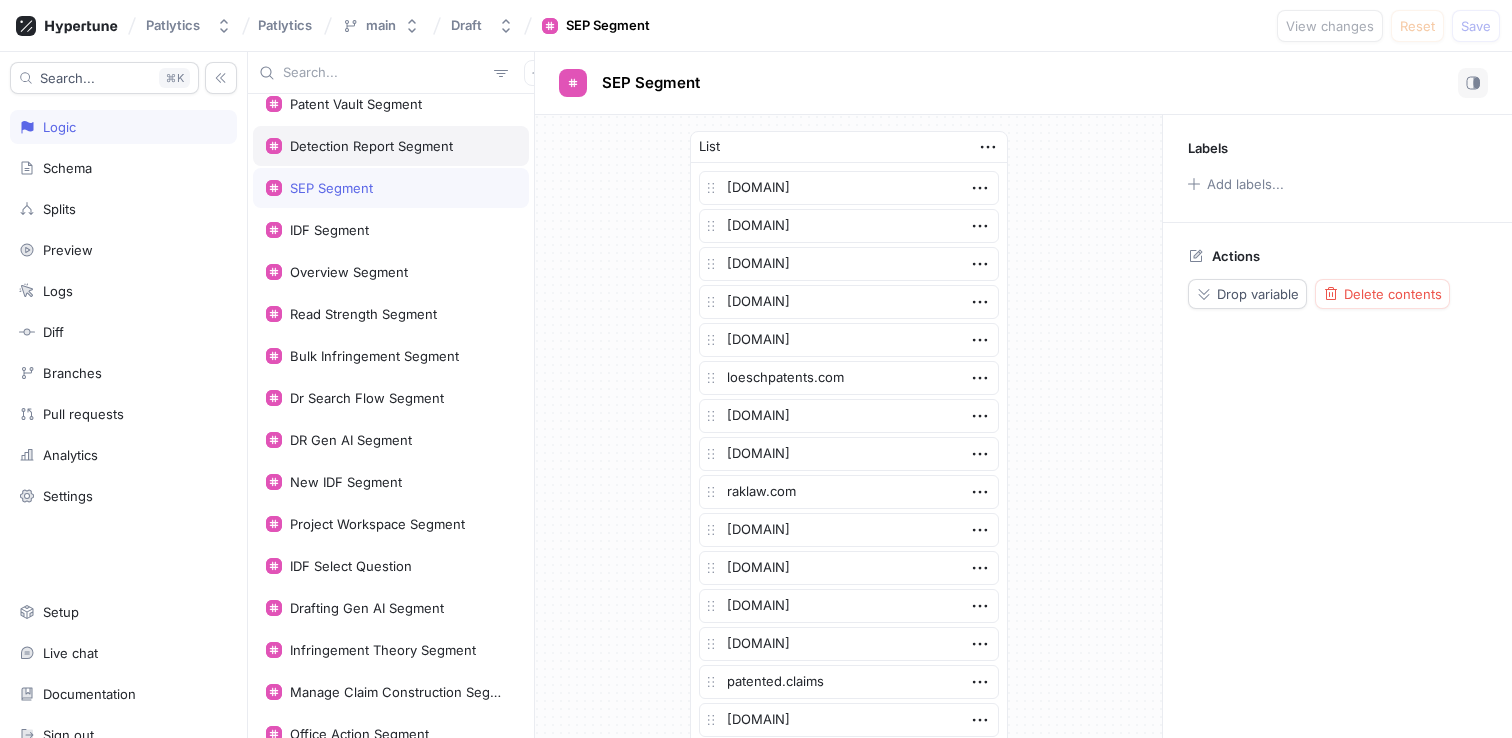 click on "Detection Report Segment" at bounding box center [391, 146] 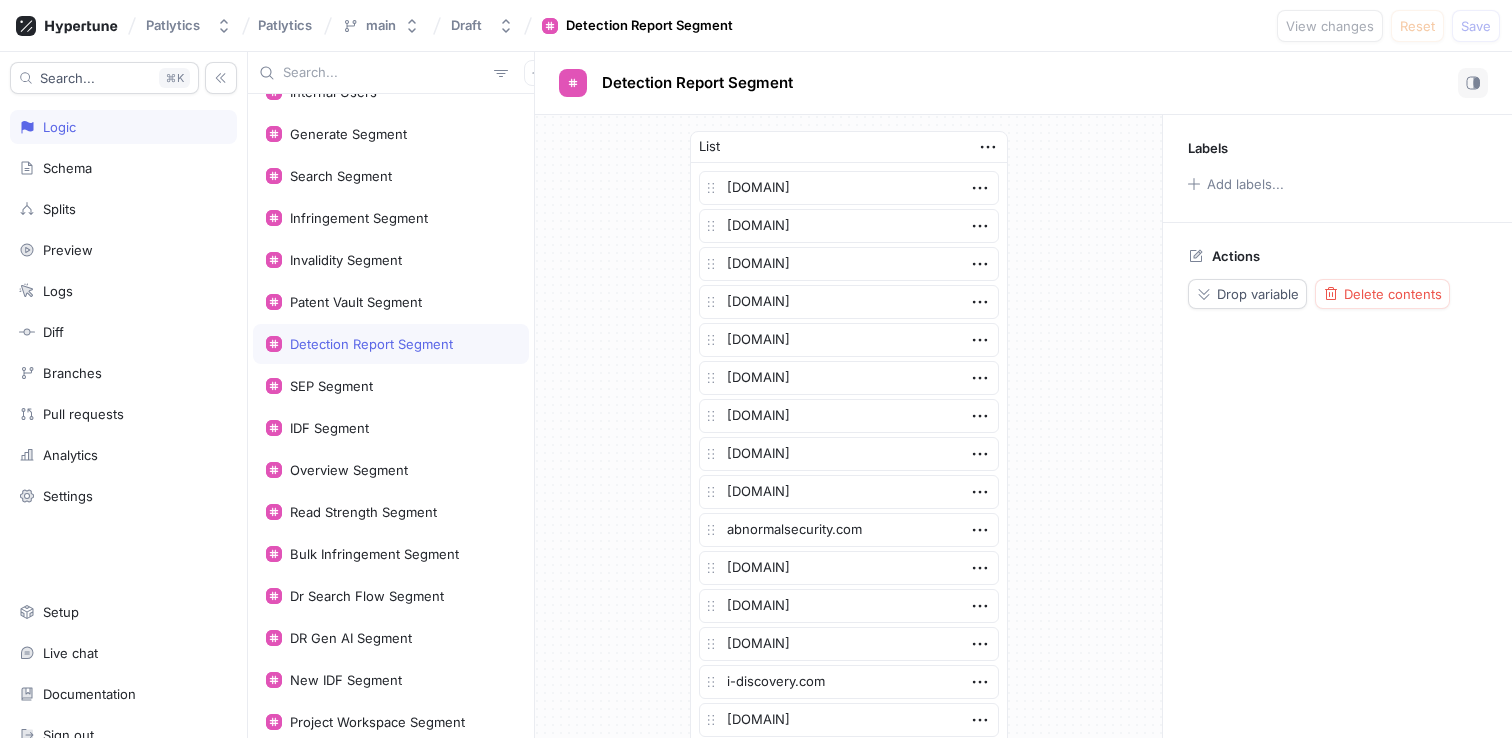 scroll, scrollTop: 0, scrollLeft: 0, axis: both 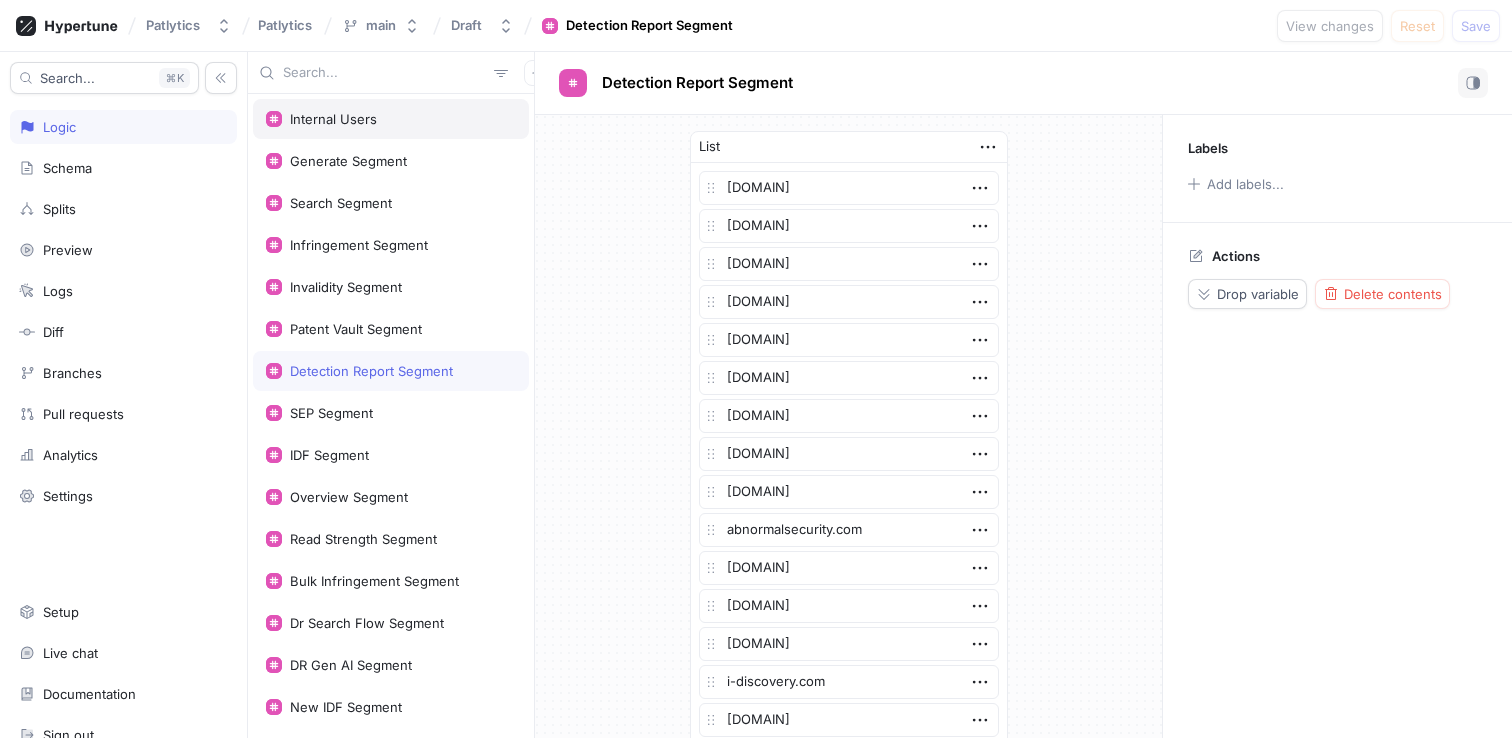 click on "Internal Users" at bounding box center [391, 119] 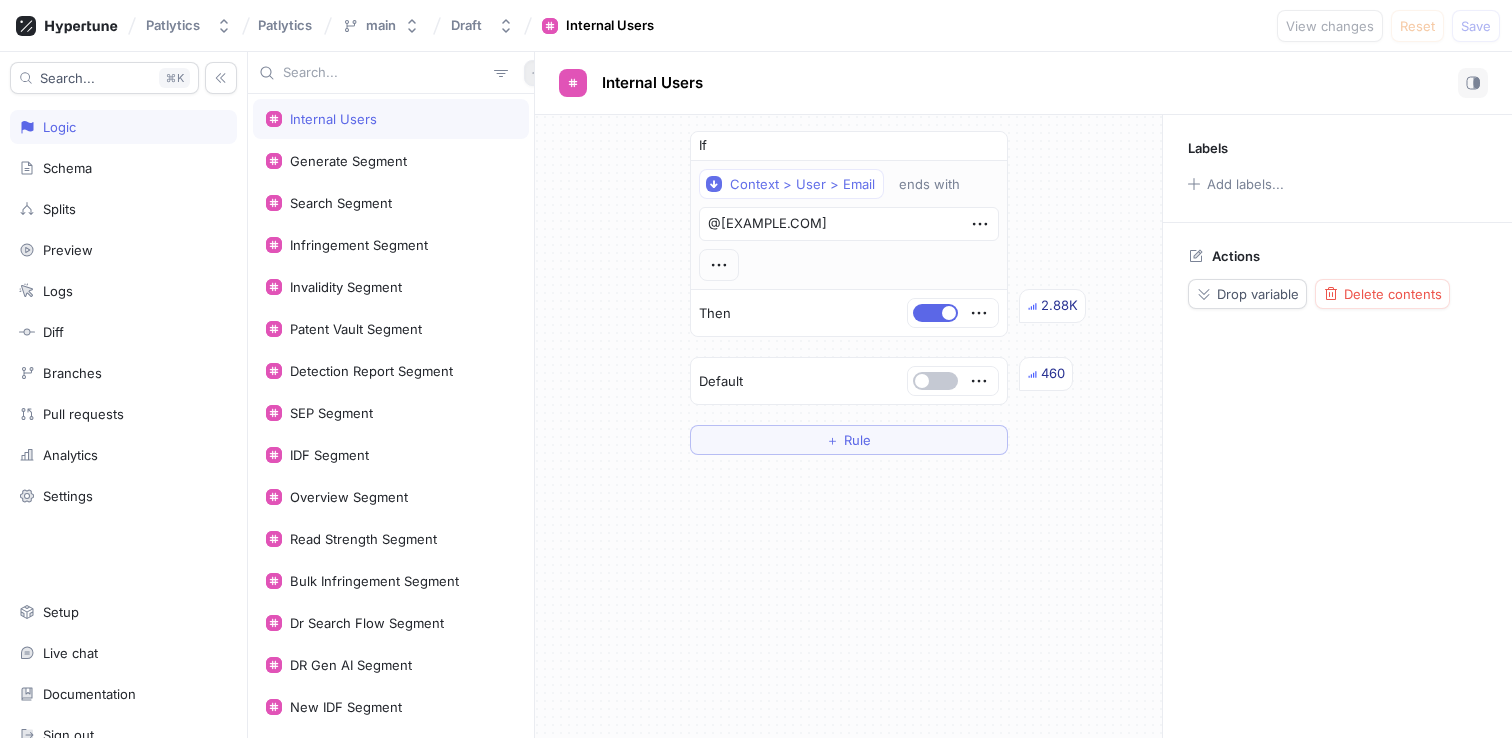 click at bounding box center [537, 73] 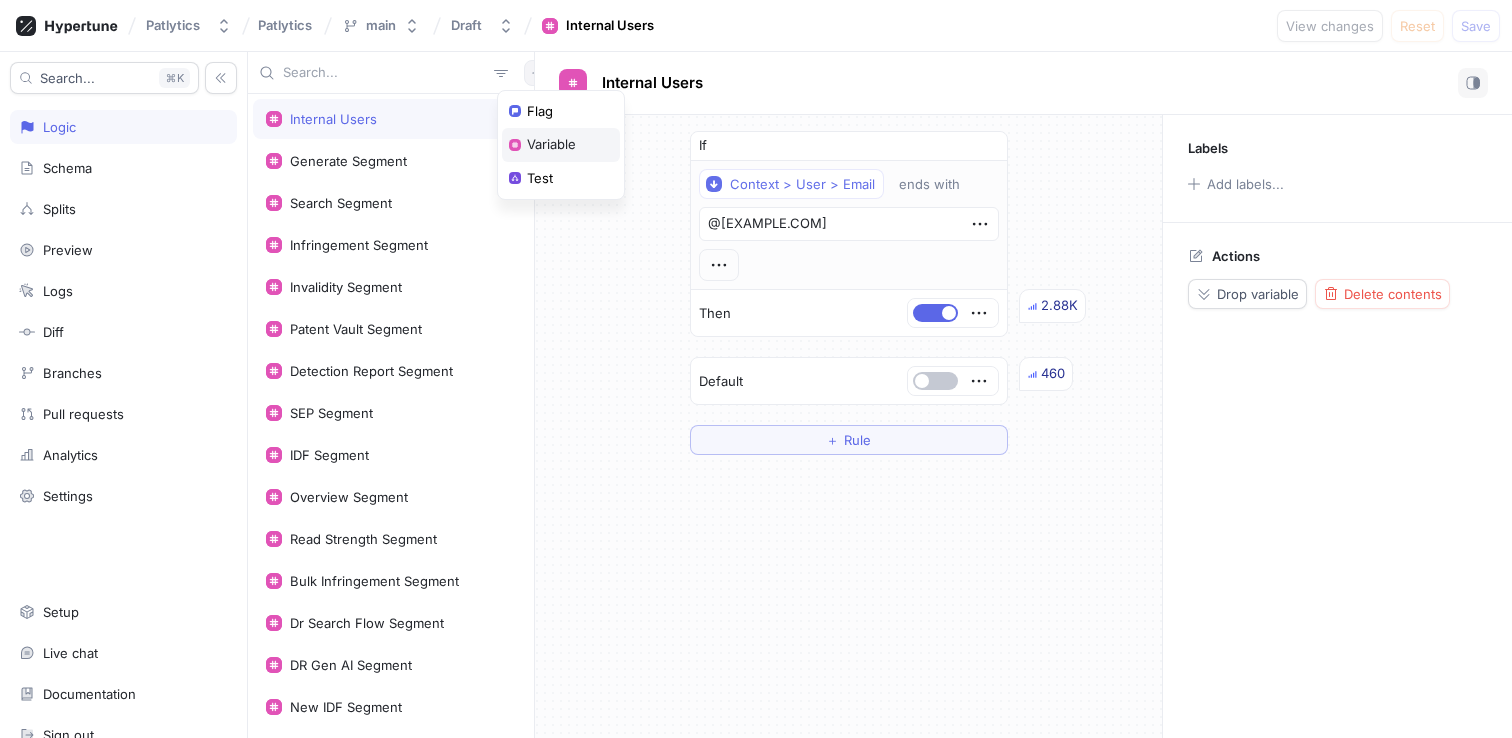 click on "Variable" at bounding box center (551, 145) 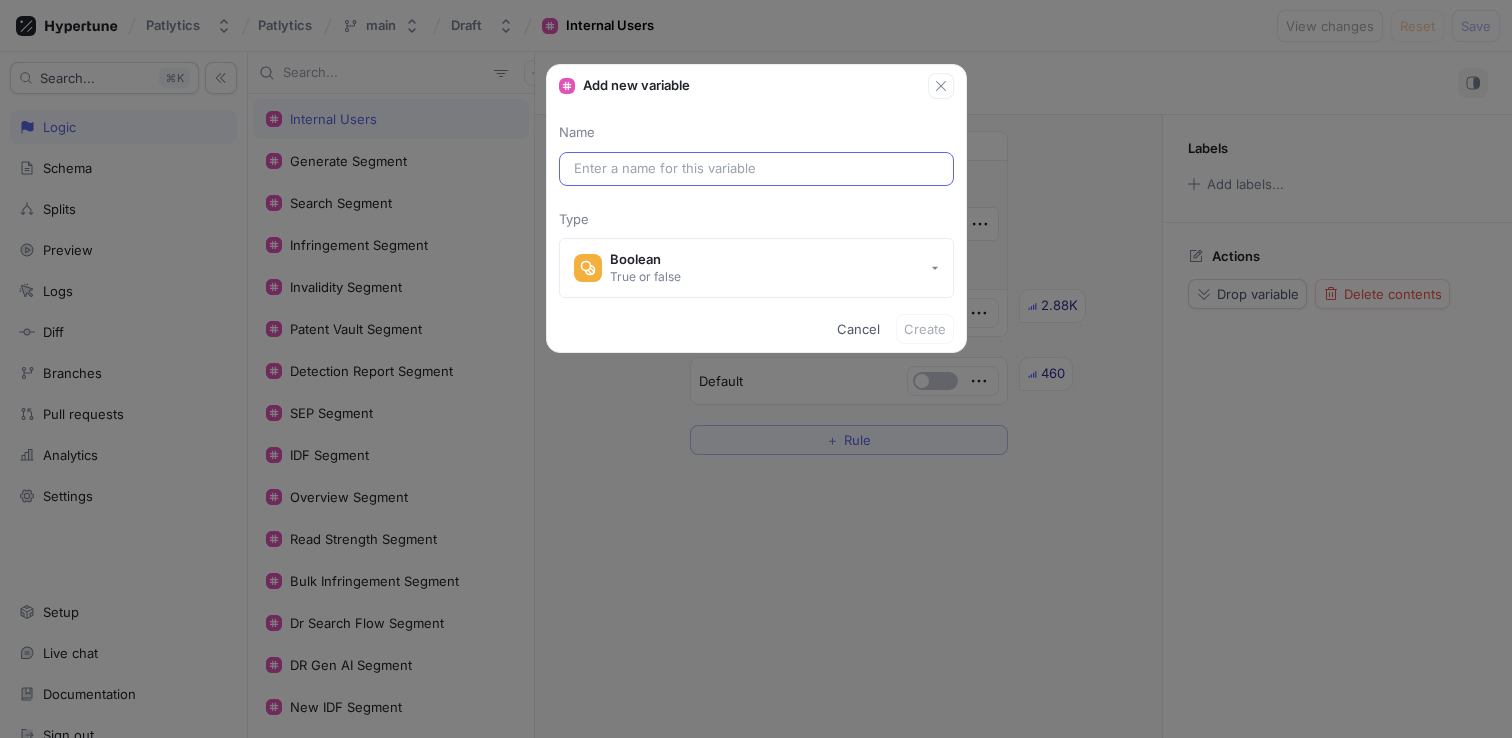 click at bounding box center [756, 169] 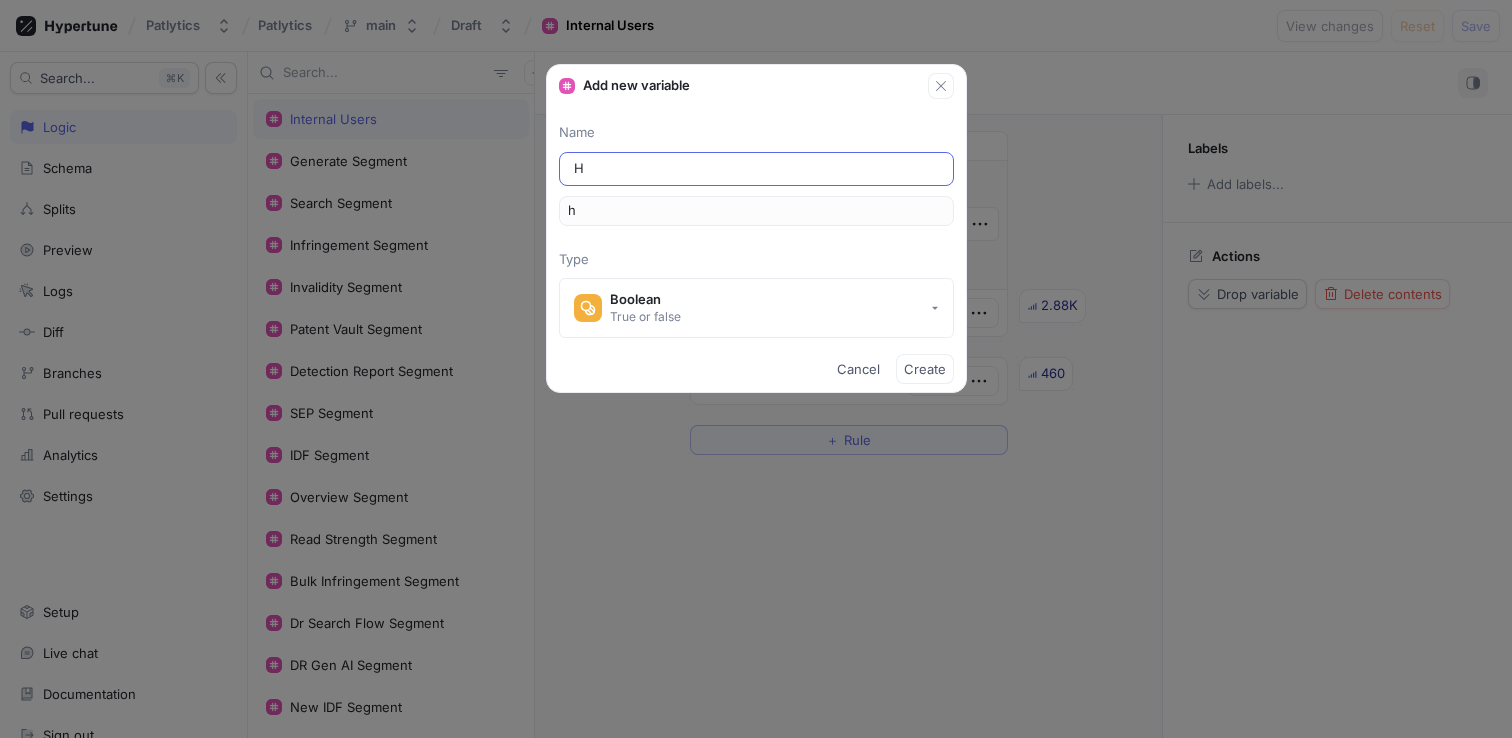 type on "Hi" 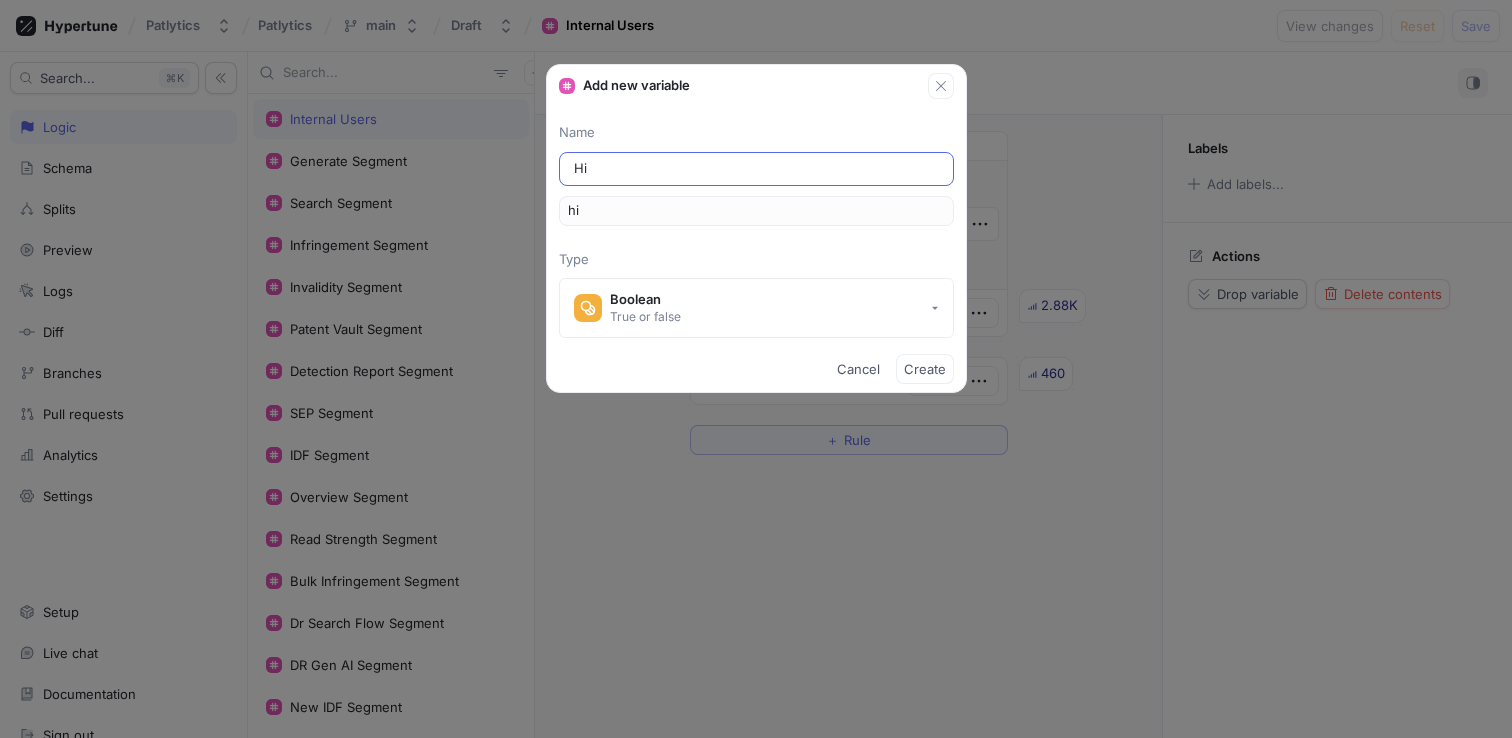 type on "Hid" 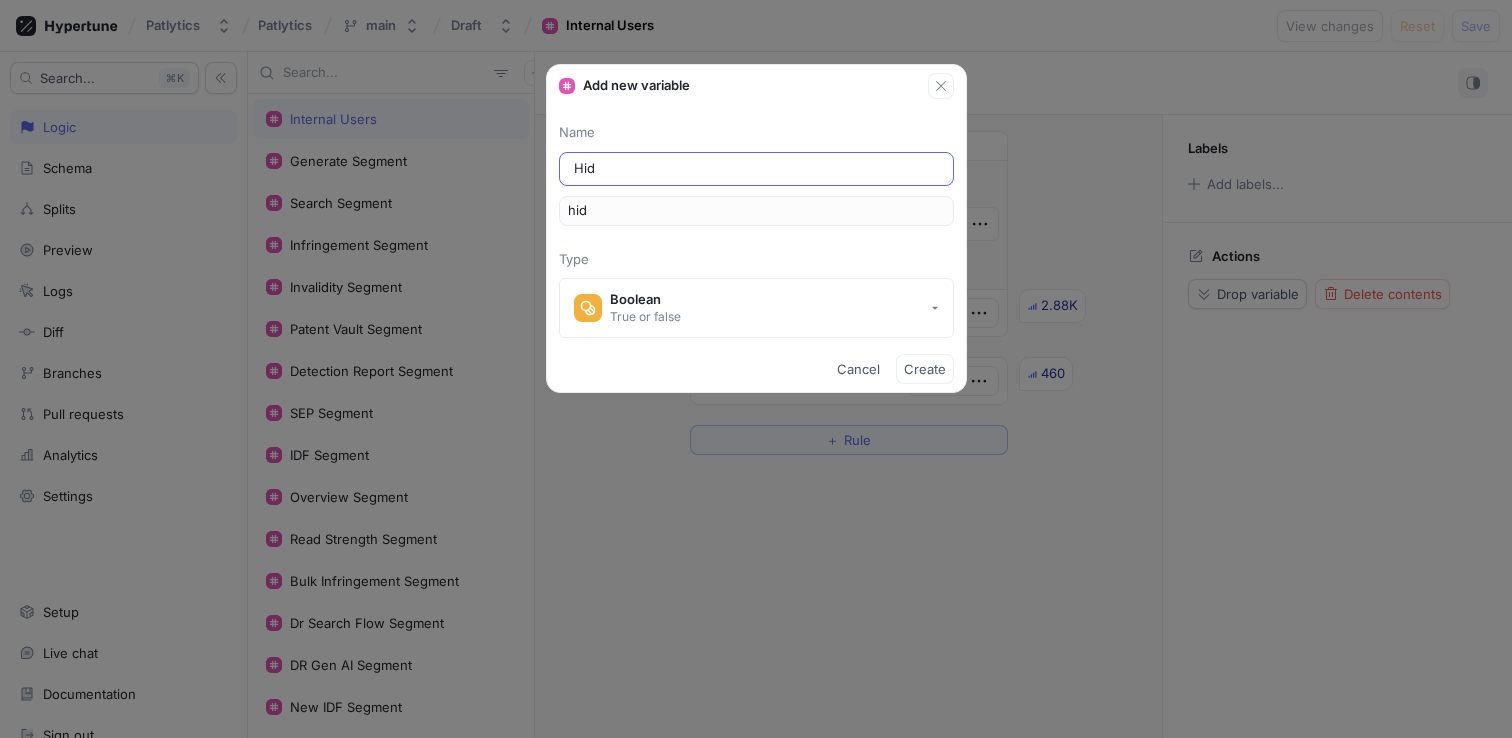 type on "Hide" 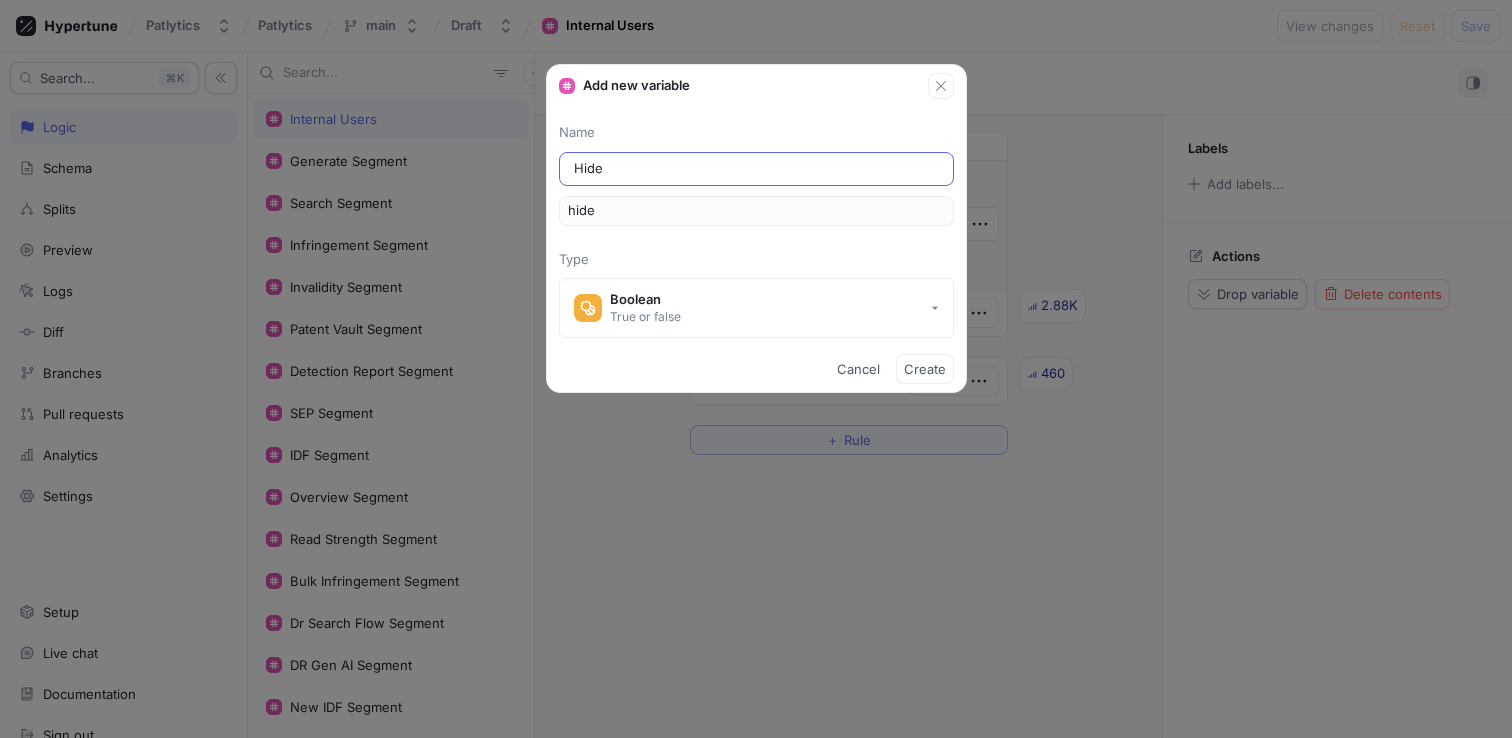 type on "Hide C" 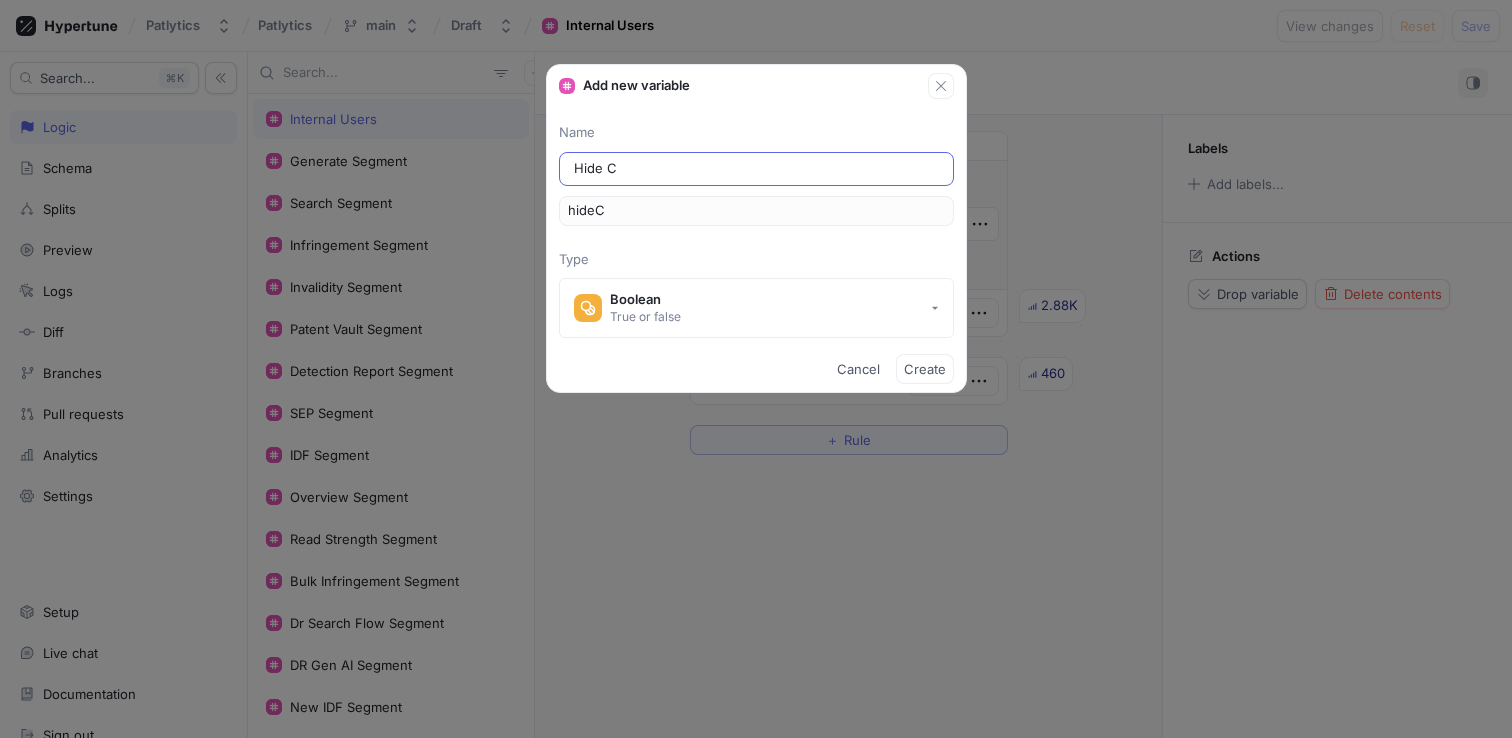 type on "Hide" 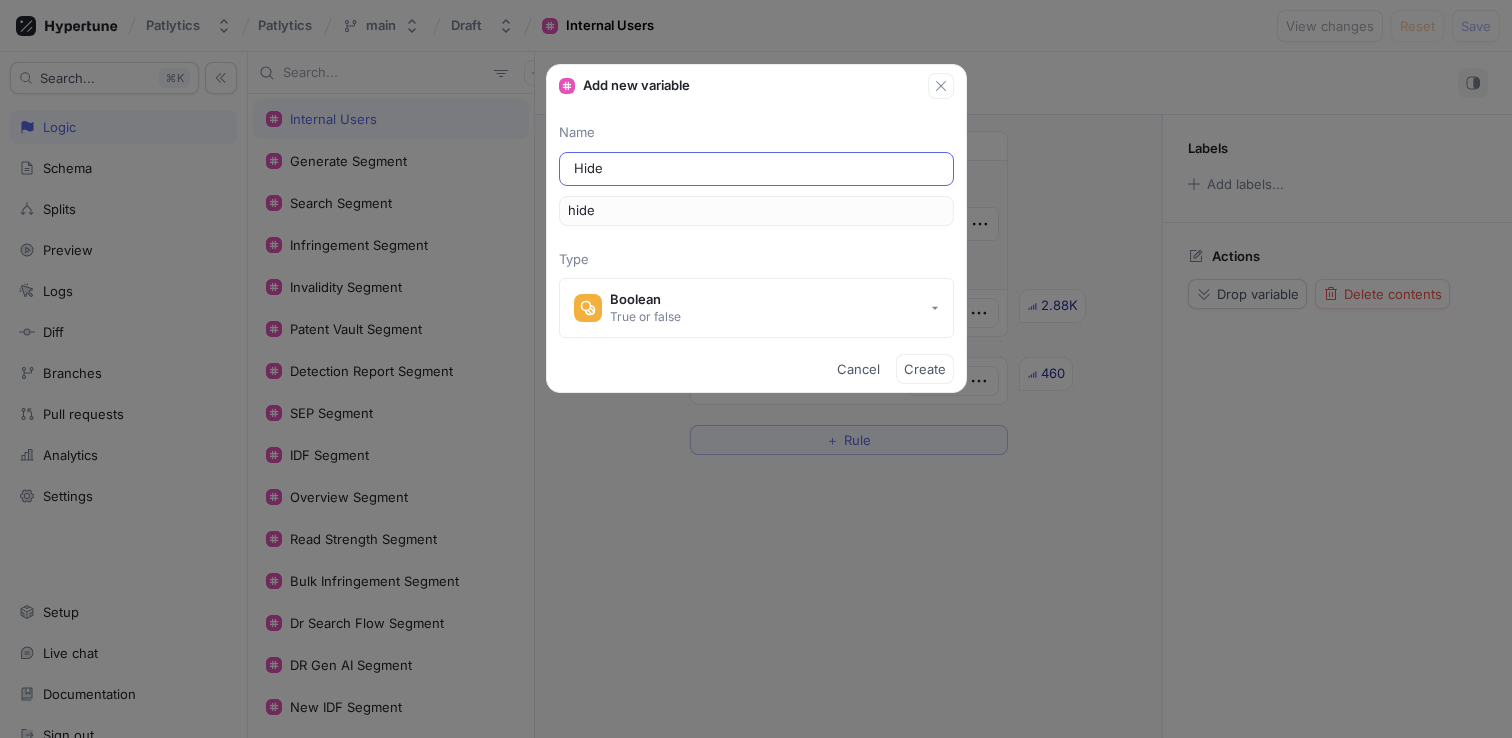 type on "Hid" 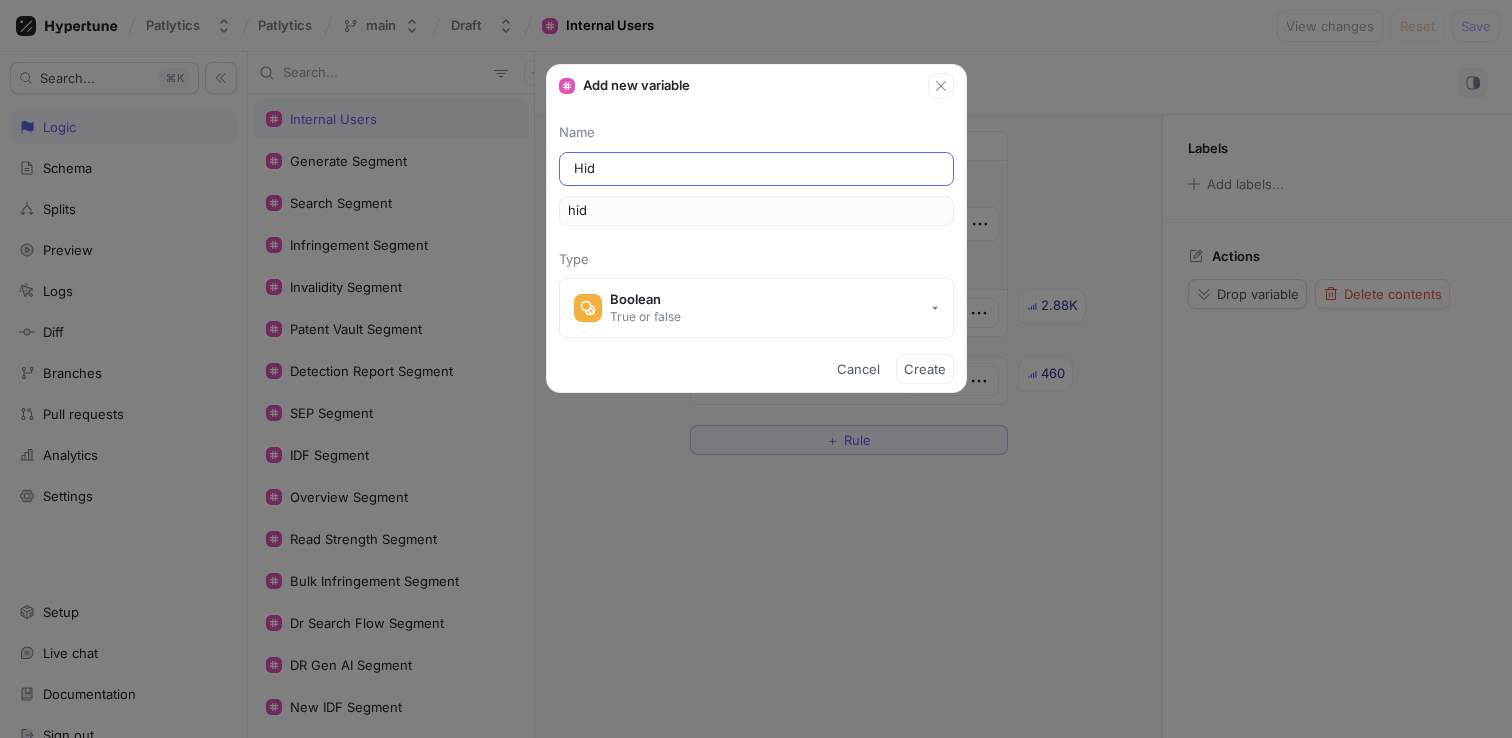 type on "Hi" 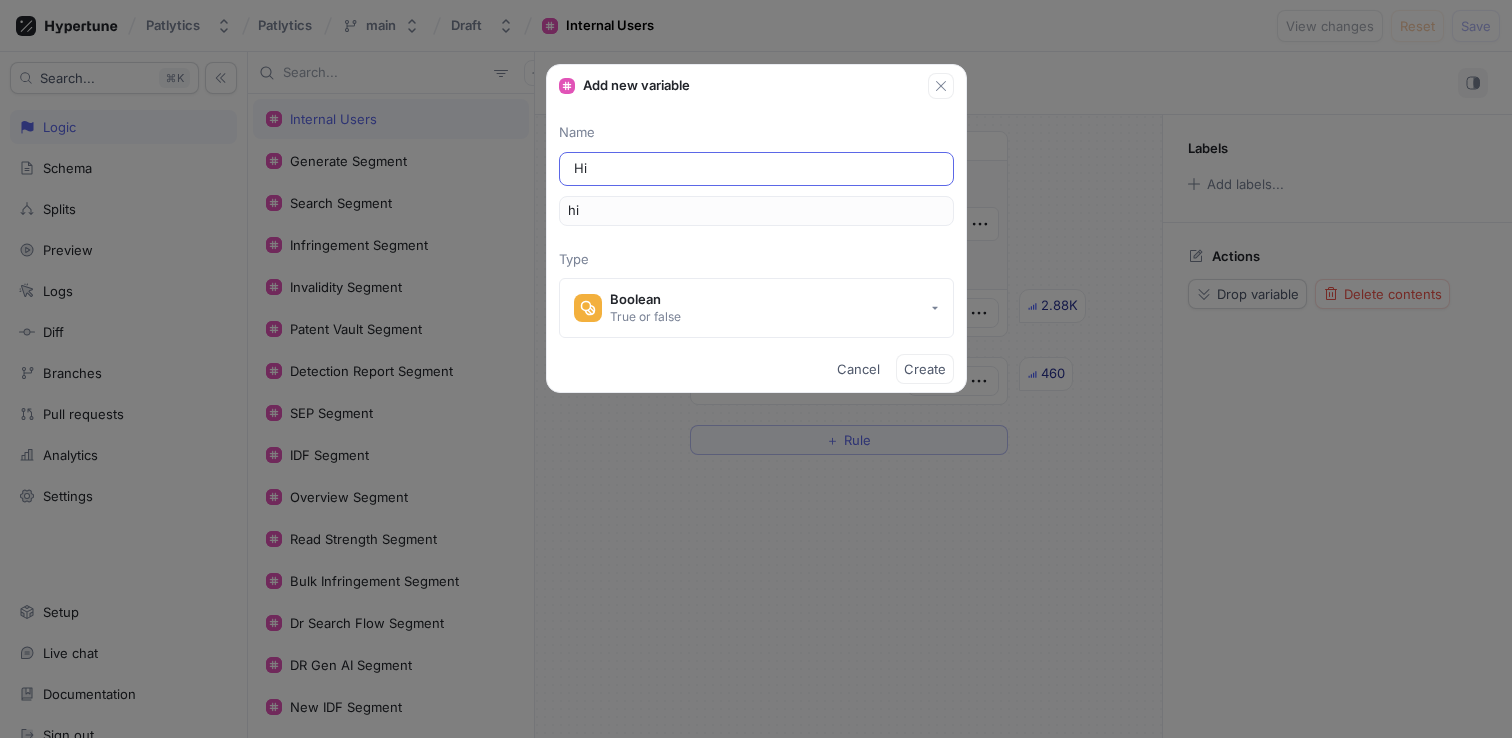 type on "H" 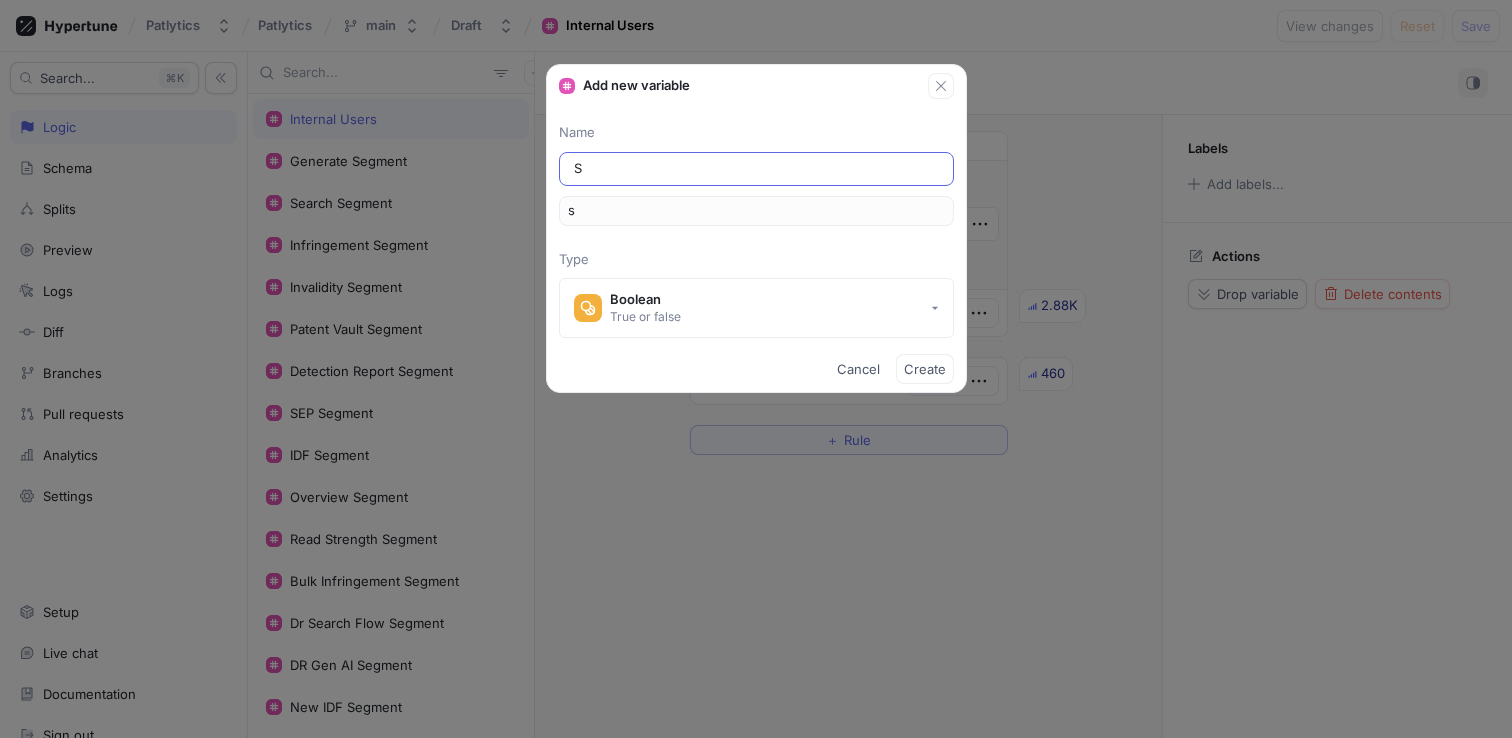 type on "Si" 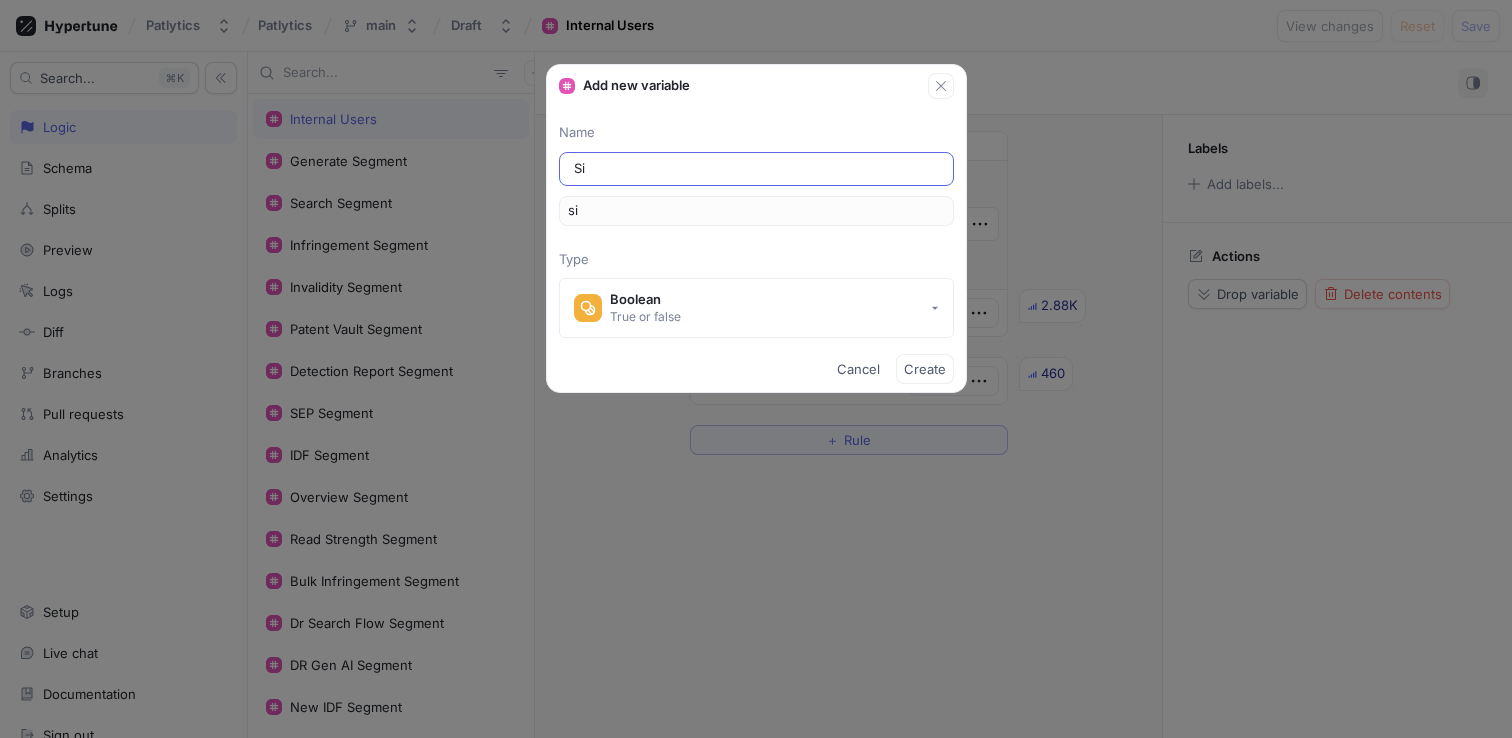 type on "Sim" 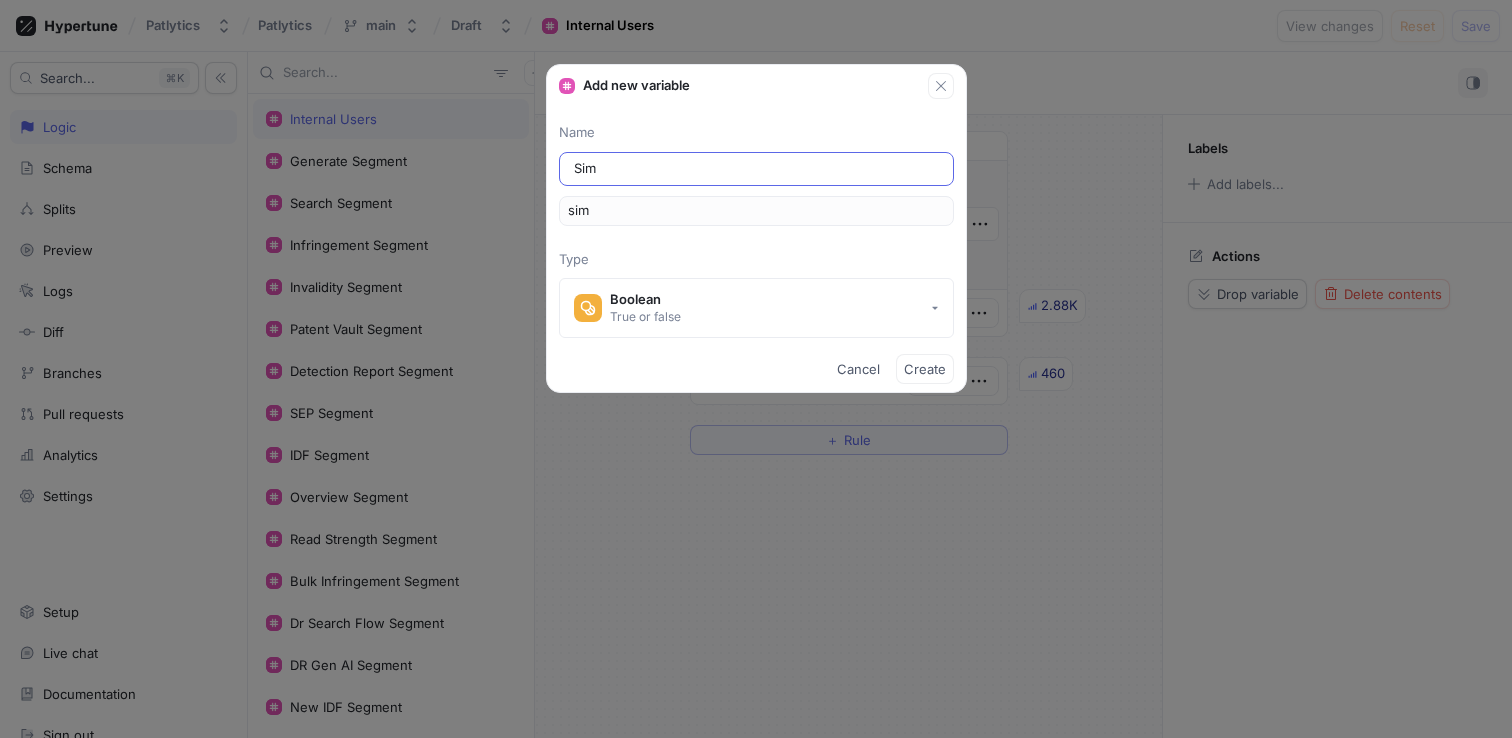 type on "Simp" 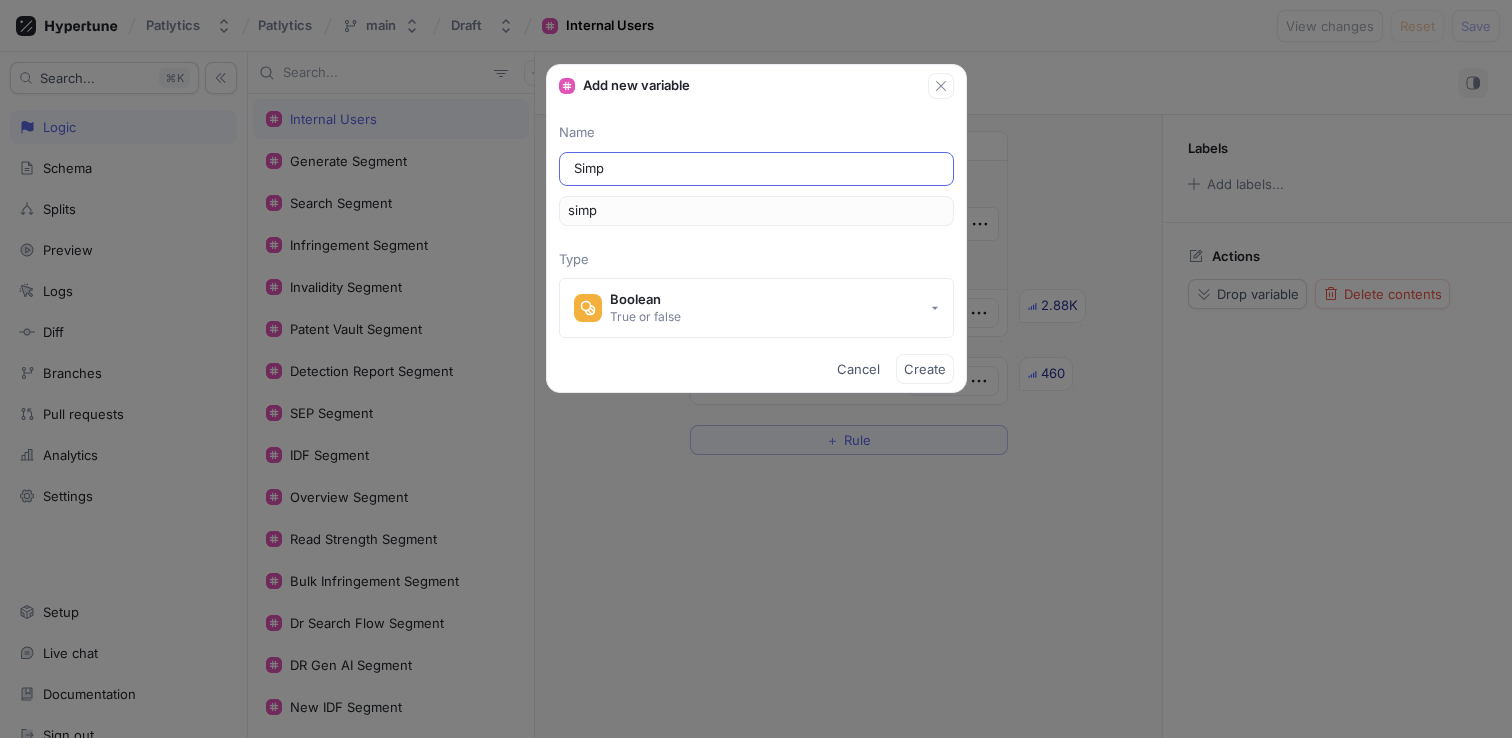 type on "Simpl" 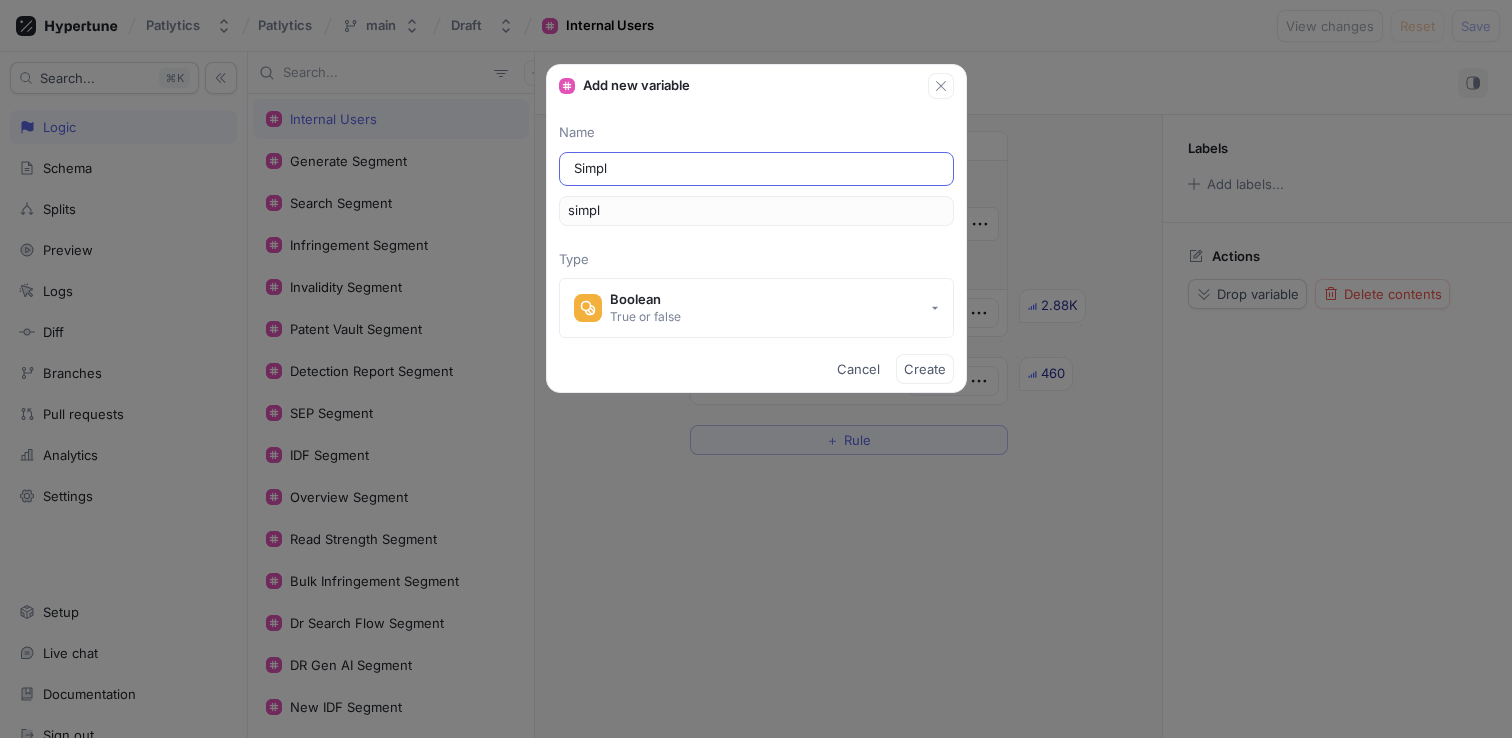 type on "Simple" 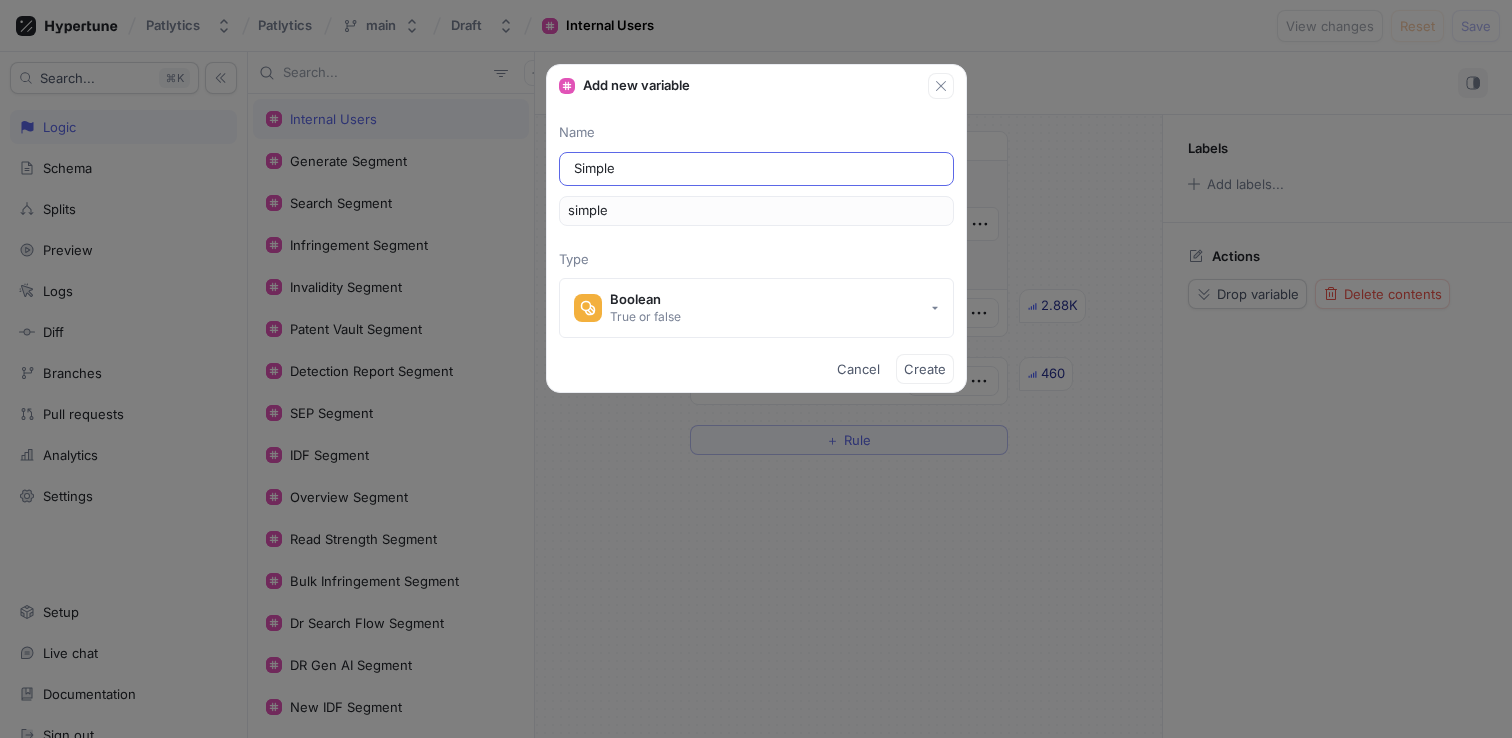 type on "Simpl" 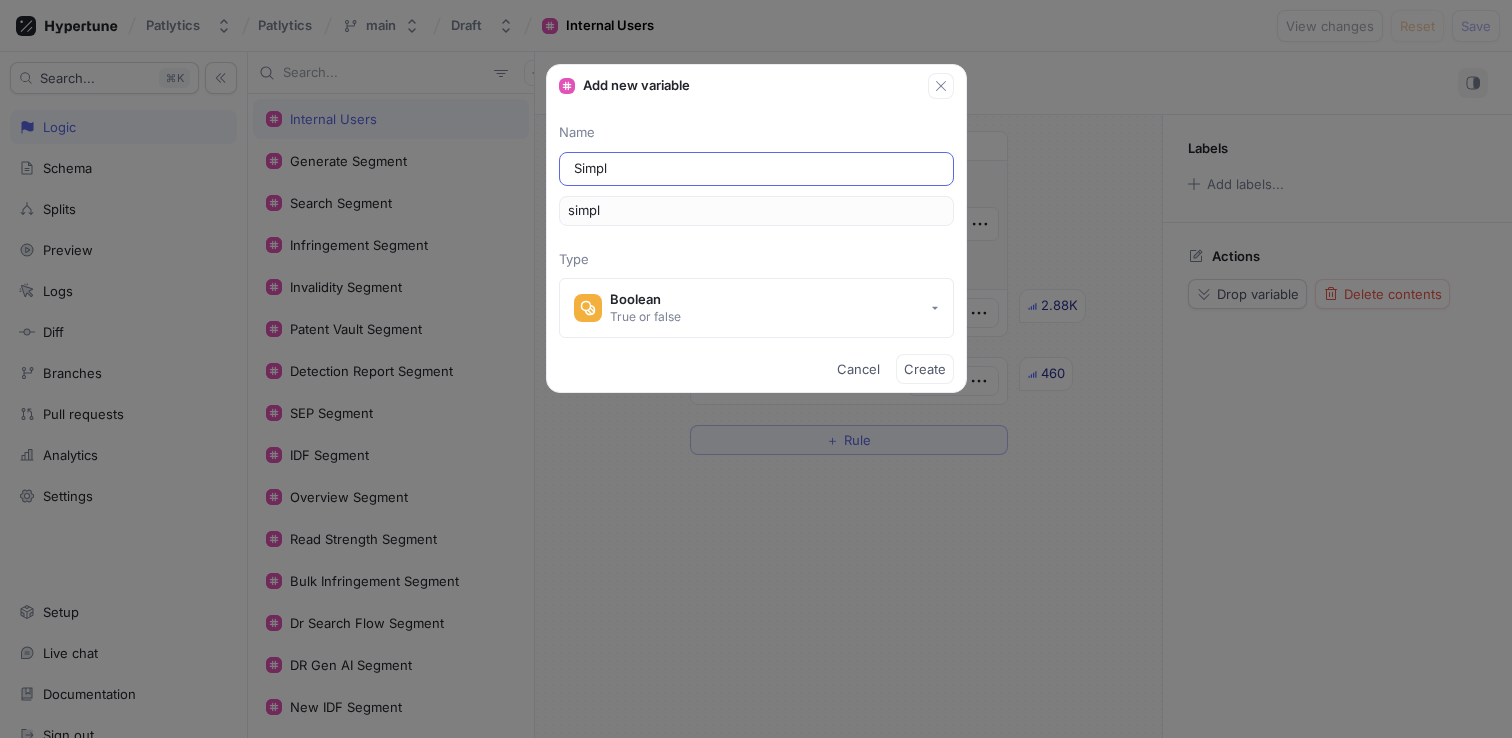 type on "Simpli" 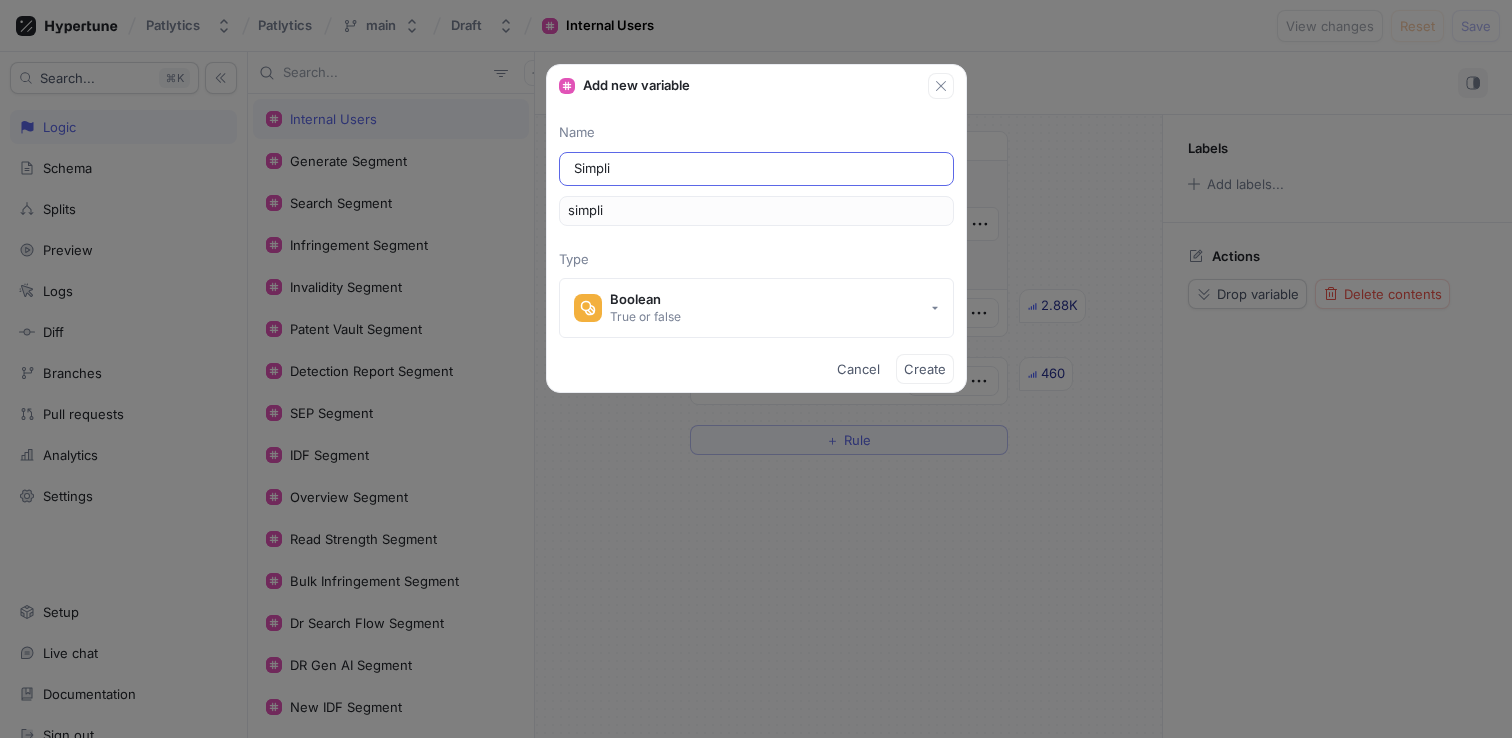 type on "Simplif" 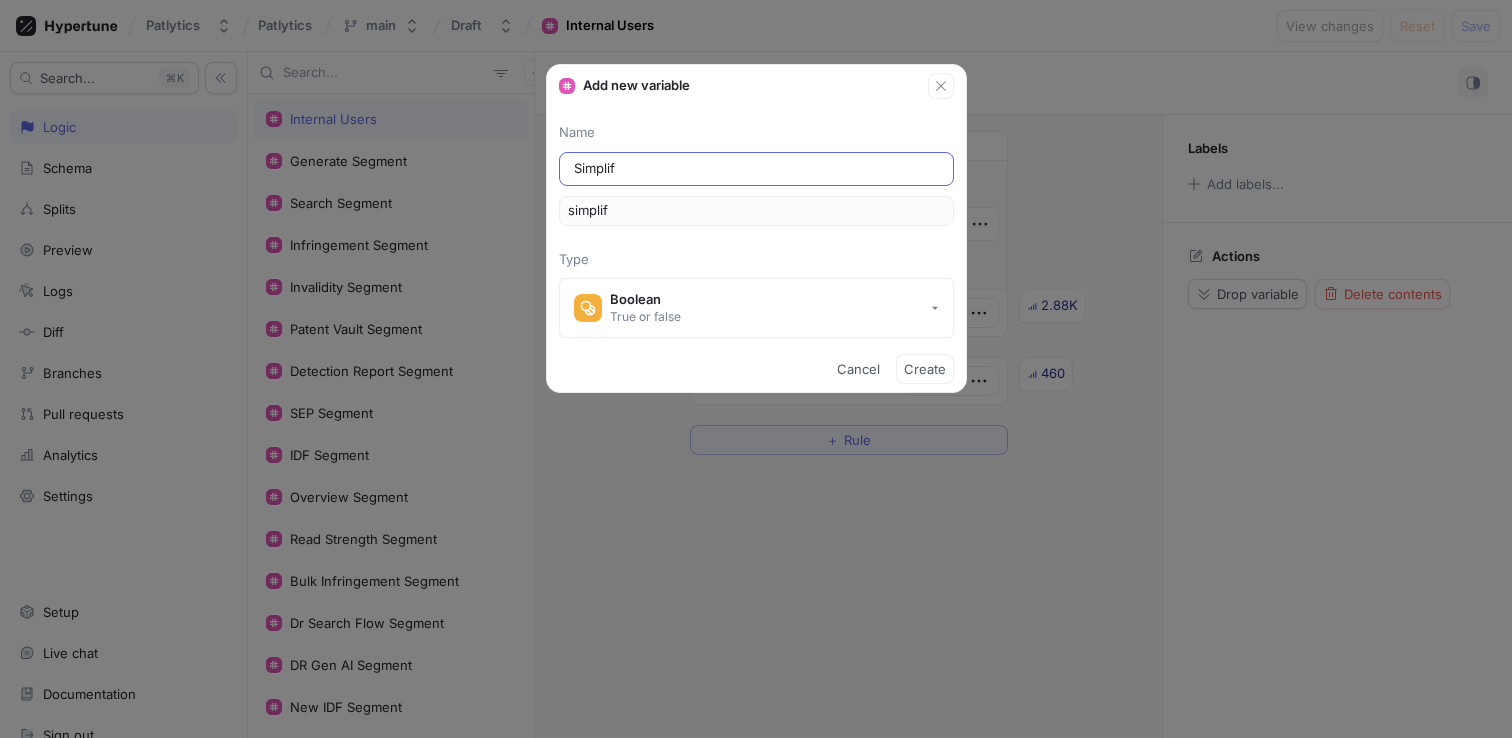 type on "Simplifi" 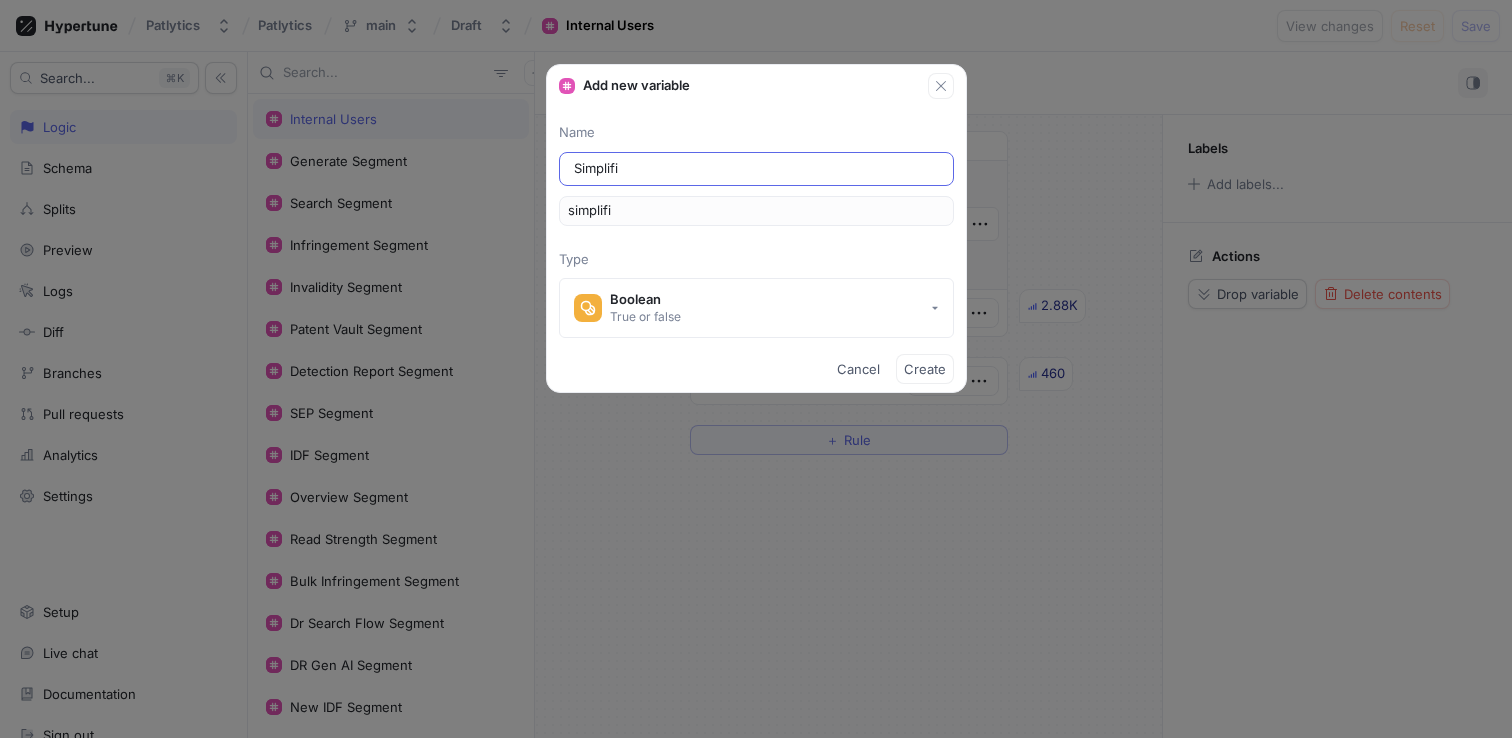 type on "Simplifie" 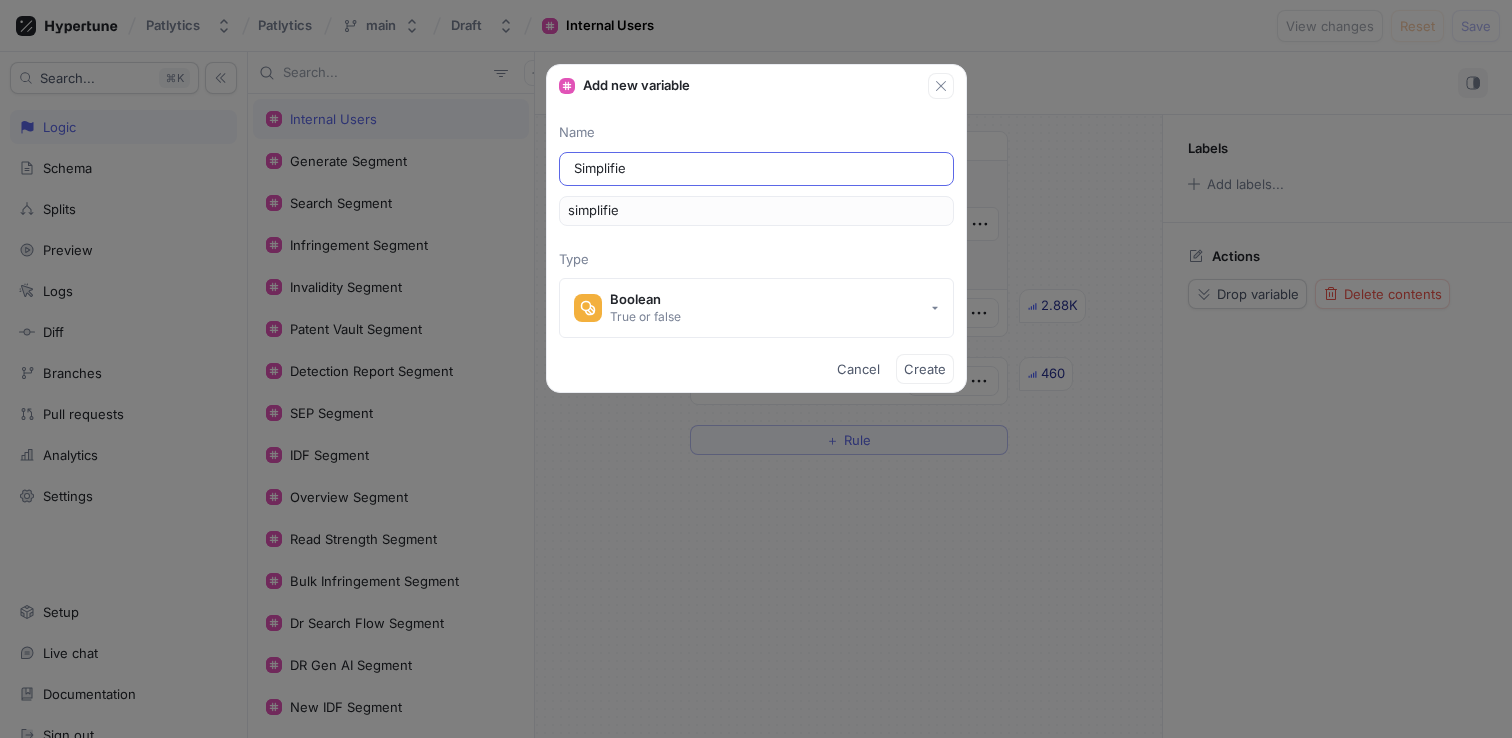 type on "Simplified" 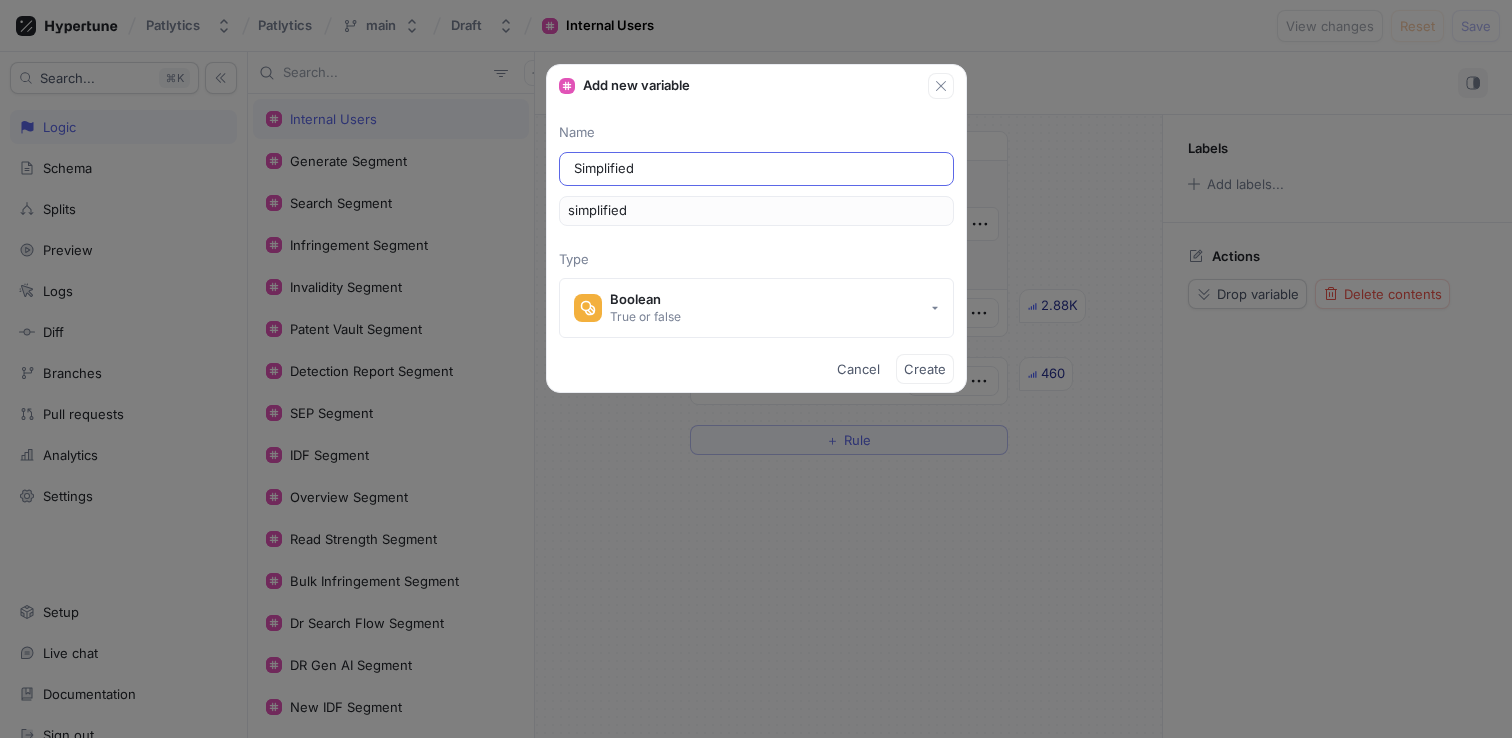 type on "Simplifie" 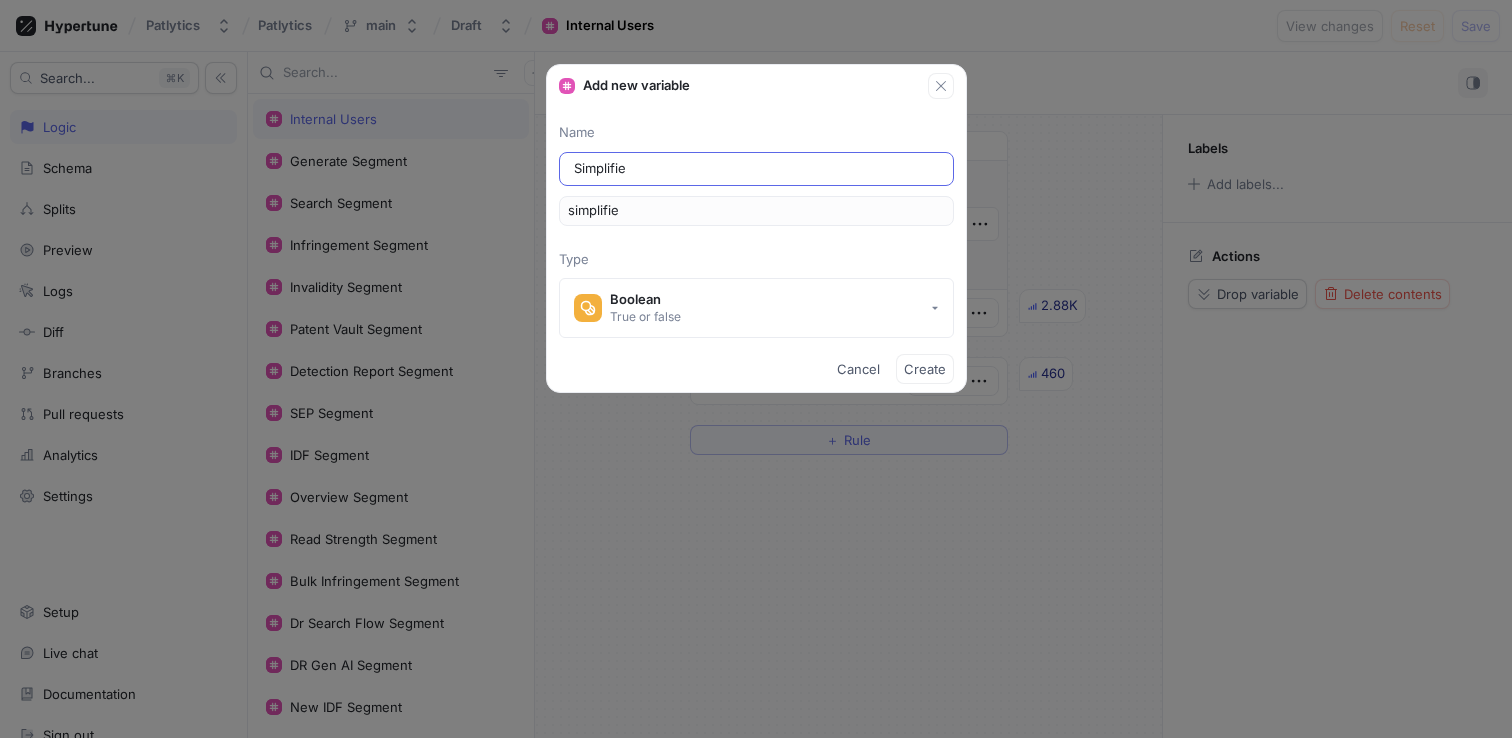 type on "Simplifi" 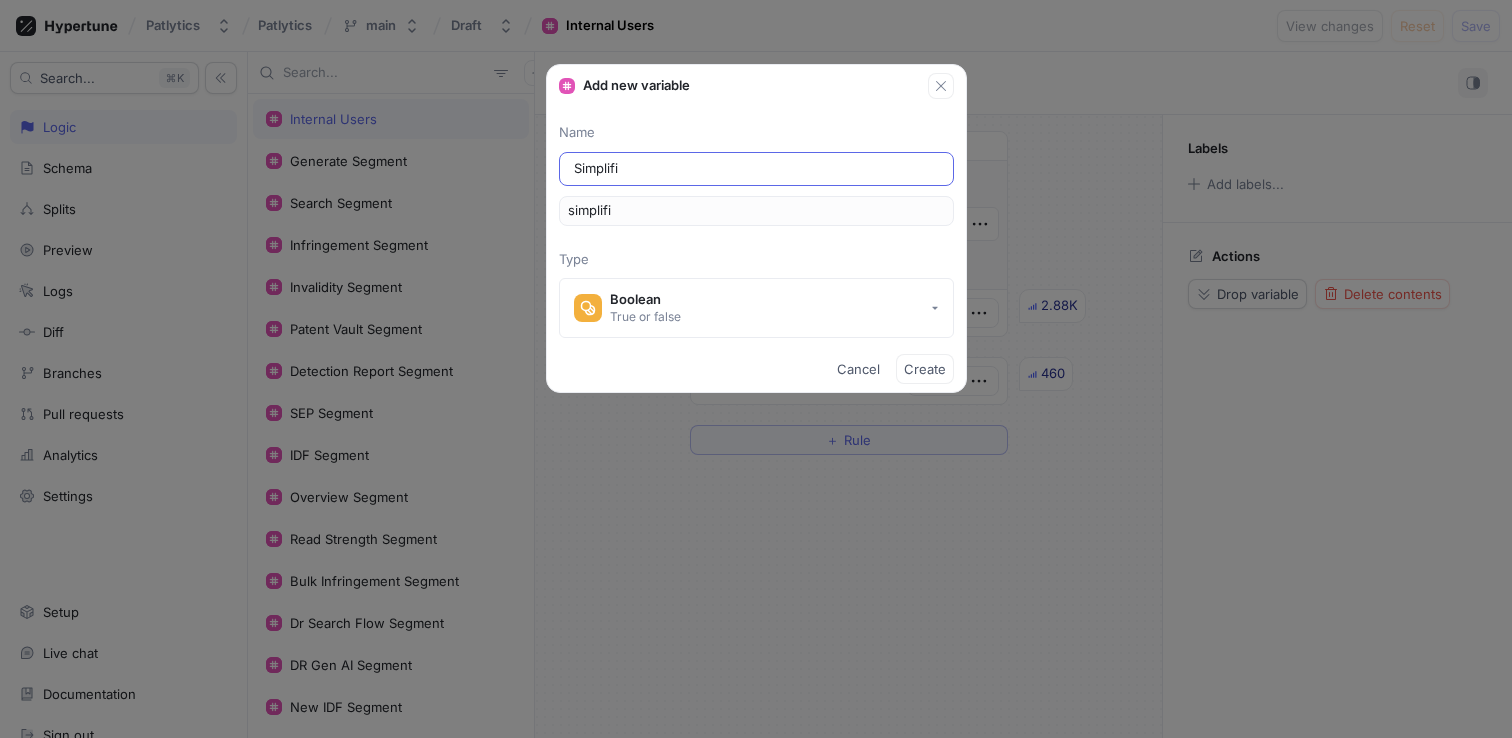 type on "Simplif" 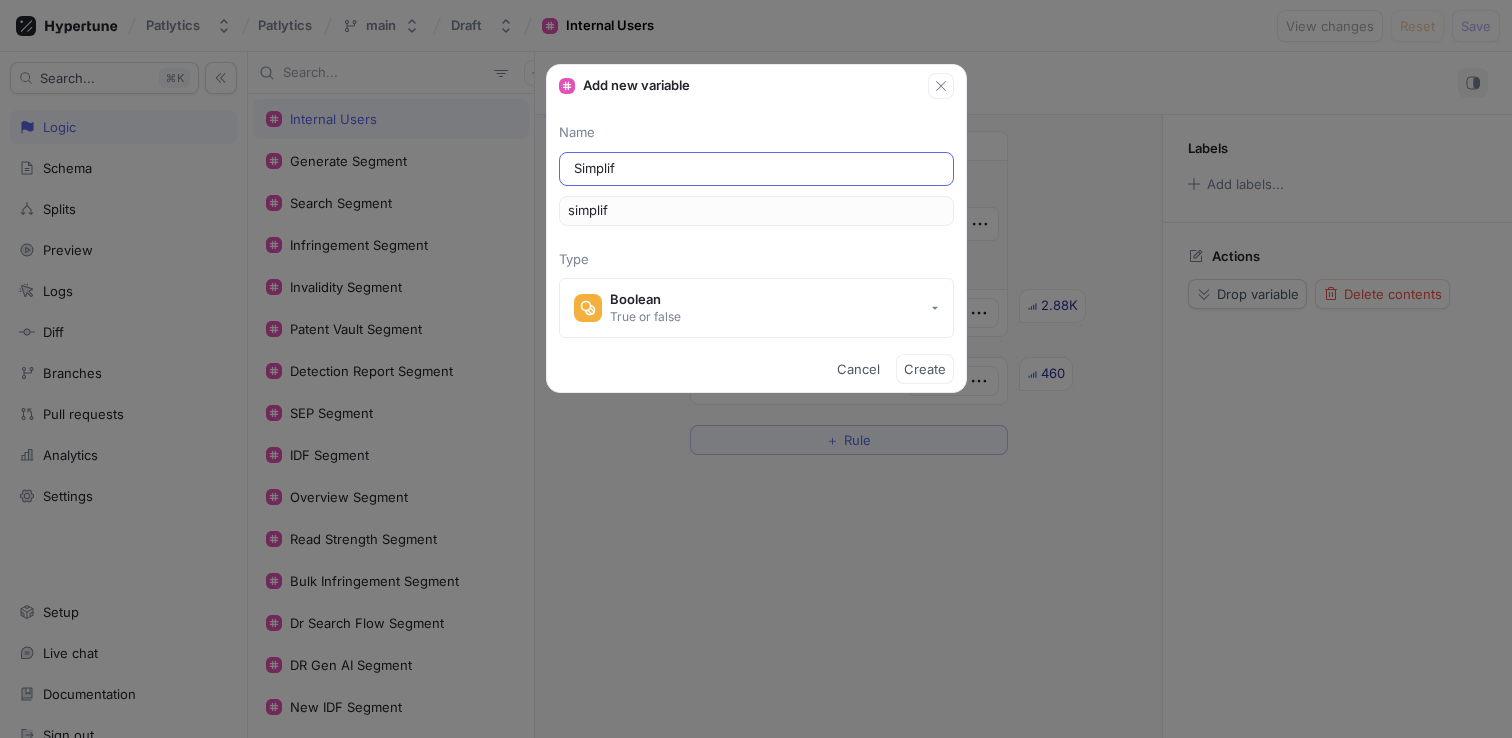 type on "Simpli" 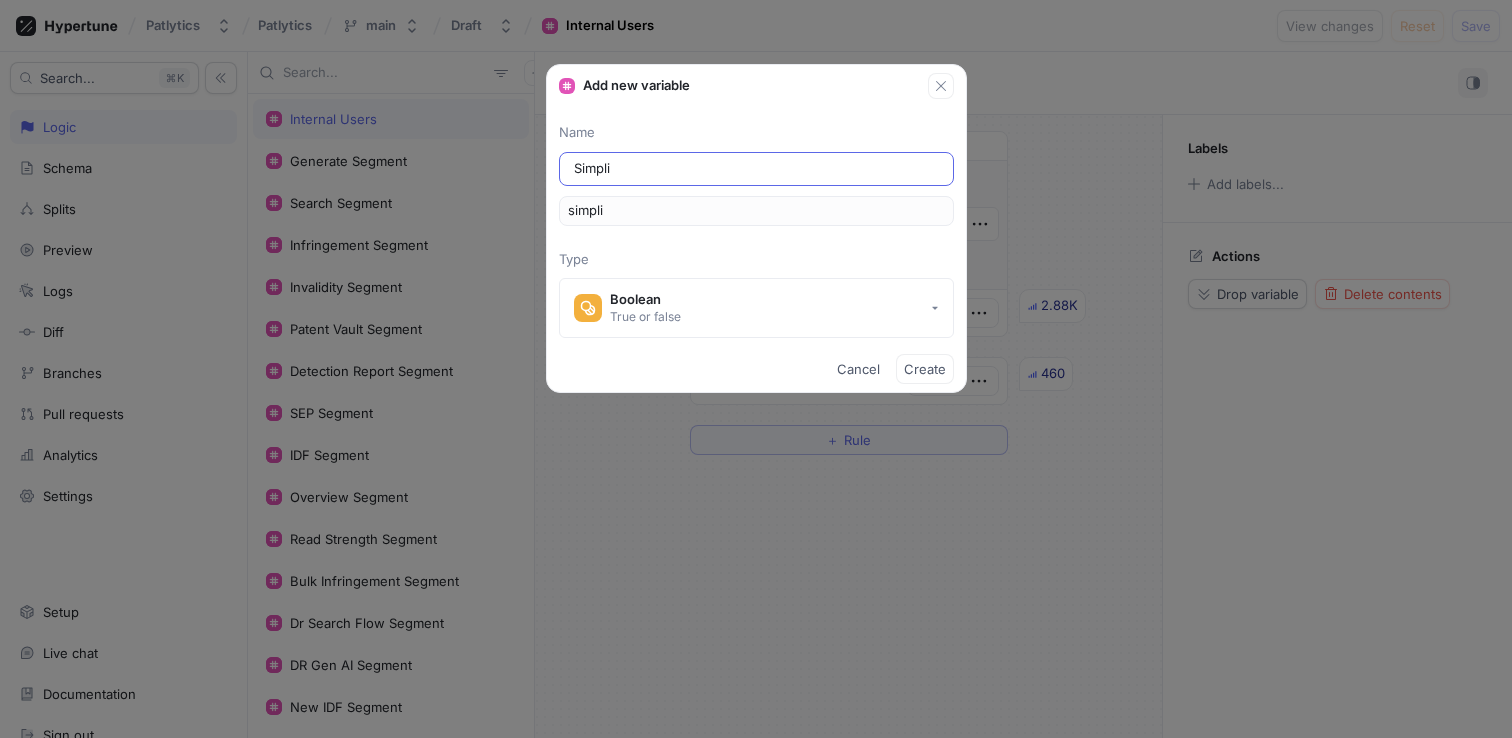 type on "Simpl" 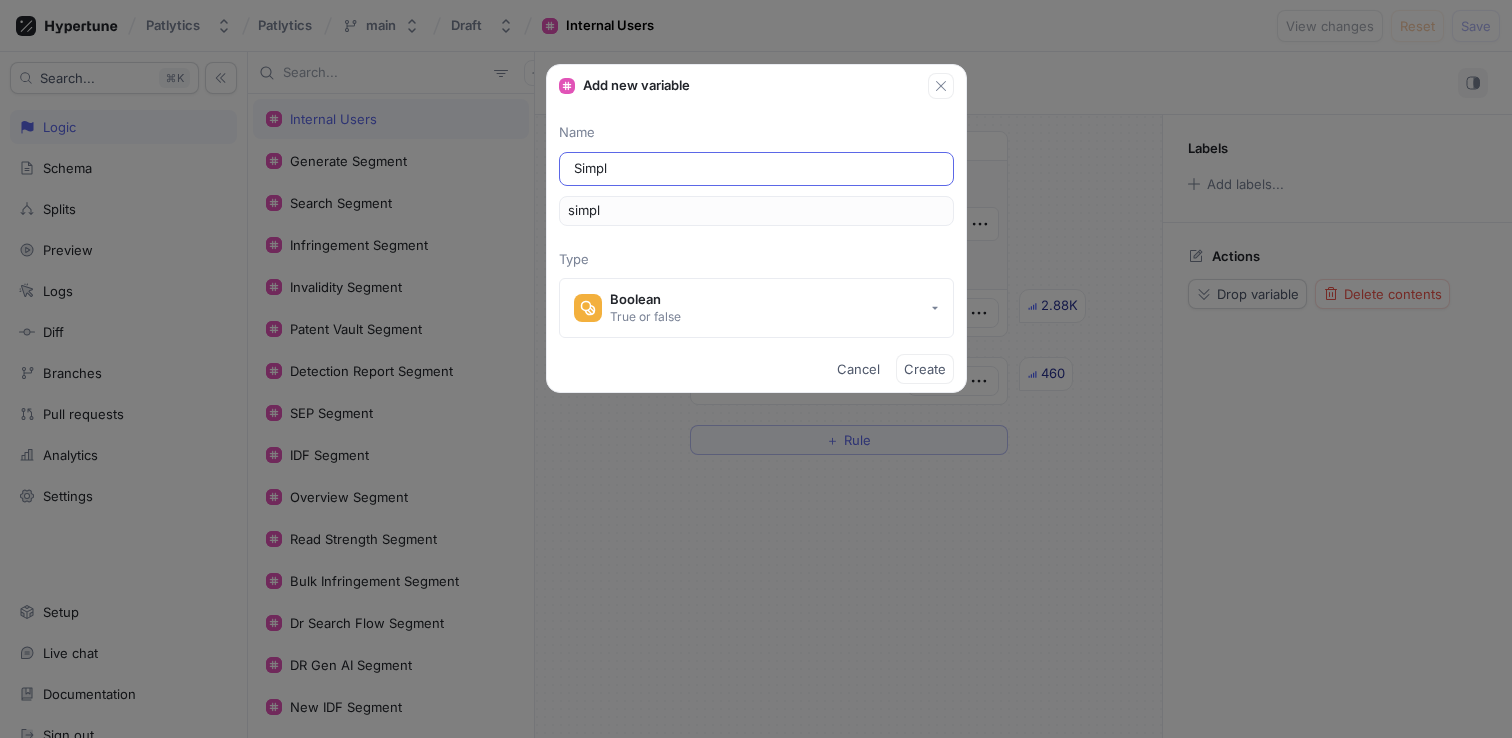 type on "Simp" 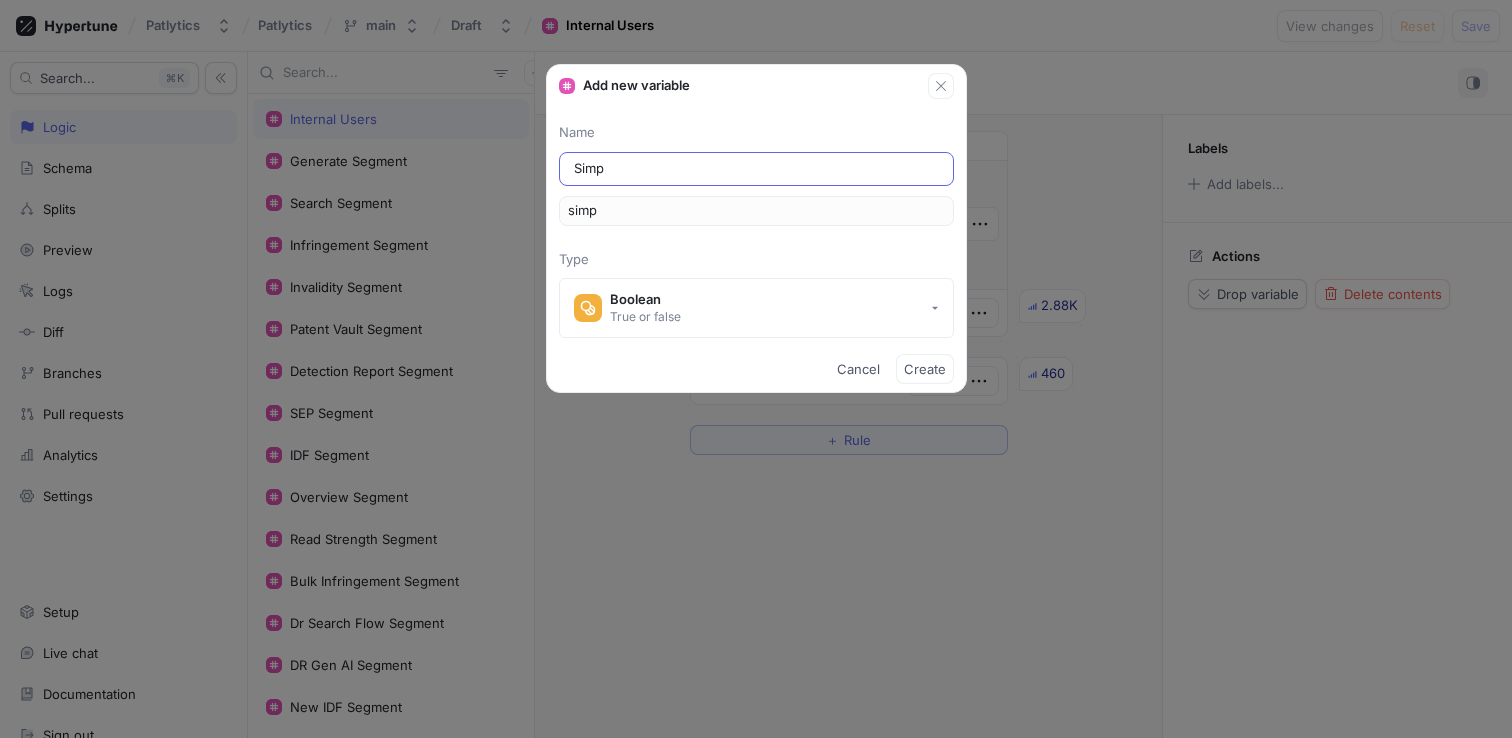 type on "Sim" 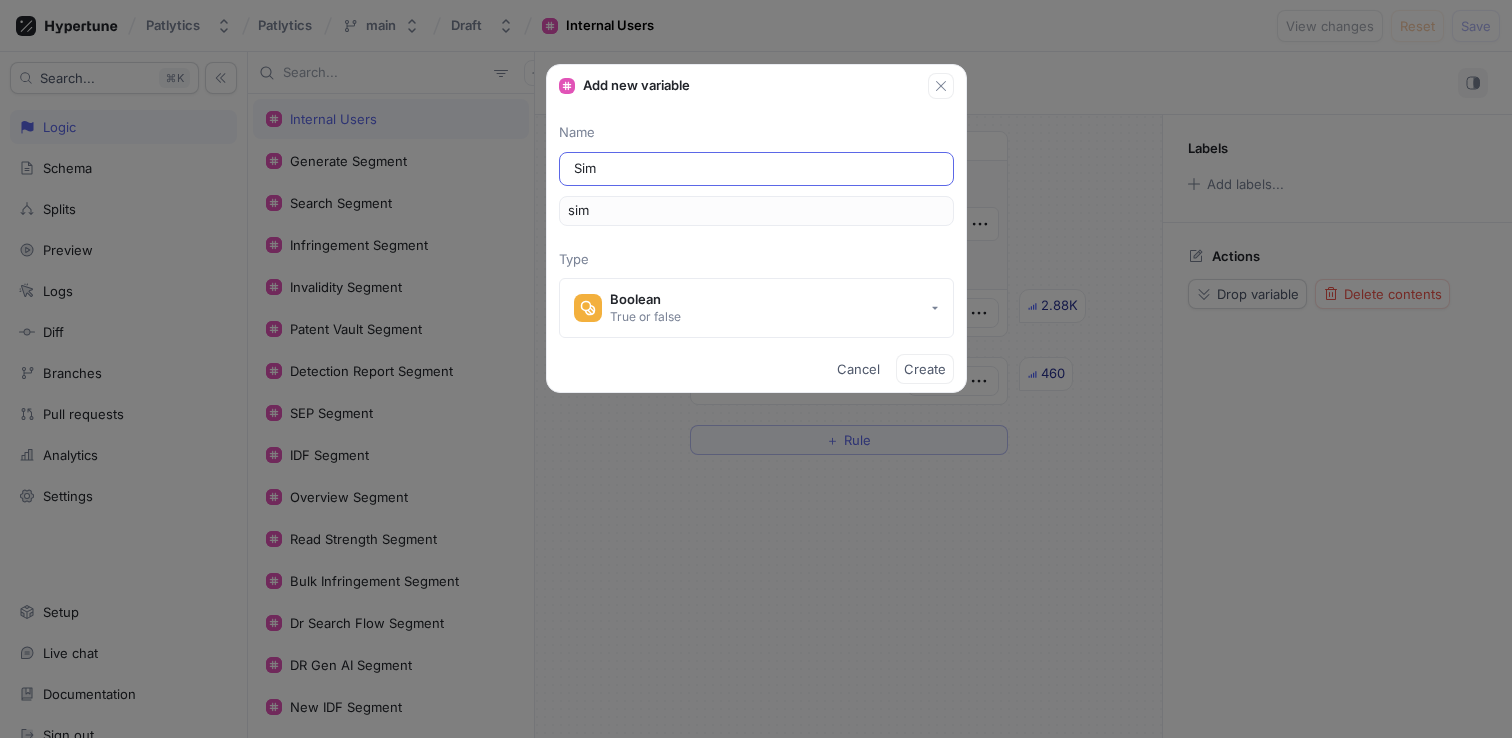type on "Si" 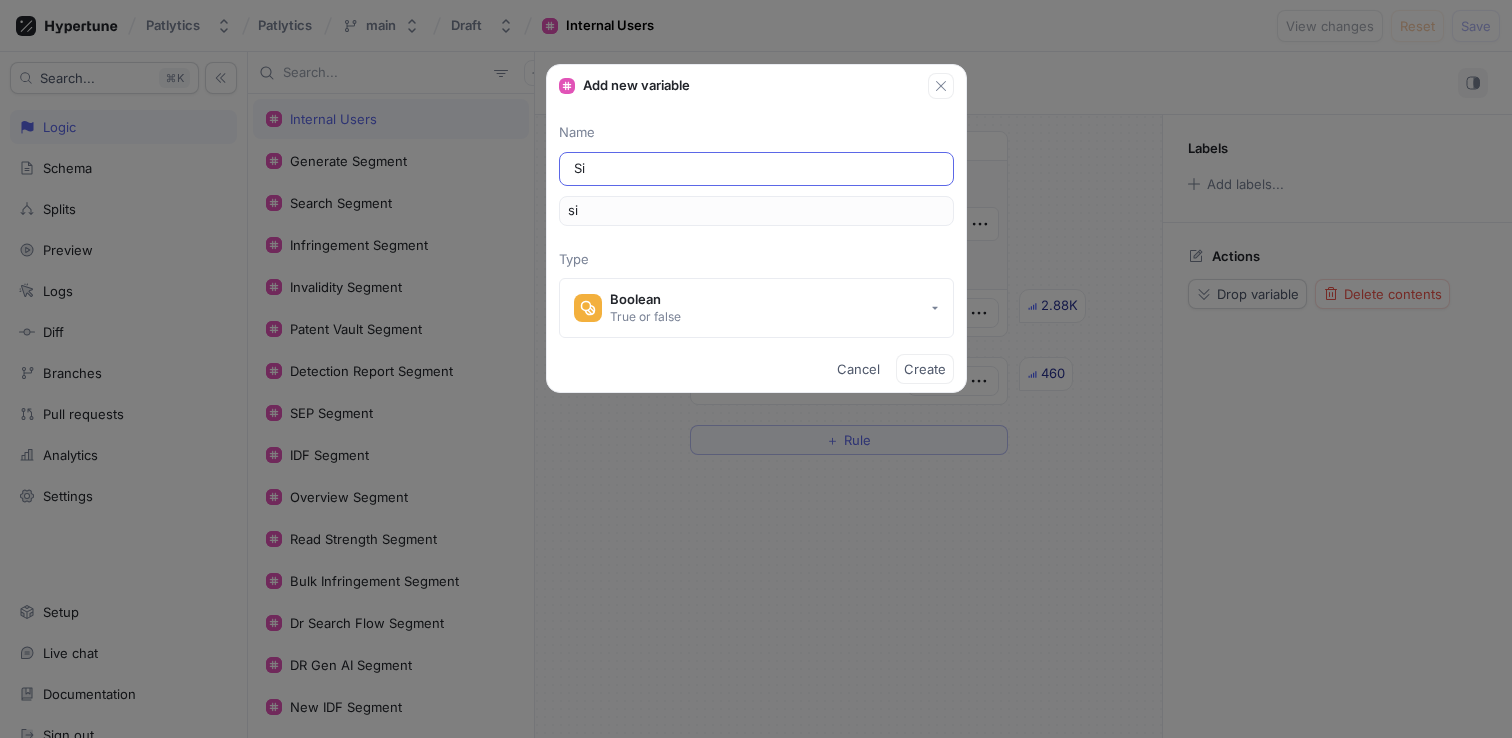 type on "S" 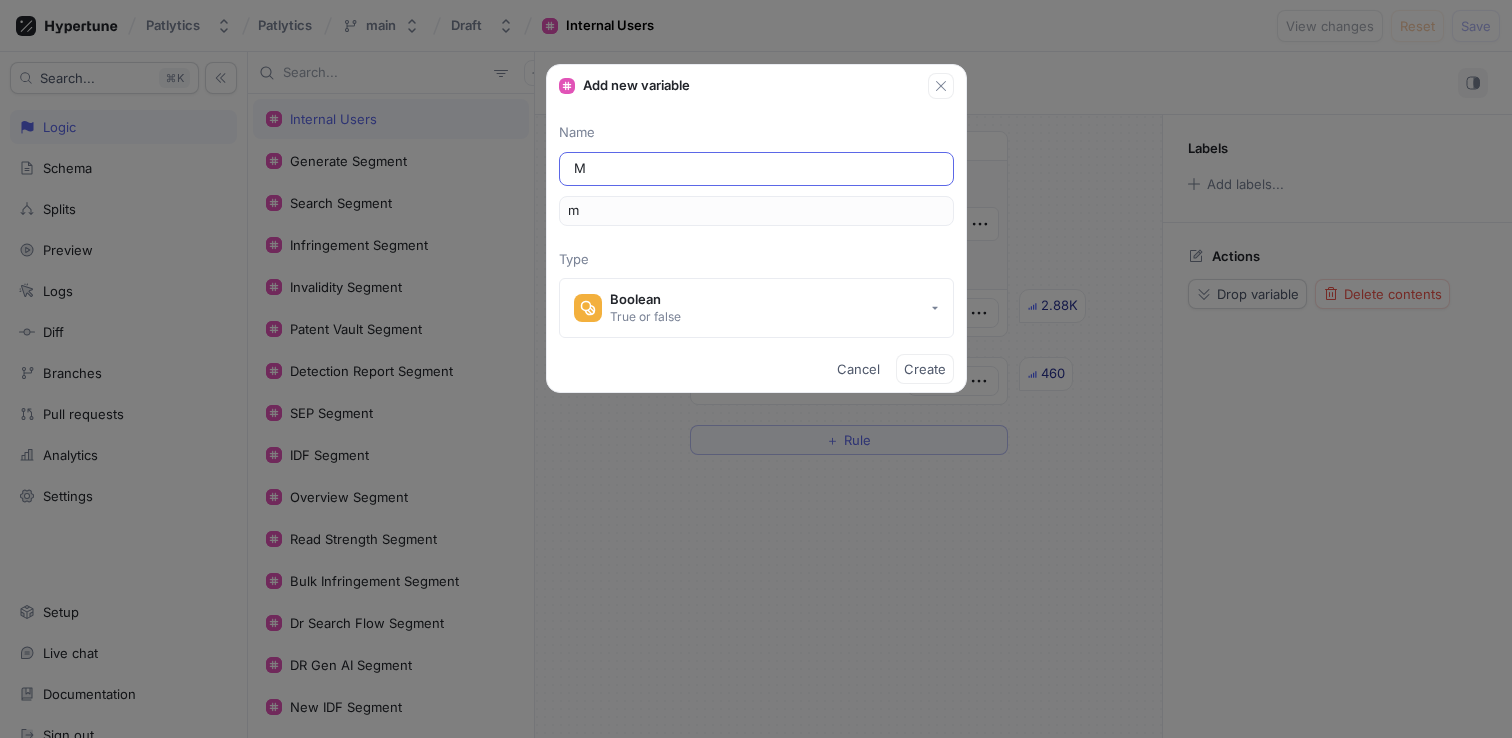 type on "Mi" 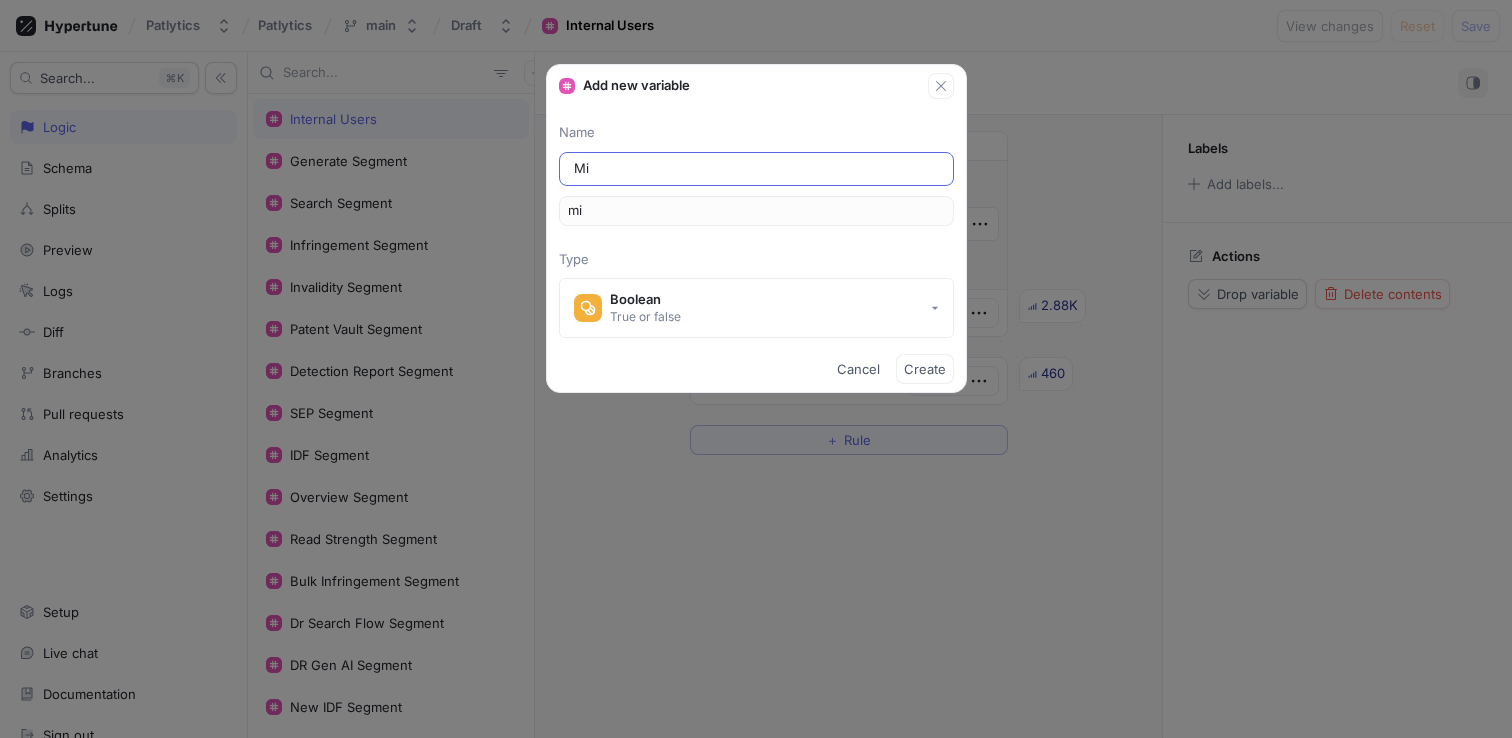 type on "Min" 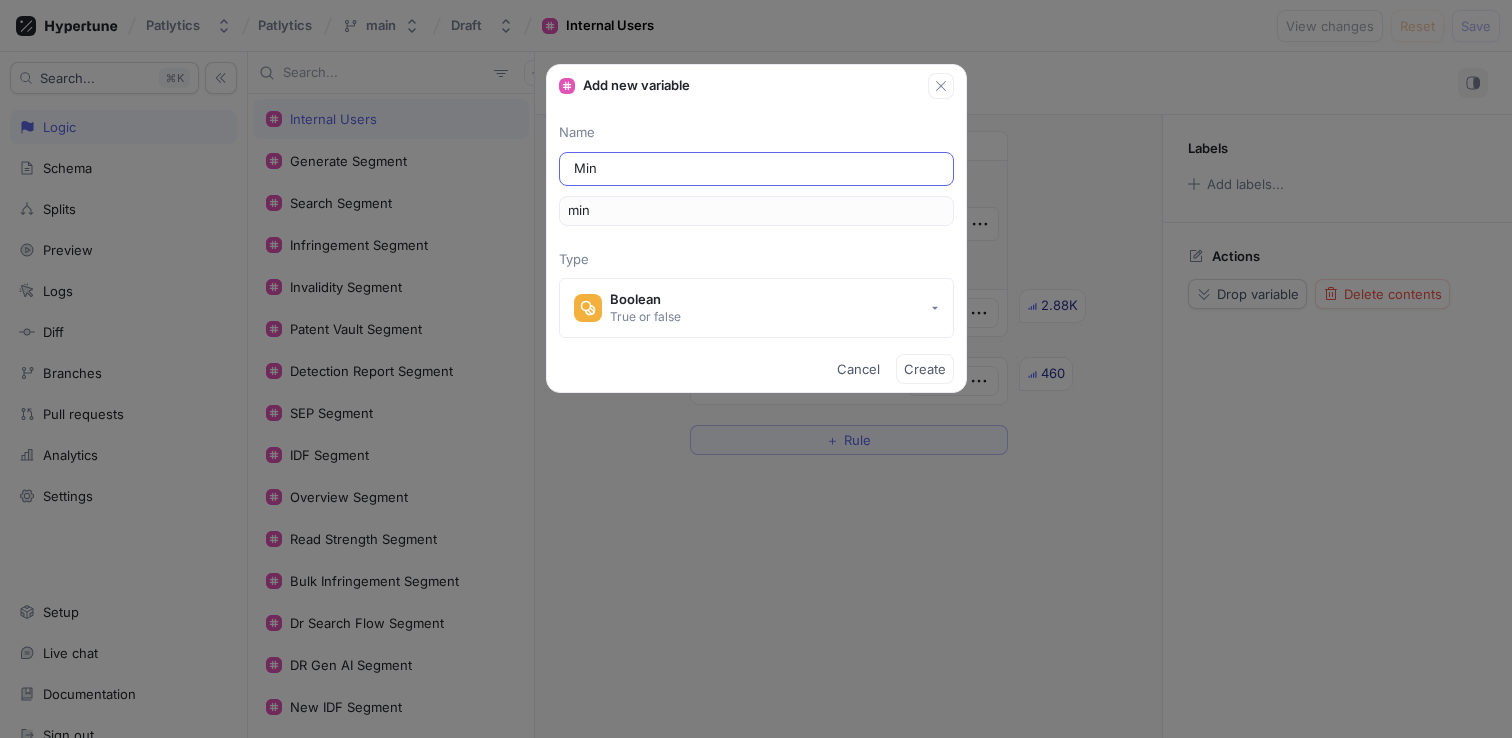 type on "Mini" 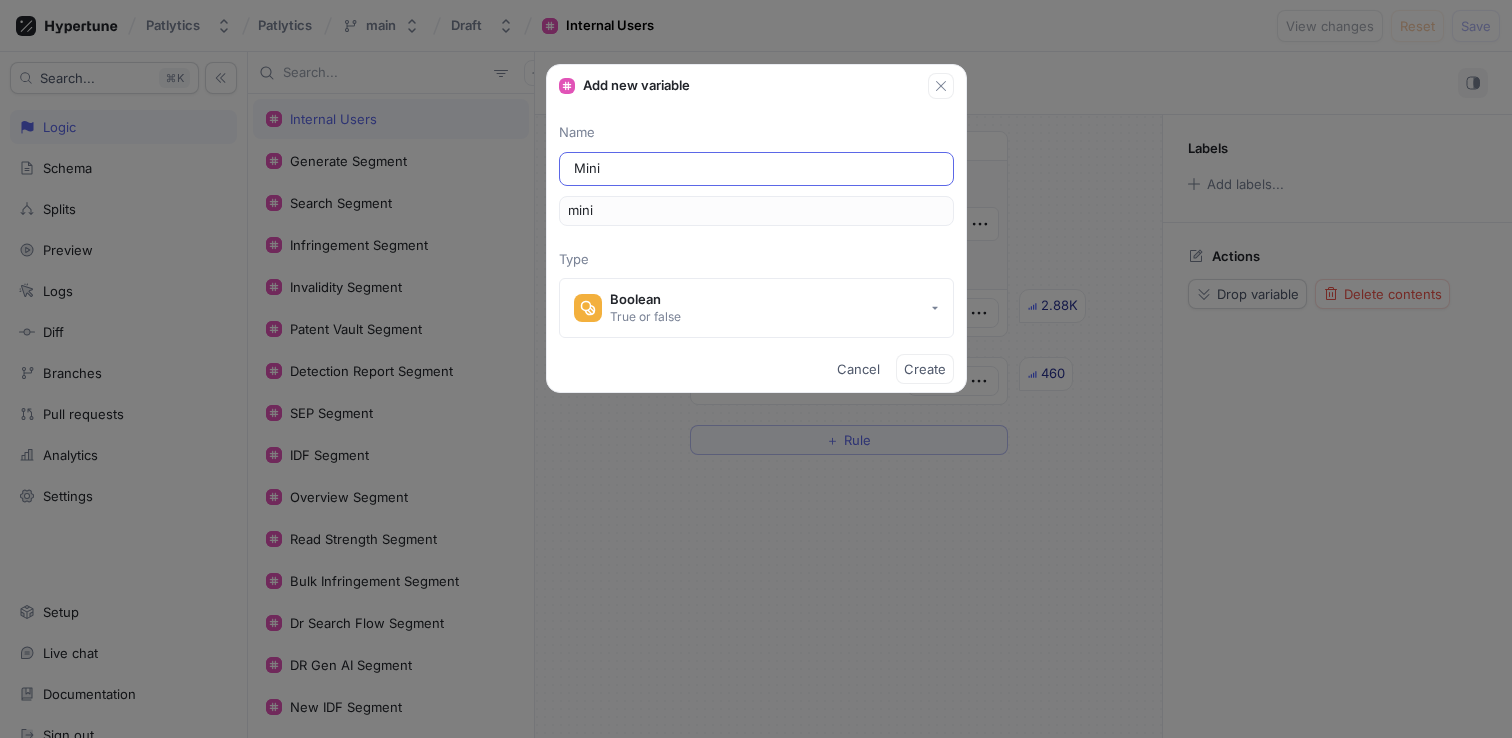 type on "Minim" 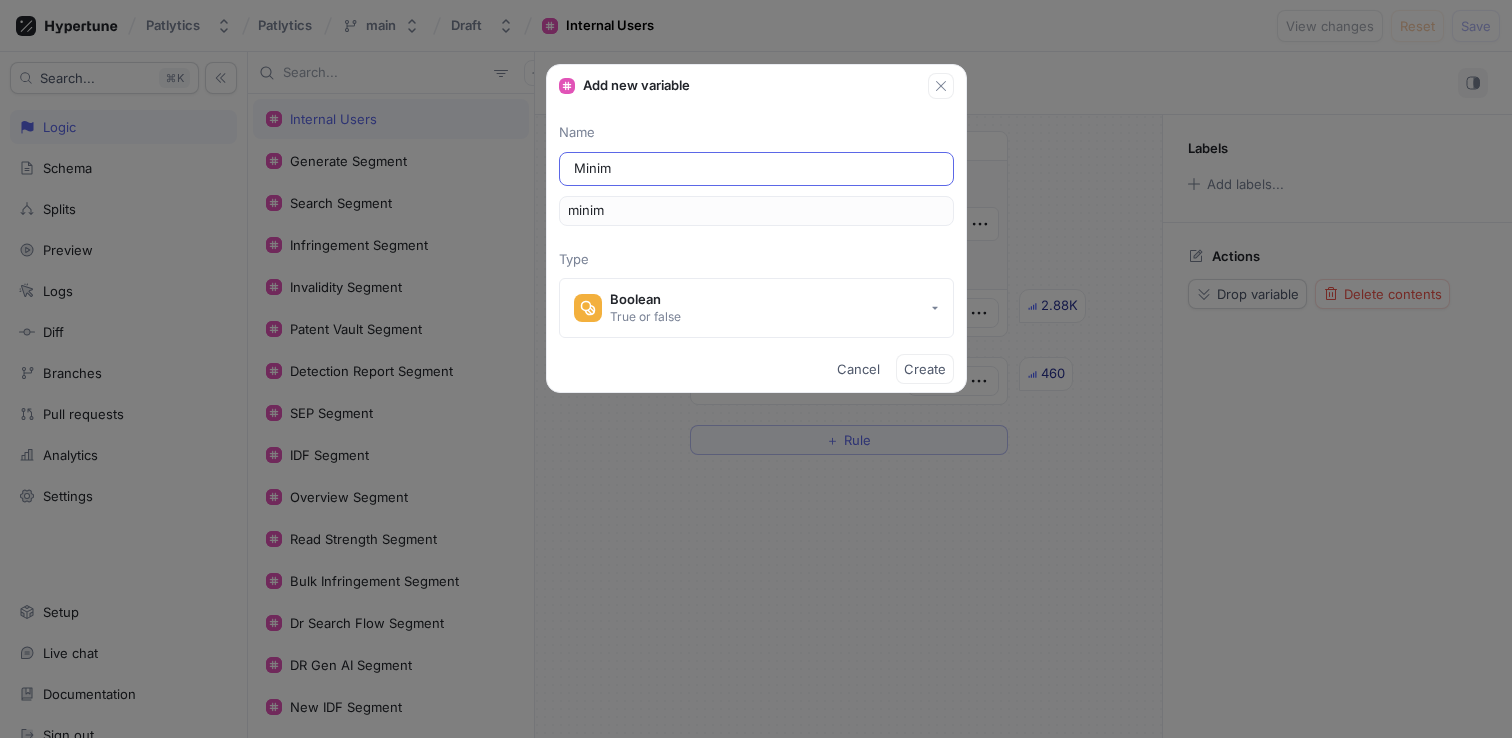 type on "Minimi" 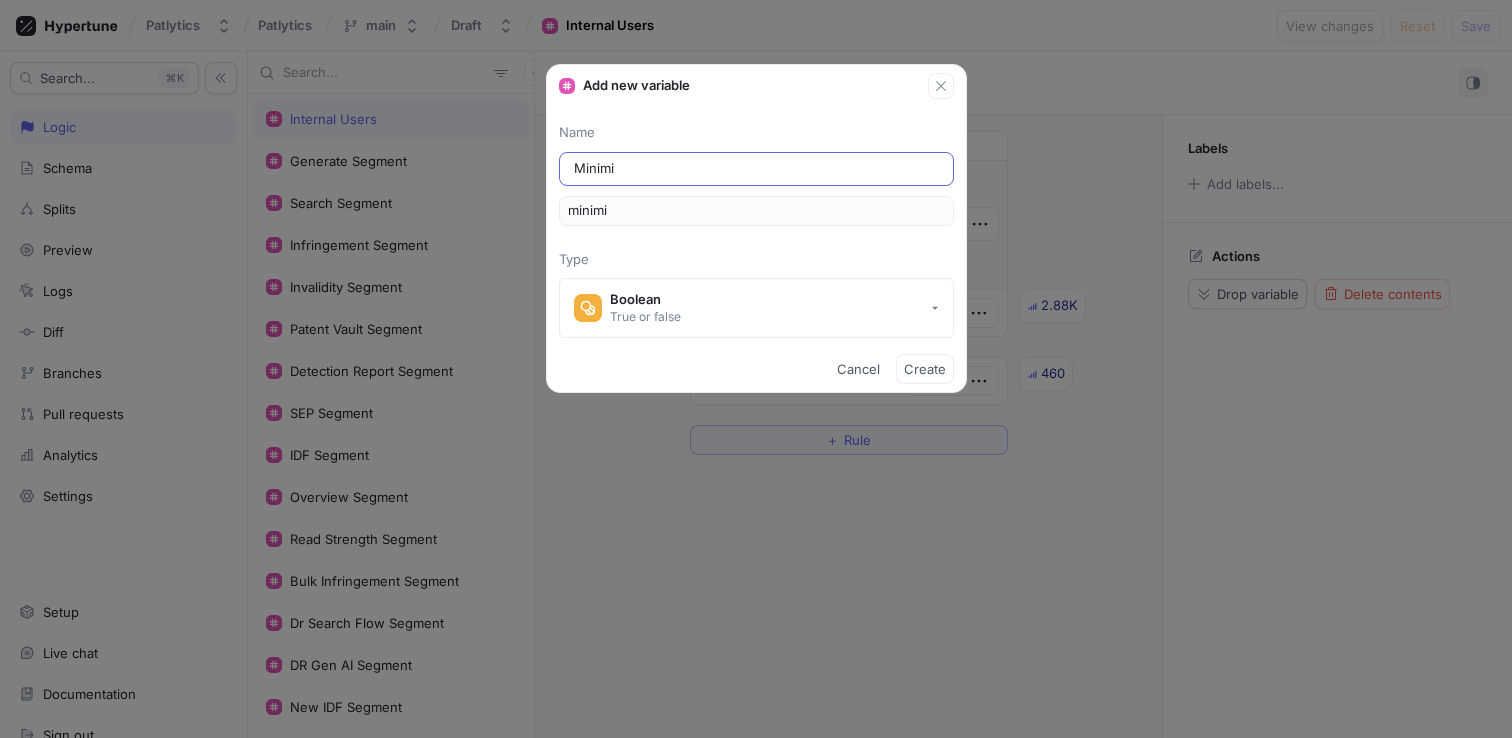 type on "Minimiz" 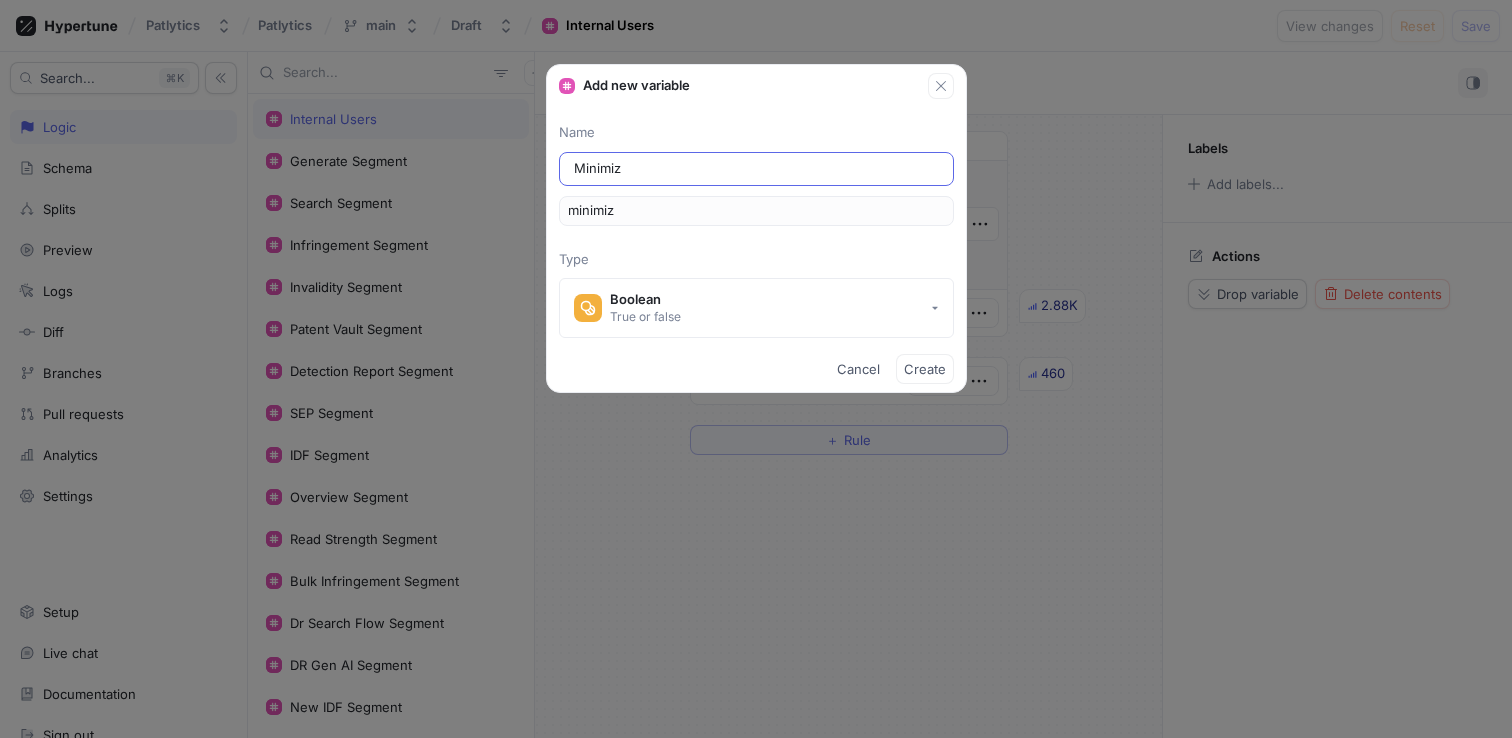 type on "Minimize" 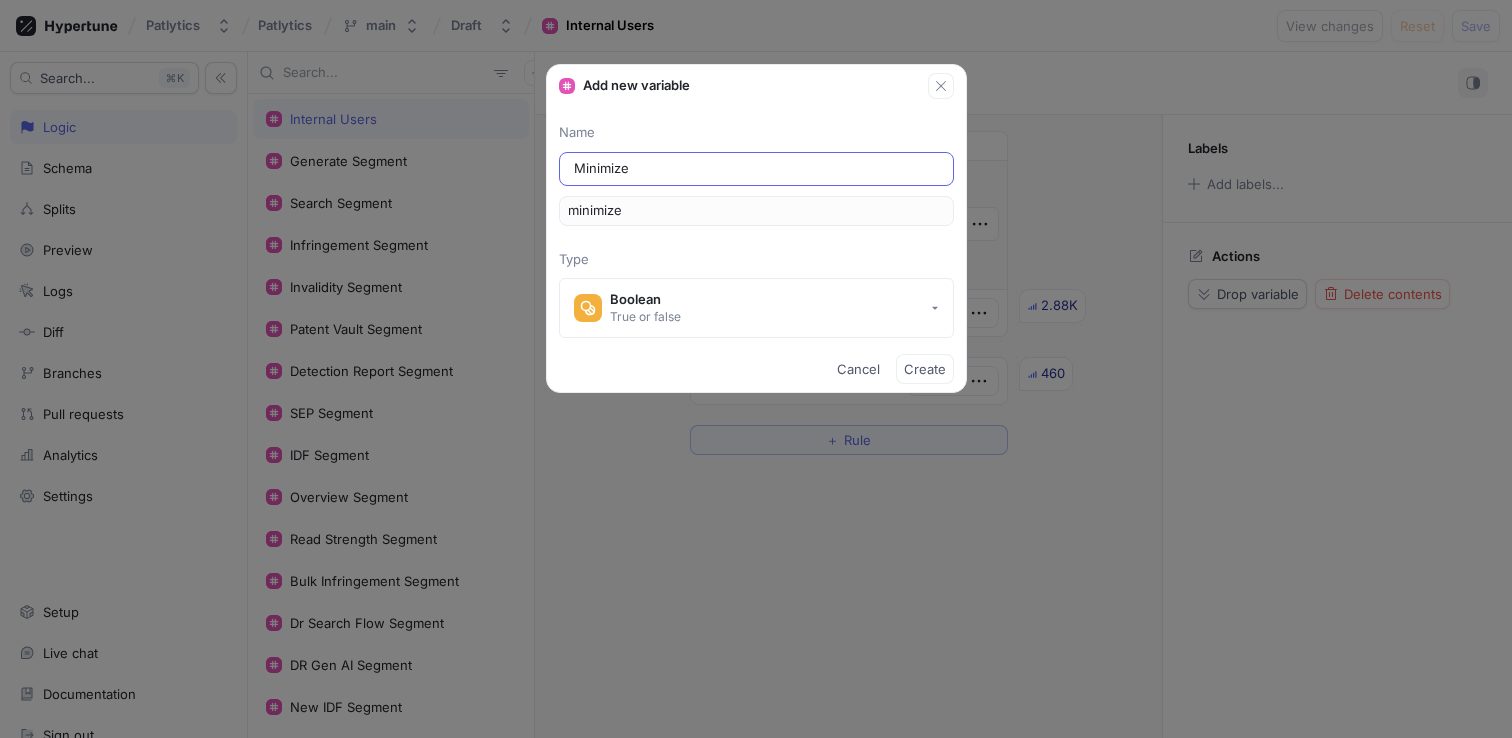 type on "Minimized" 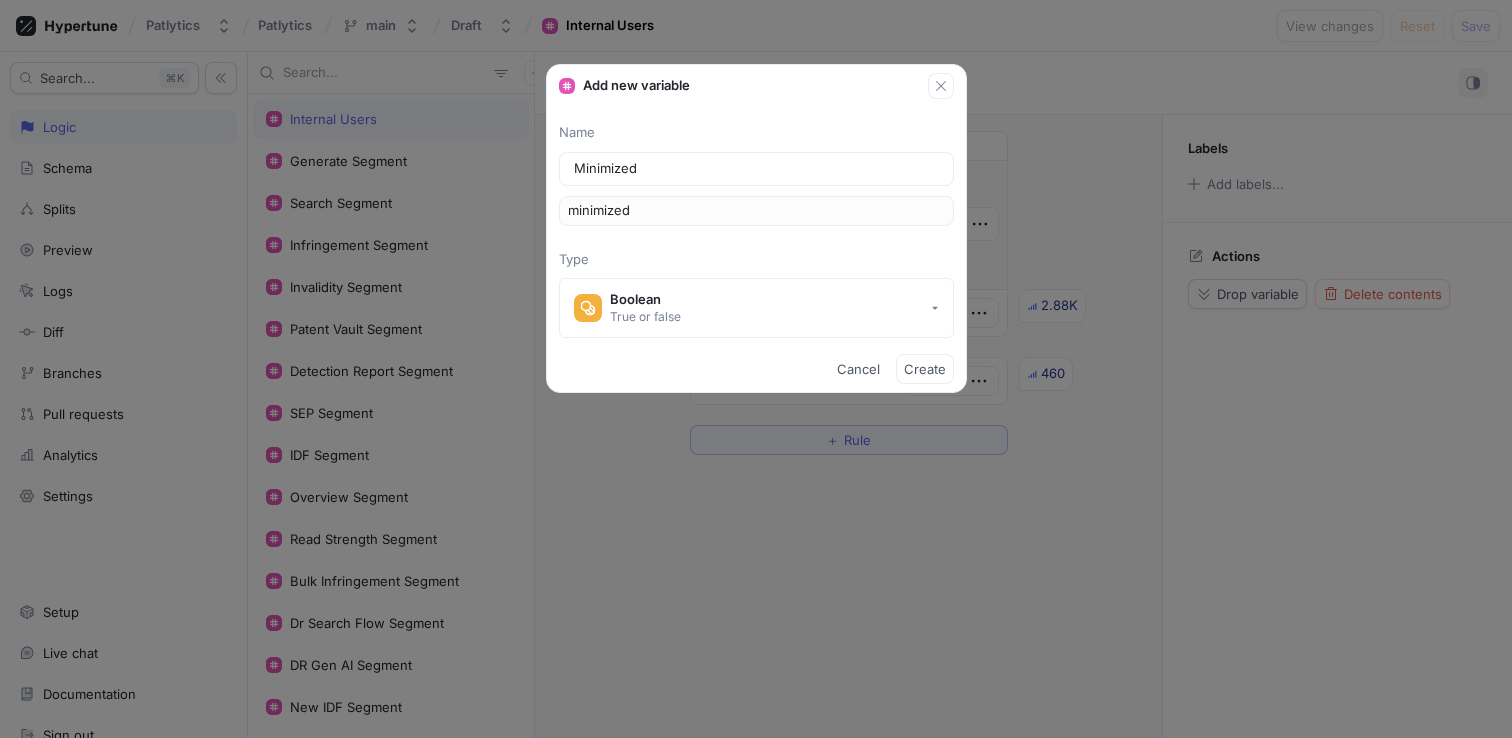 type on "Minimized C" 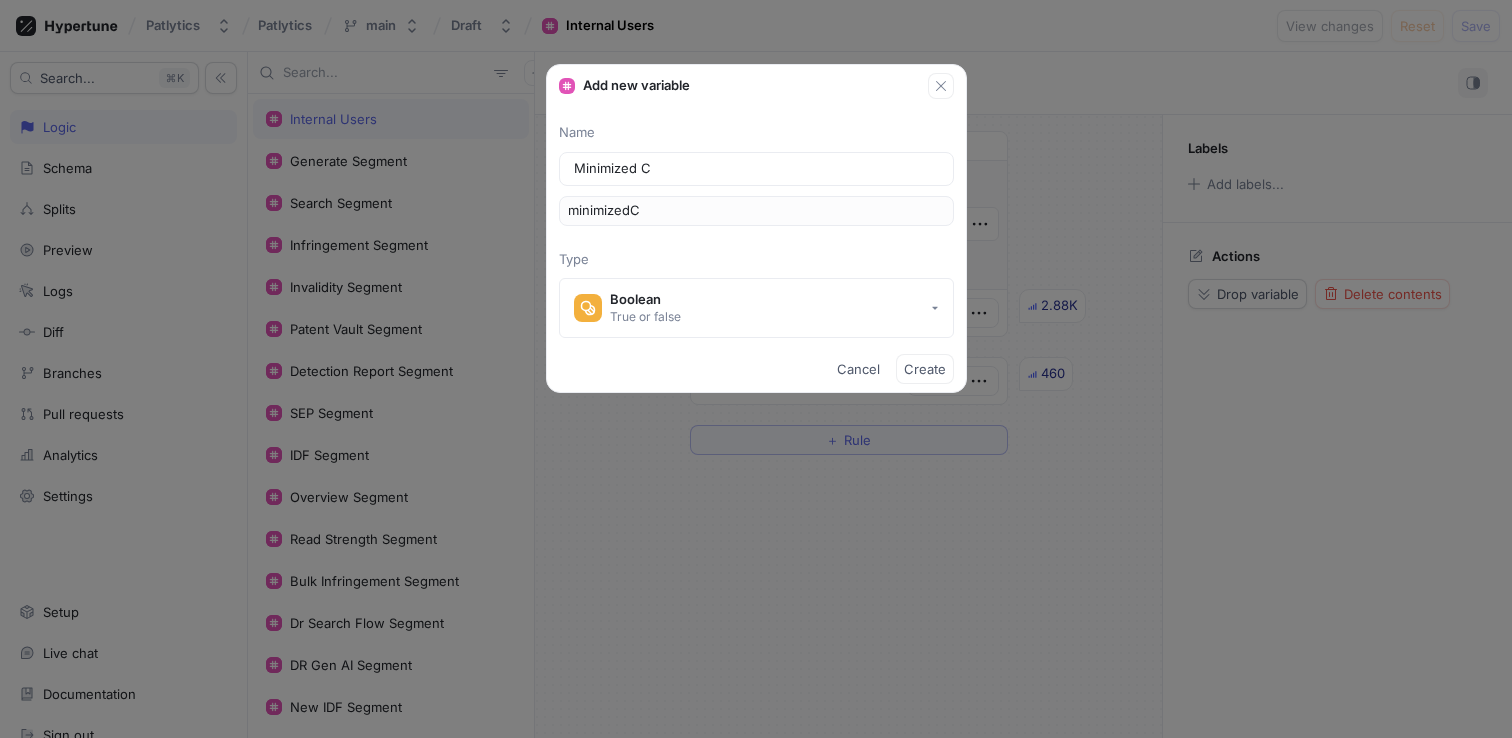 type on "Minimized Cl" 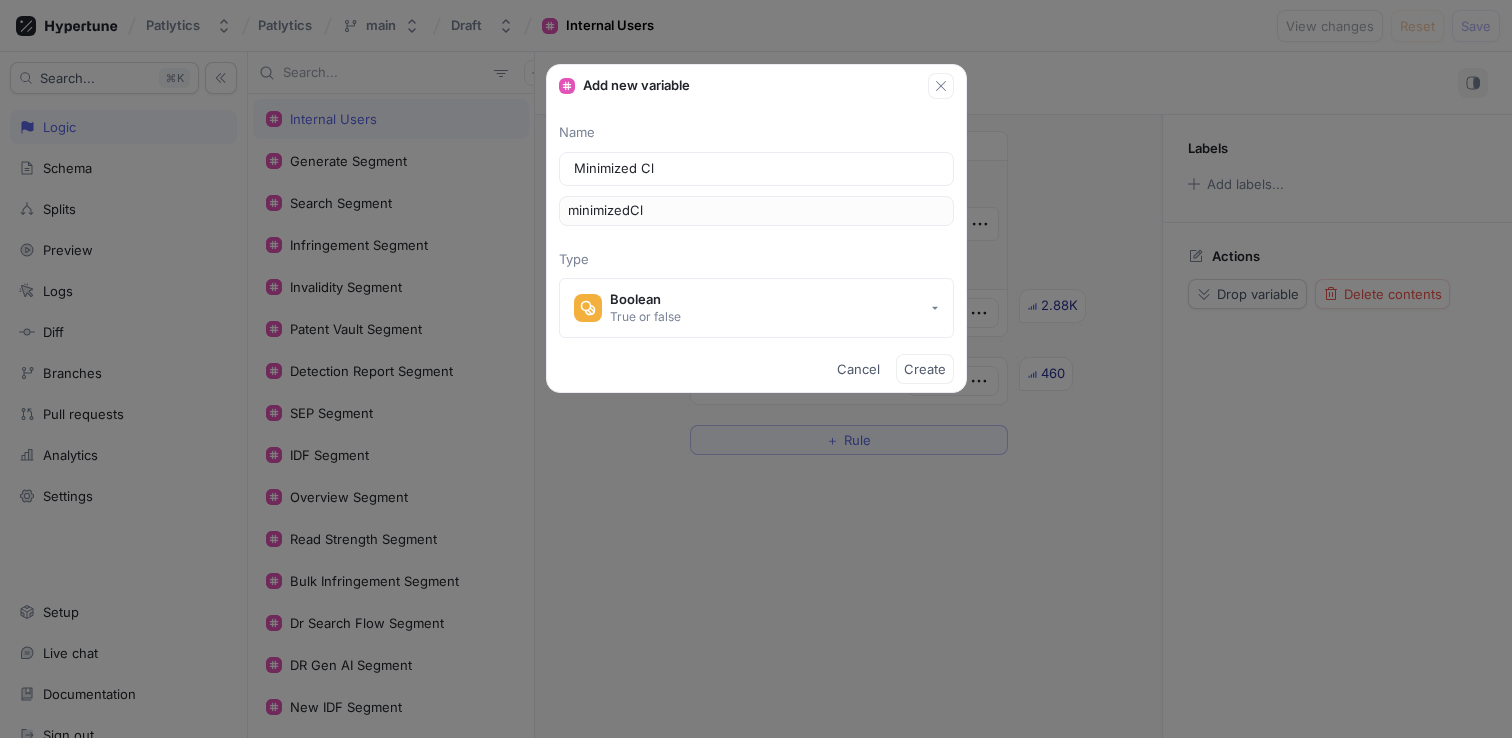 type on "Minimized Cli" 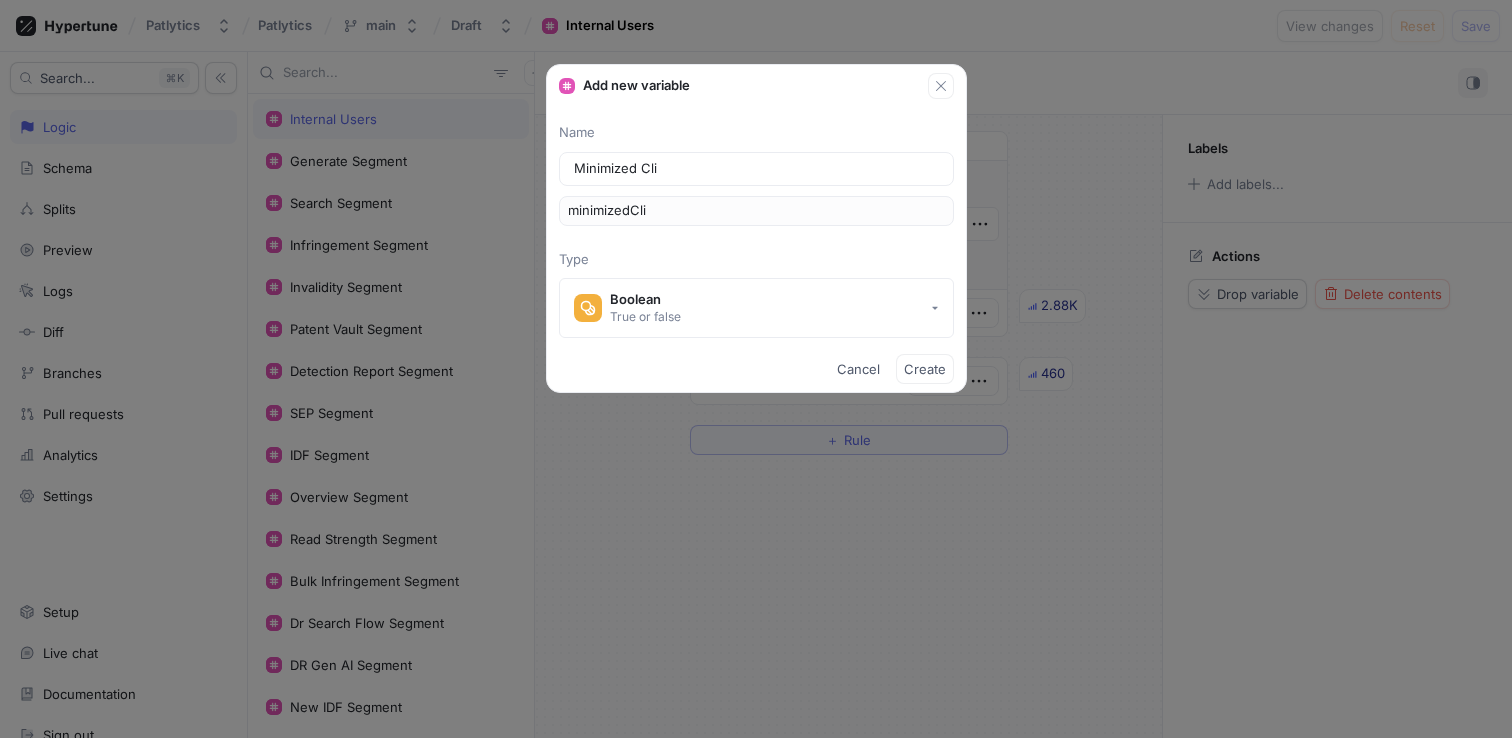 type on "Minimized Clie" 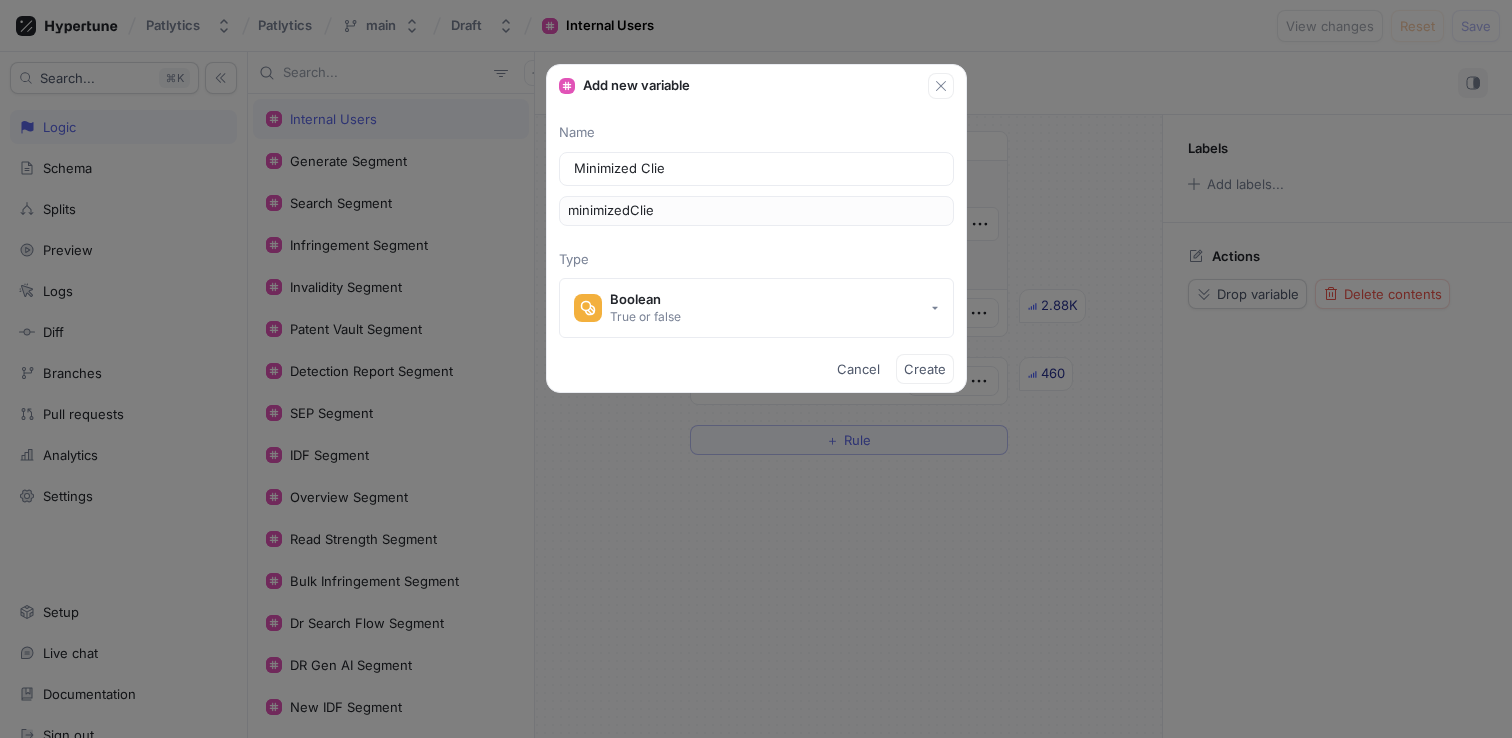 type on "Minimized Clien" 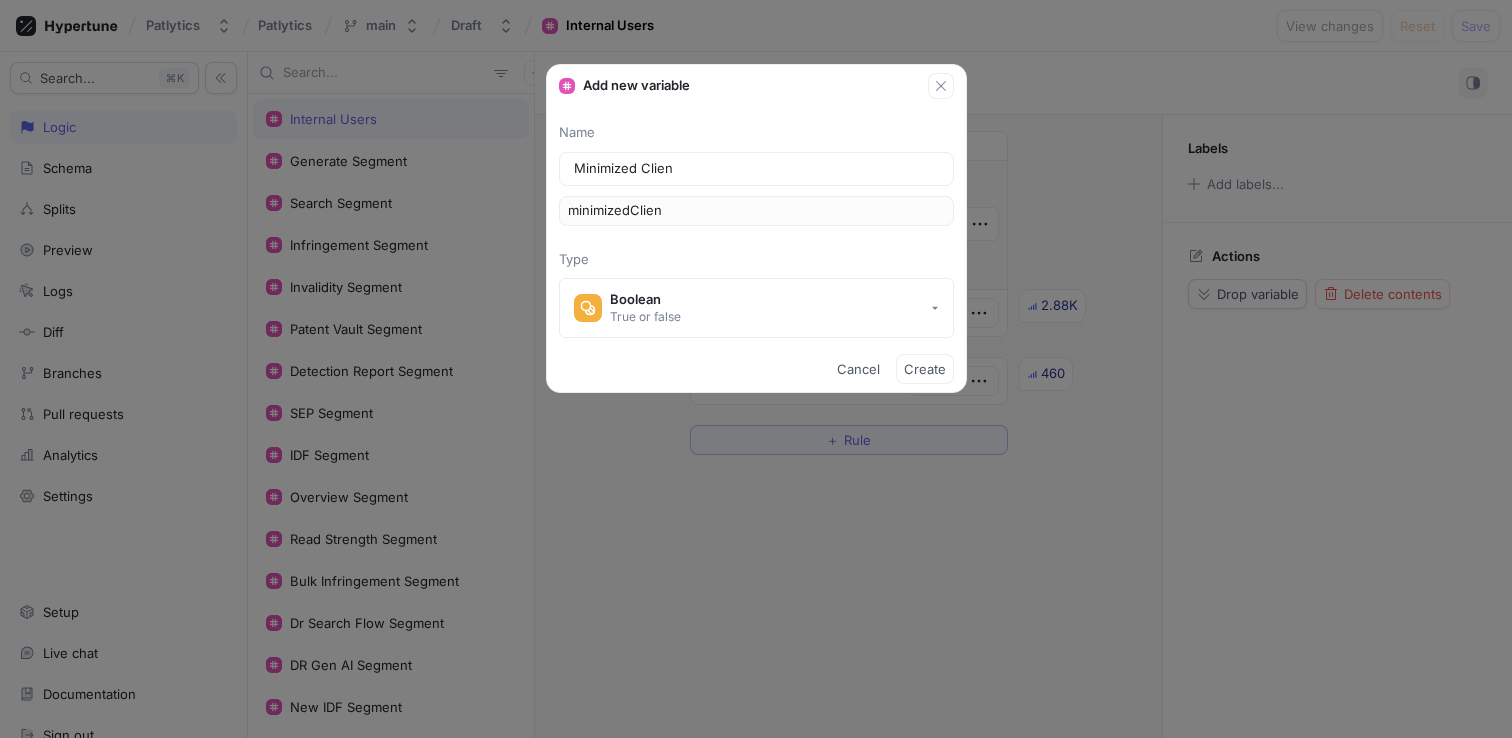 type on "Minimized Client" 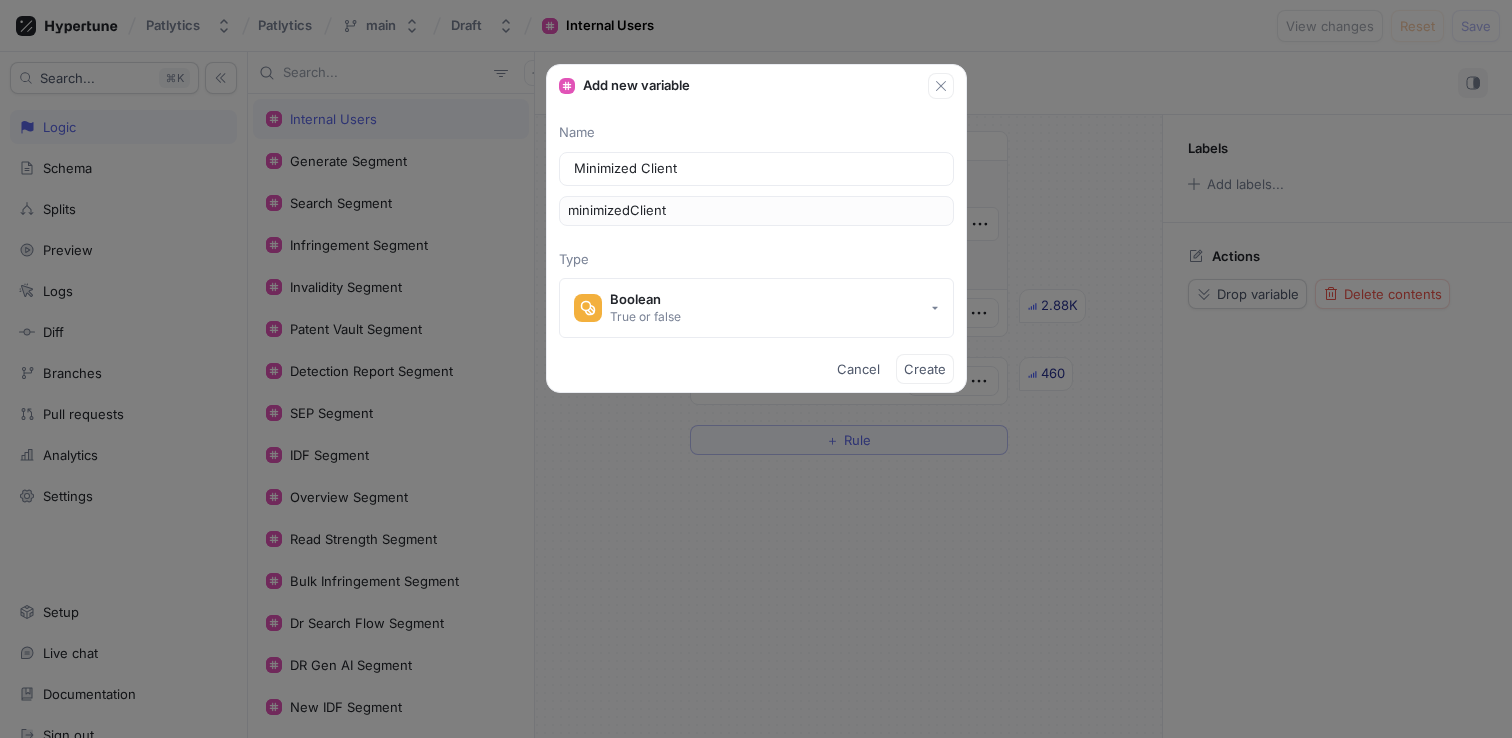 type on "Minimized Client M" 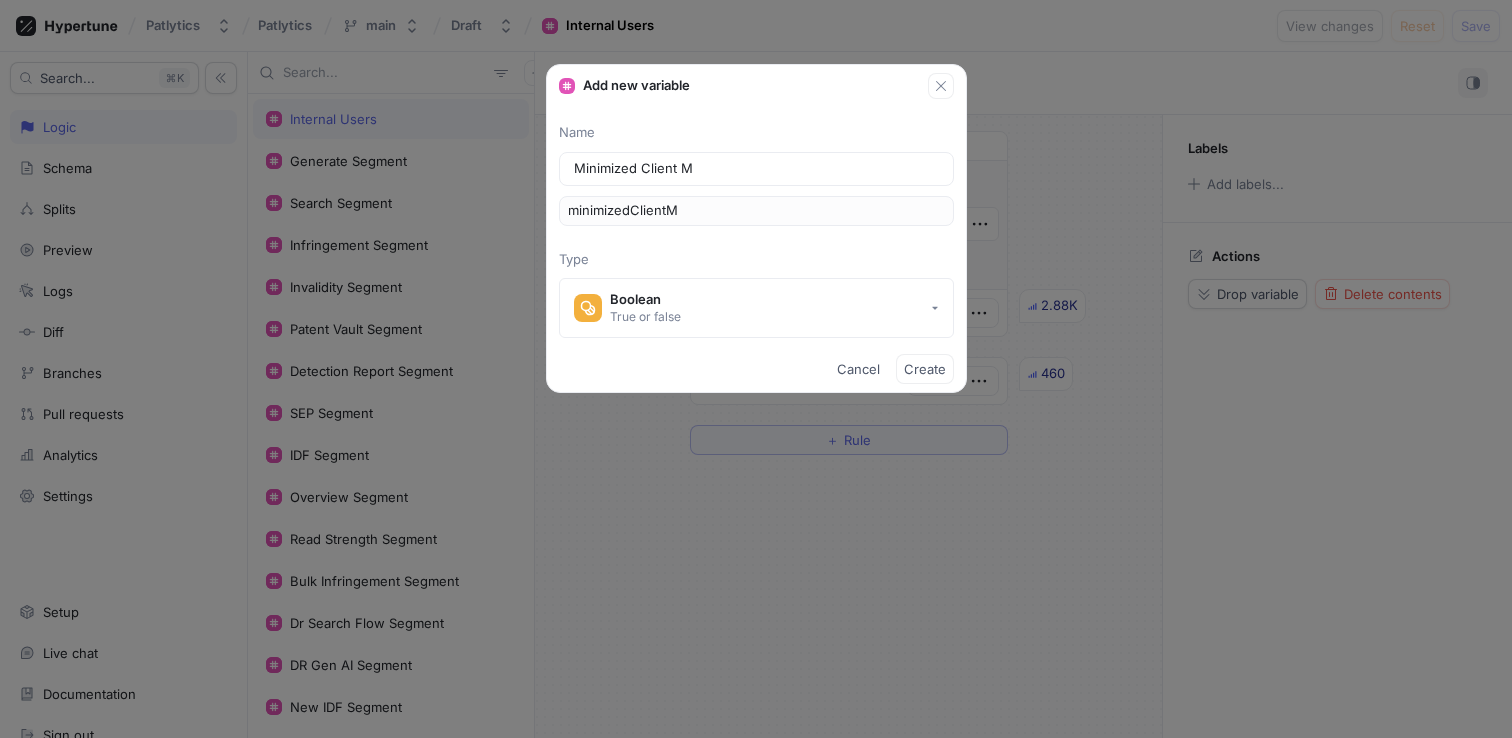 type on "Minimized Client Ma" 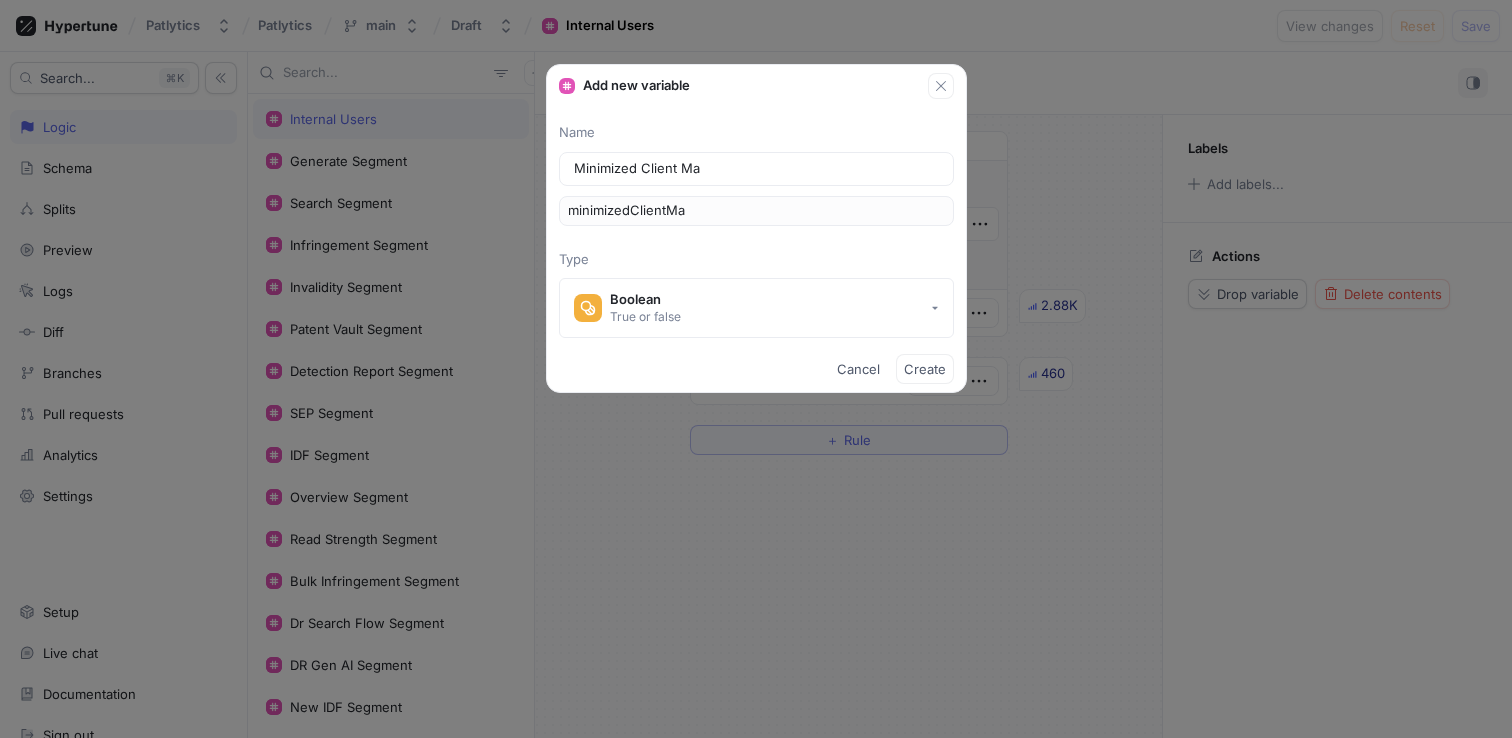 type on "Minimized Client Mat" 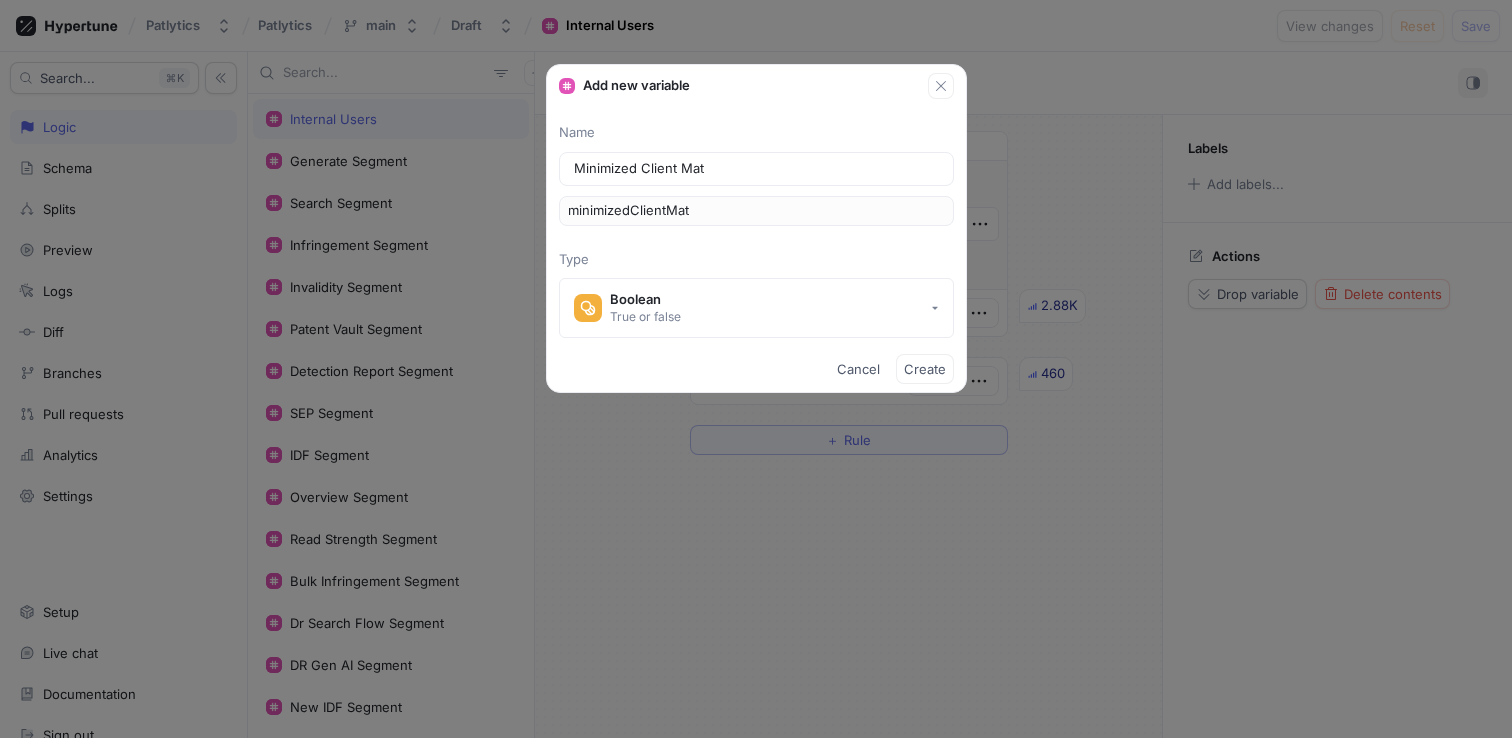 type on "Minimized Client Matt" 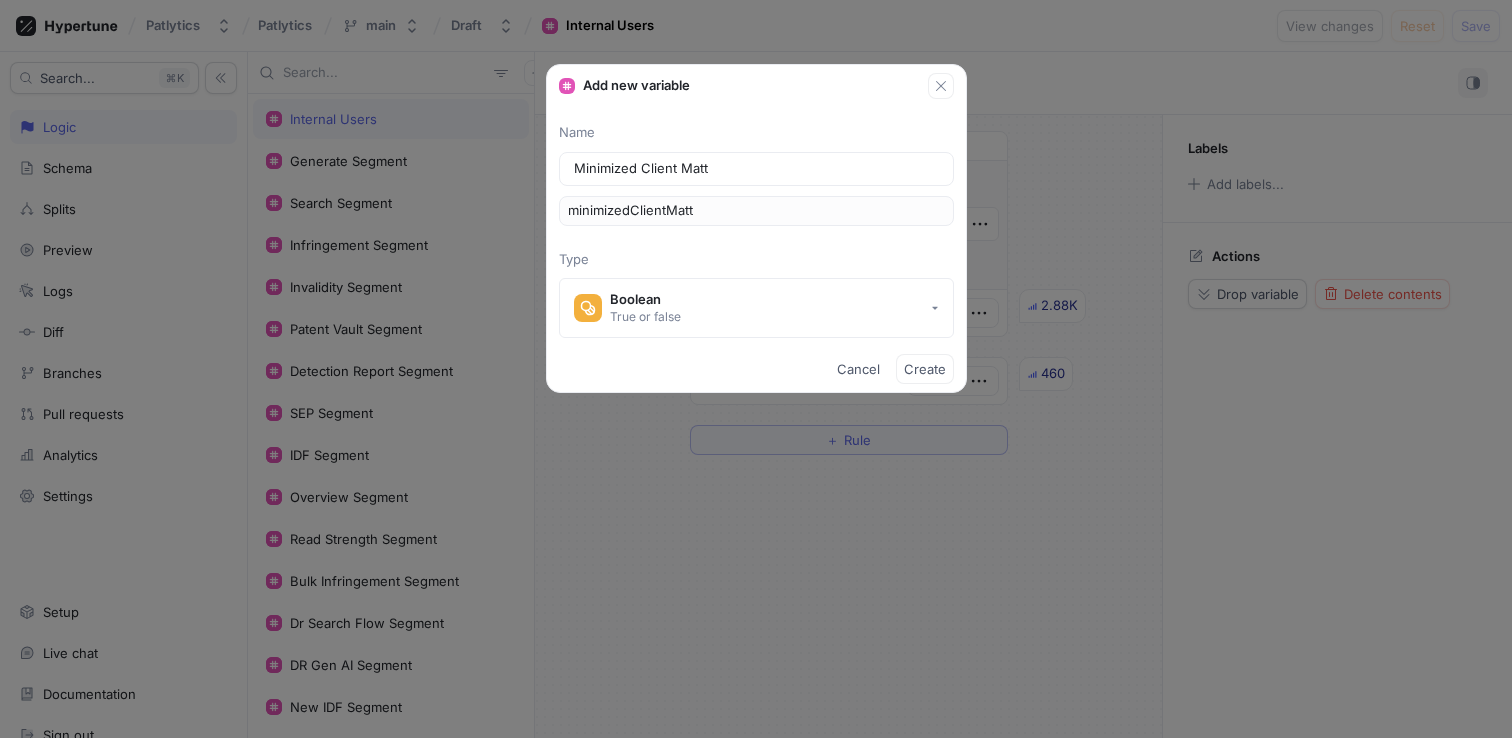 type on "Minimized Client Matte" 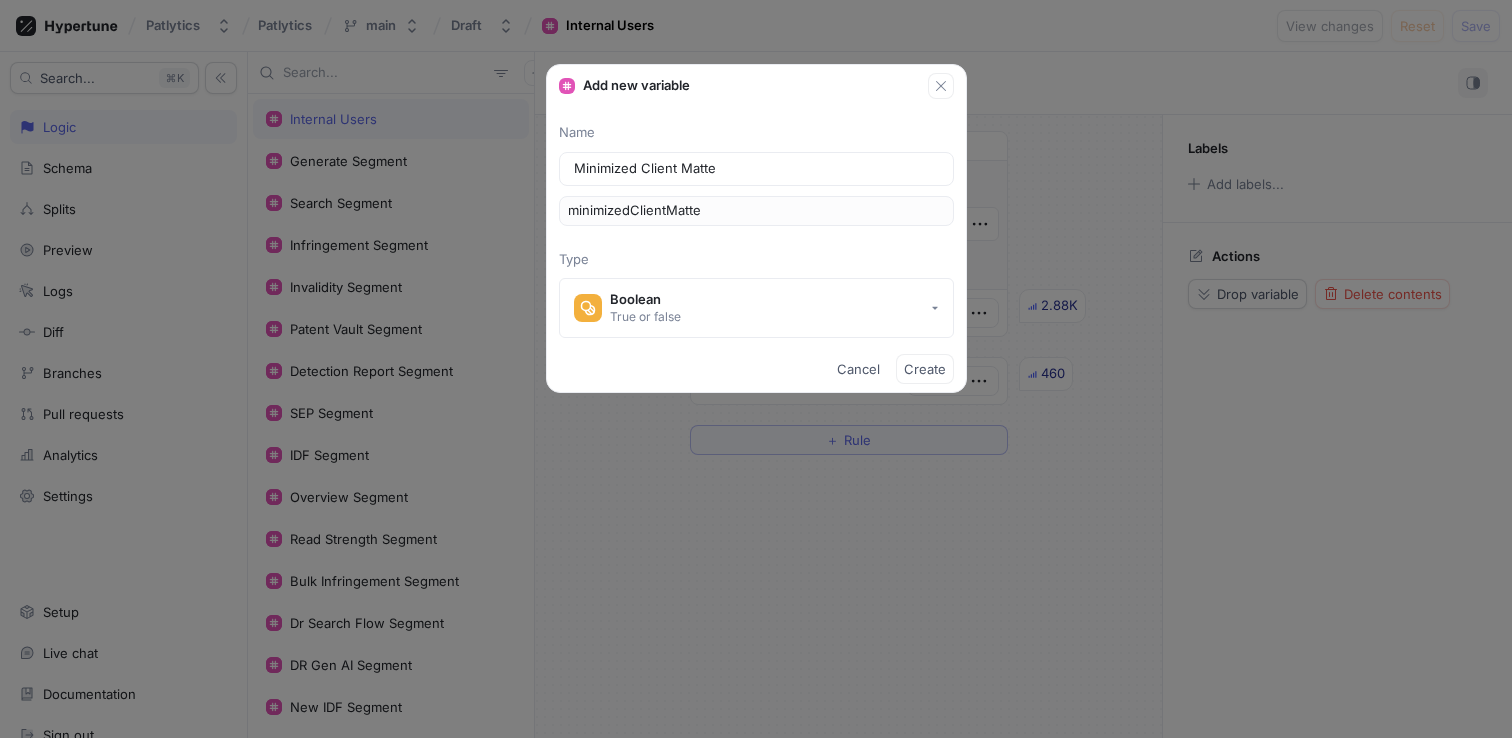 type on "Minimized Client Matter" 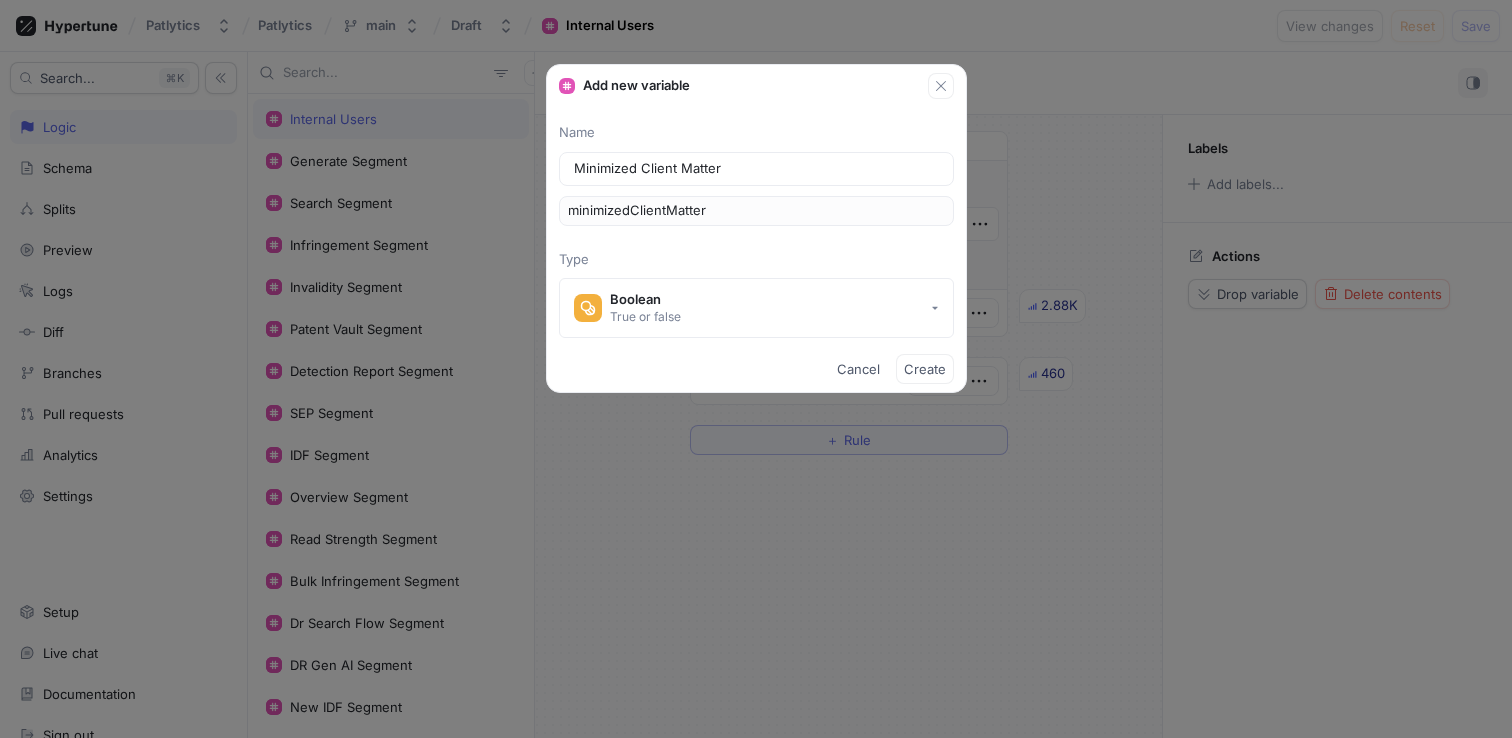 type on "Minimized Client Matters" 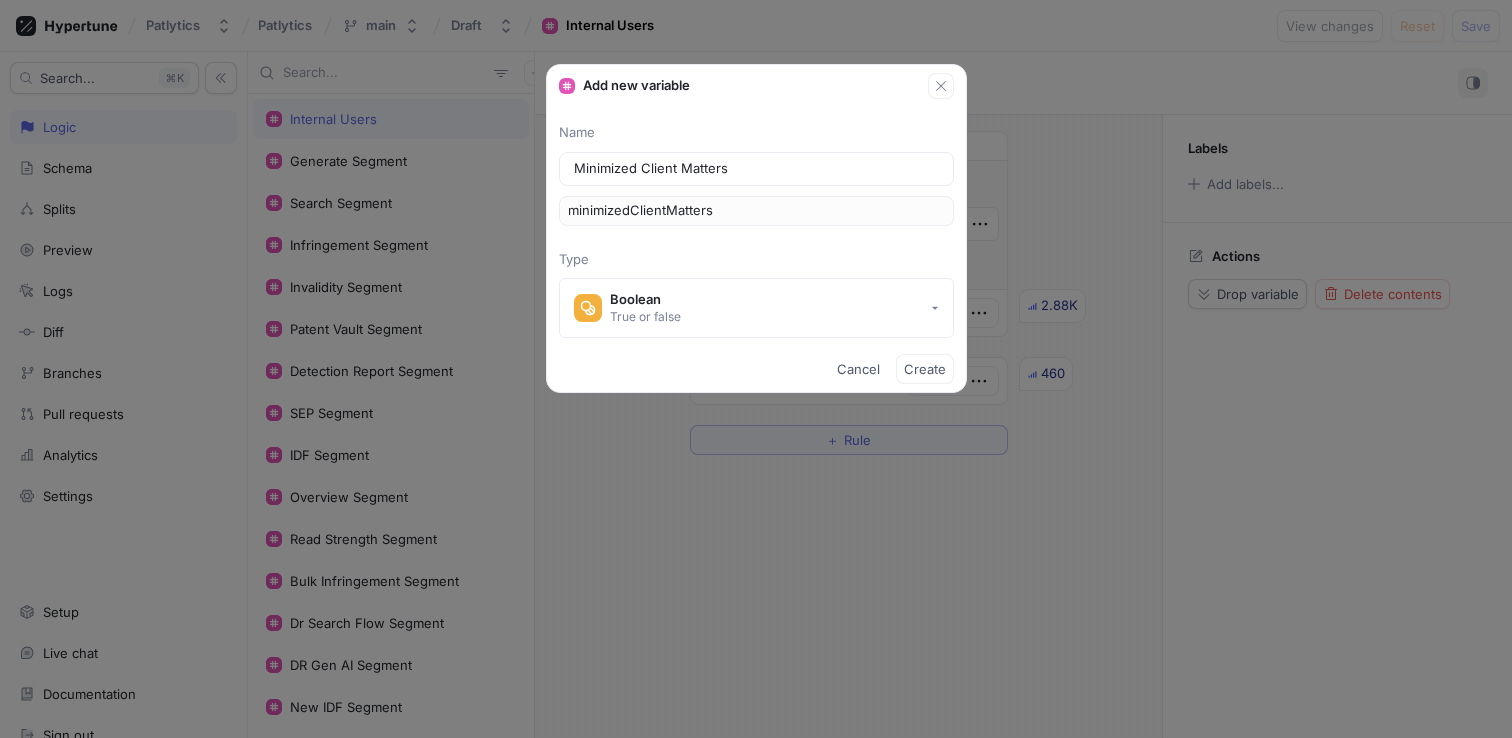 type on "Minimized Client Matters S" 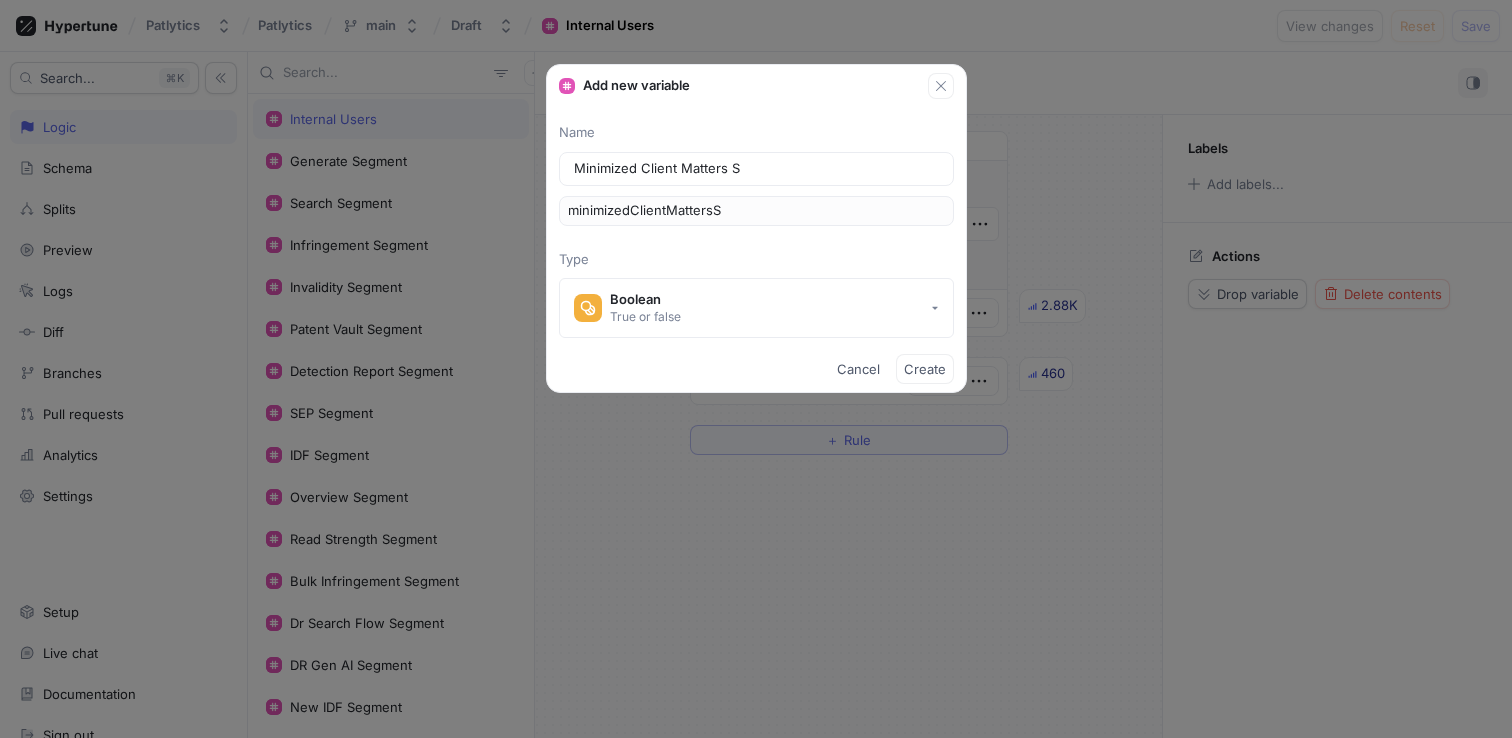 type on "Minimized Client Matters Se" 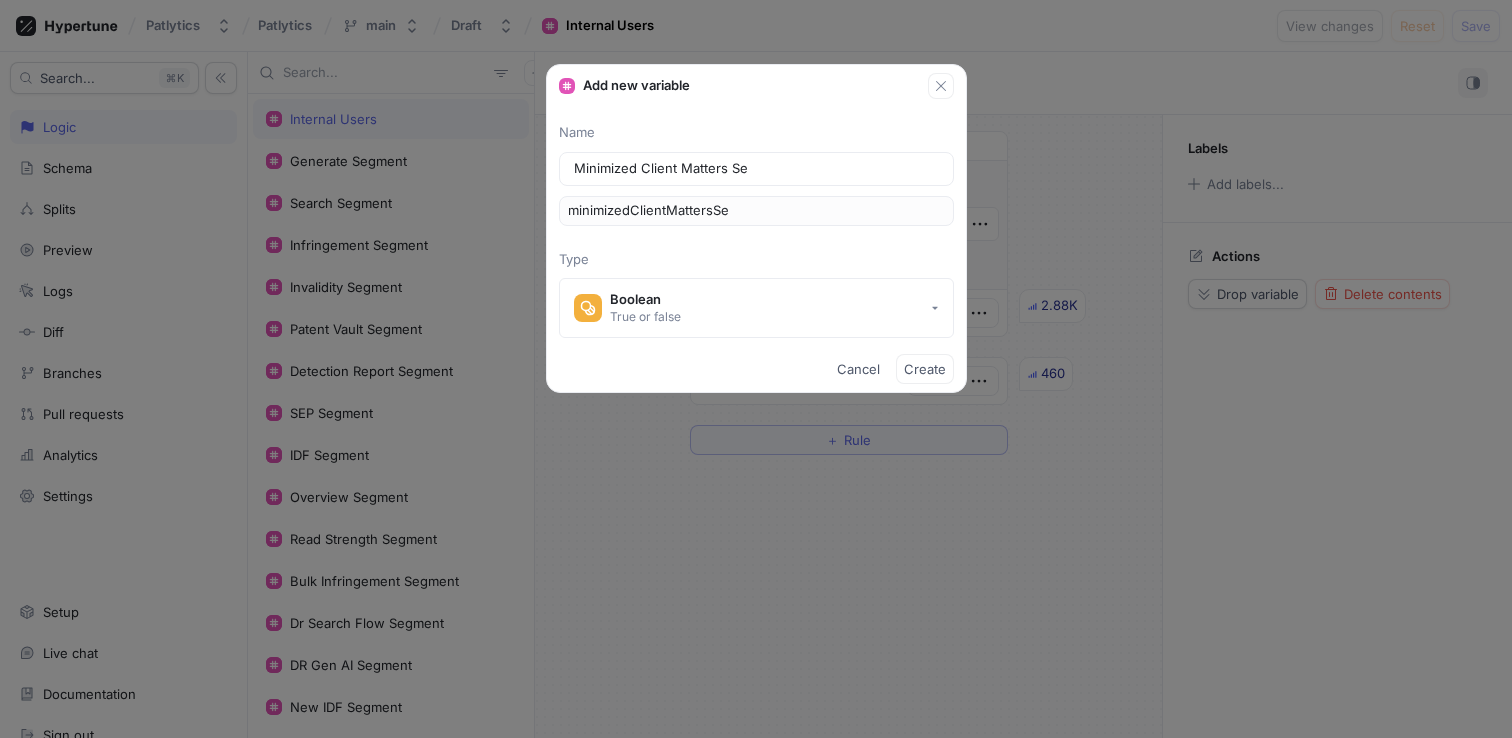 type on "Minimized Client Matters Seg" 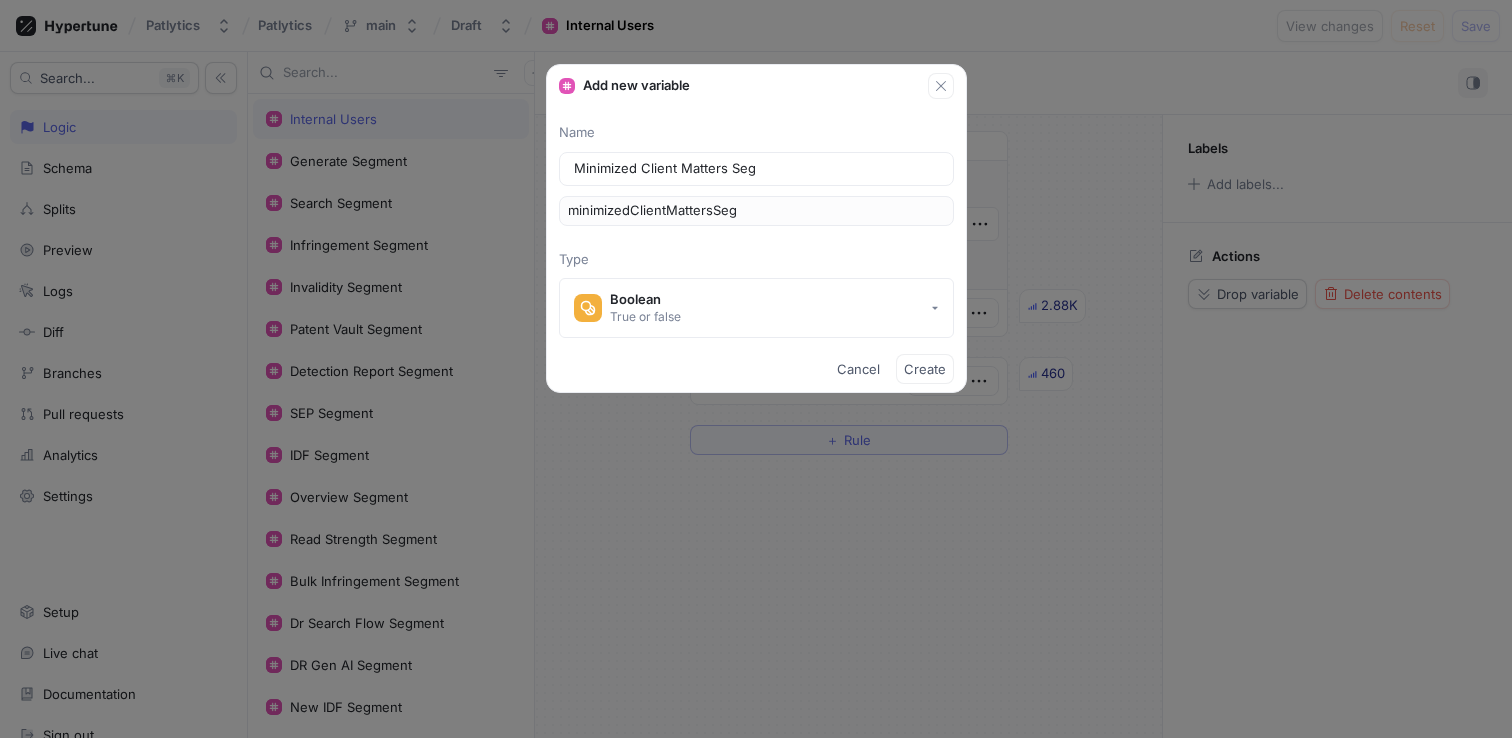 type on "Minimized Client Matters Segm" 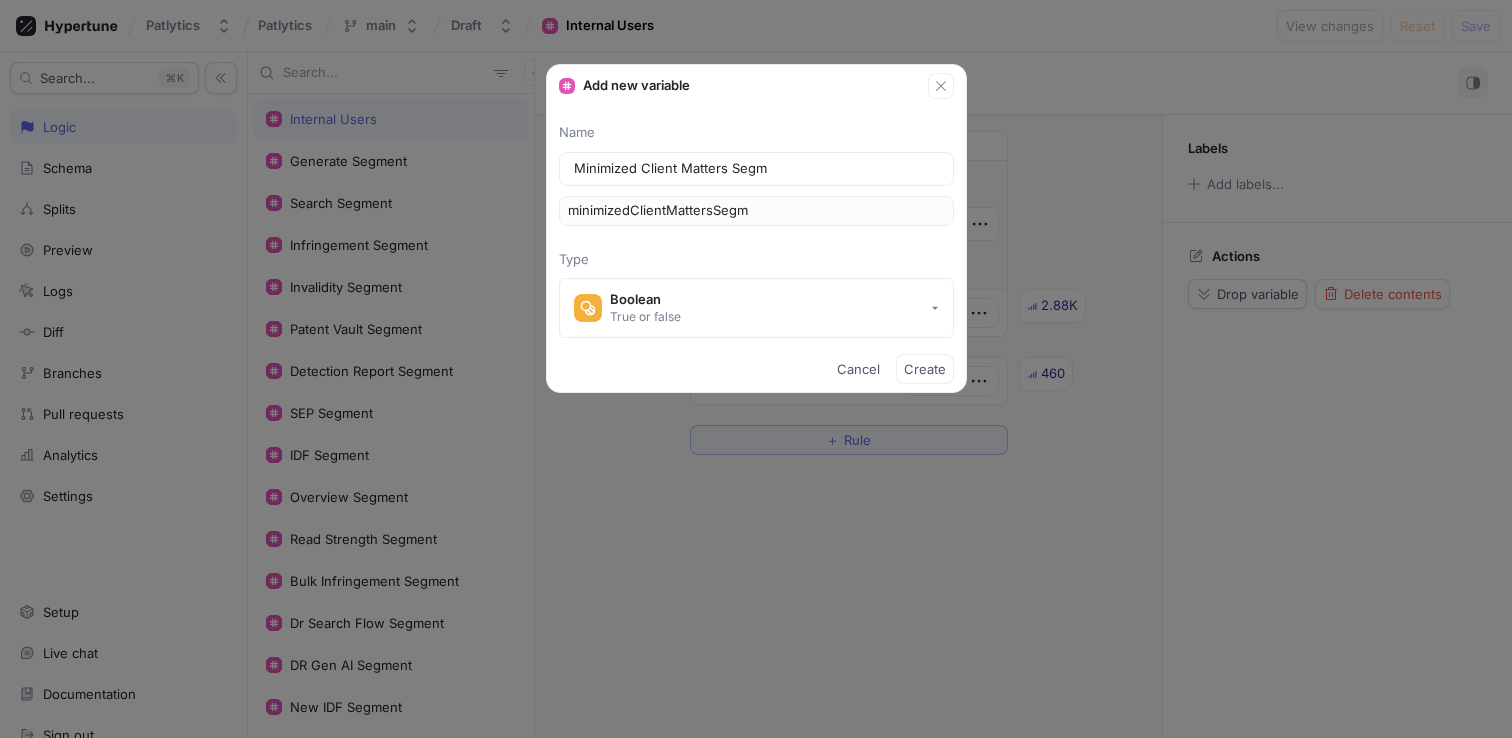 type on "Minimized Client Matters Segme" 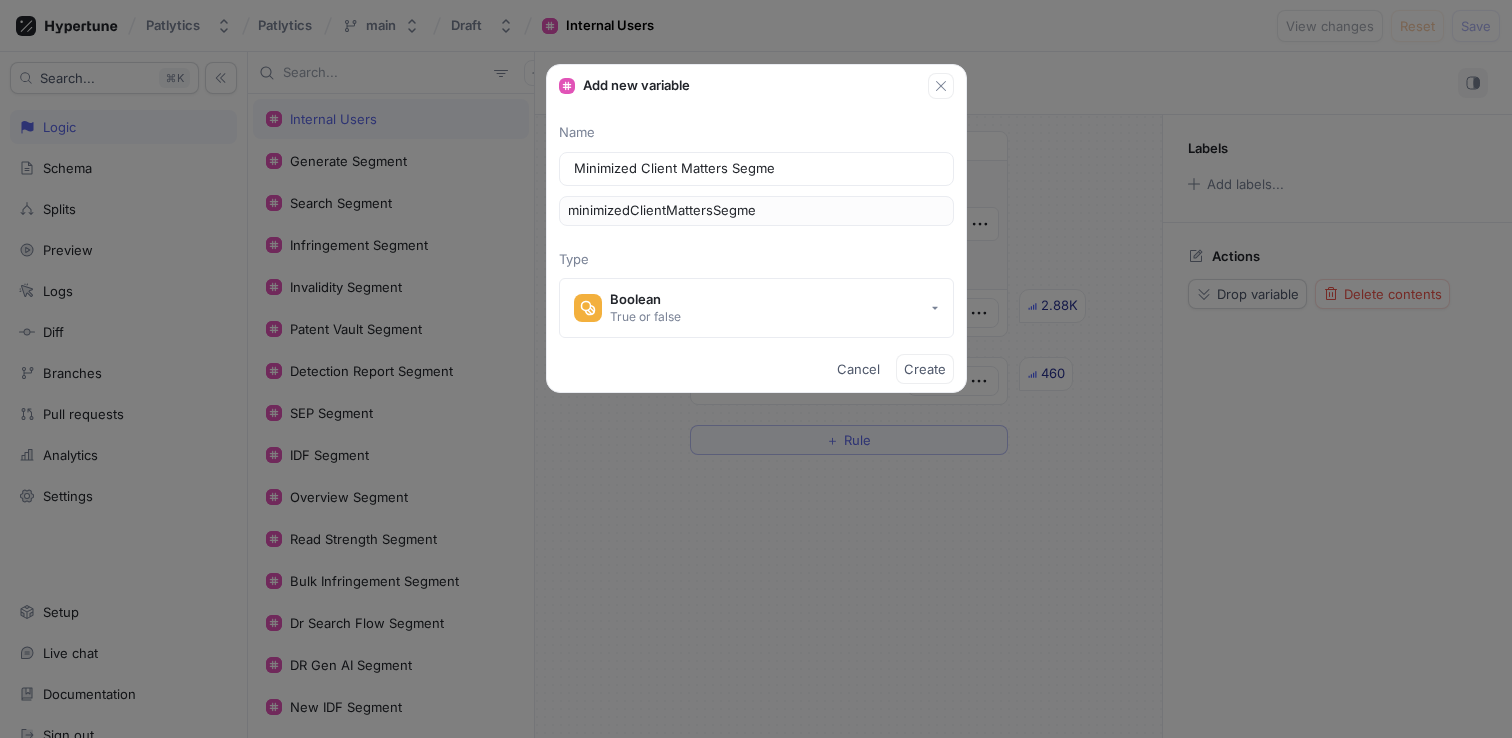 type on "Minimized Client Matters Segmen" 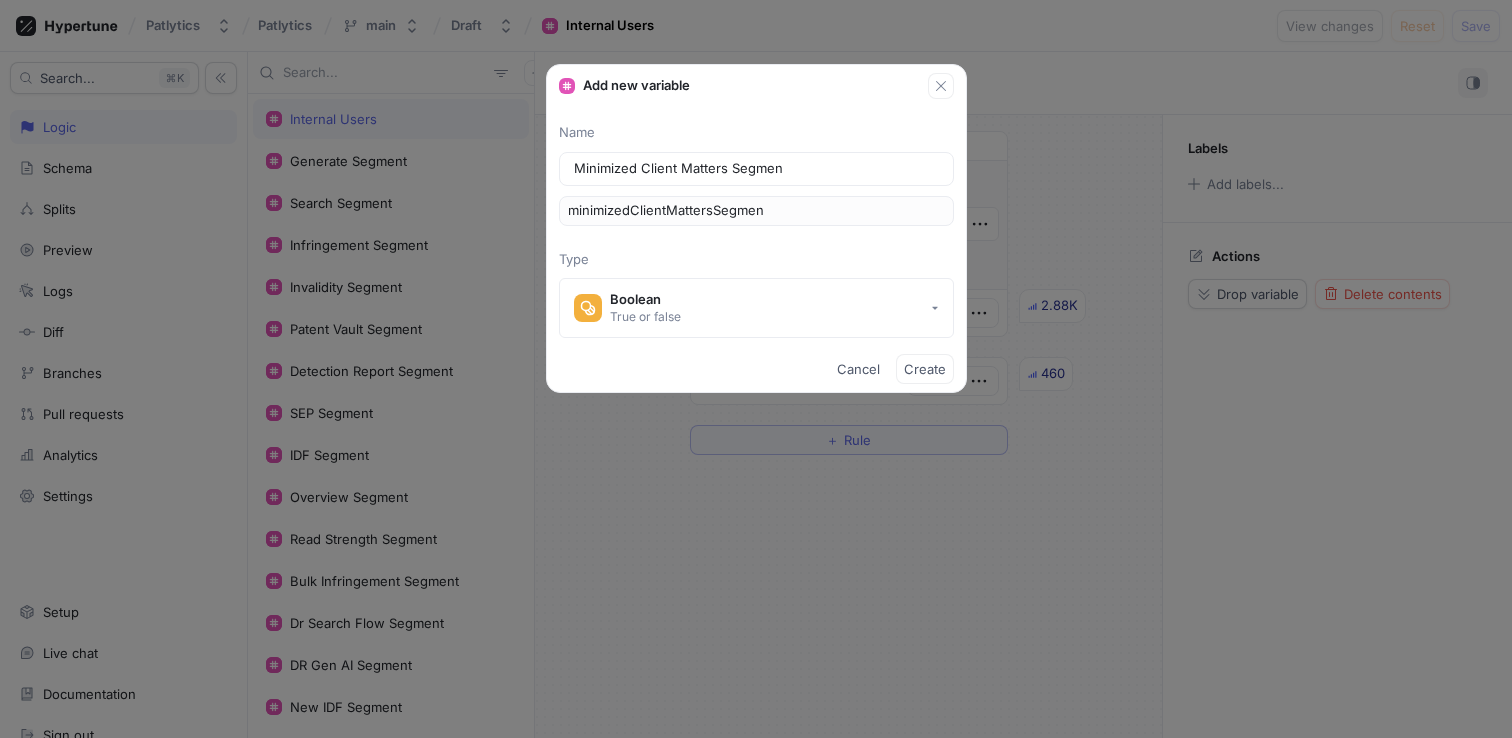 type on "Minimized Client Matters Segment" 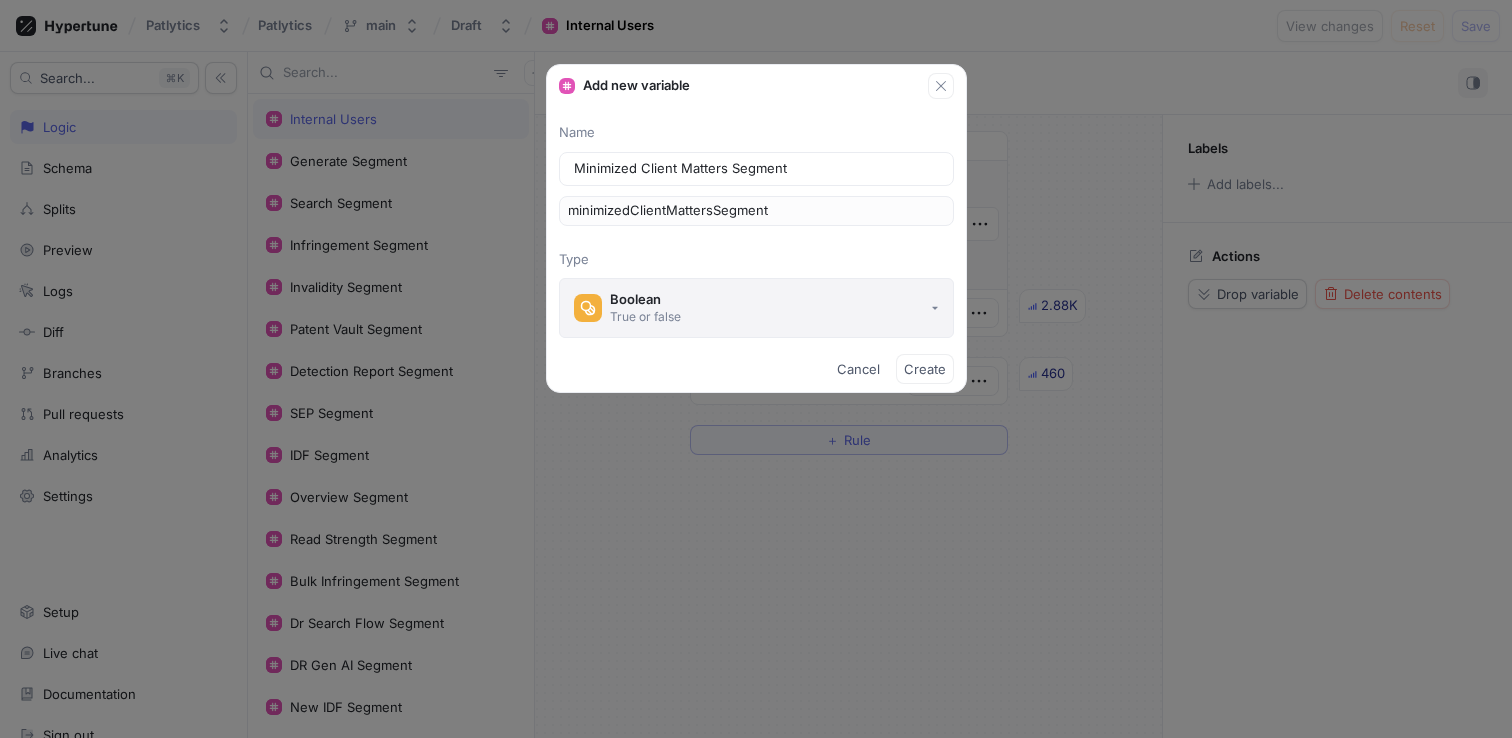 click on "Boolean True or false" at bounding box center (756, 308) 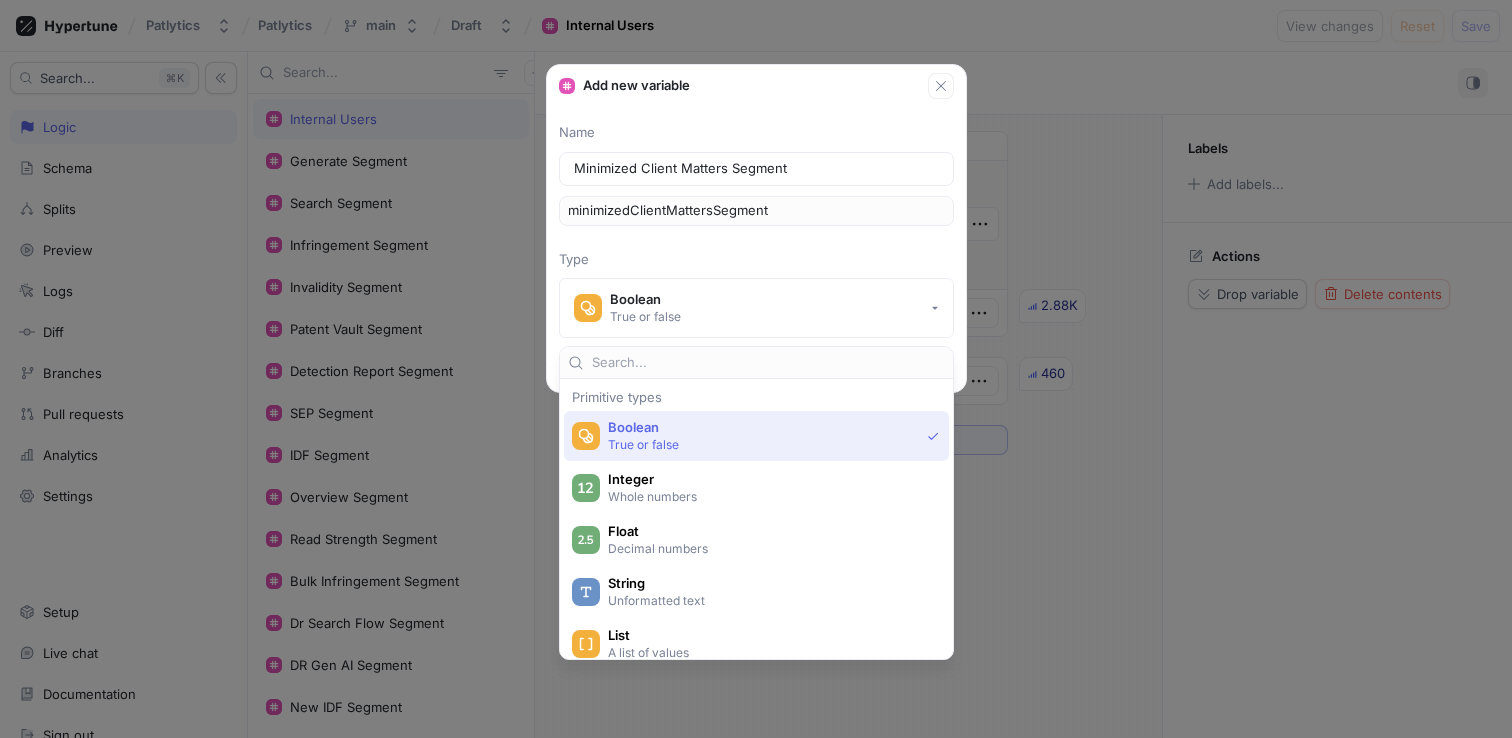 click on "Add new variable Name Minimized Client Matters Segment minimizedClientMattersSegment Type Boolean True or false Cancel Create" at bounding box center (756, 369) 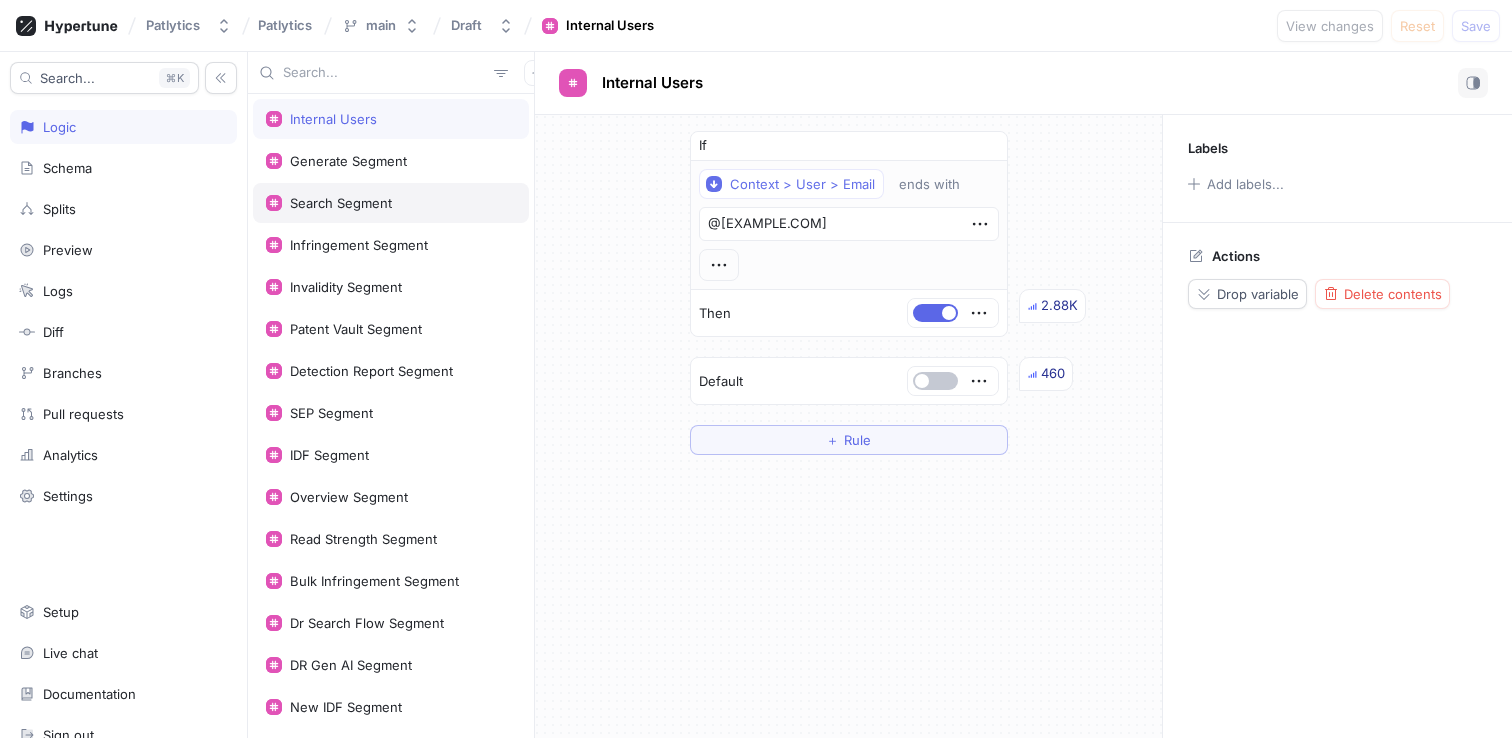 click on "Search Segment" at bounding box center [391, 203] 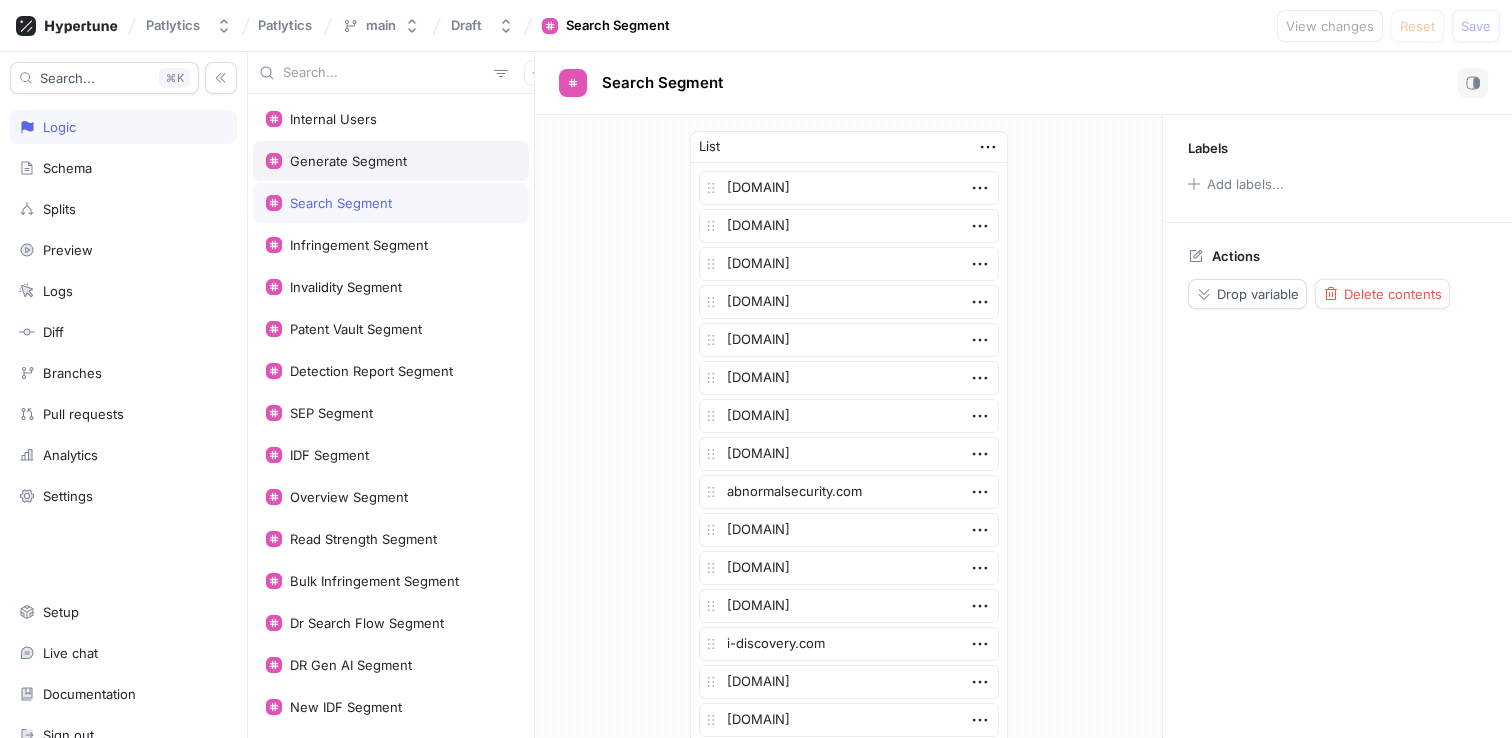click on "Generate Segment" at bounding box center [348, 161] 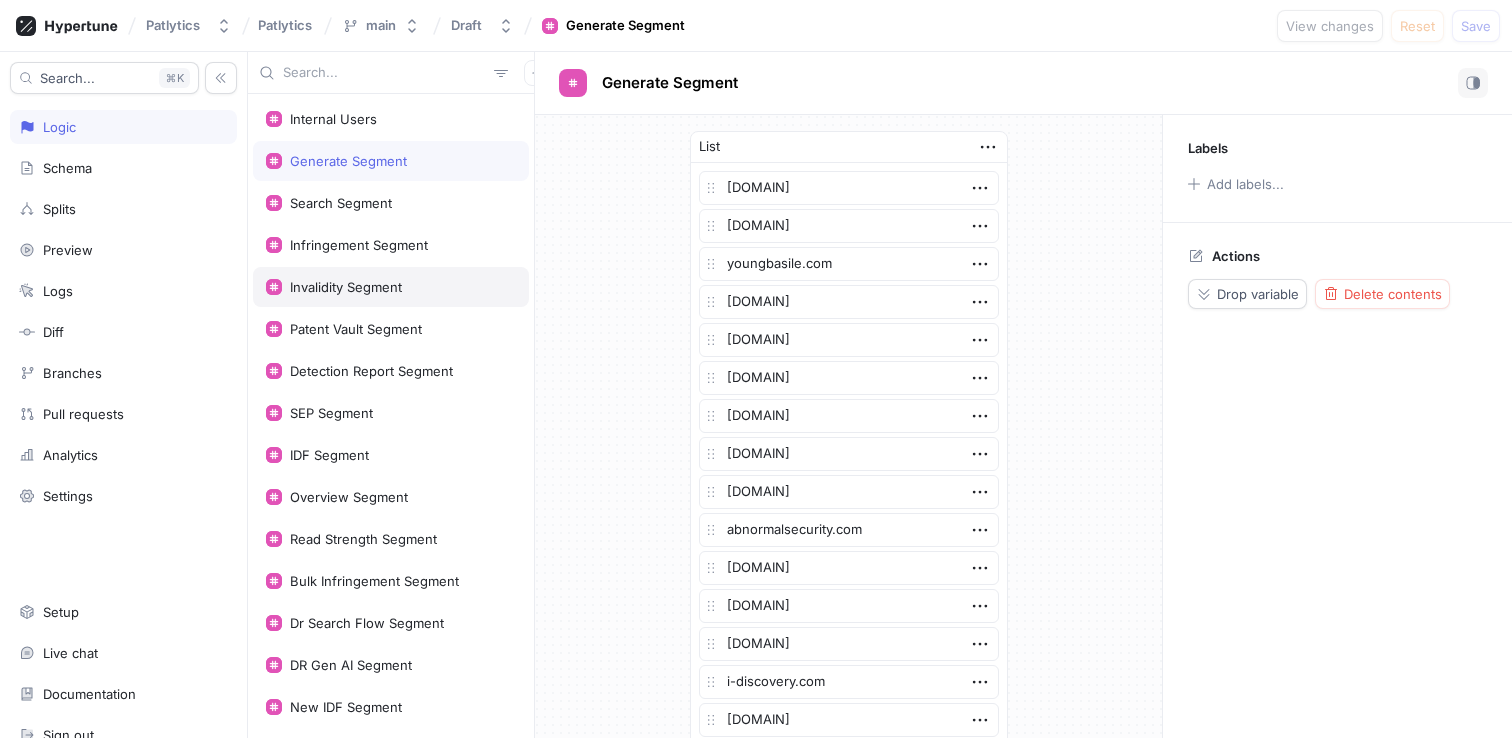 click on "Invalidity Segment" at bounding box center (391, 287) 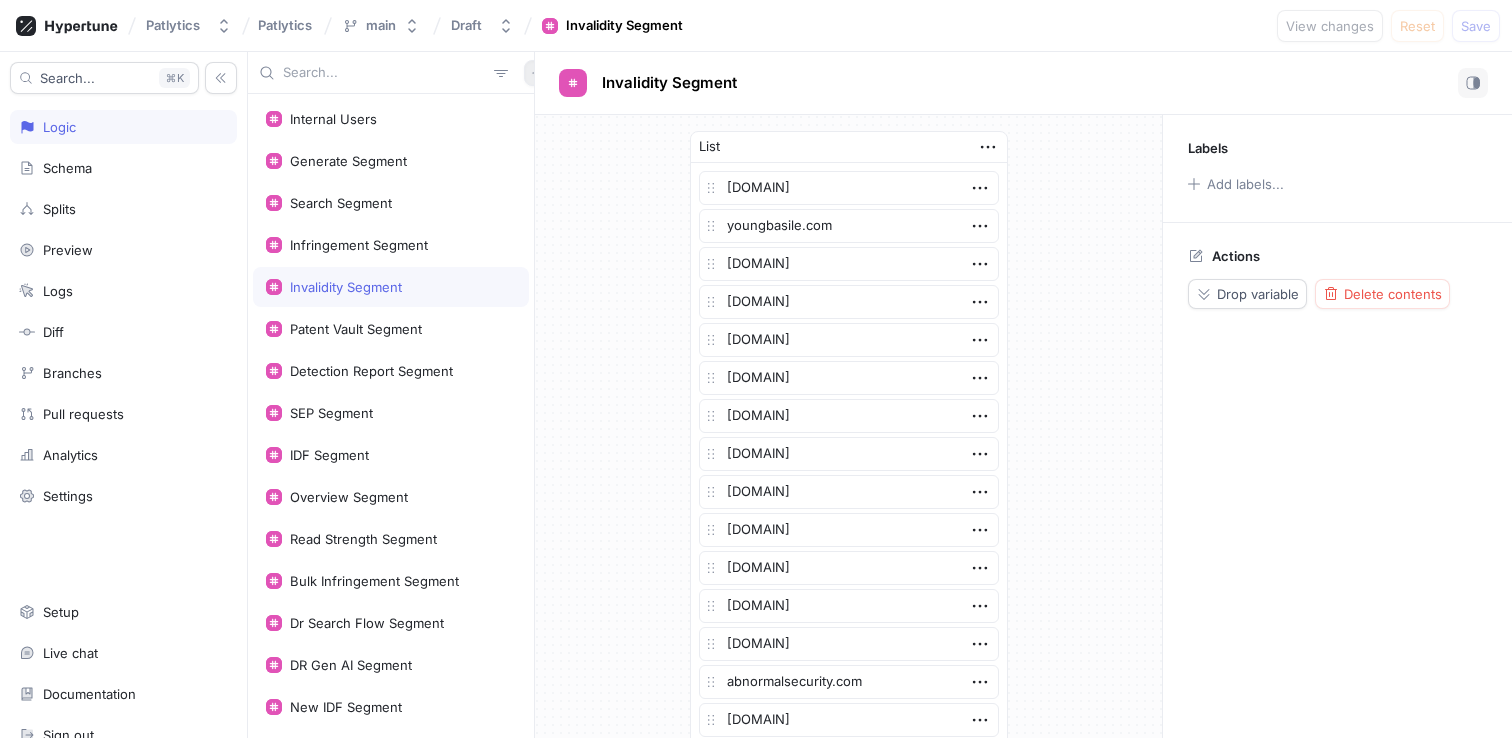 click 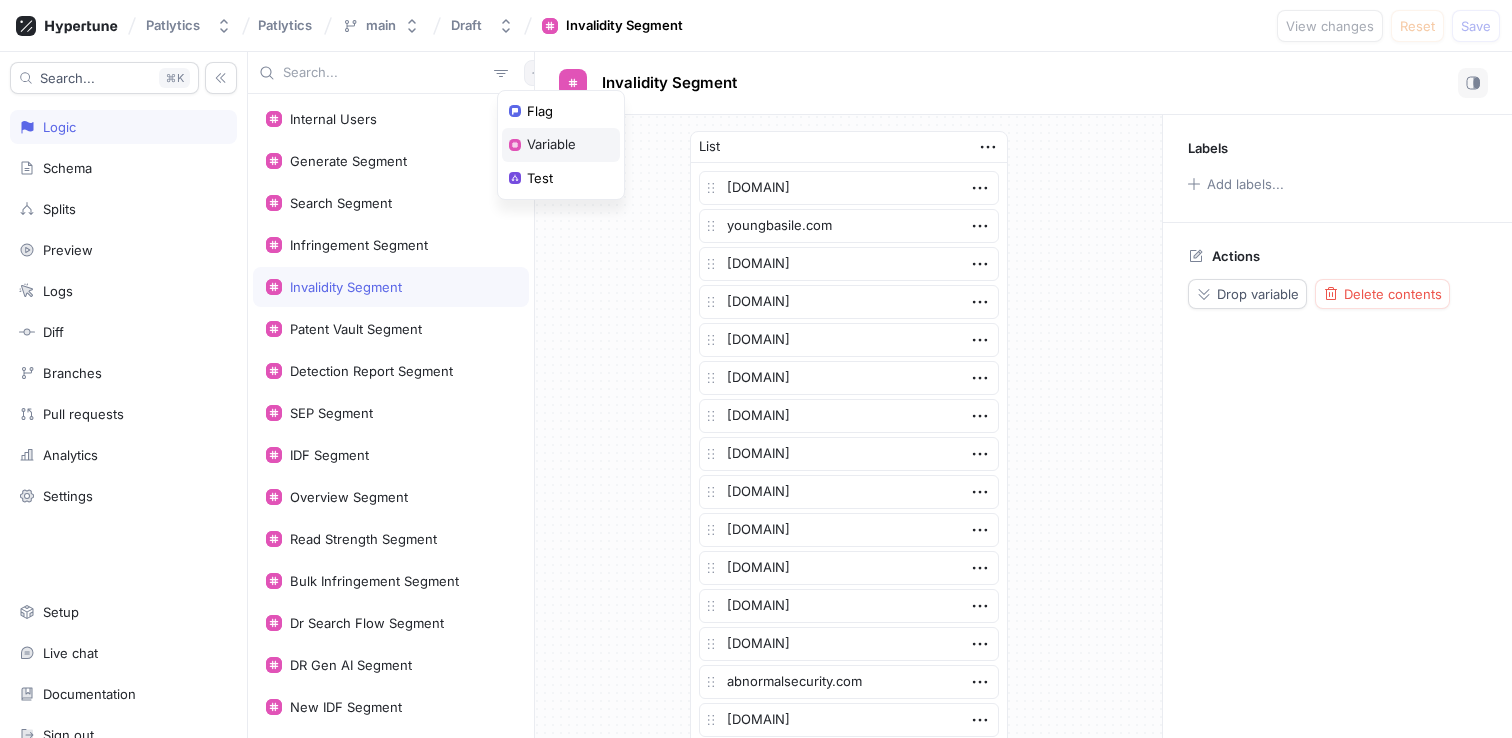 click on "Variable" at bounding box center (561, 145) 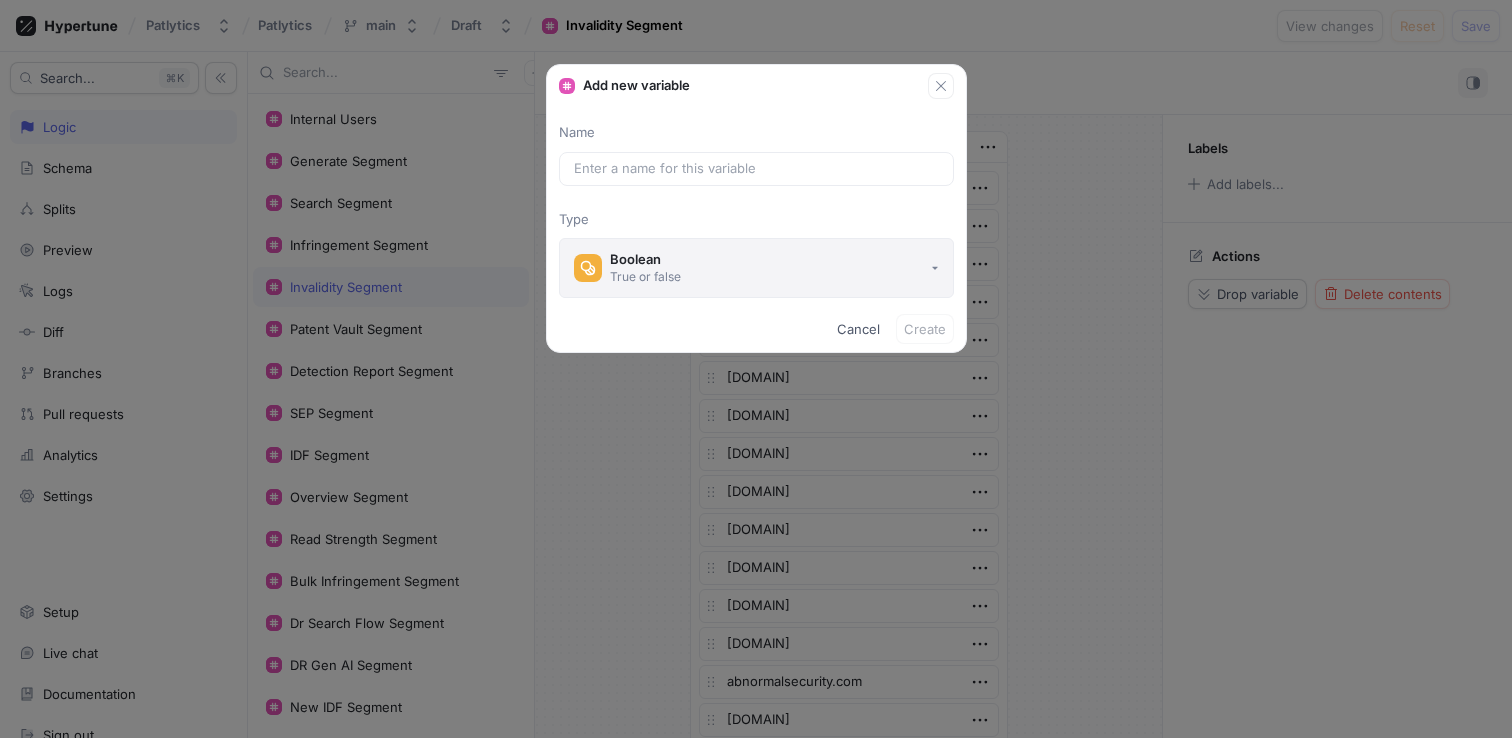 click on "Boolean True or false" at bounding box center [756, 268] 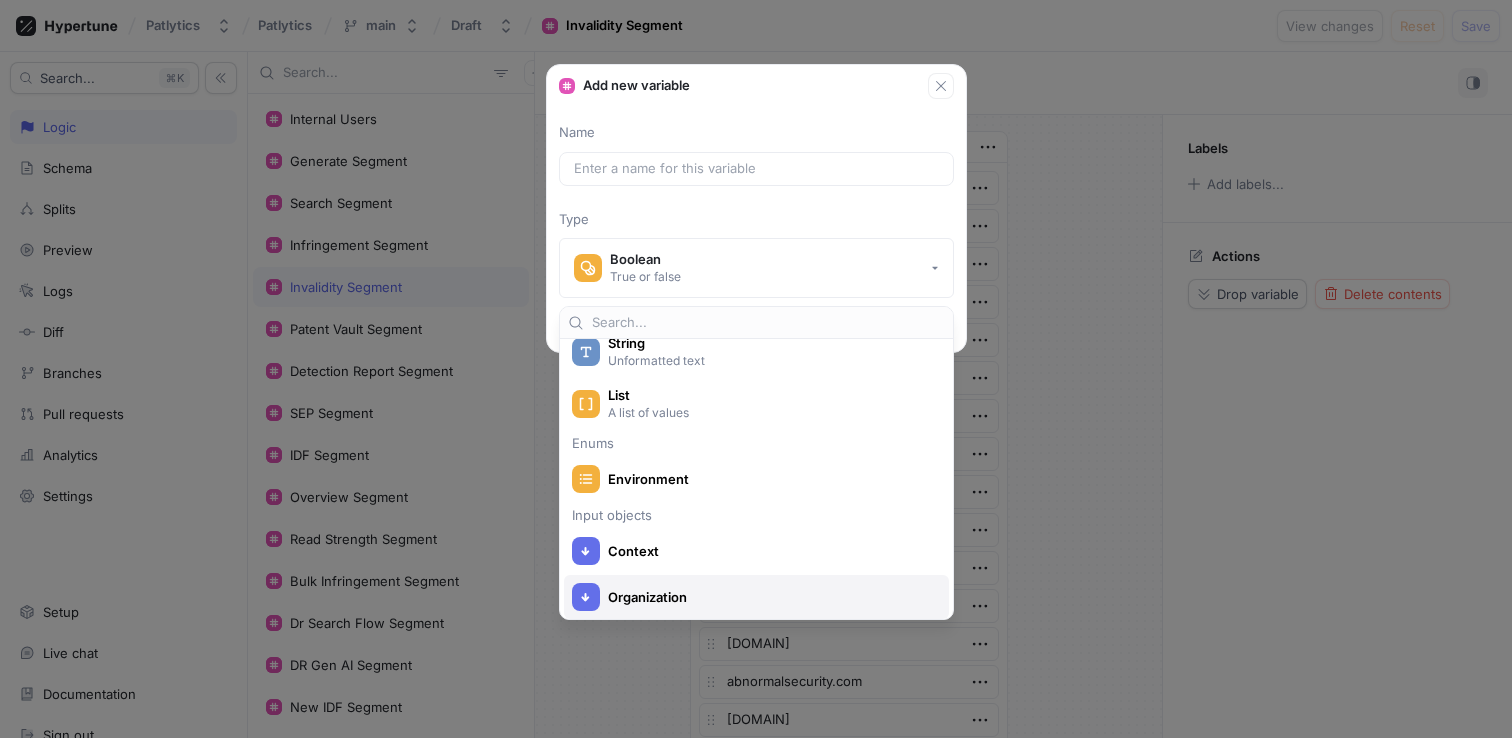 scroll, scrollTop: 191, scrollLeft: 0, axis: vertical 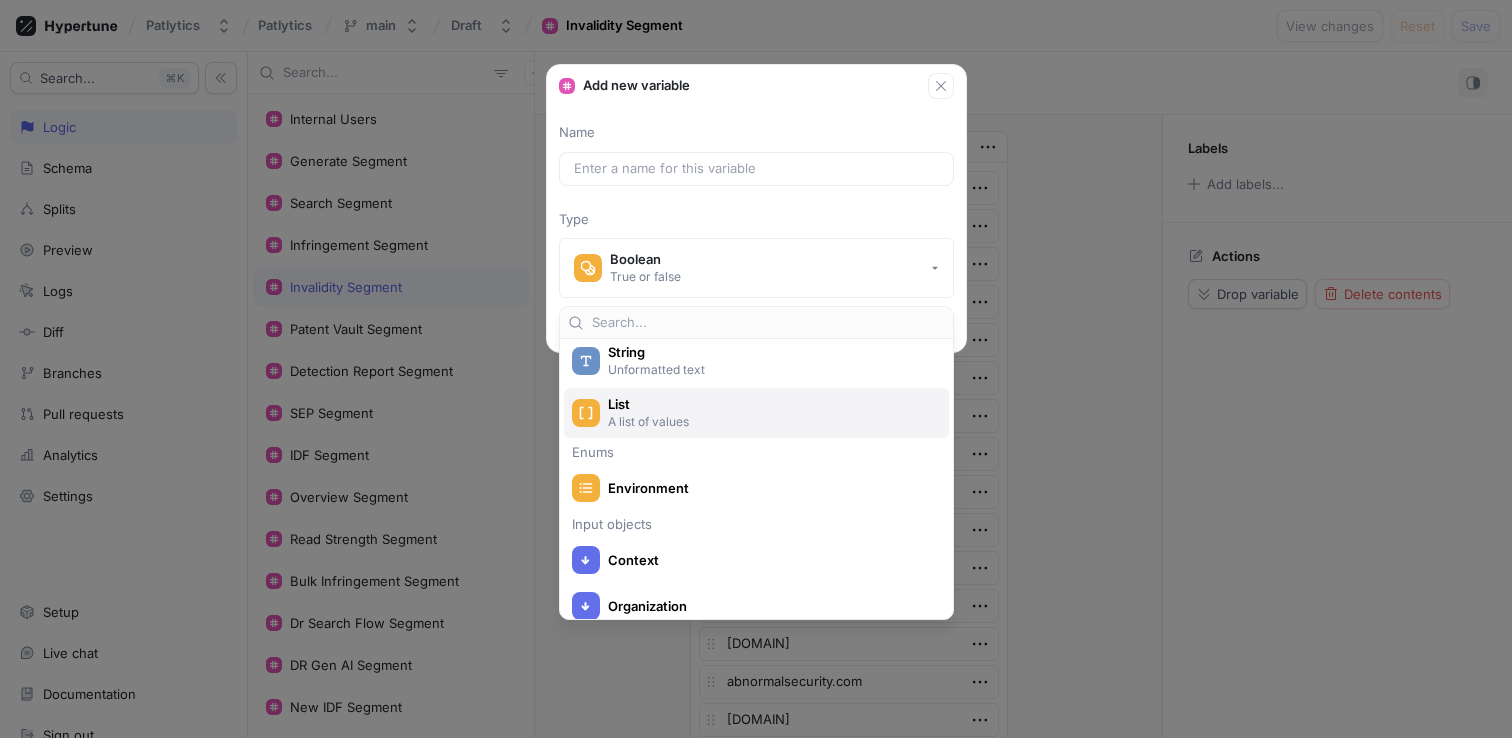 click on "A list of values" at bounding box center (768, 421) 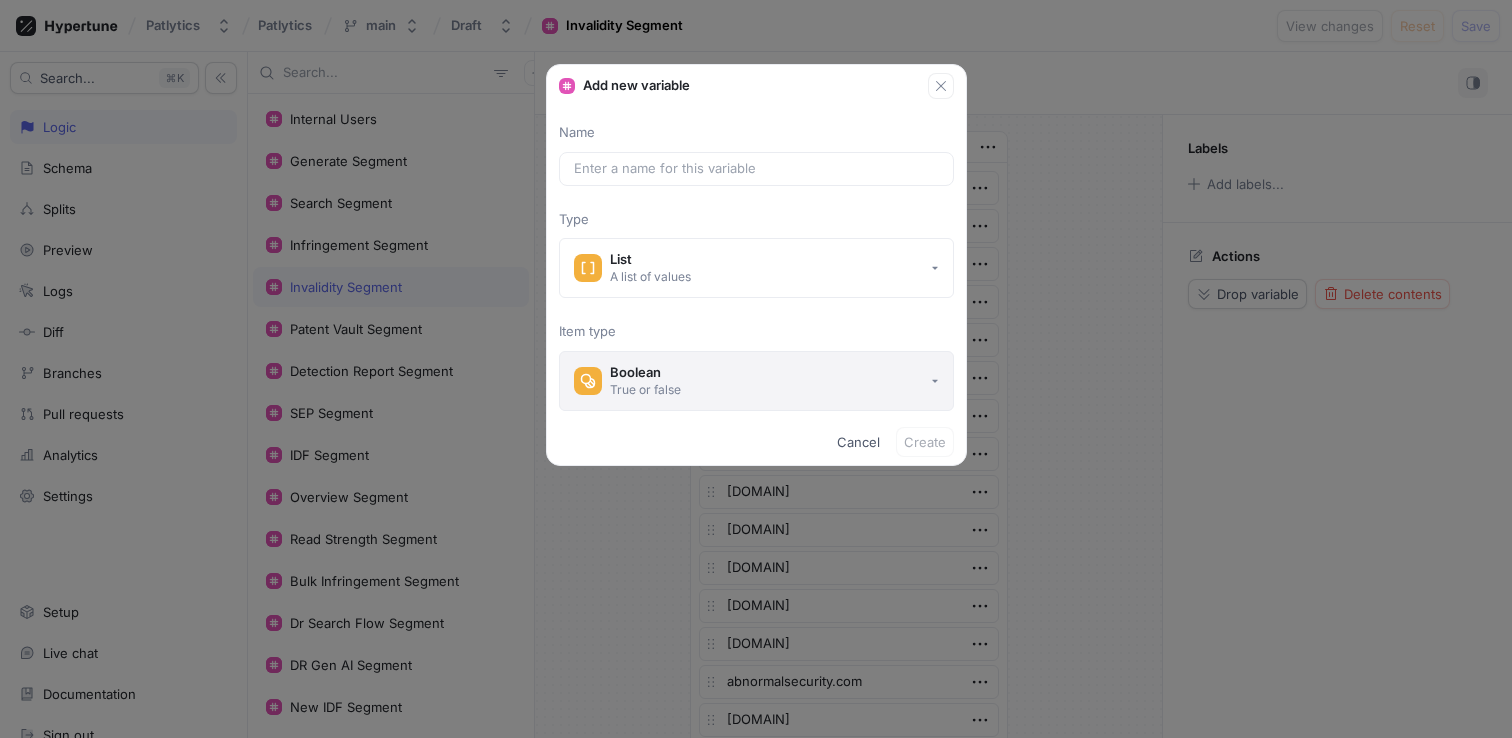 click on "Boolean True or false" at bounding box center [756, 381] 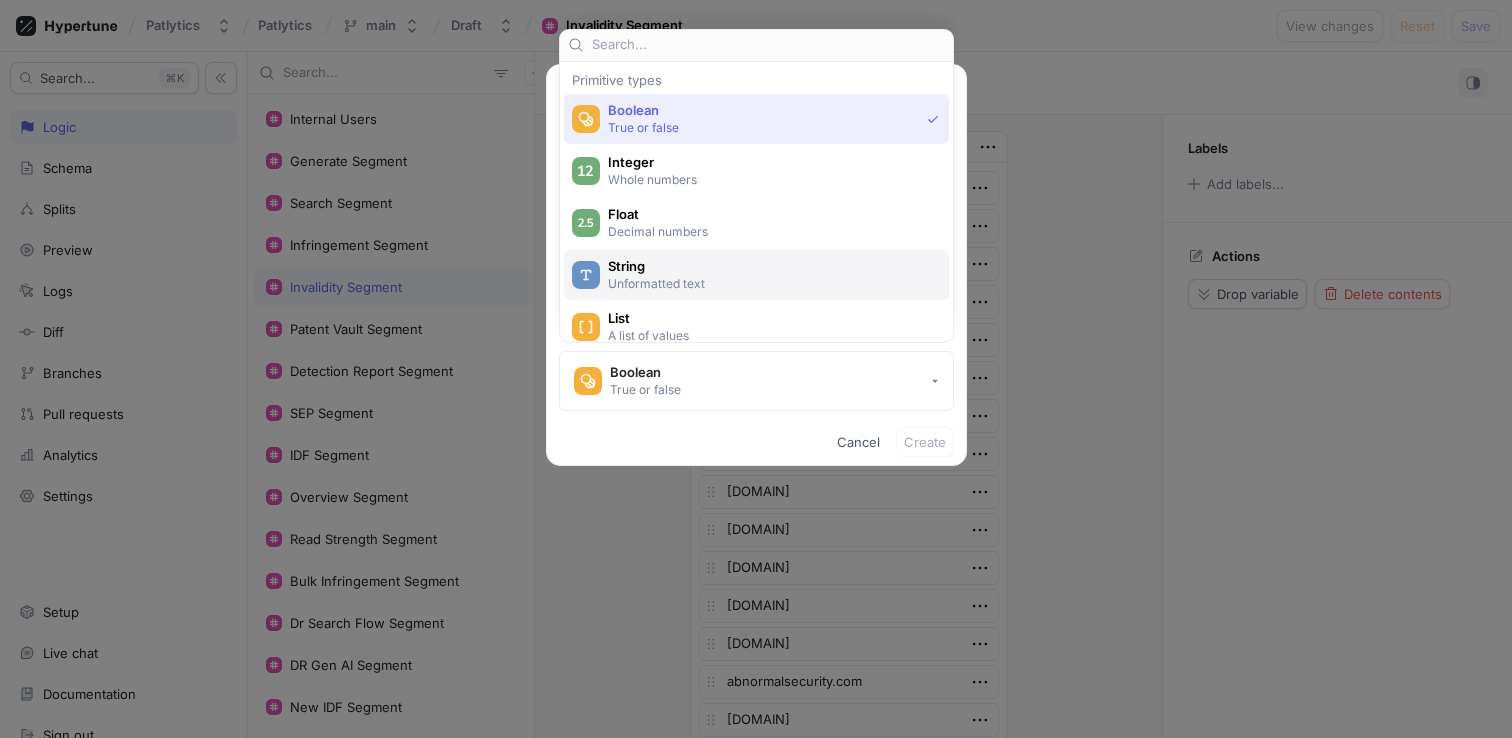 click on "Unformatted text" at bounding box center (768, 283) 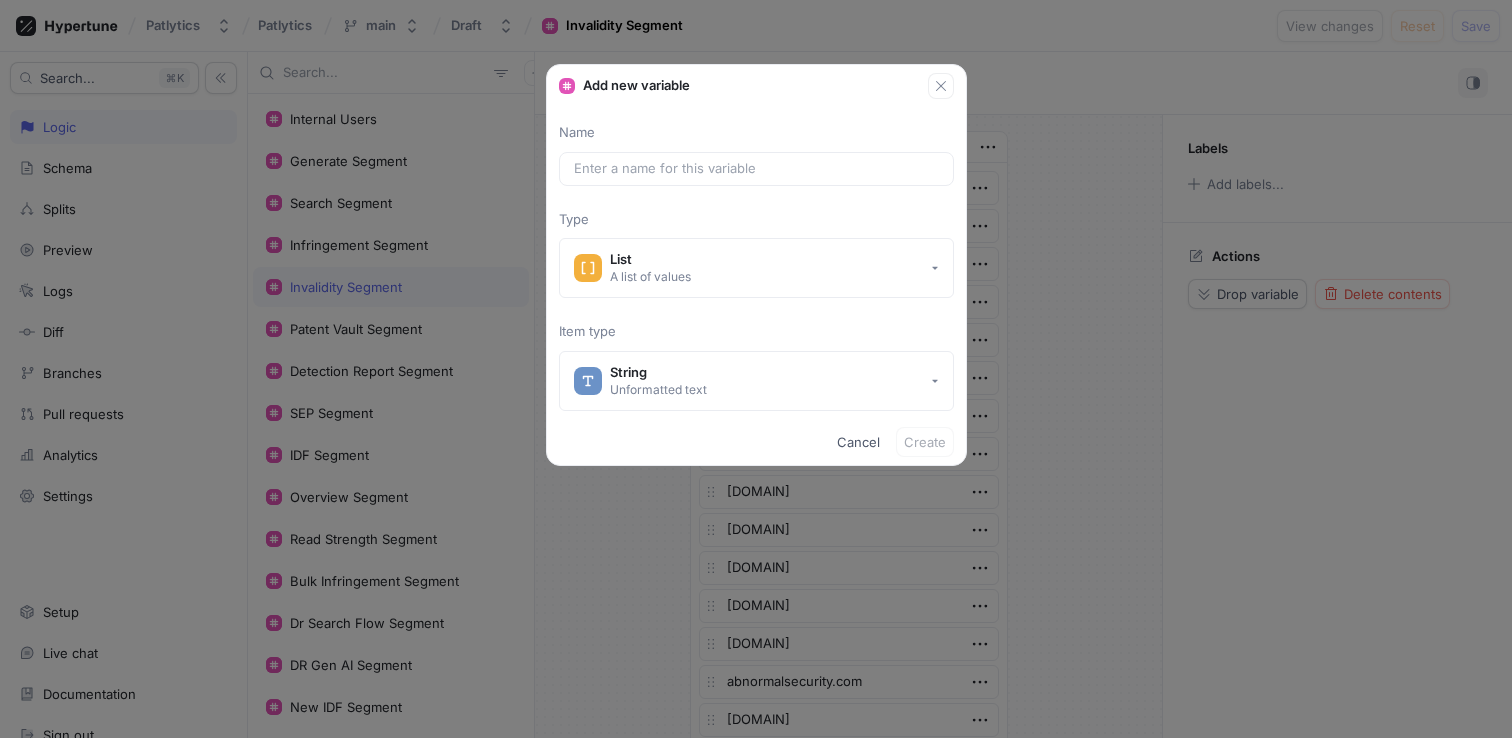 click on "Add new variable Name Type List A list of values Item type String Unformatted text Cancel Create" at bounding box center (756, 369) 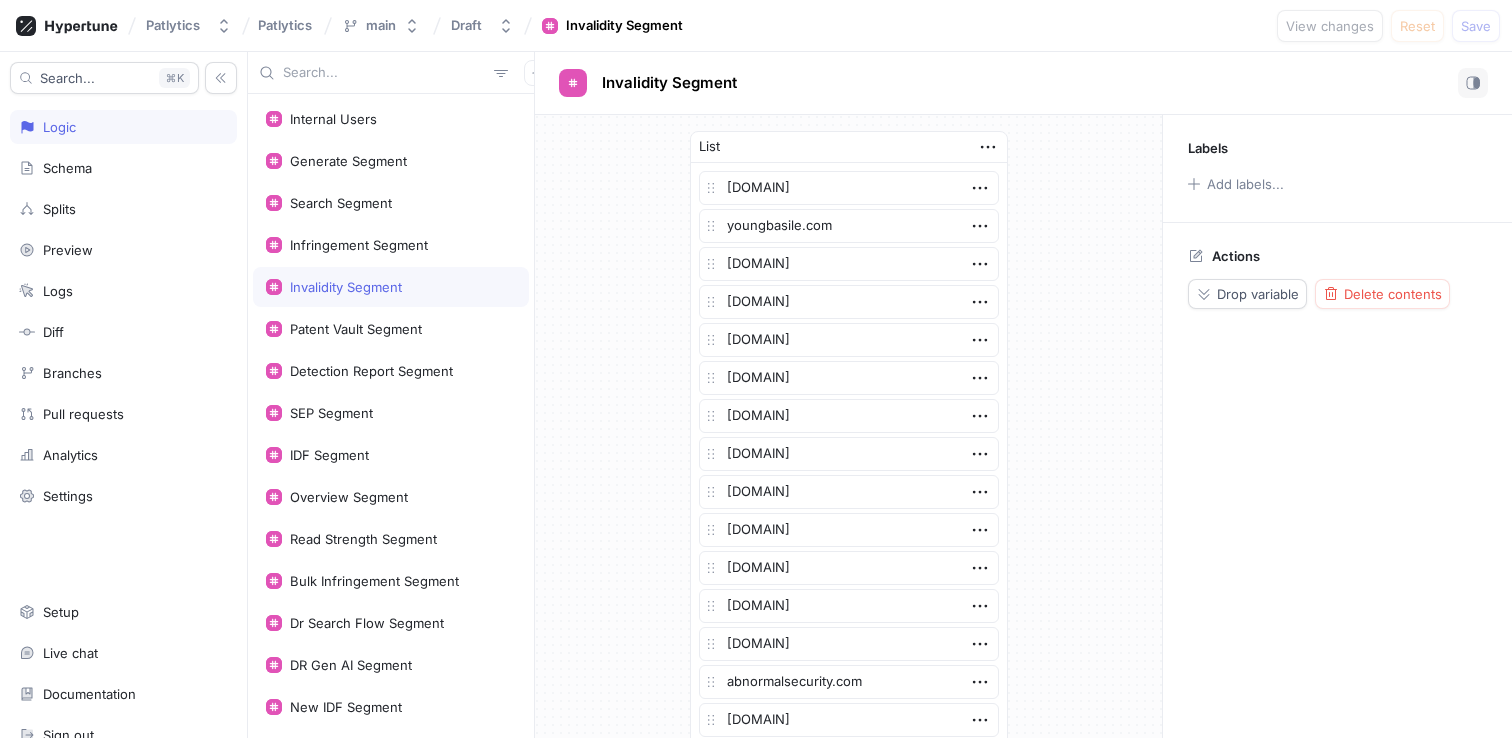 click on "Invalidity Segment" at bounding box center [391, 287] 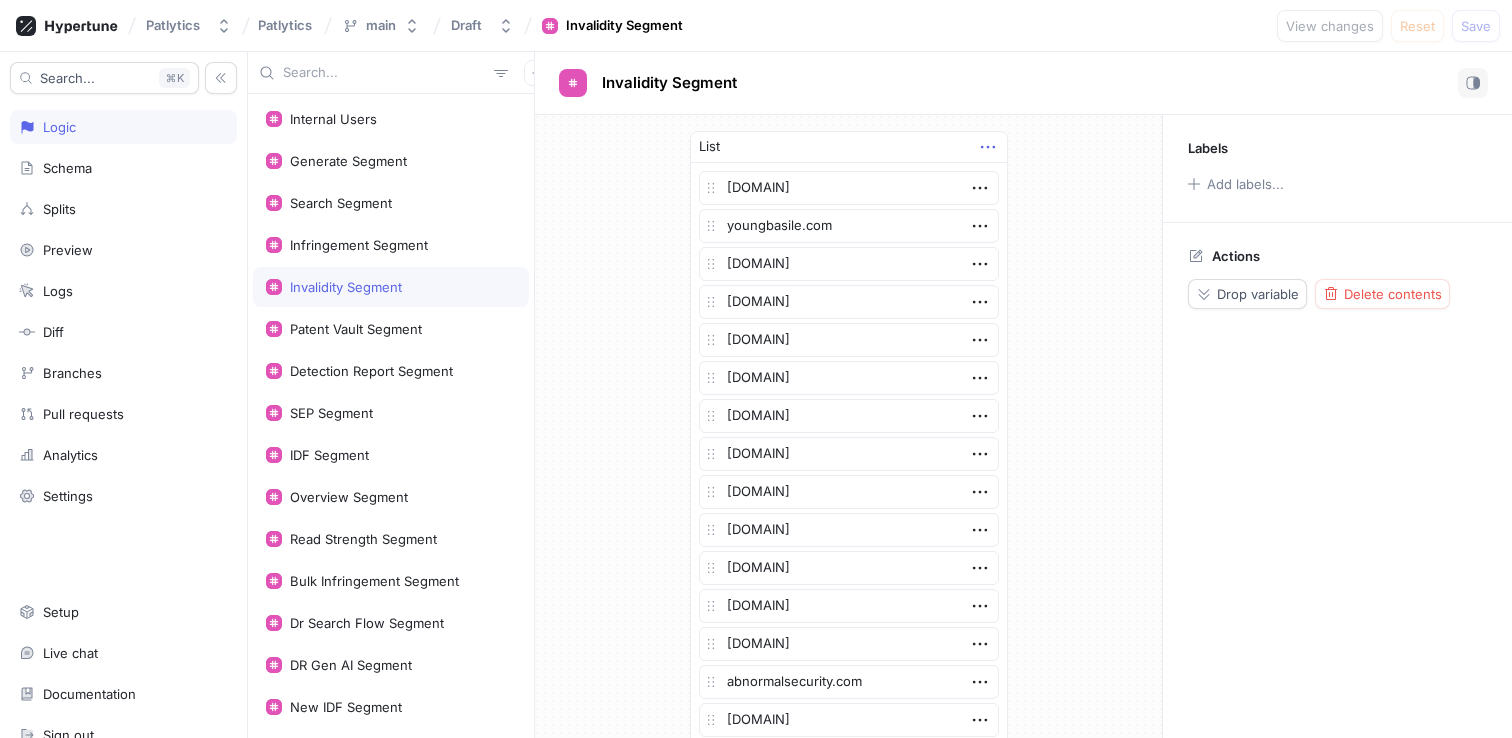 click 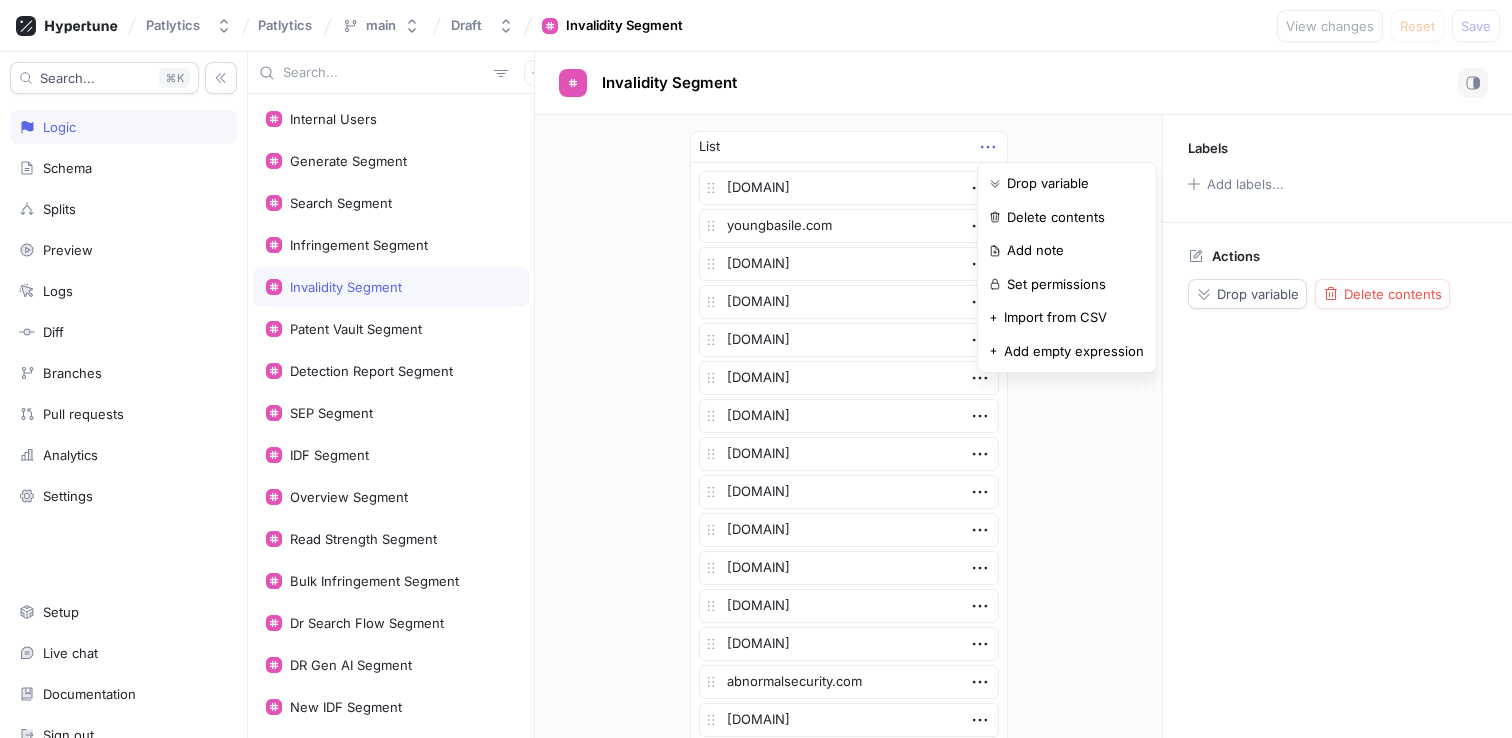 click on "List [DOMAIN] youngbasile.com generativeiq.com 0ventures.com kochind.com xerox.com reichmanjorgensen.com richardsonoliver.com patlytics.co foley.com ontel.com acaciaresearchgroup.com freseniusmedicalcare.com abnormalsecurity.com amat.com google.com rpxcorp.com i-discovery.com nvidia.com intven.com adeia.com ak-america.com om.asahi-kasei.co.jp ipvalue.com loeschpatents.com cisco.com medtronic.com fenwick.com kslaw.com insmed.com lw.com nitto.com sonos.com netapp.com raklaw.com ericsson.com sk.com oldcountry.ai finchmaloney.com clearviewip.com vitalisadvisors.com patented.claims sheppardmullin.com alston.com brownrudnick.com bdiplaw.com simip.io patentplatformservices.com ip-search.swiss patented.claims quinnemanuel.com microvention.com nutcrackerx.com us.ibm.com hpe.com mediatek.com wispro.com lungtin.com eversheds-sutherland.com brinter.com centurionip.com cgsh.com rivian.com fortress.com thermofisher.com fluor.com adidas.com us.abb.com mwe.com otc.utexas.edu austin.utexas.edu discoveries.utexas.edu pbwt.com" at bounding box center (848, 1958) 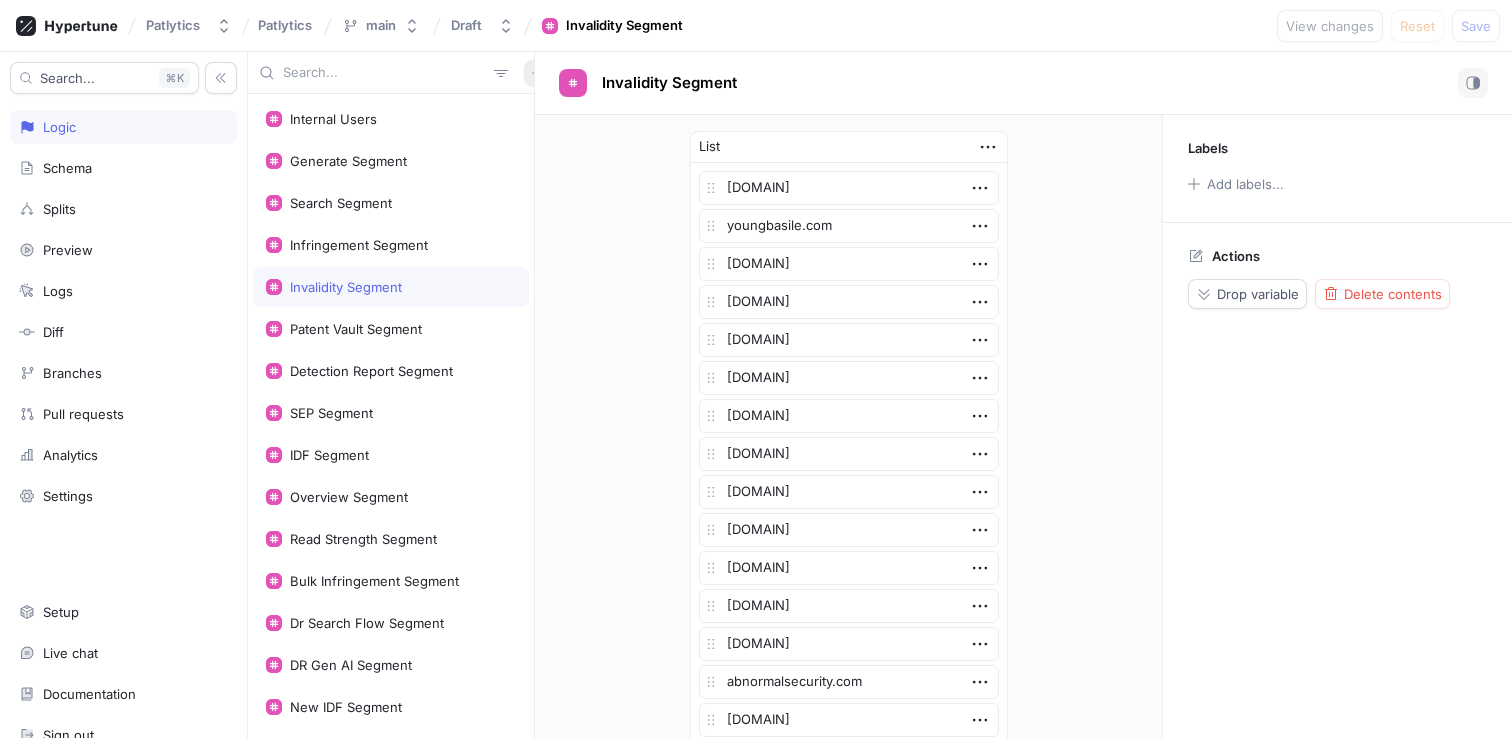click at bounding box center [537, 73] 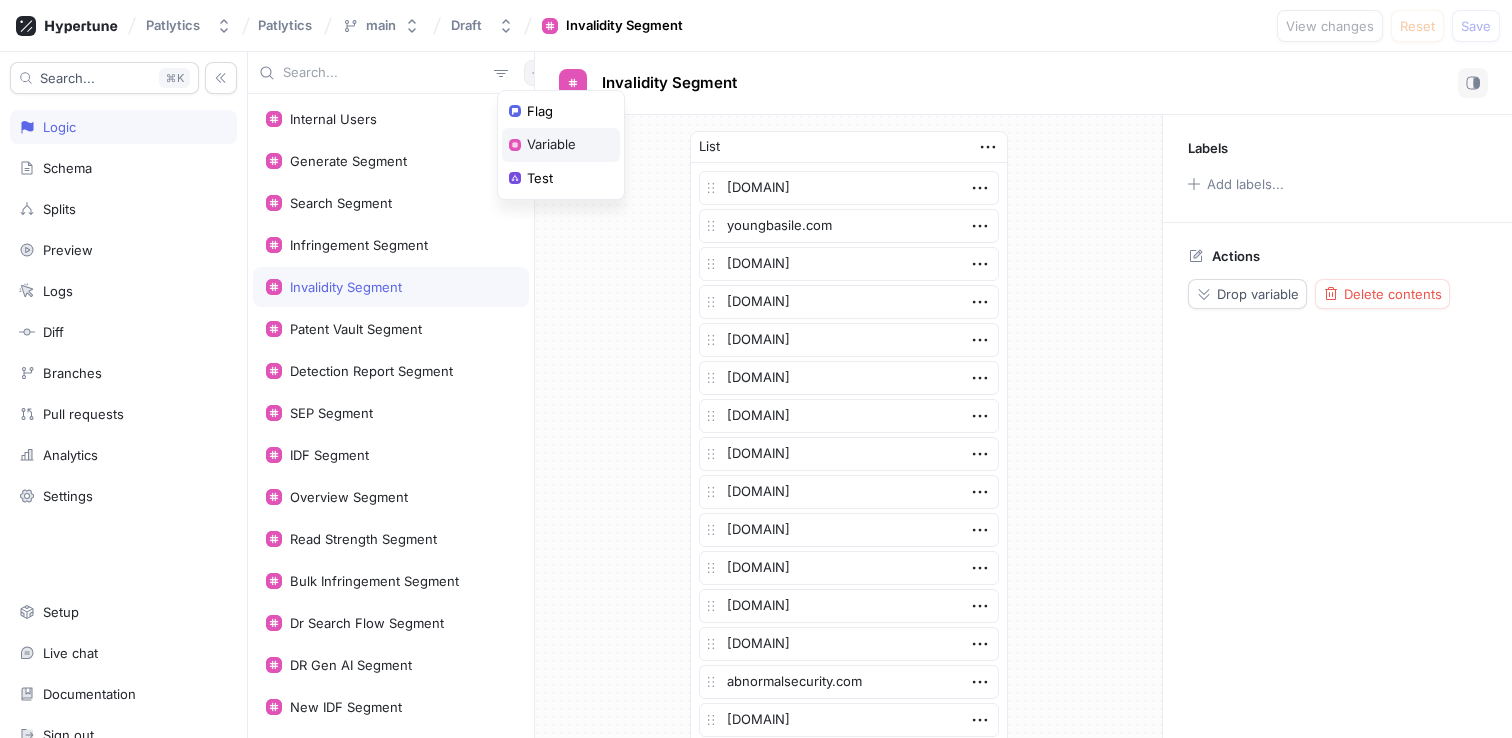 click on "Variable" at bounding box center (551, 145) 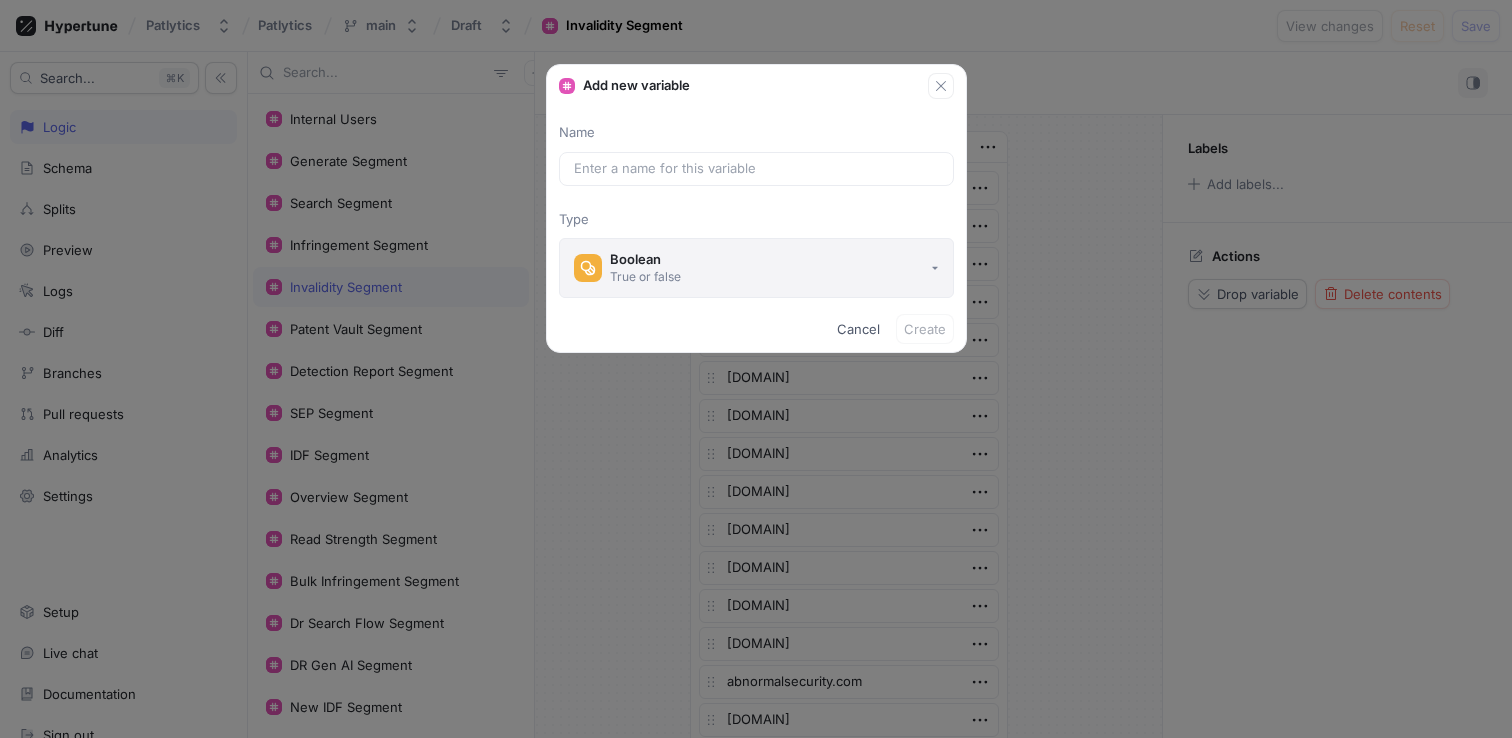 click on "Boolean True or false" at bounding box center (756, 268) 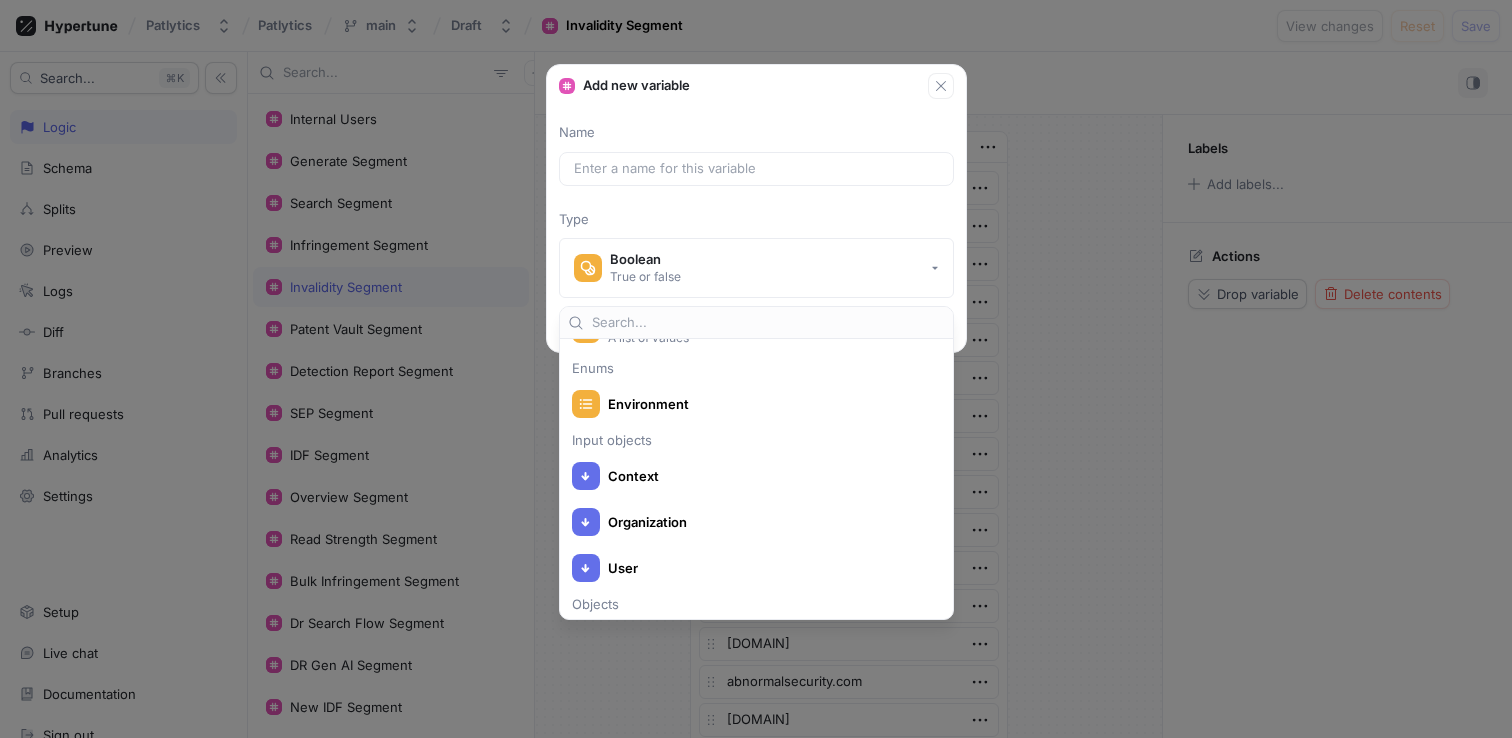 scroll, scrollTop: 274, scrollLeft: 0, axis: vertical 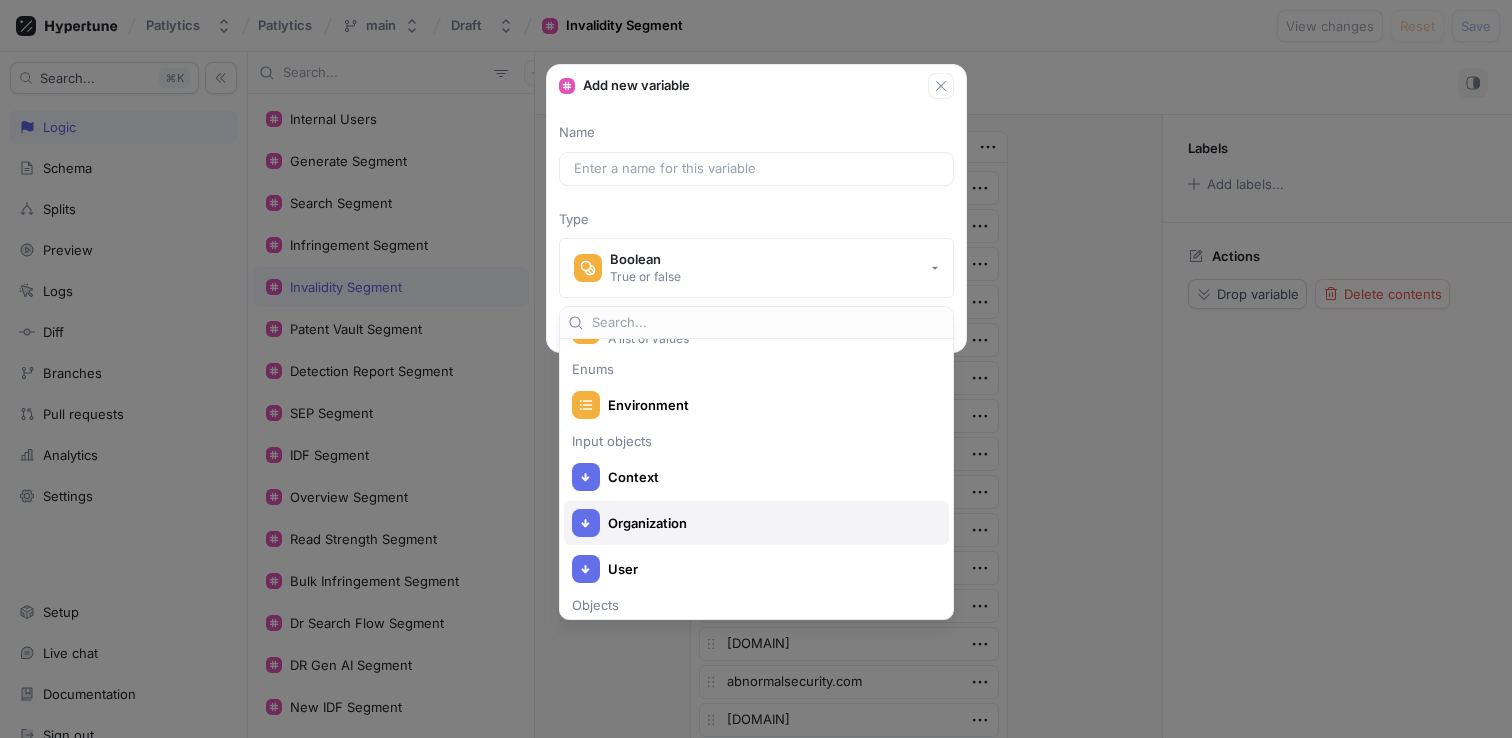 click on "Organization" at bounding box center (769, 523) 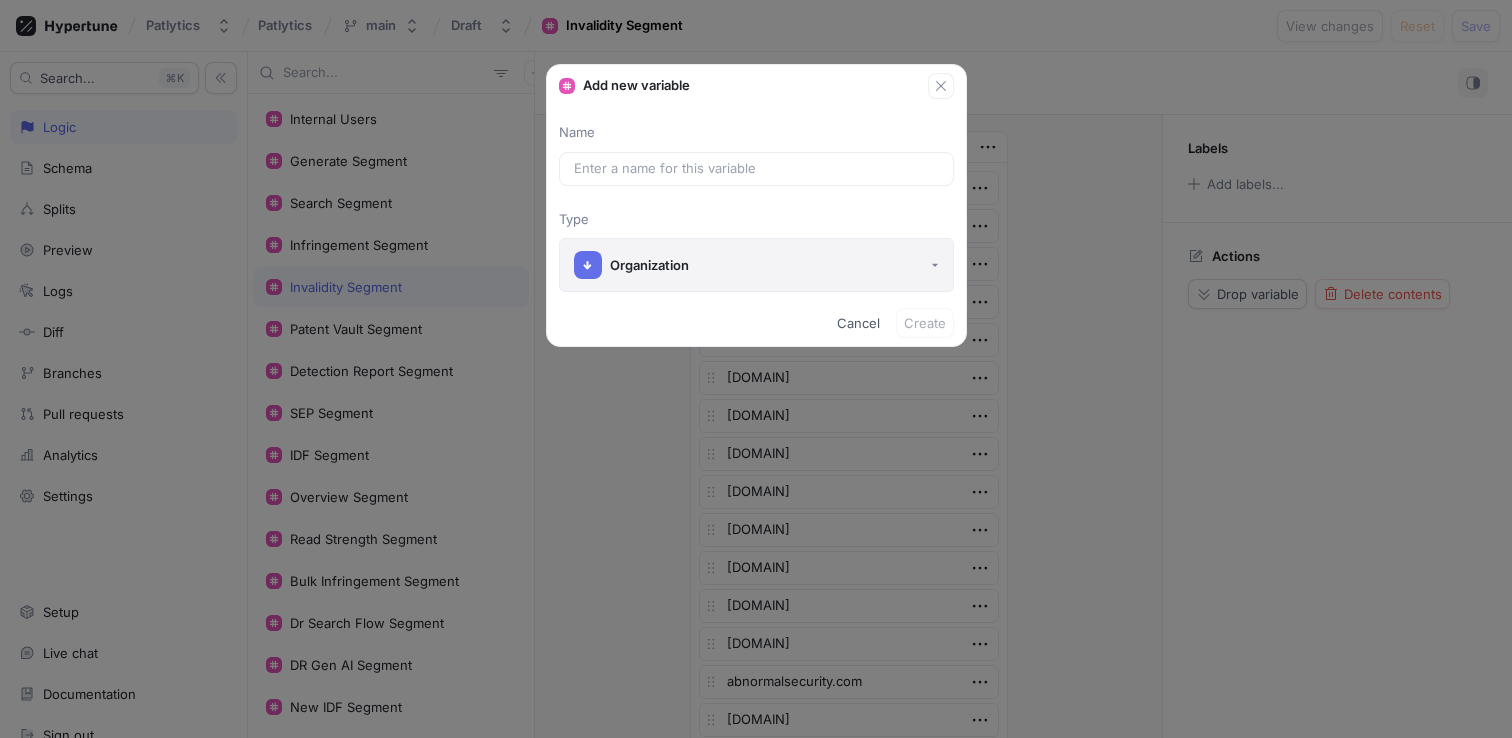 click on "Organization" at bounding box center (756, 265) 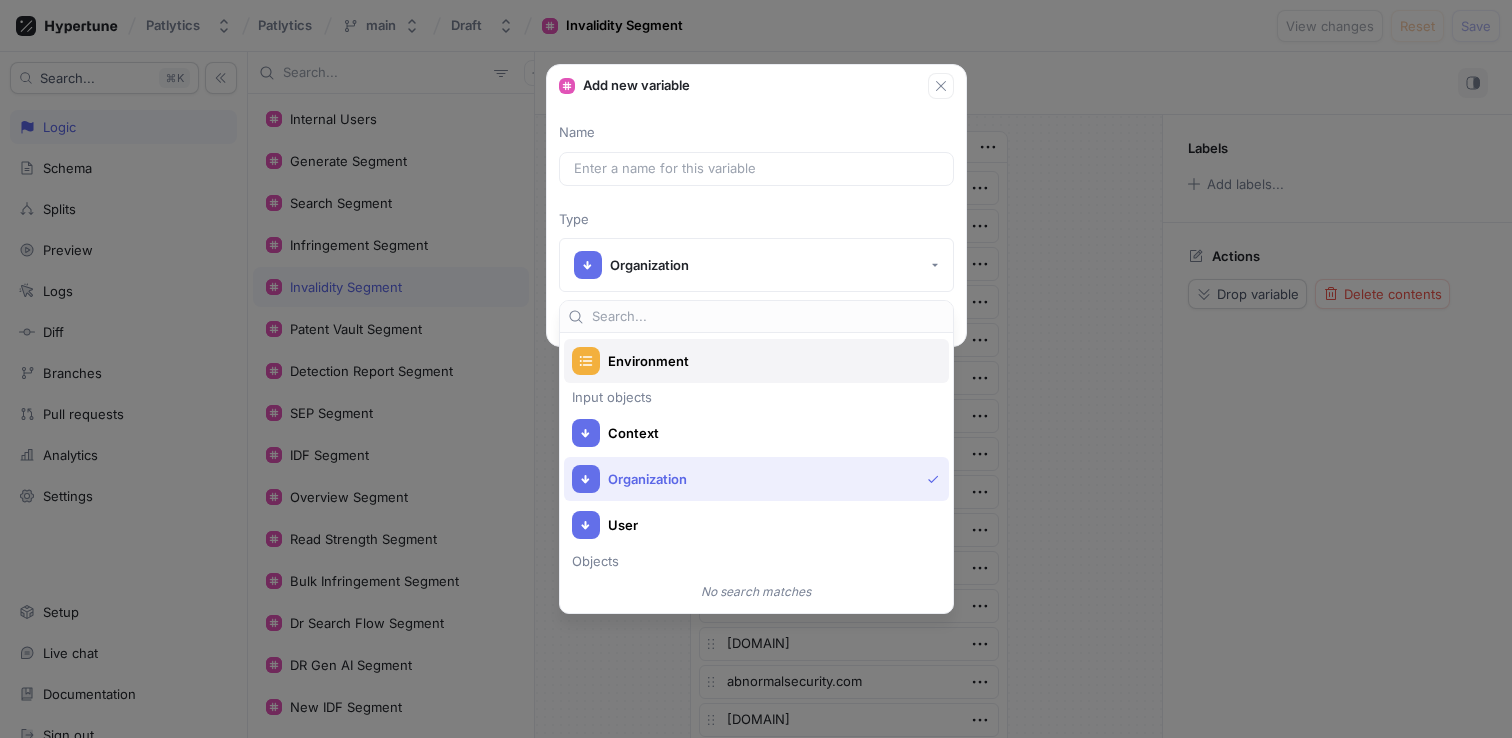 scroll, scrollTop: 311, scrollLeft: 0, axis: vertical 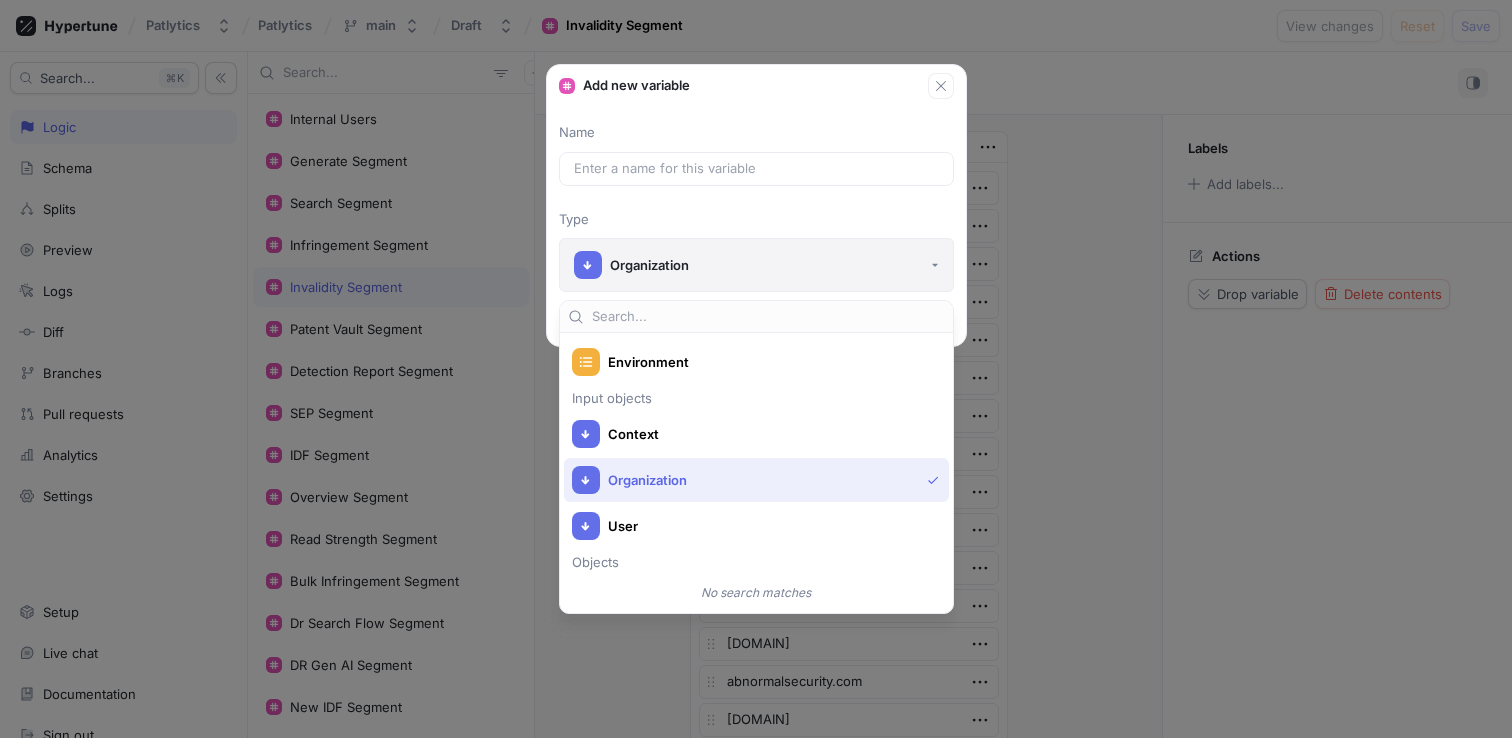 click on "Organization" at bounding box center [756, 265] 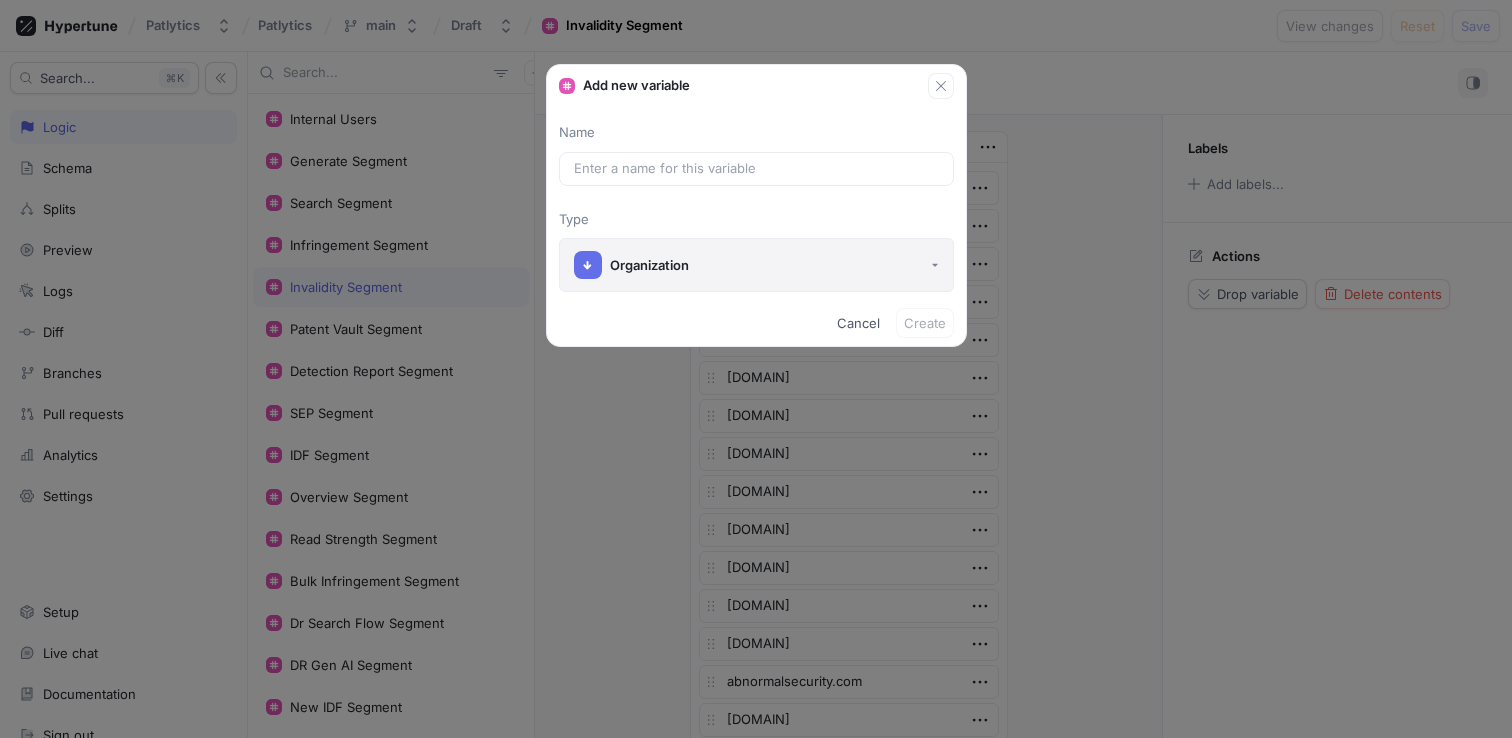 click on "Organization" at bounding box center [756, 265] 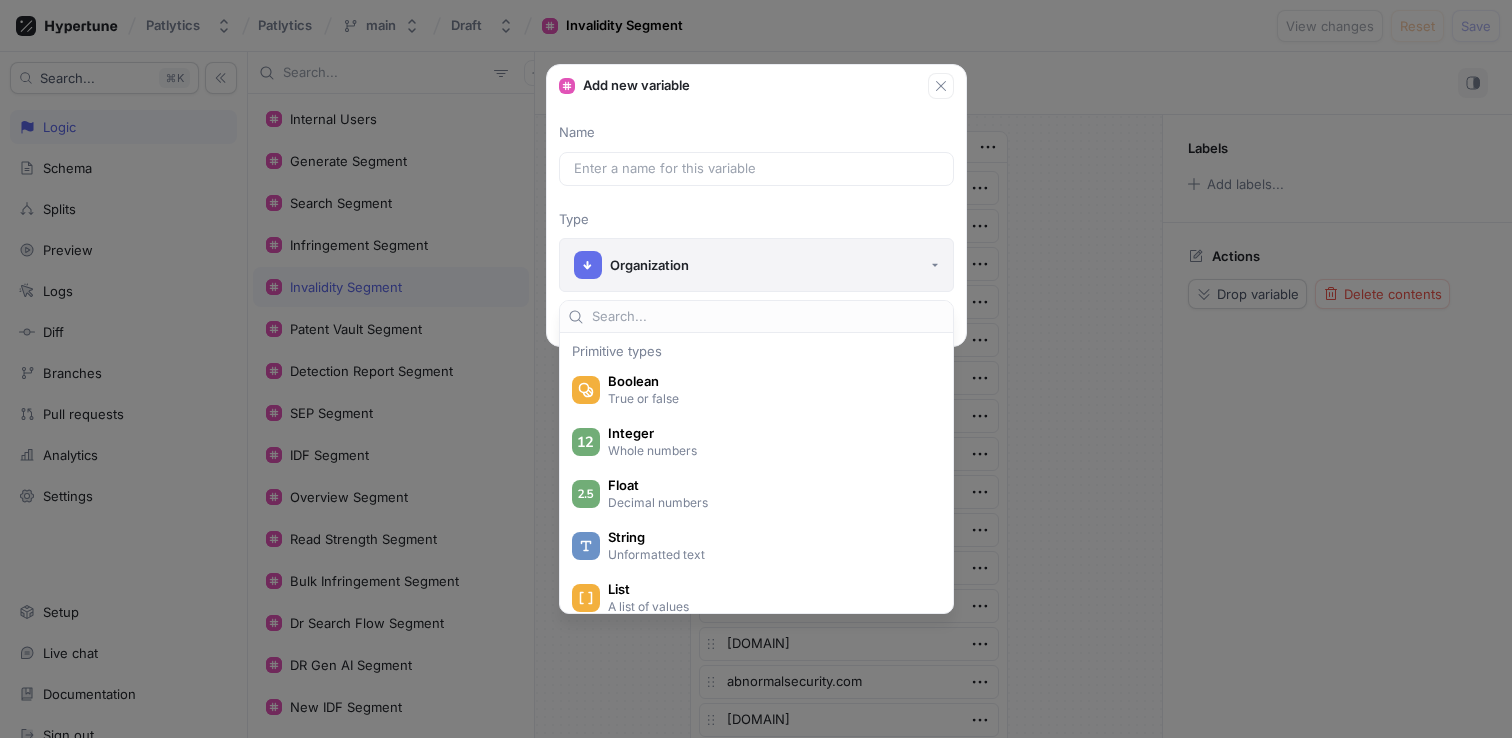 scroll, scrollTop: 312, scrollLeft: 0, axis: vertical 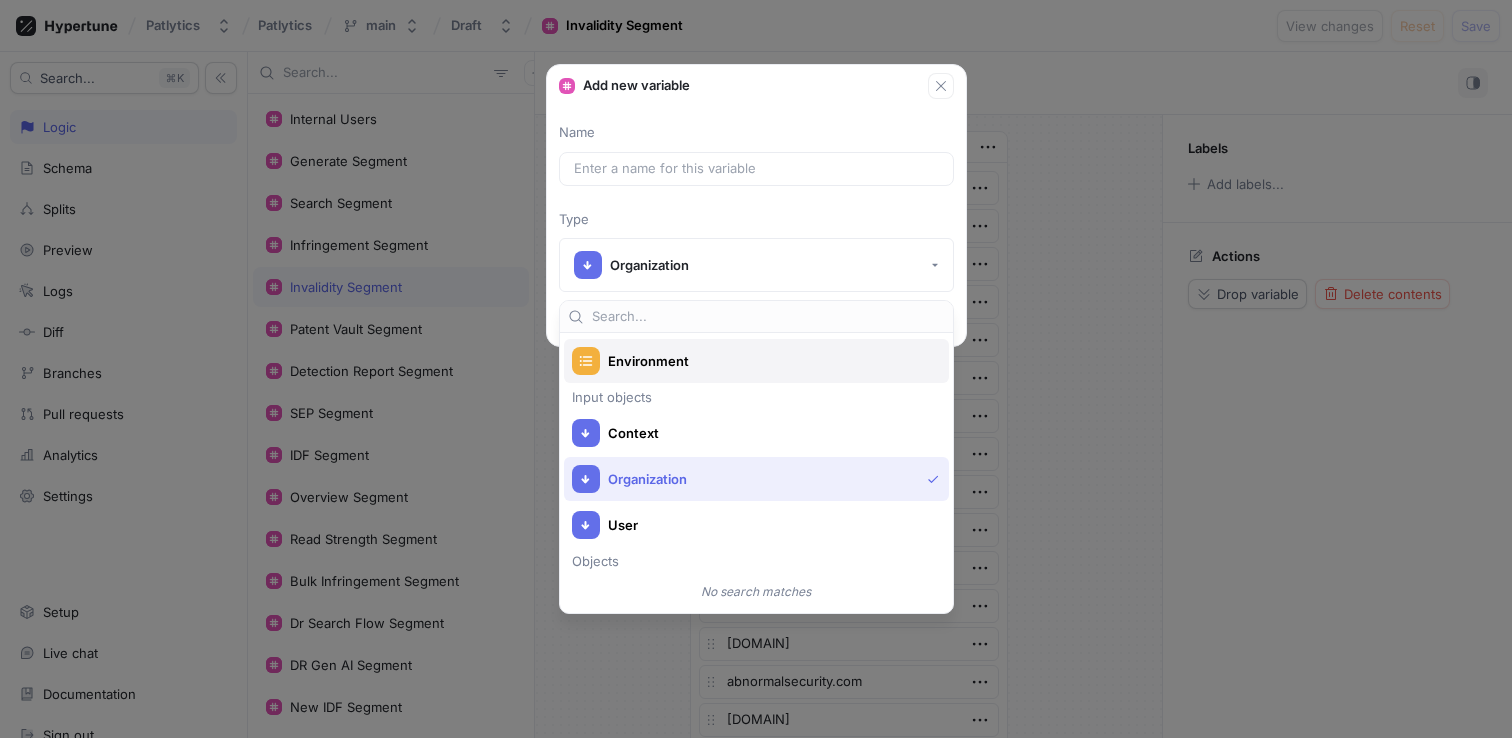 click on "Environment" at bounding box center [769, 361] 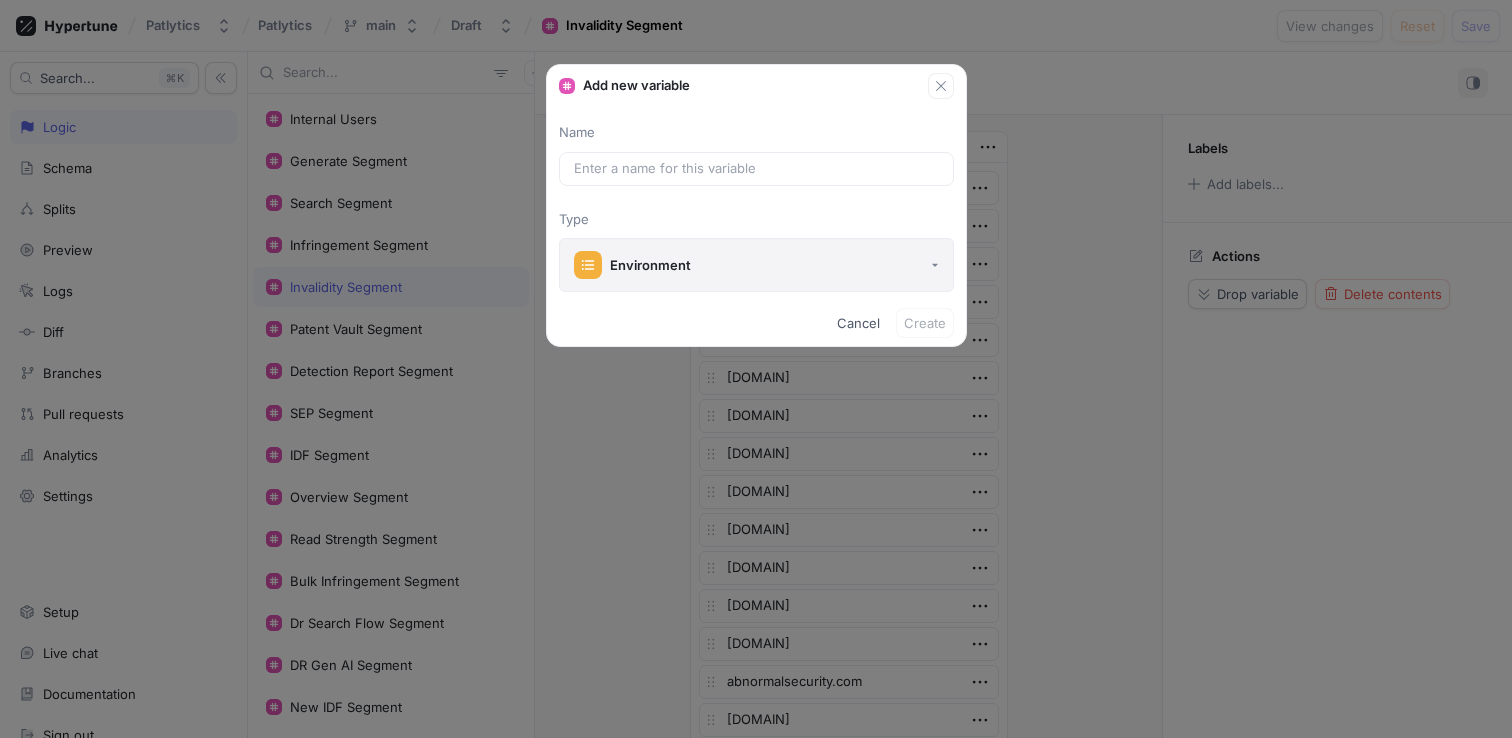 click on "Environment" at bounding box center (756, 265) 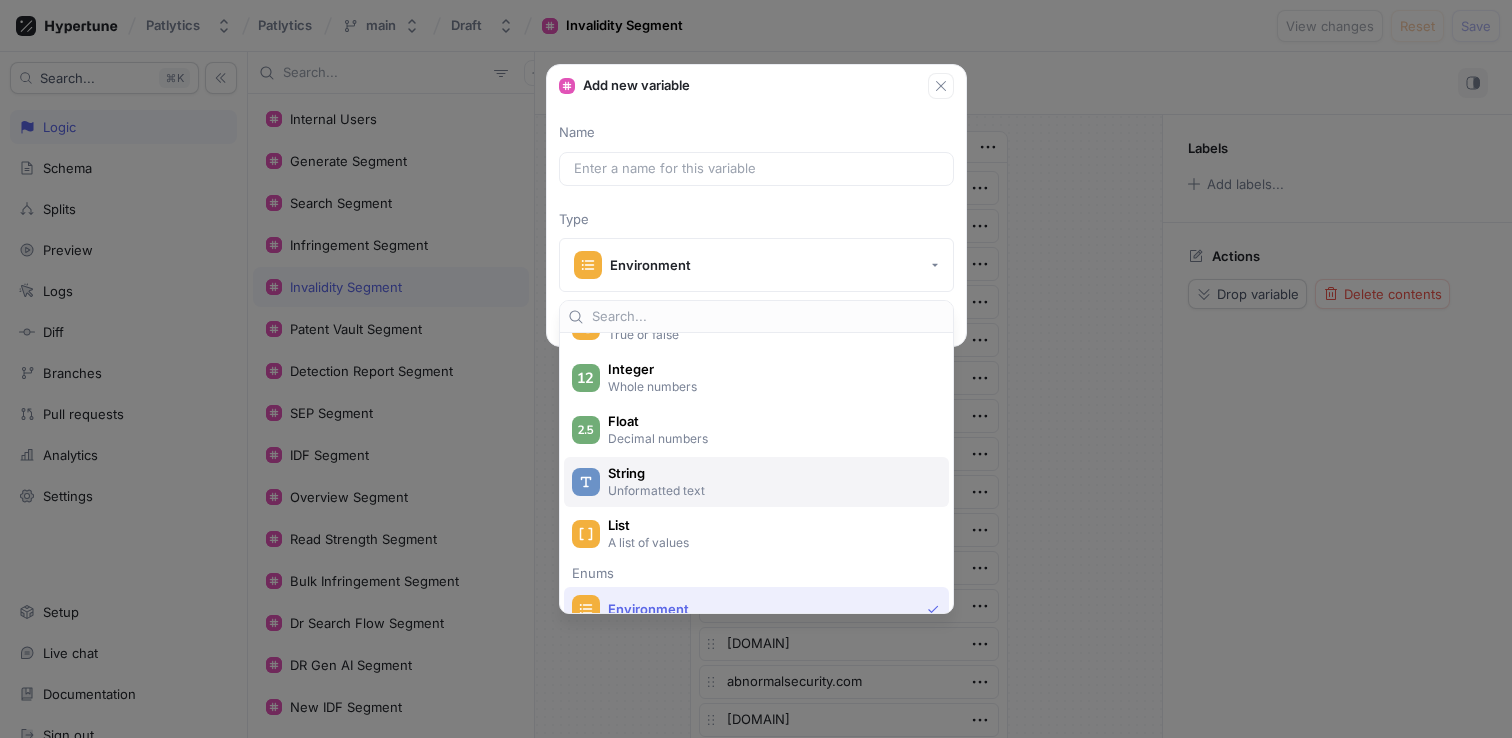 scroll, scrollTop: 72, scrollLeft: 0, axis: vertical 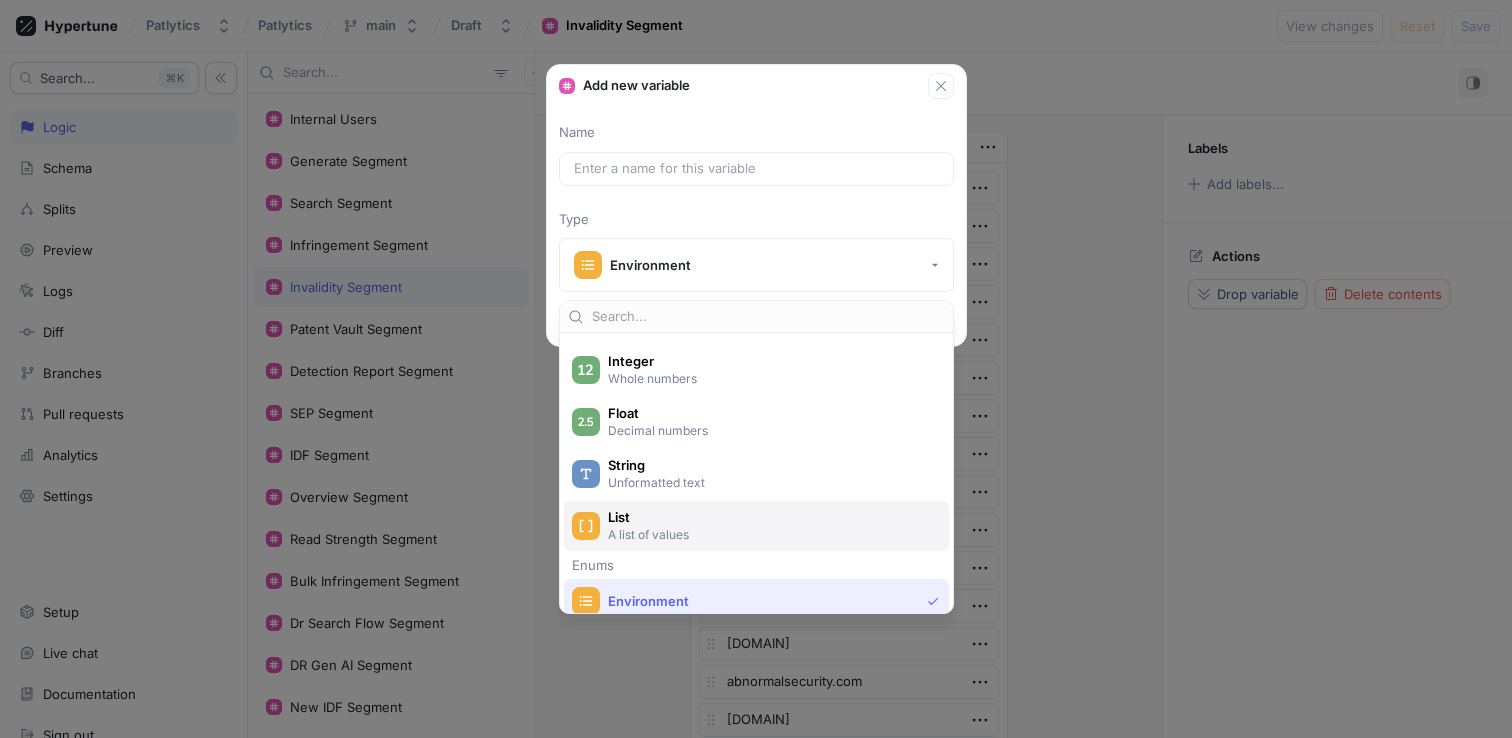 type on "x" 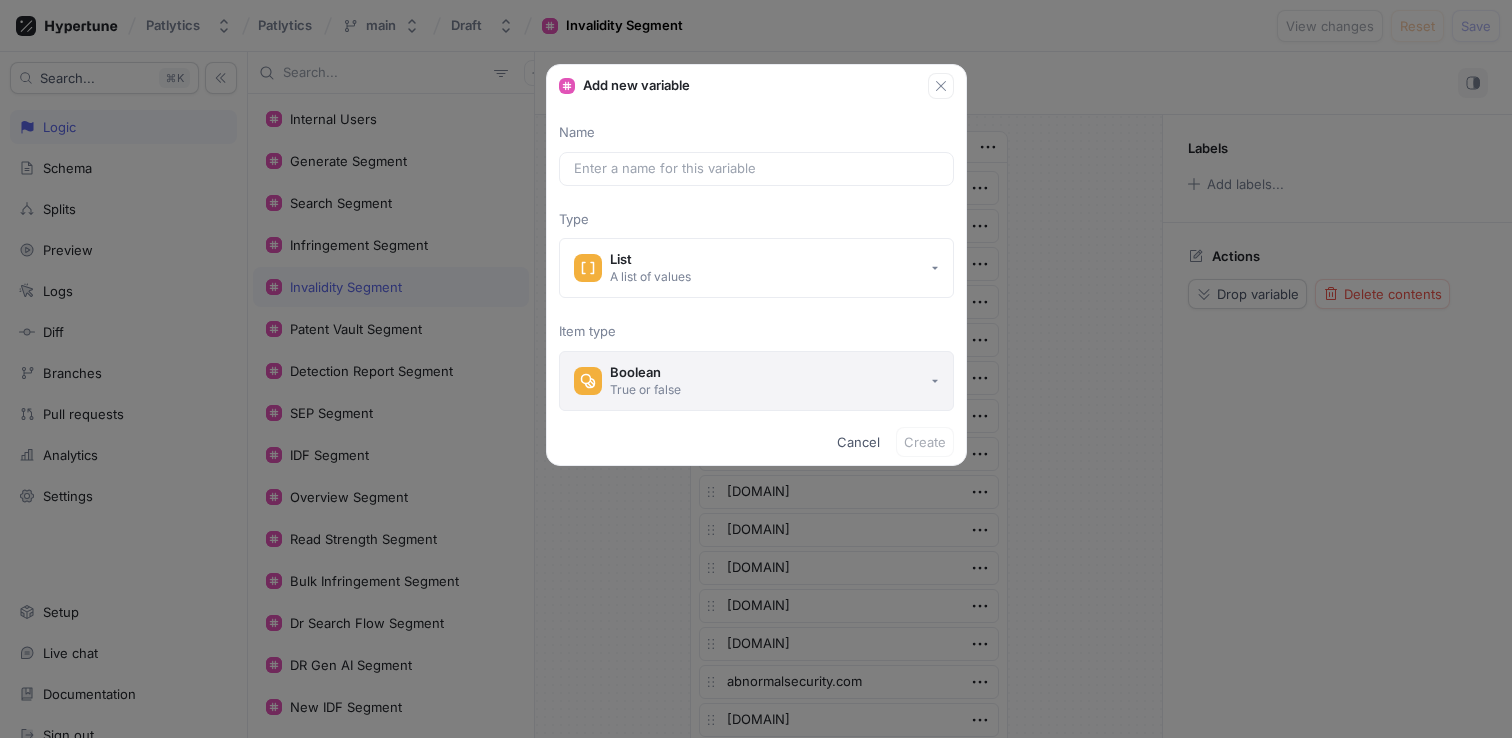 click on "Boolean True or false" at bounding box center (756, 381) 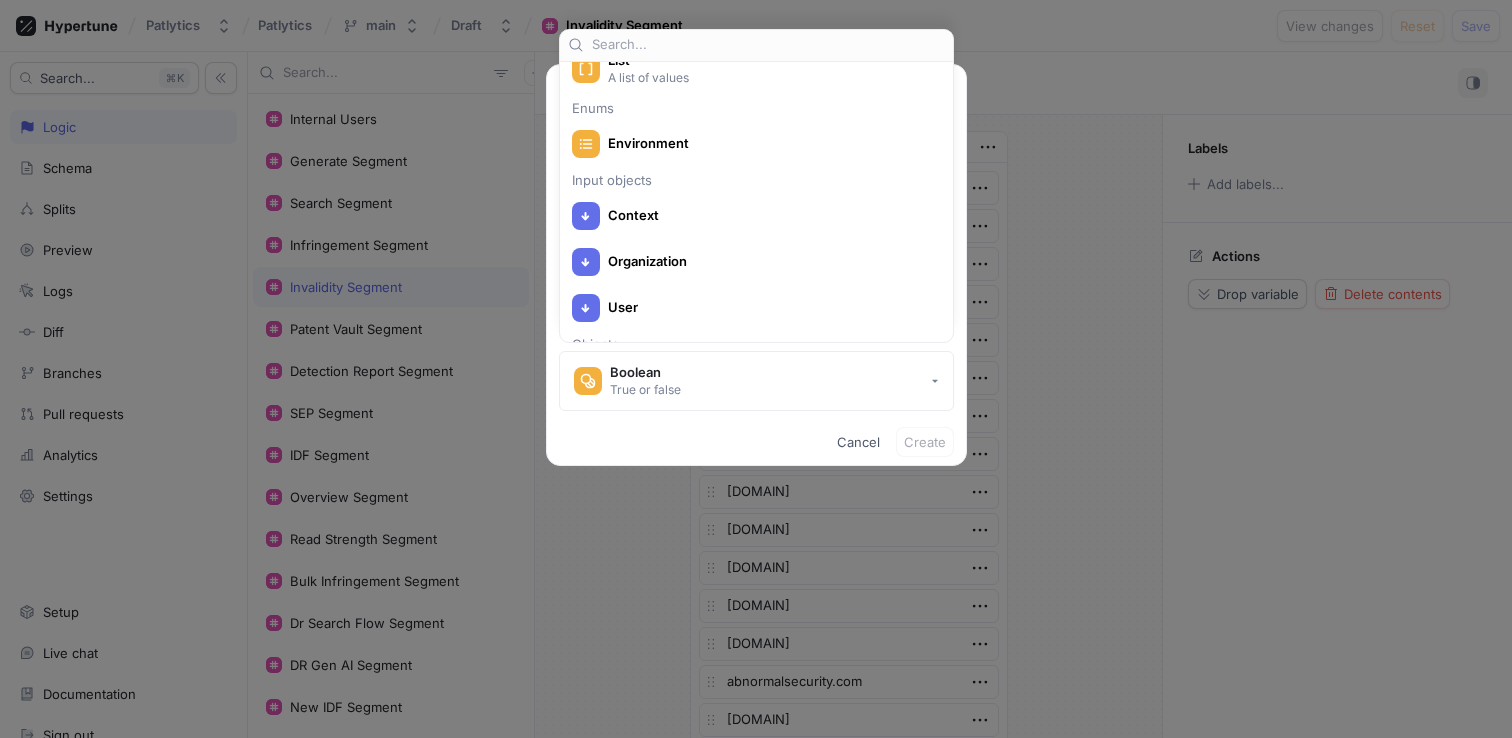 scroll, scrollTop: 257, scrollLeft: 0, axis: vertical 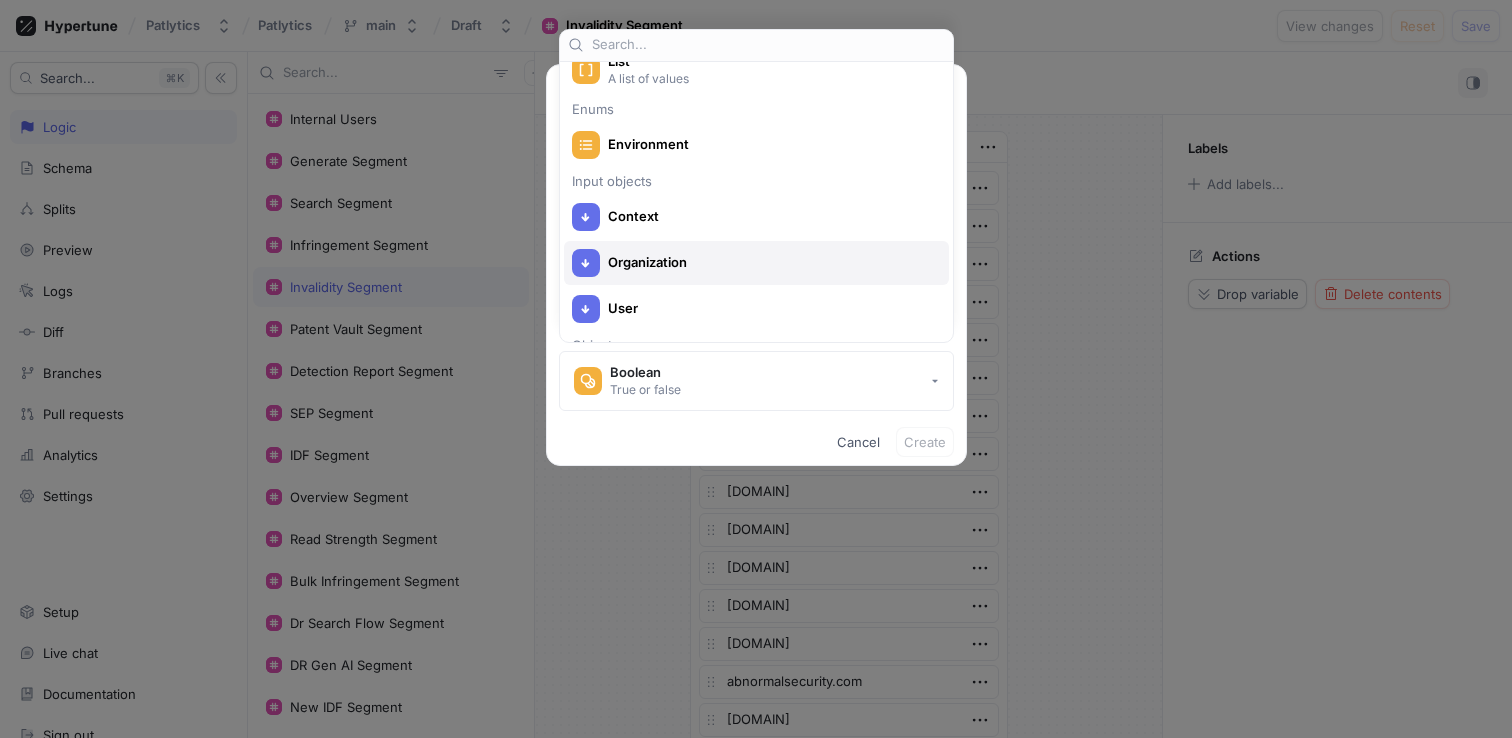 click on "Organization" at bounding box center (751, 263) 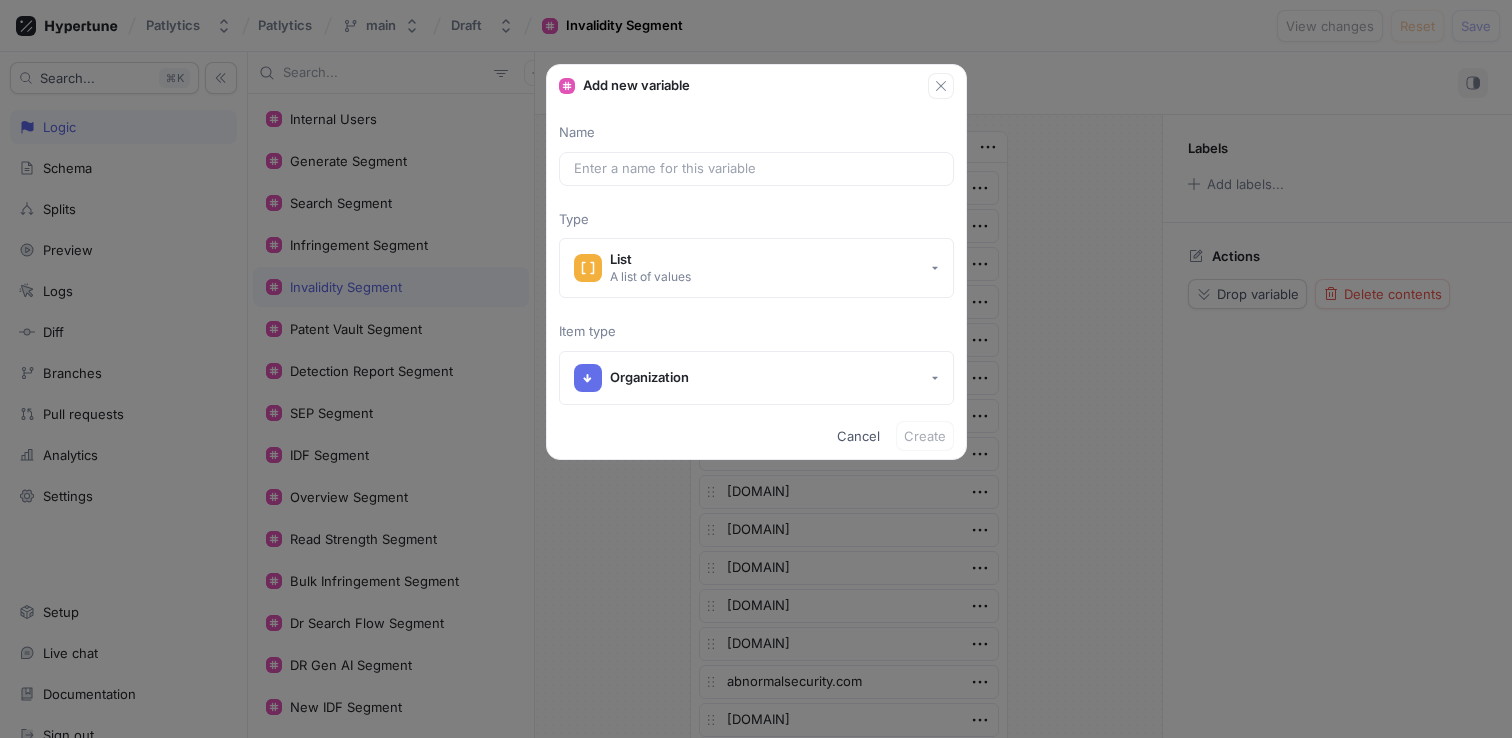 click on "Cancel Create" at bounding box center (756, 436) 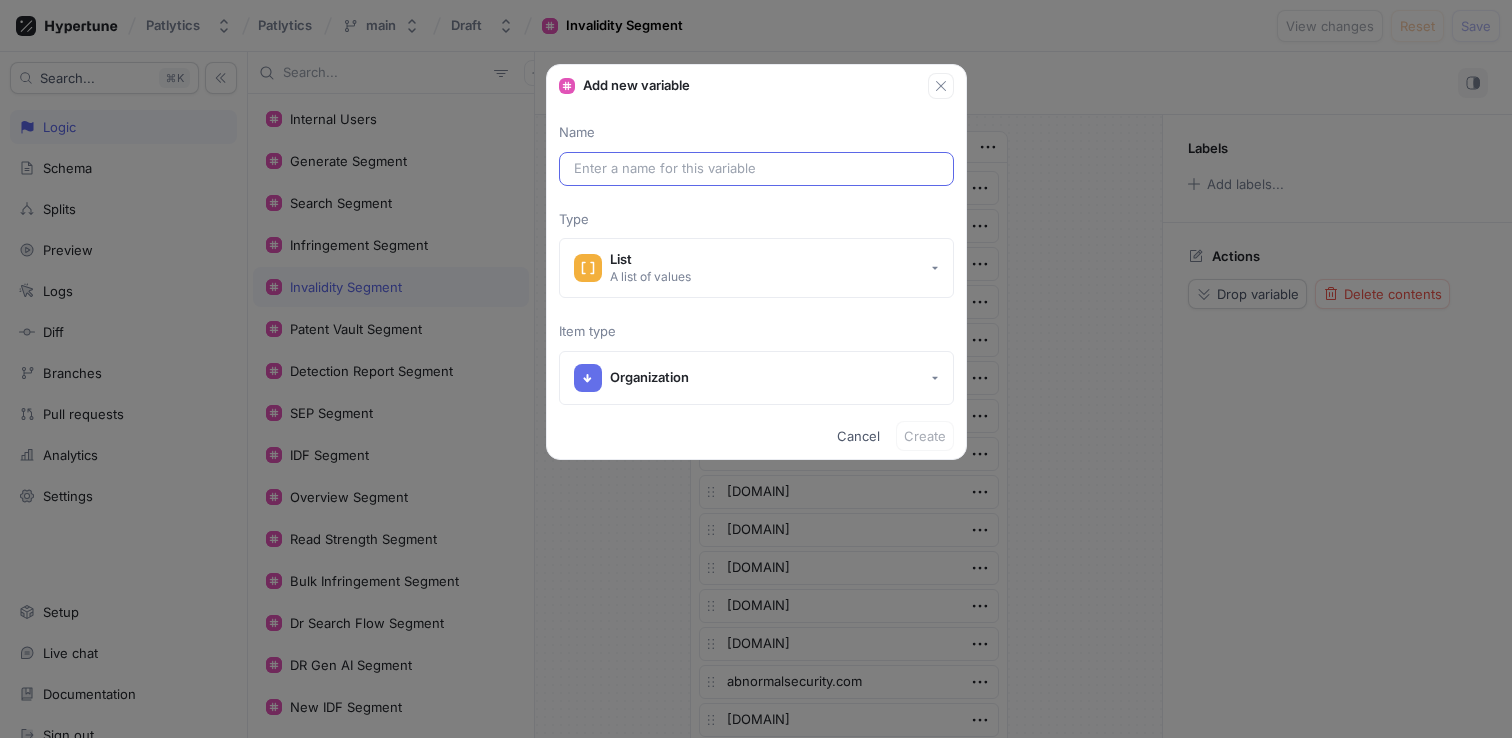 click at bounding box center (756, 169) 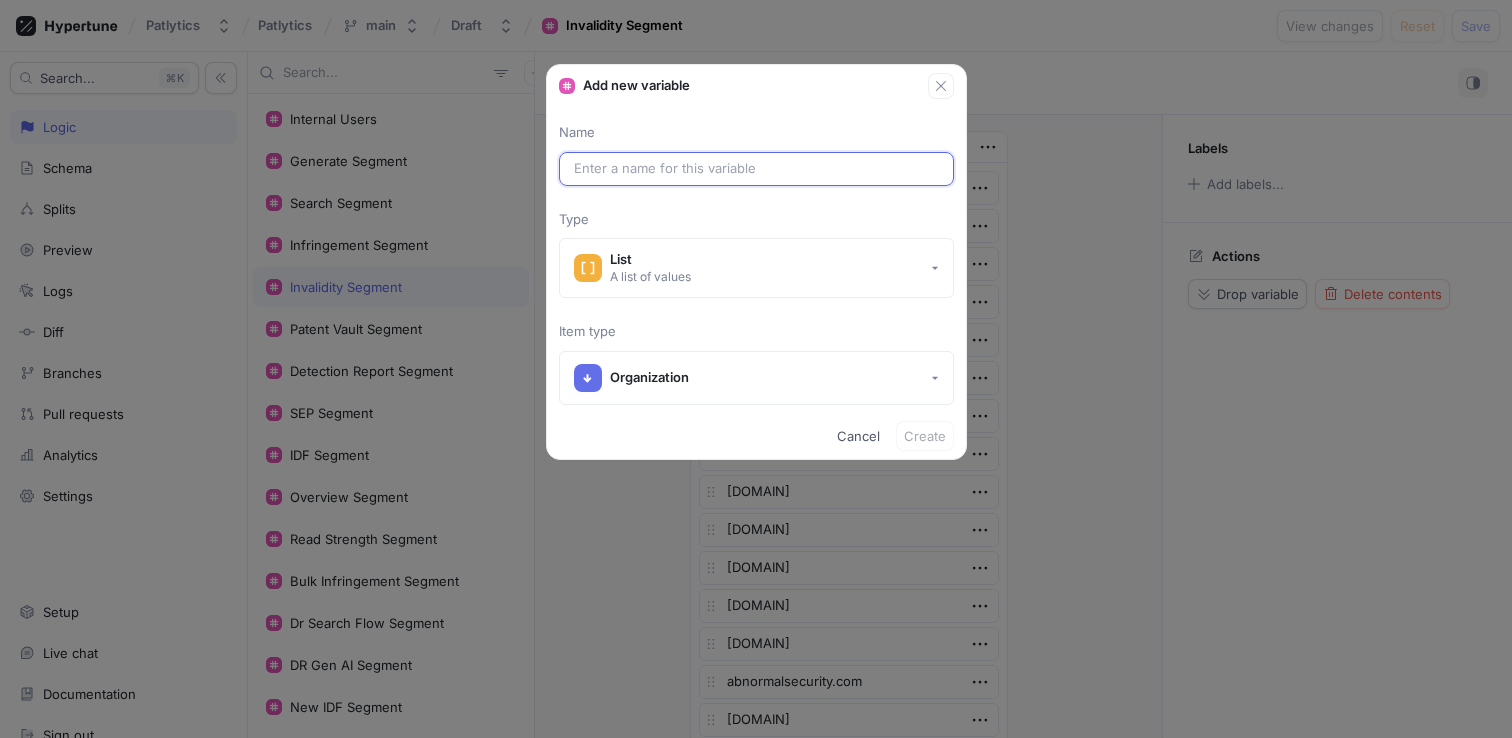 click at bounding box center [756, 169] 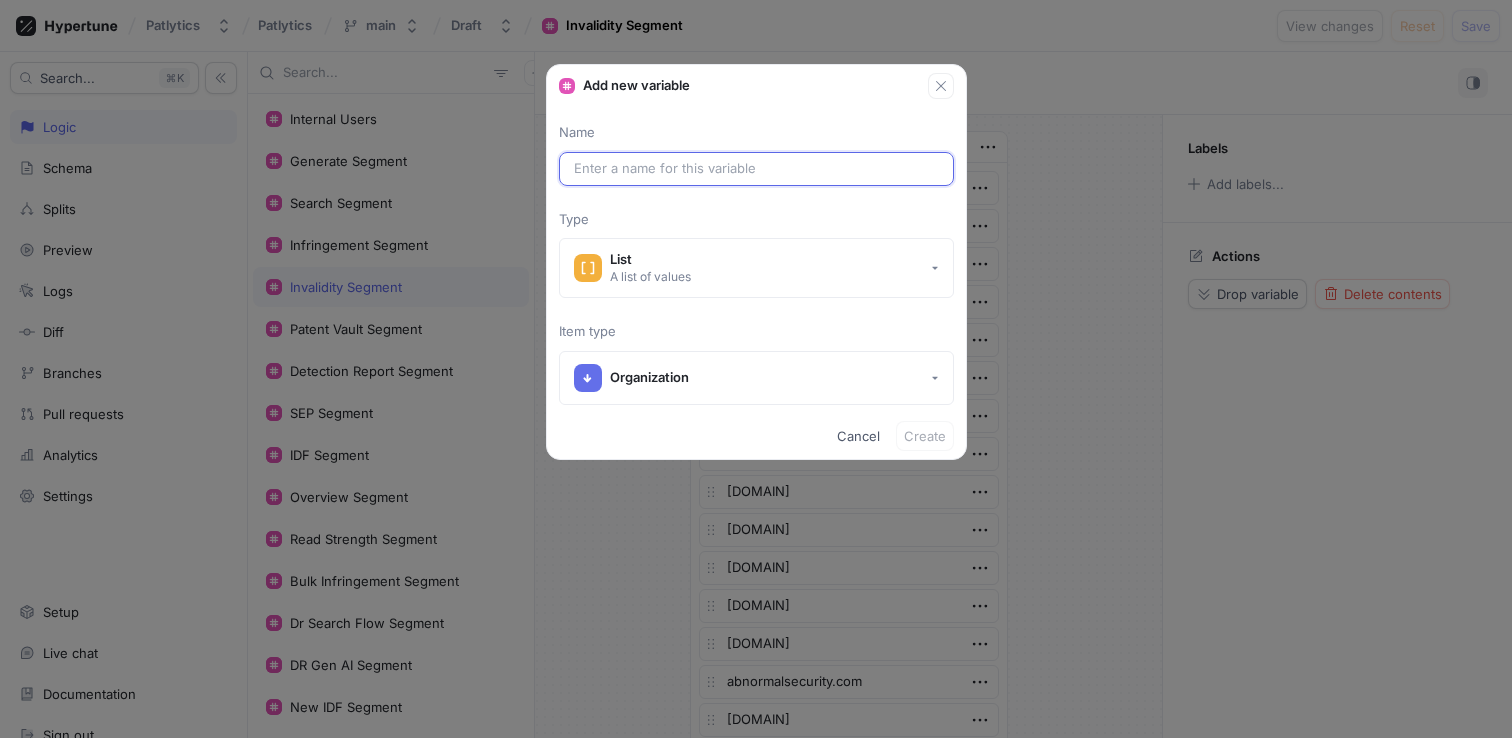 type on "M" 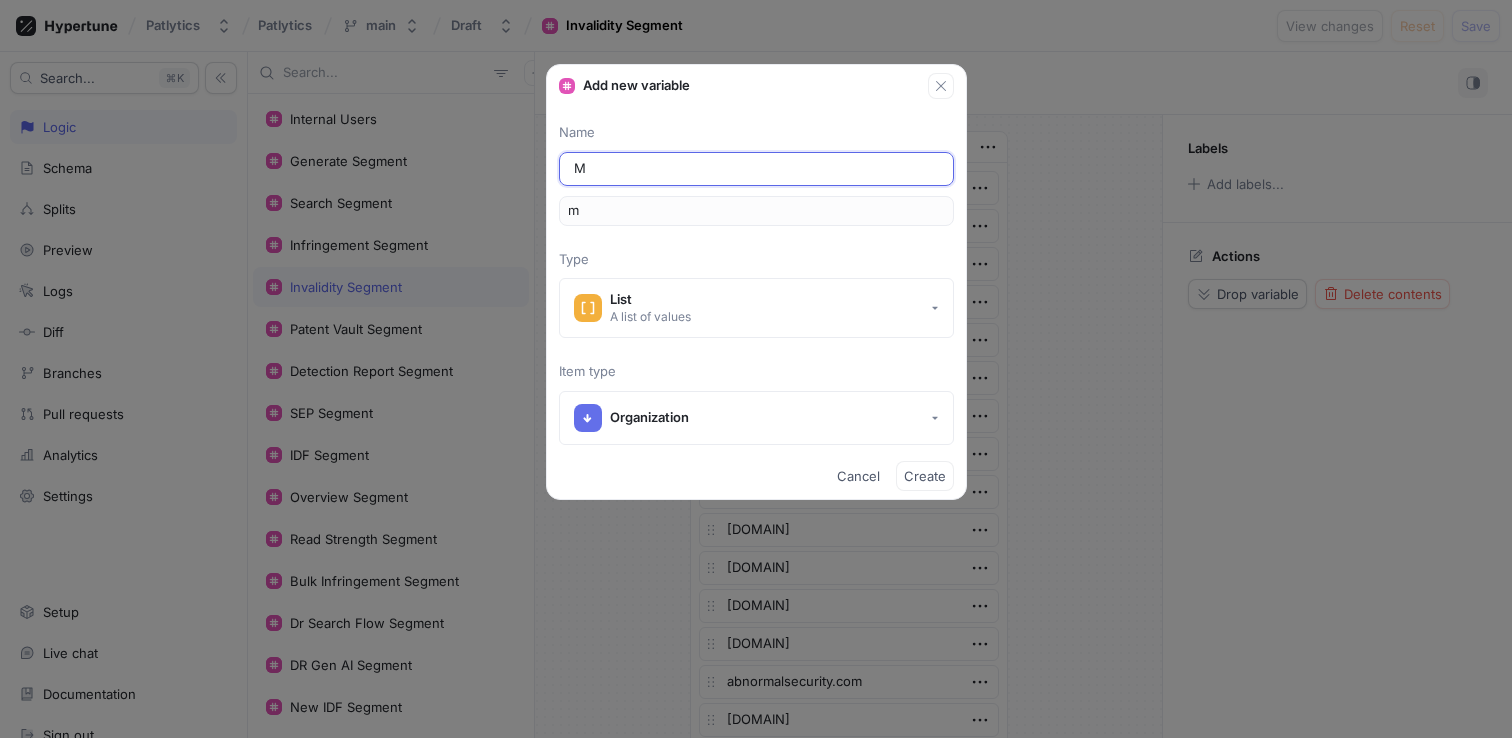 type on "Mi" 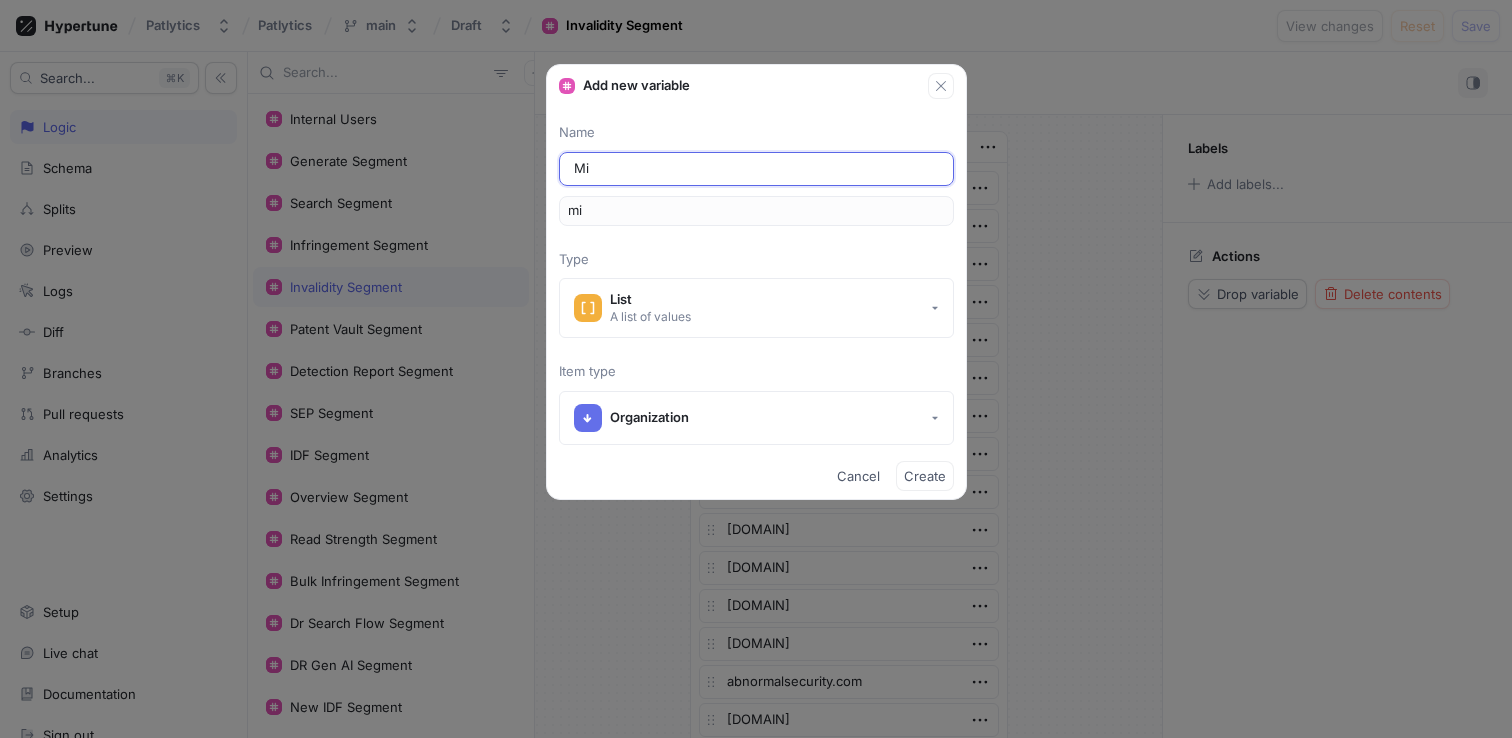 type on "Min" 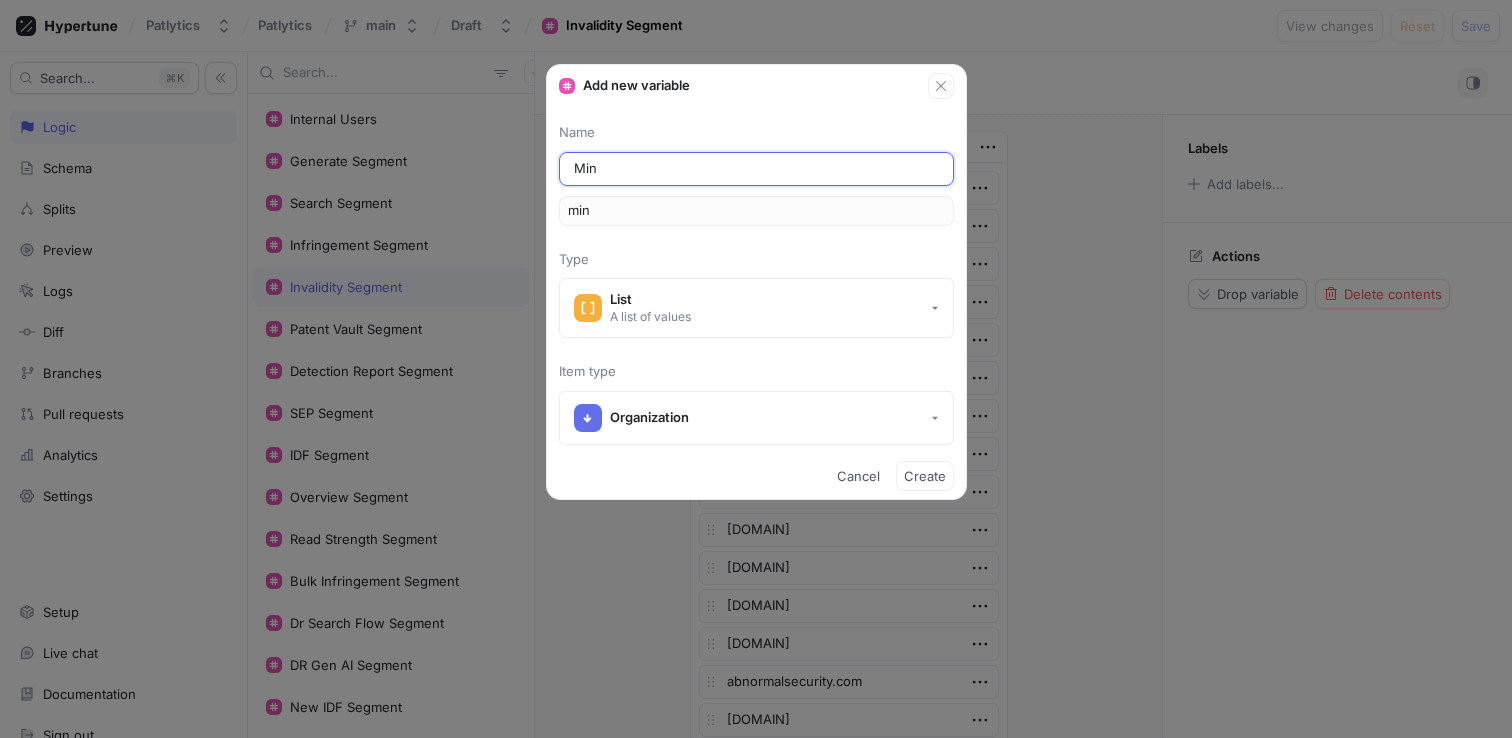 type on "Mini" 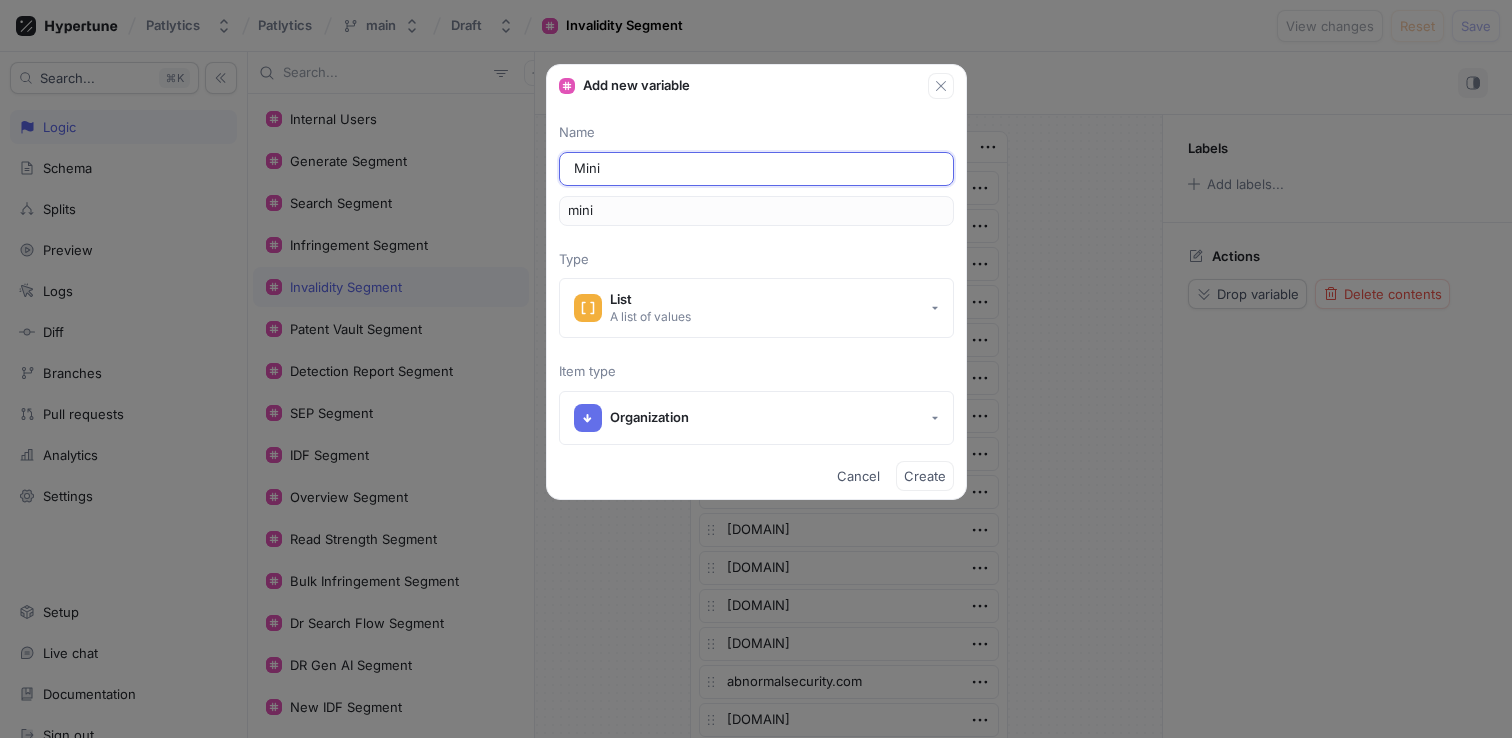type on "Minim" 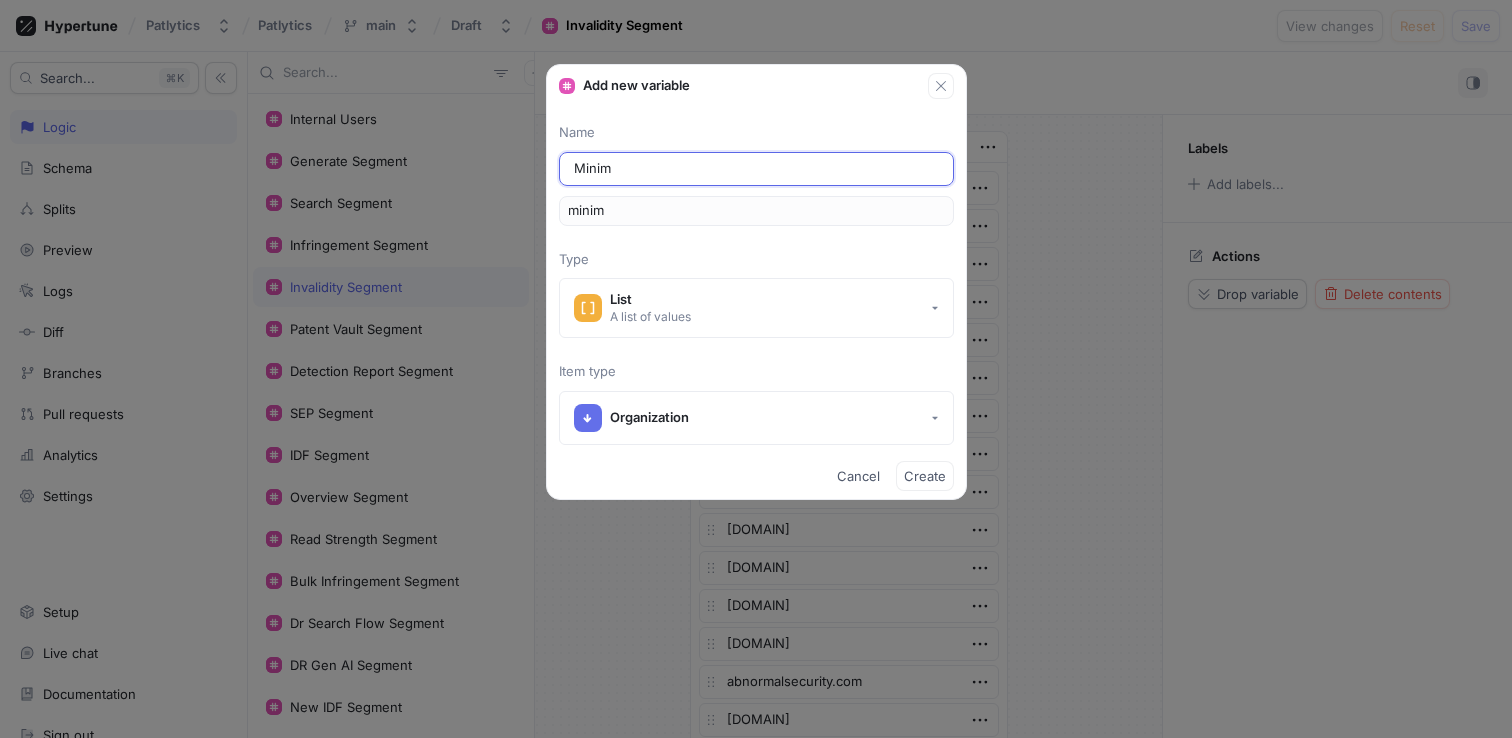 type on "Minimi" 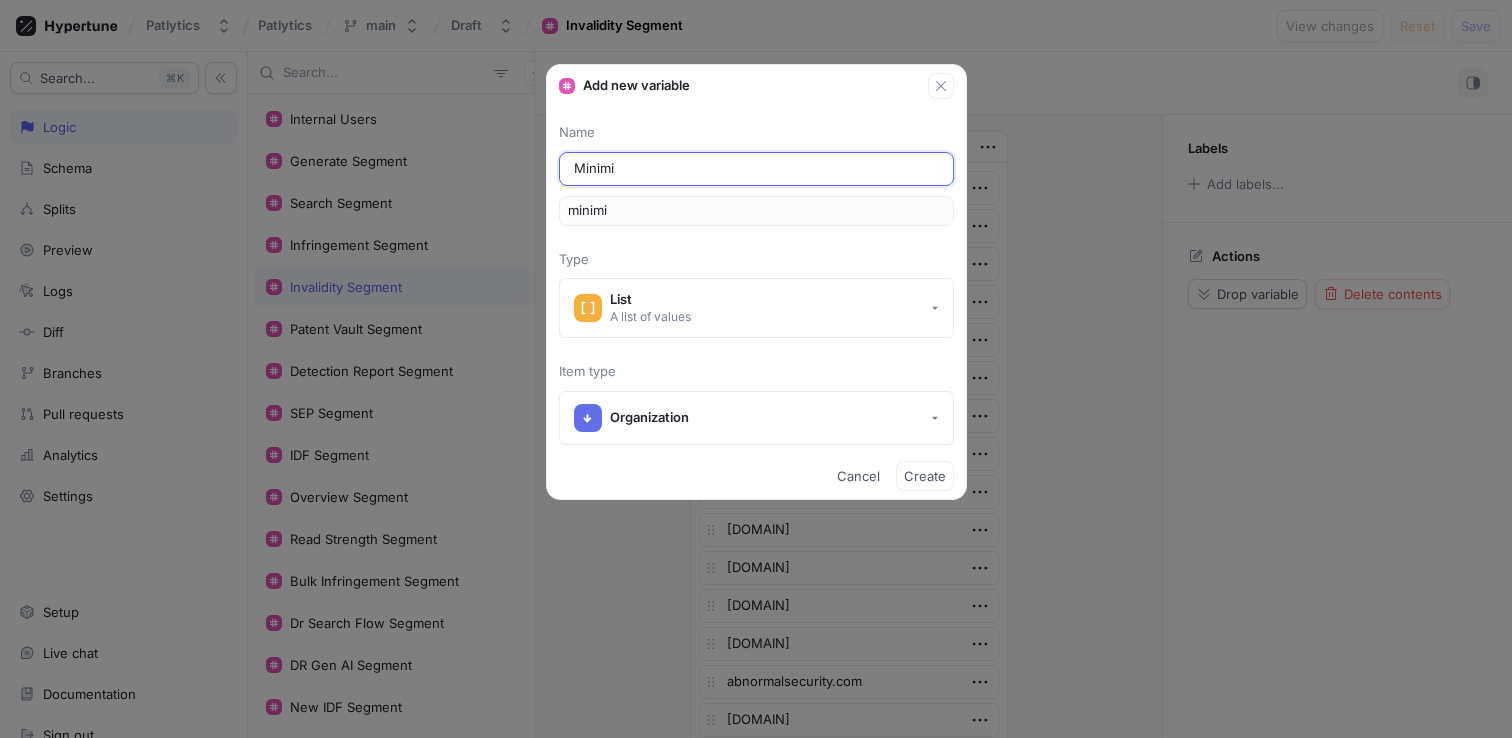 type on "Minimiz" 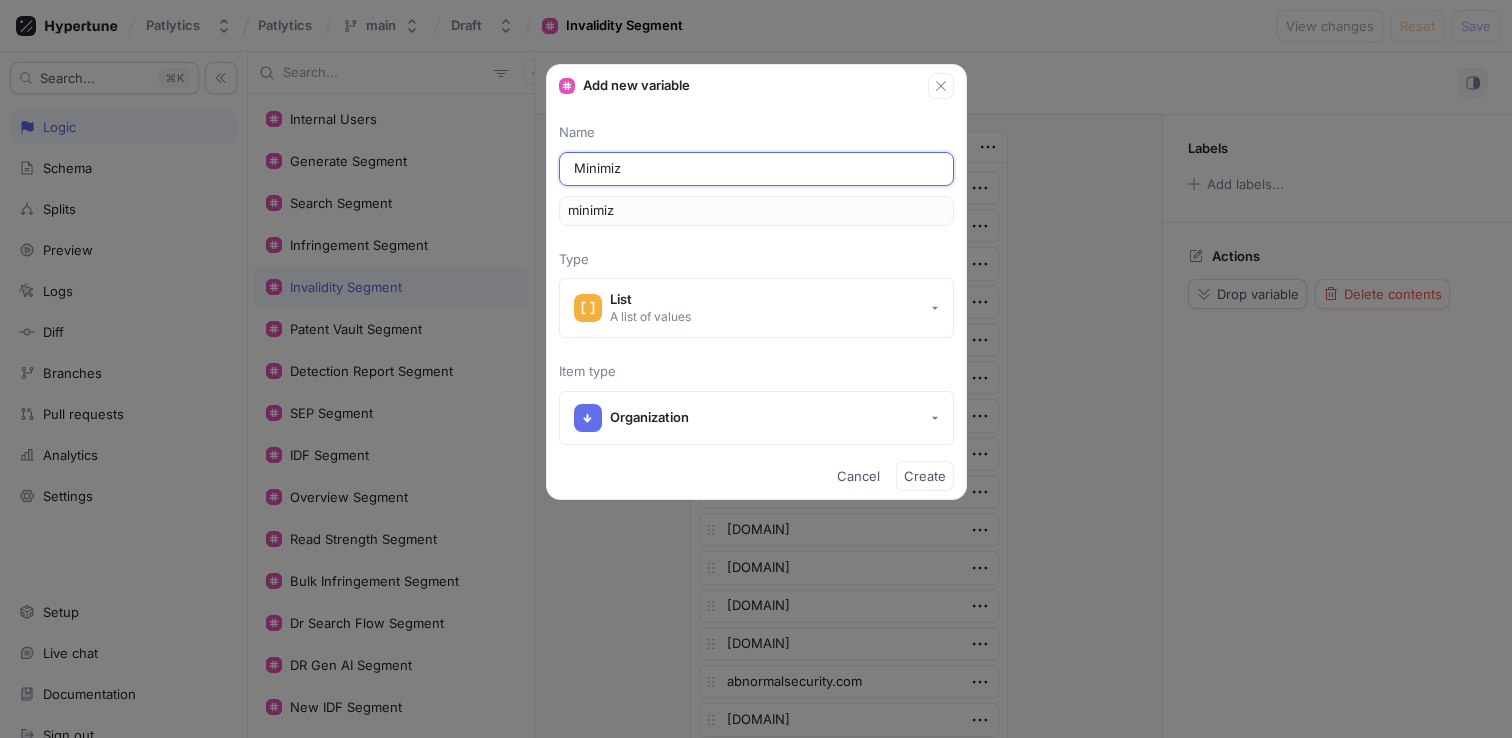type on "x" 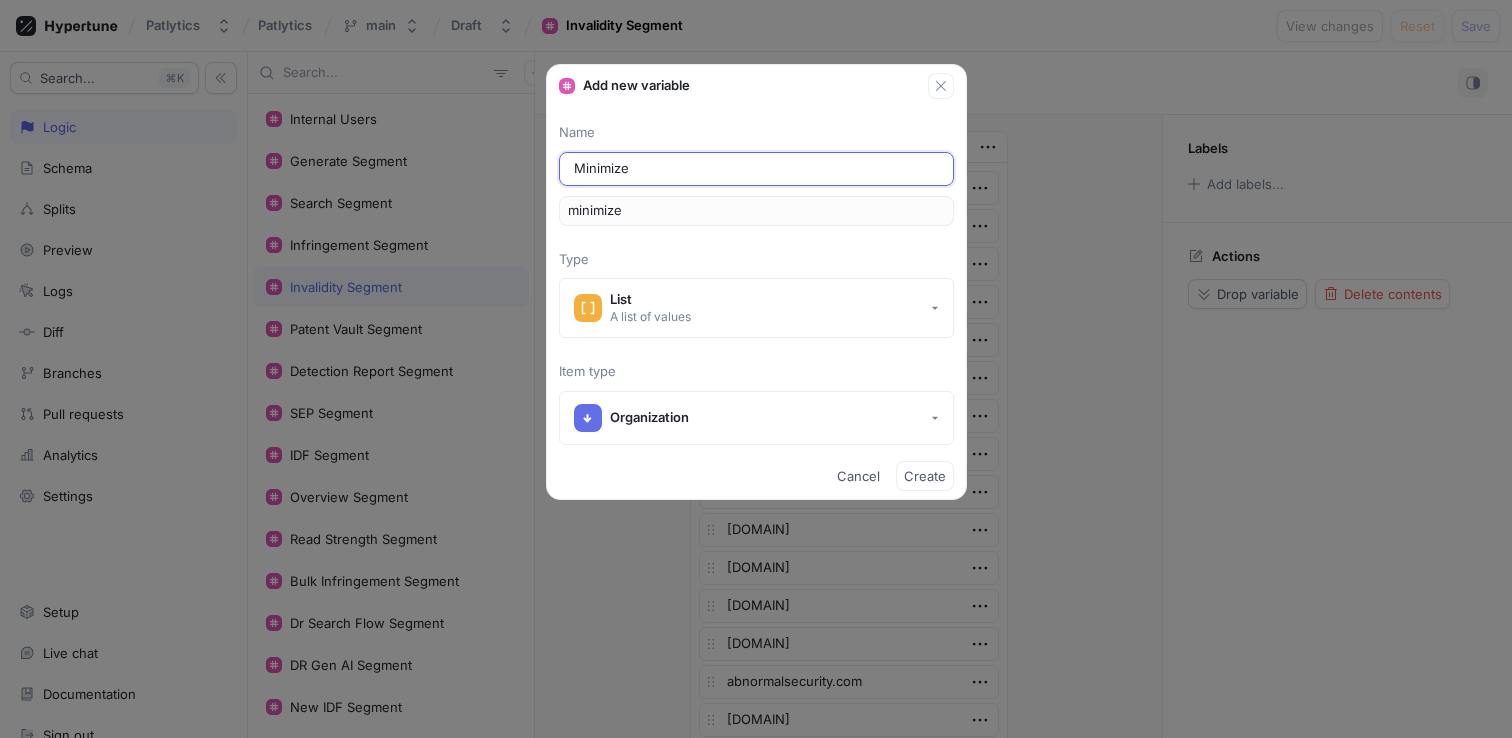 type on "Minimized" 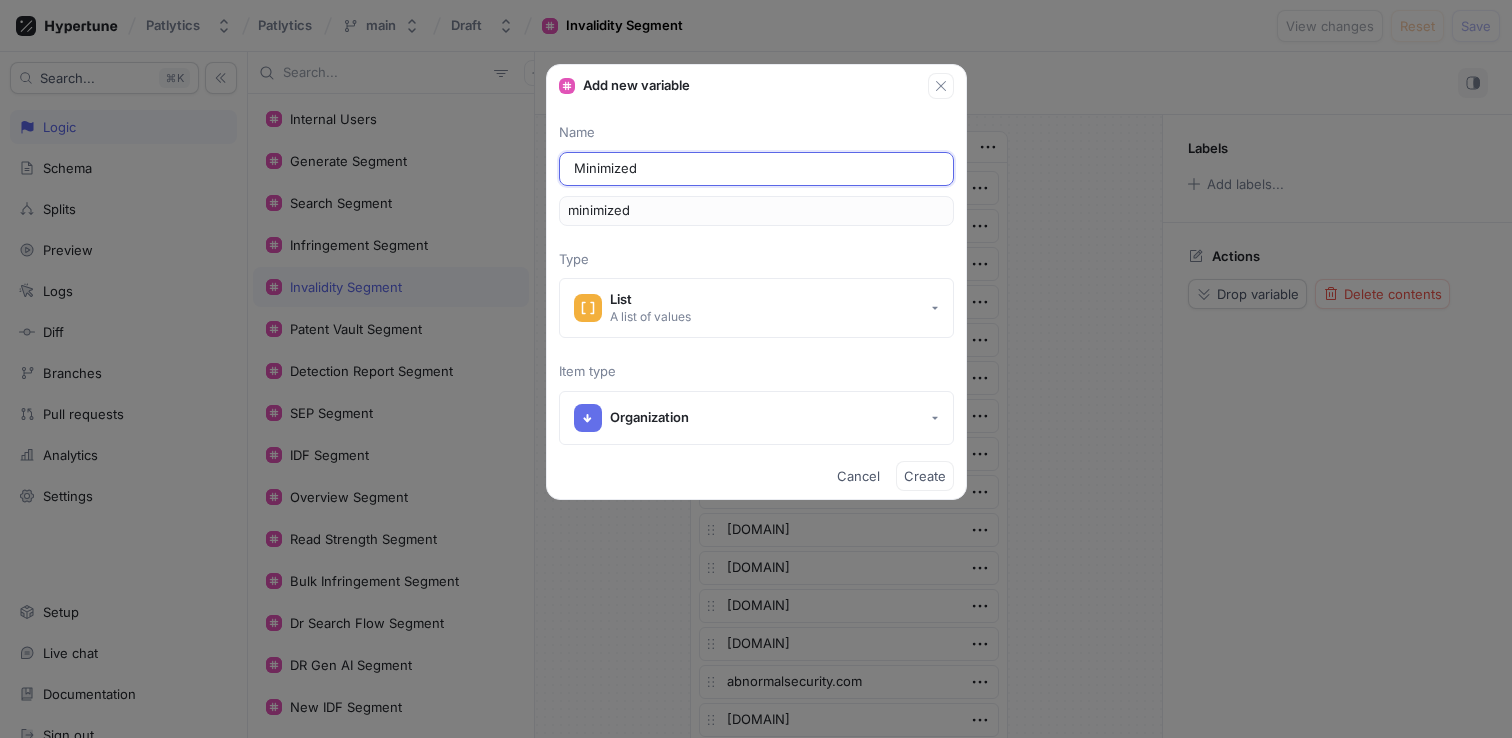 type on "Minimized C" 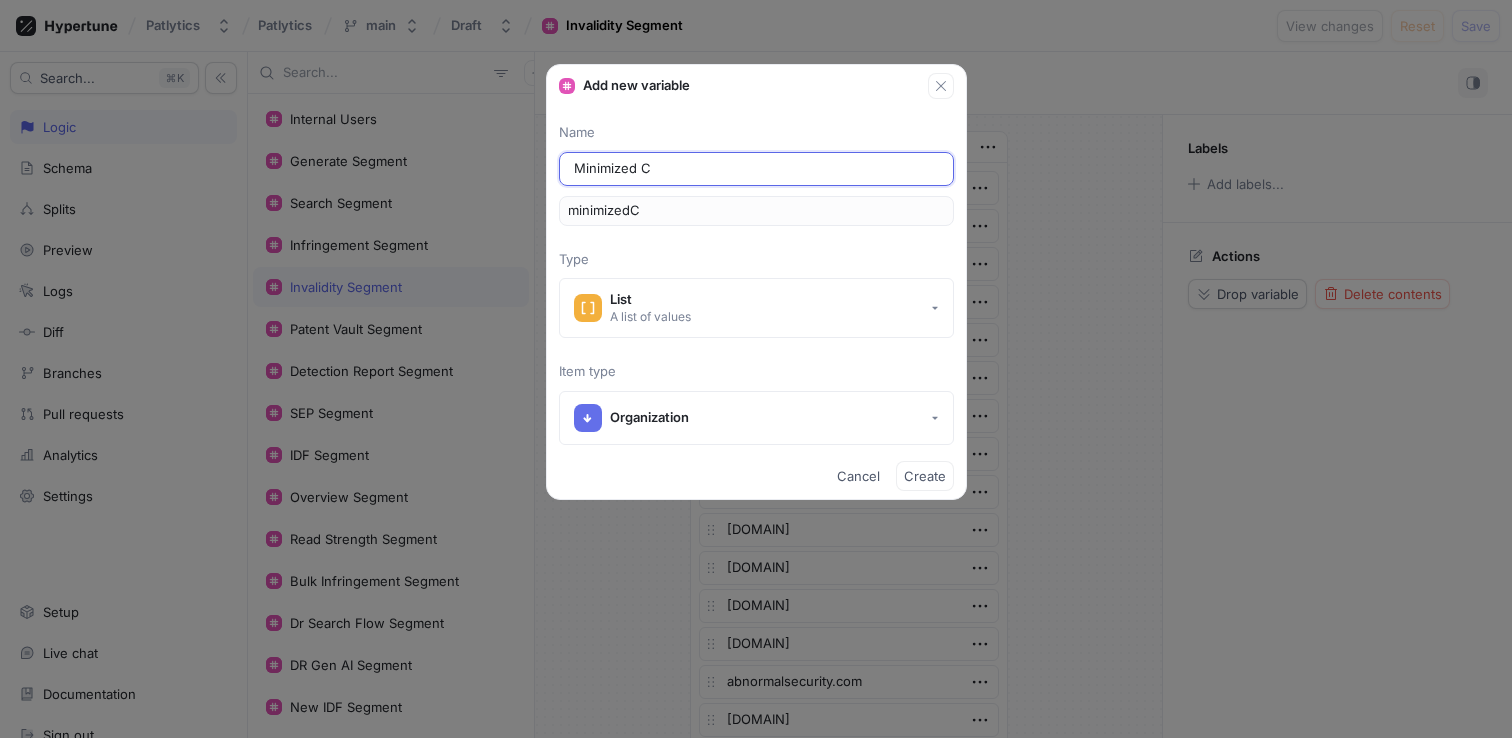 type on "Minimized" 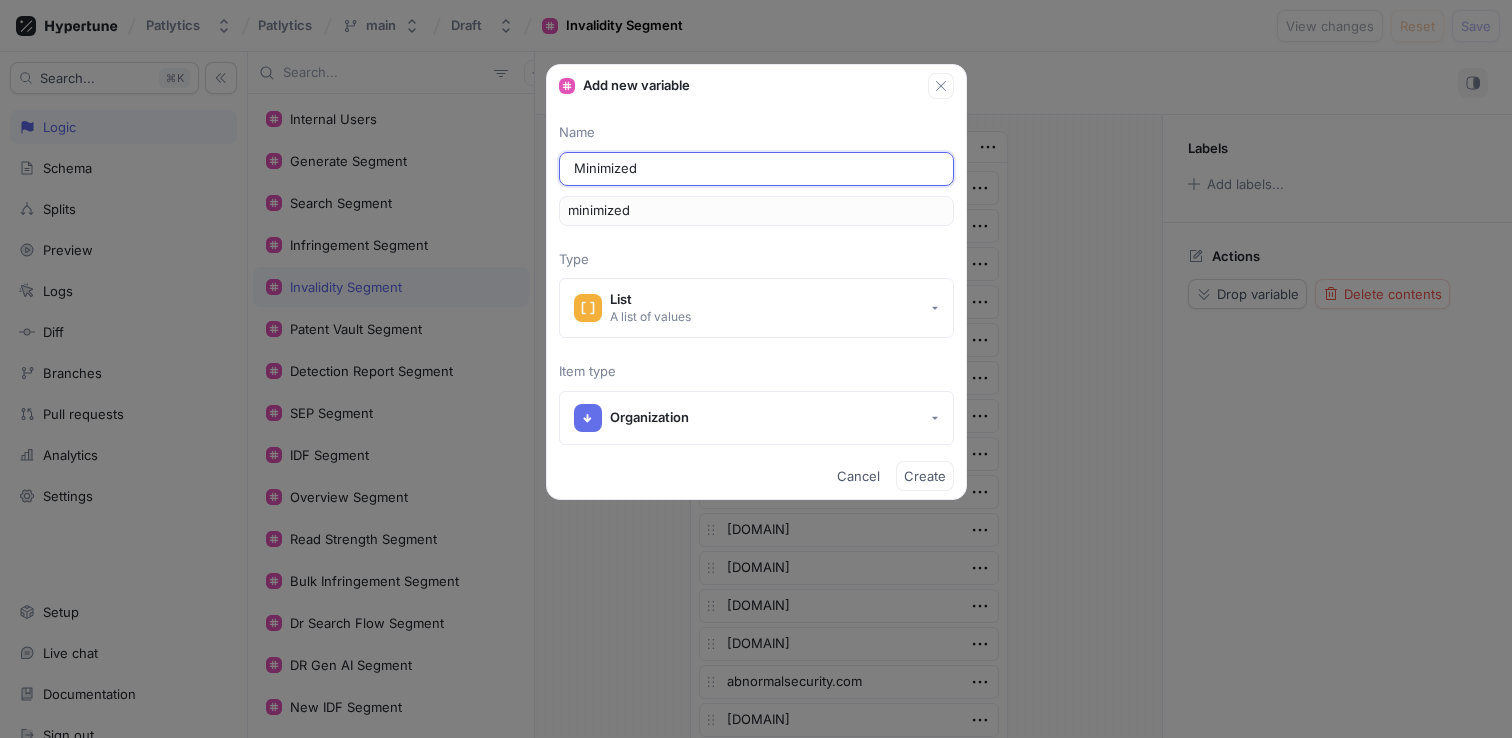 type on "Minimized C" 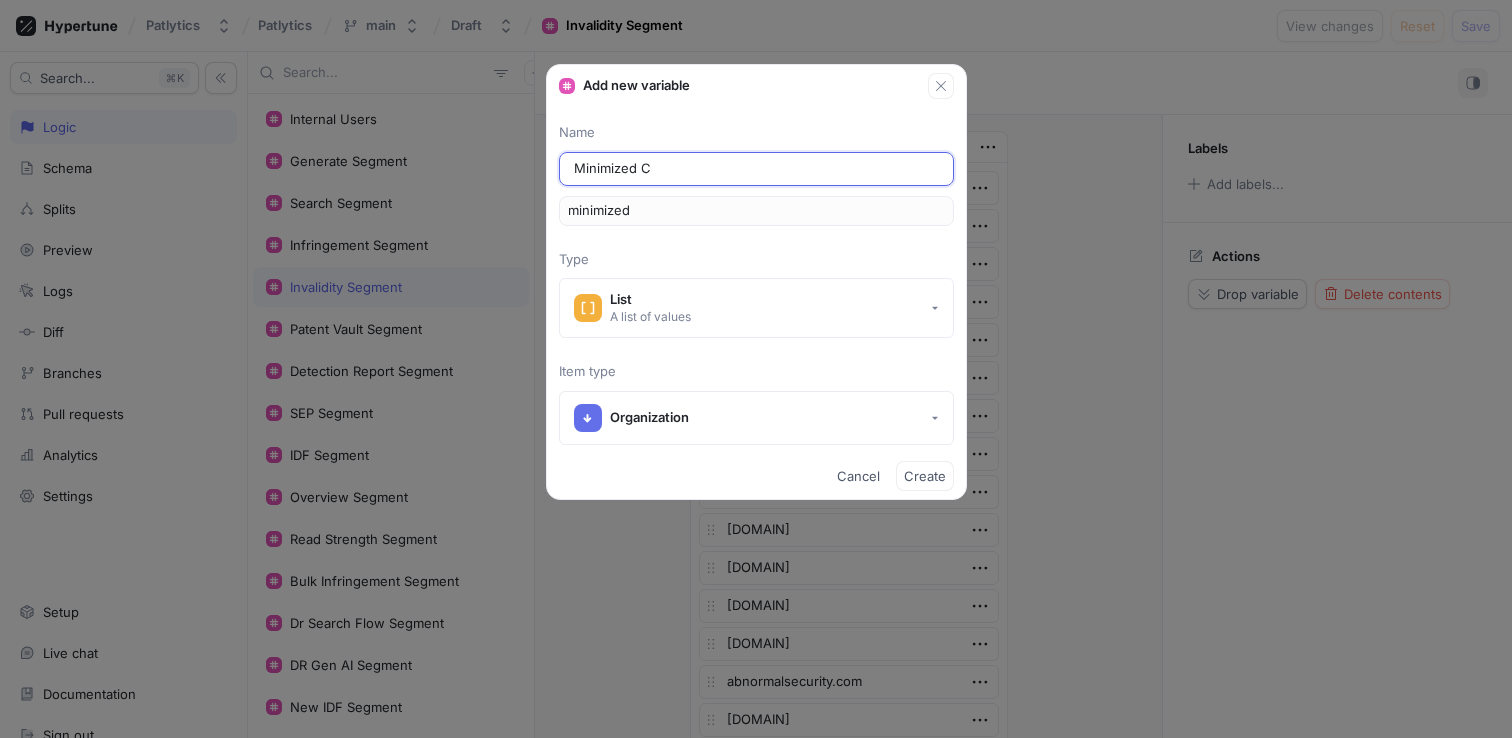 type on "minimizedC" 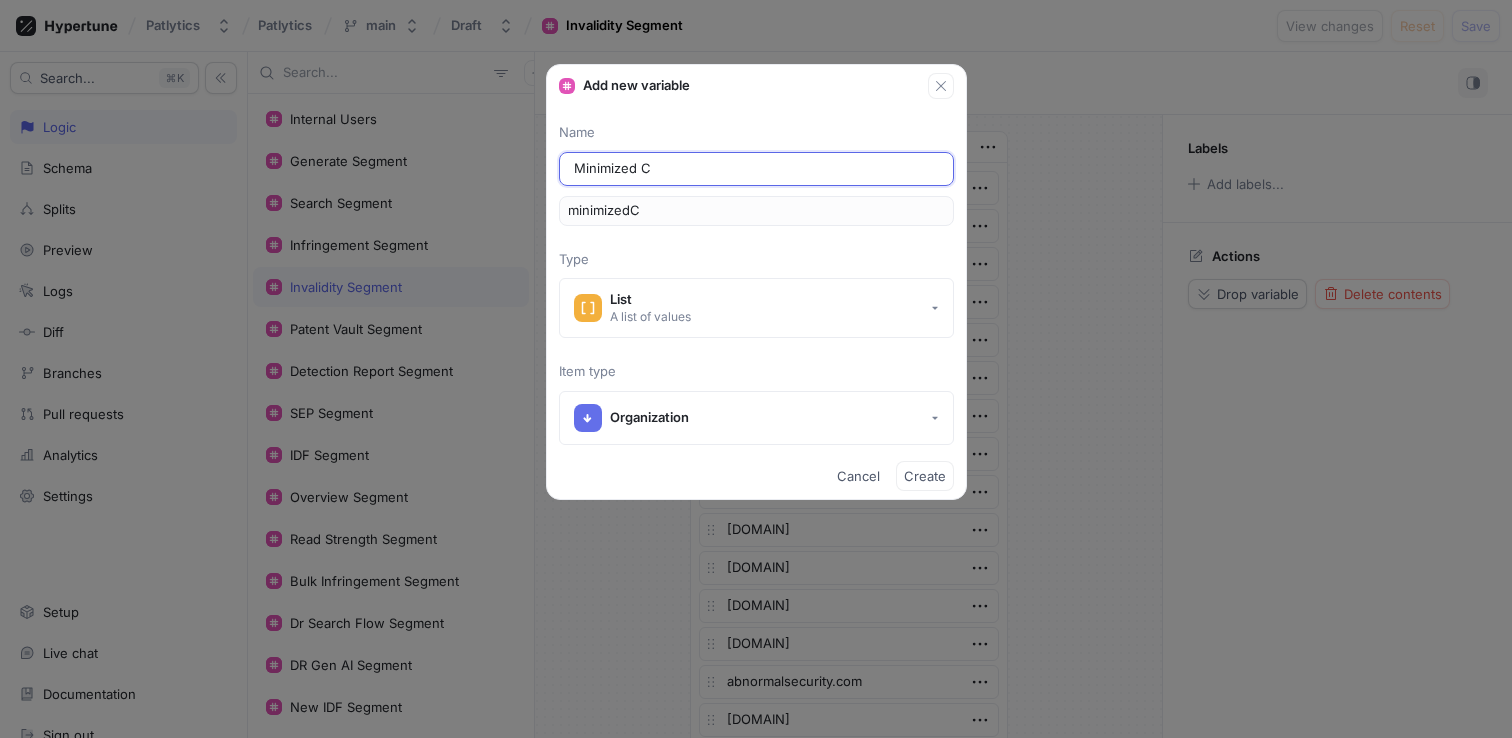 type on "Minimized Cl" 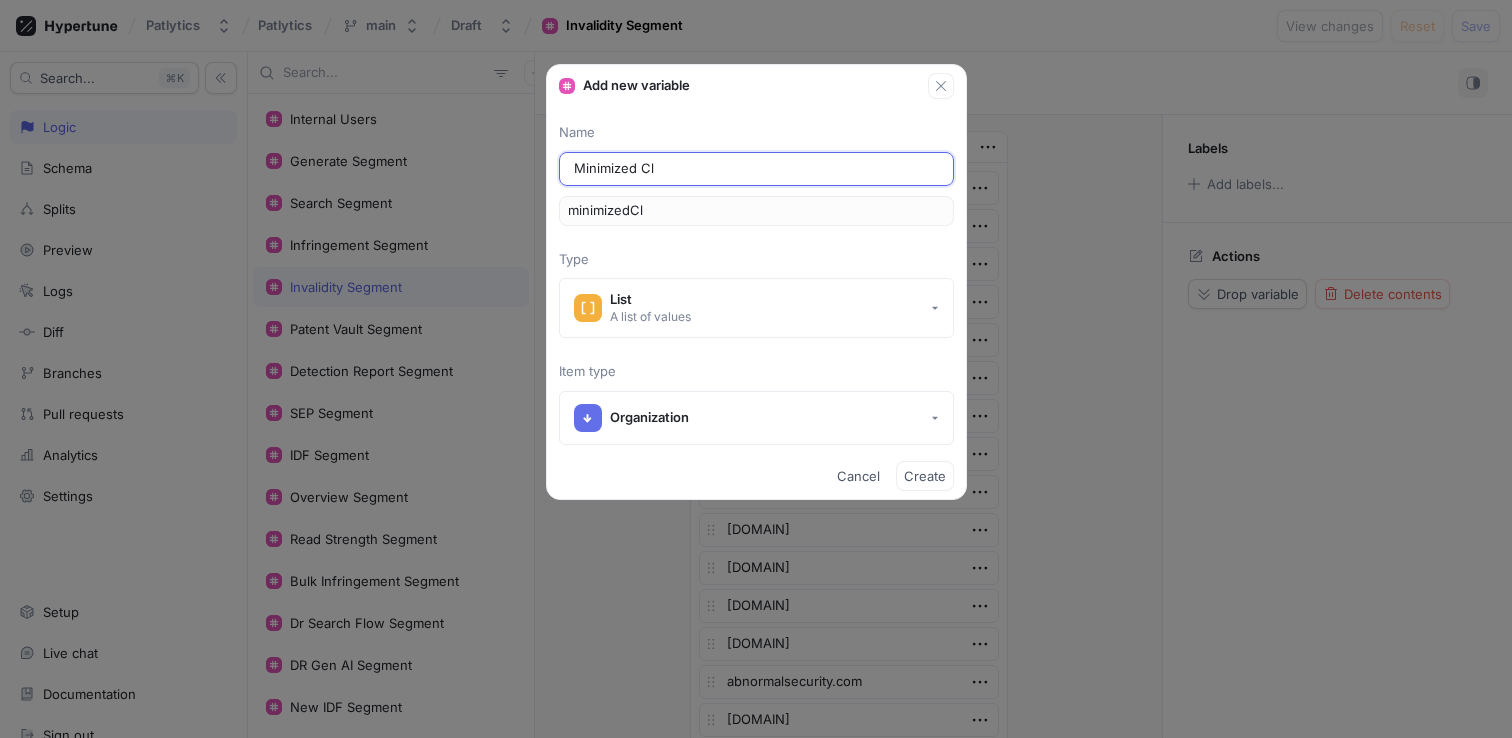type on "Minimized Cli" 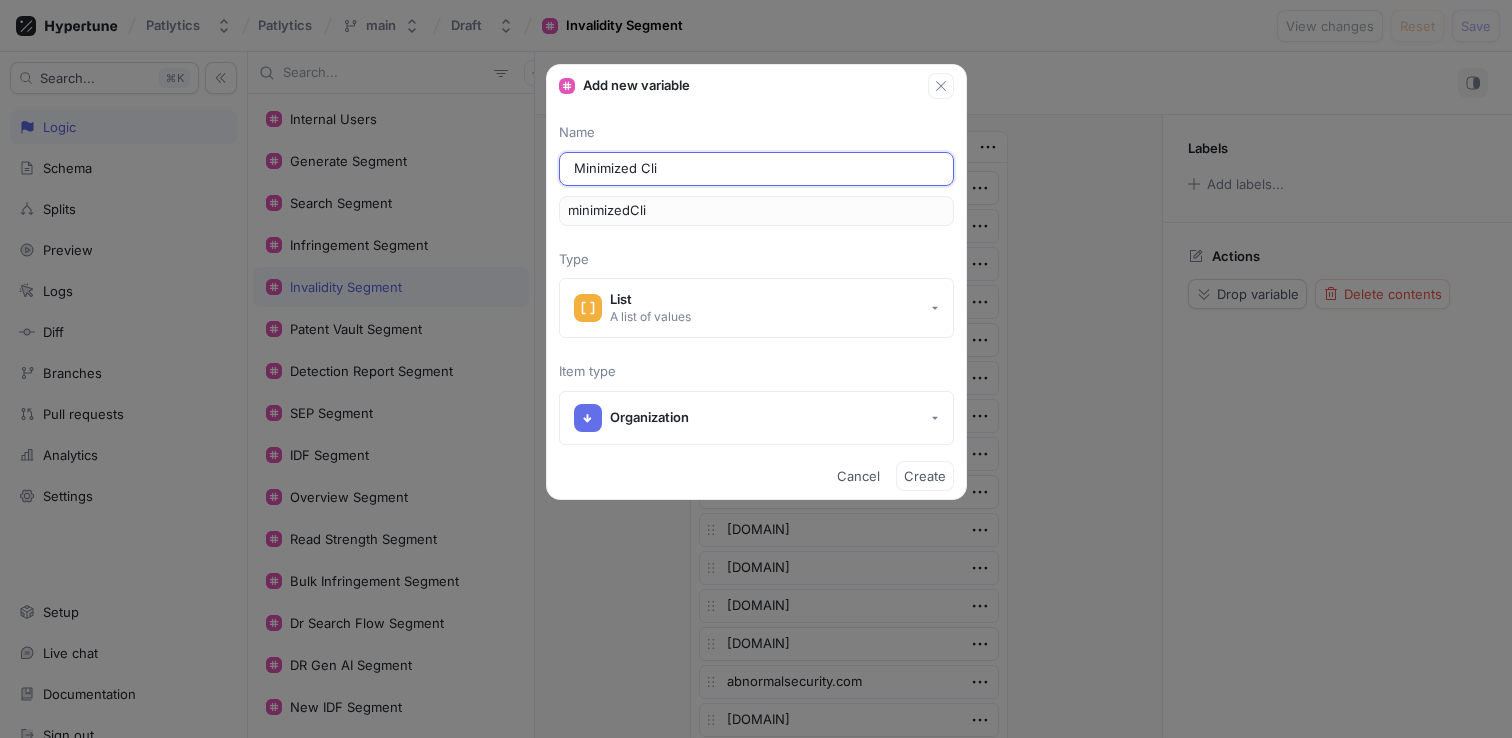 type on "Minimized Clie" 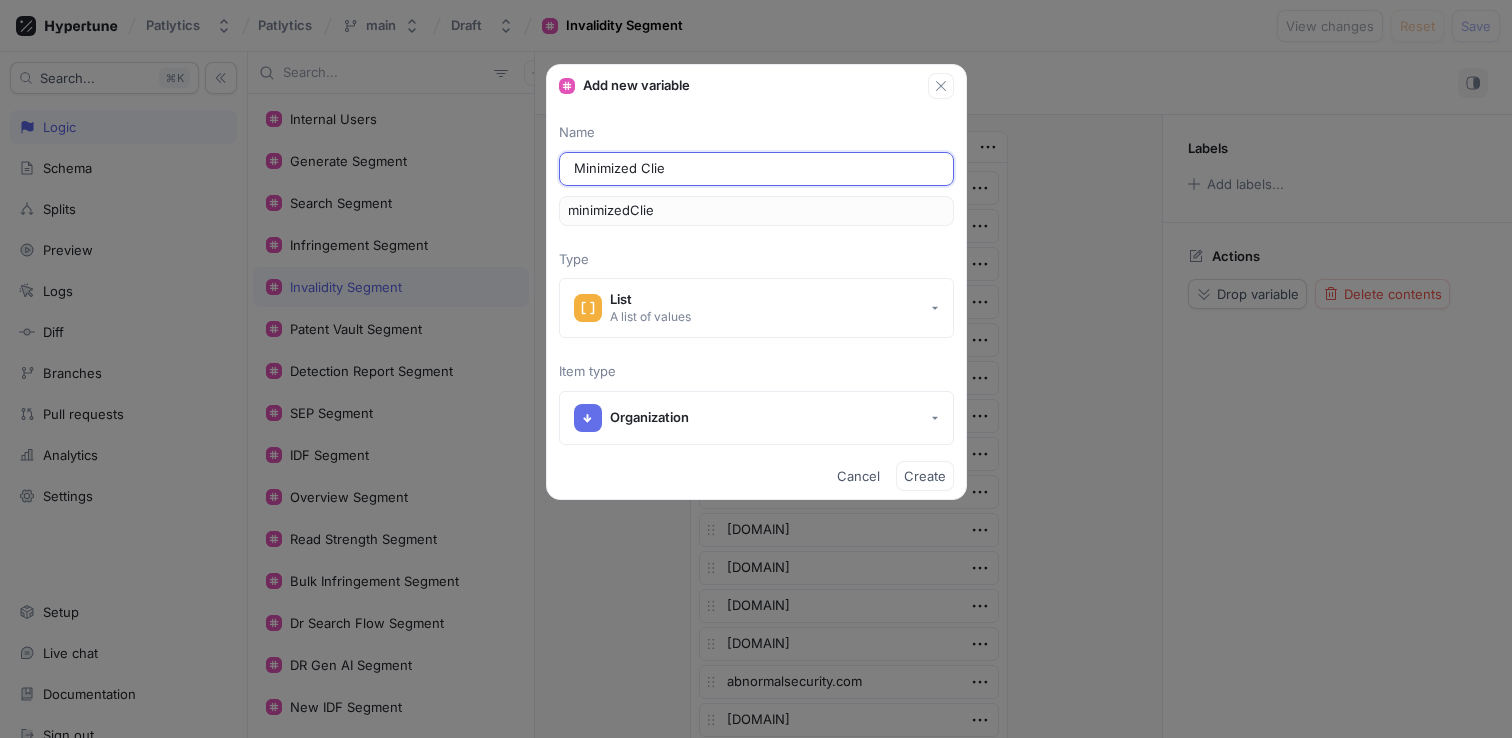 type on "Minimized Clien" 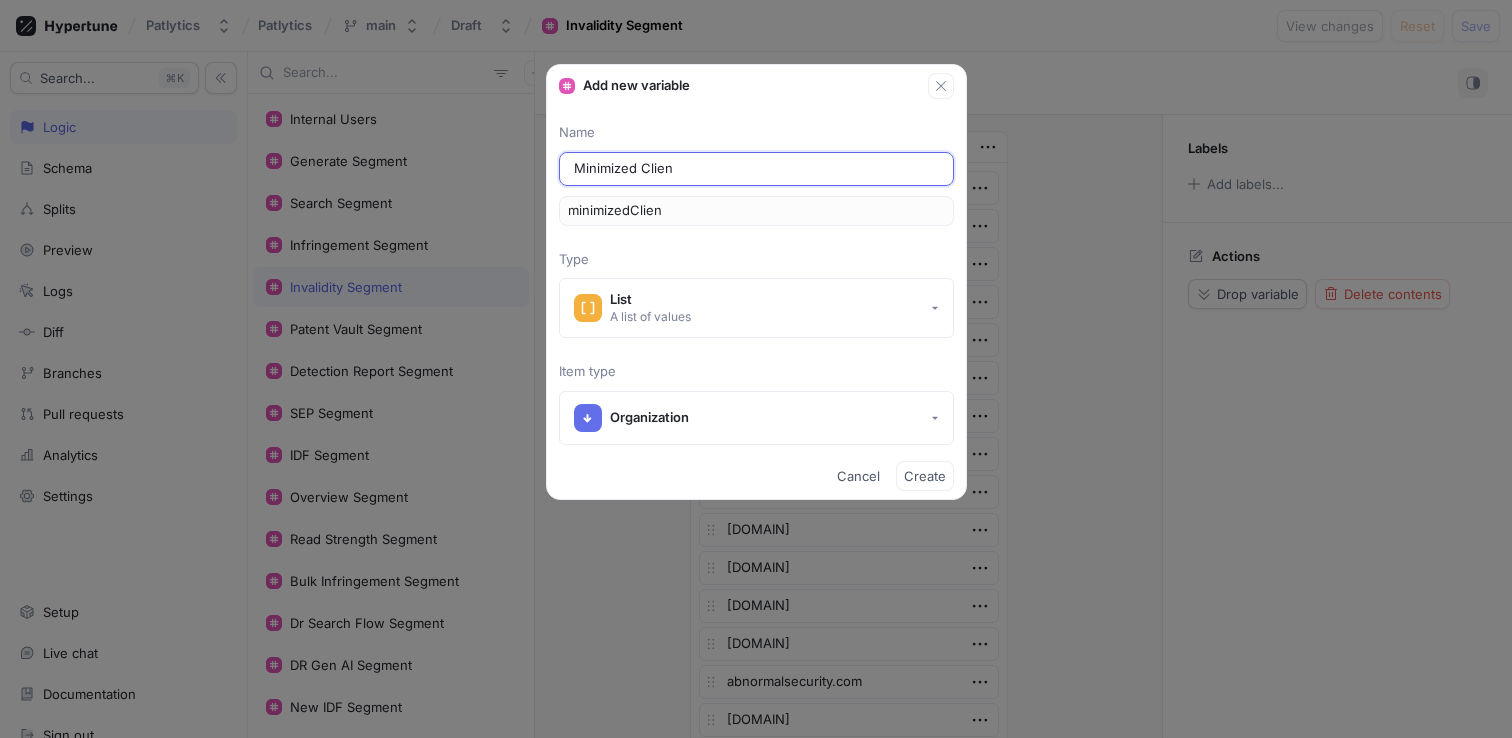 type on "Minimized Client" 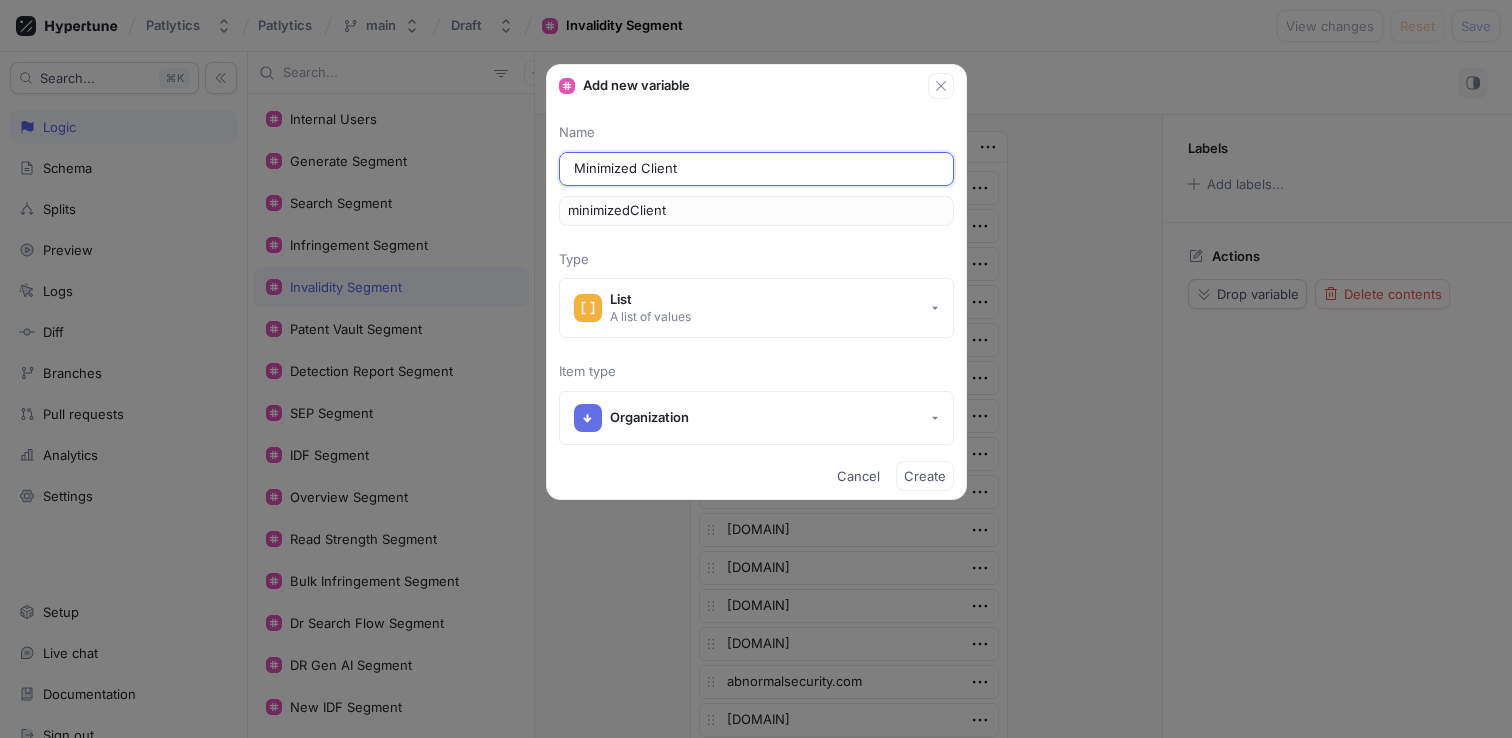 type on "Minimized Clien" 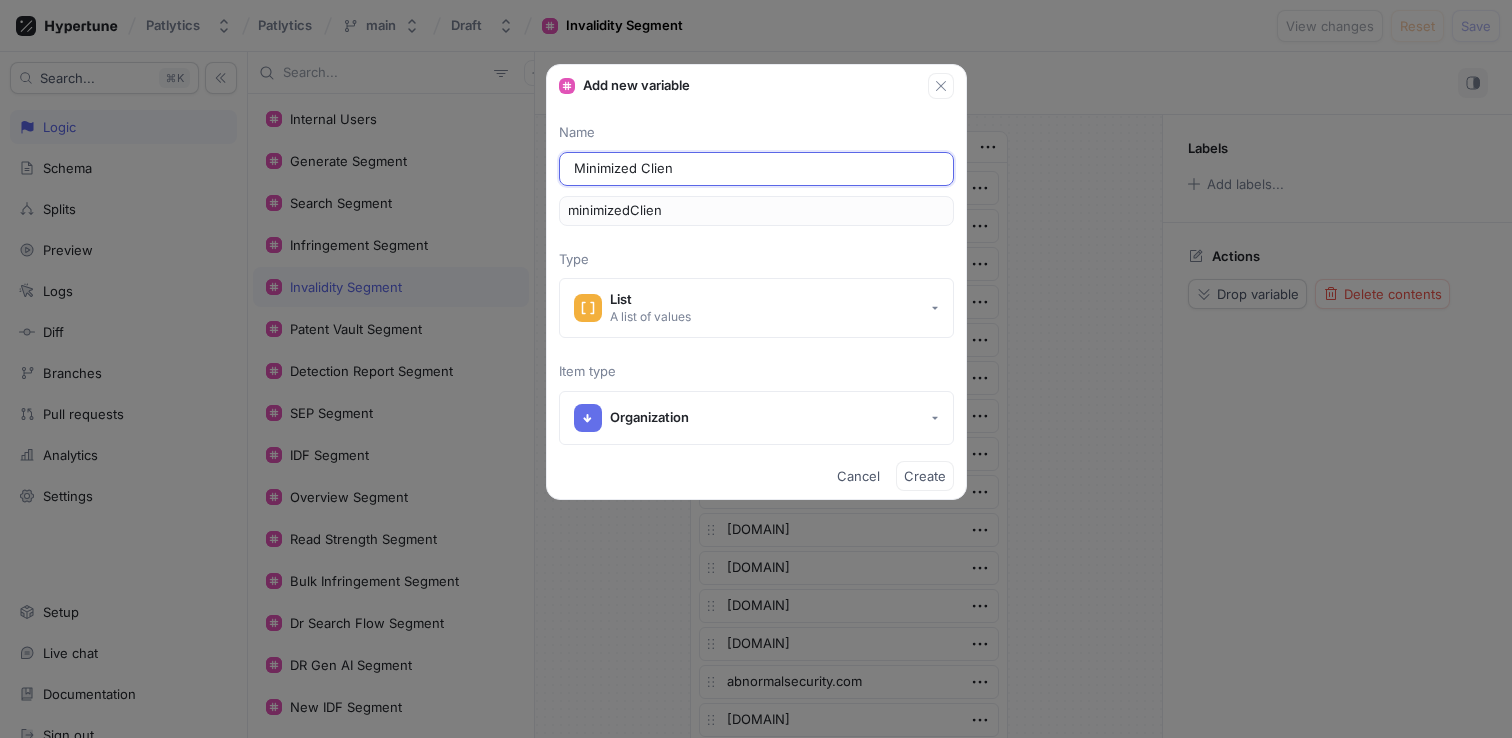 type on "Minimized Clie" 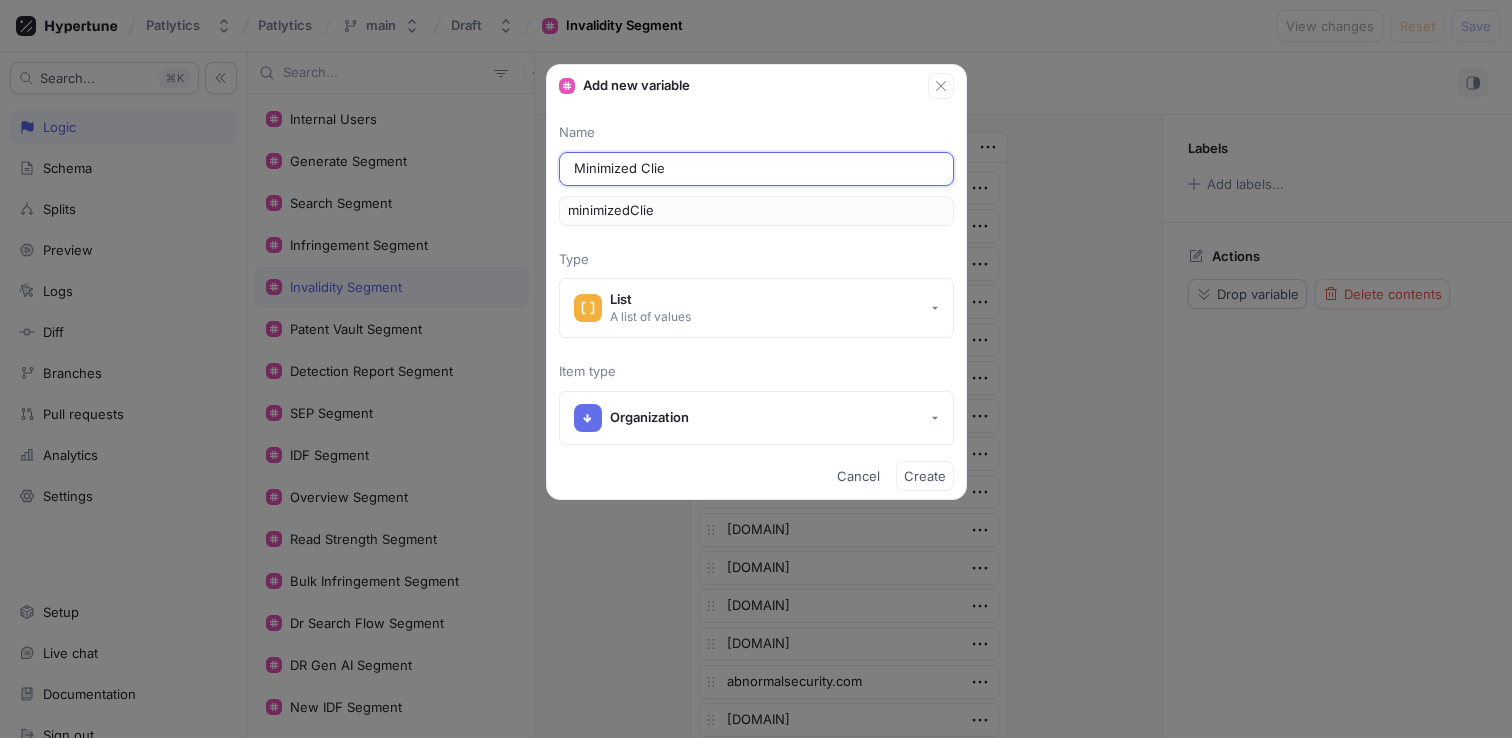 type on "Minimized Cli" 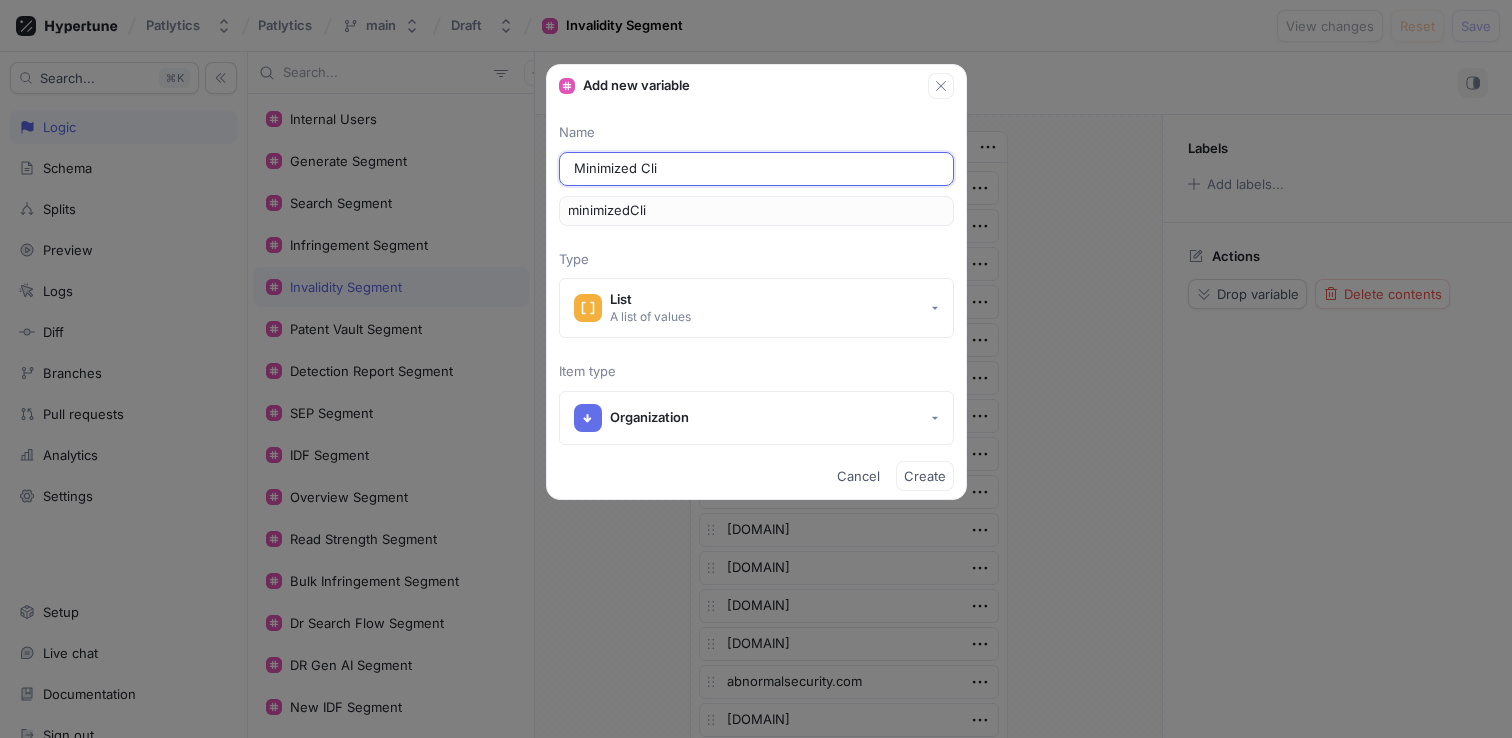 type on "Minimized Cl" 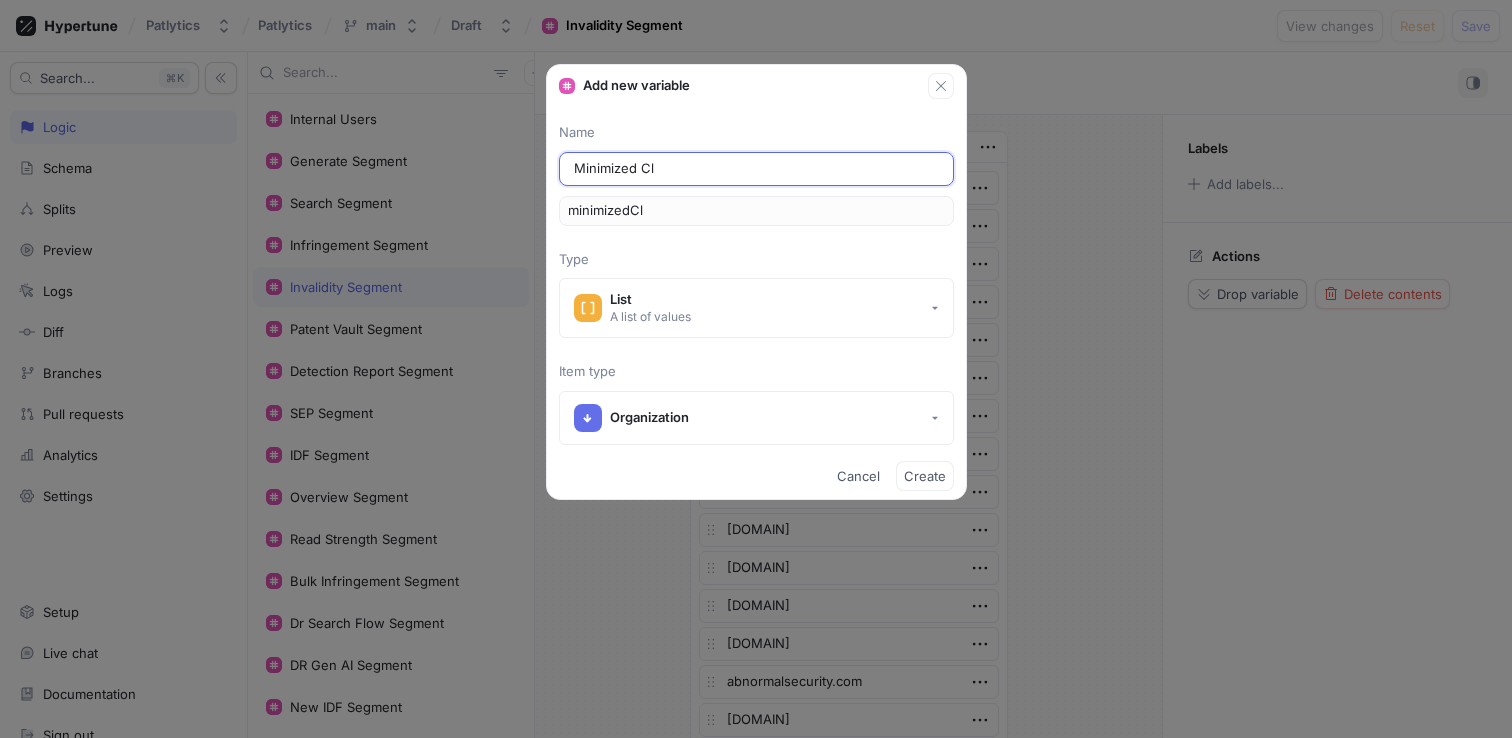 type on "Minimized C" 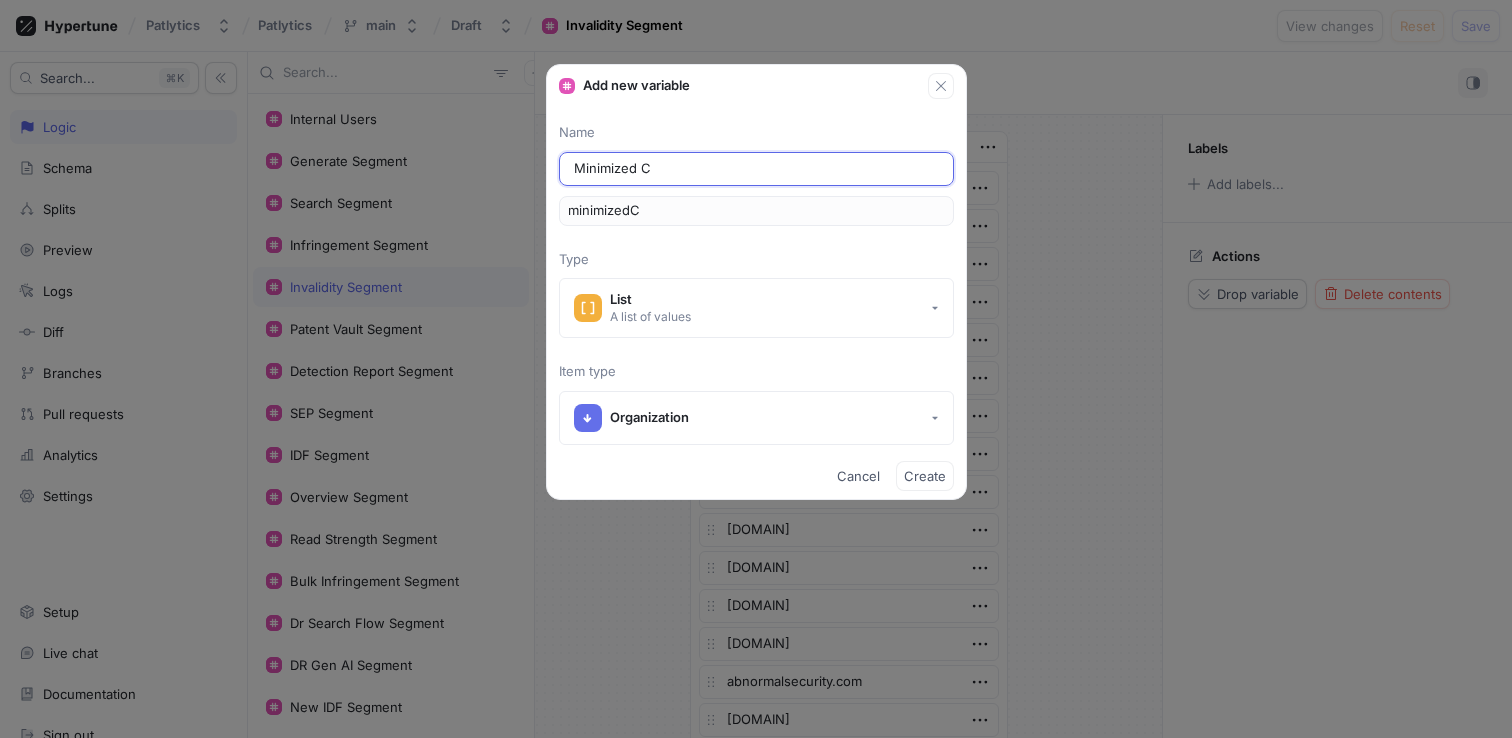 type on "Minimized" 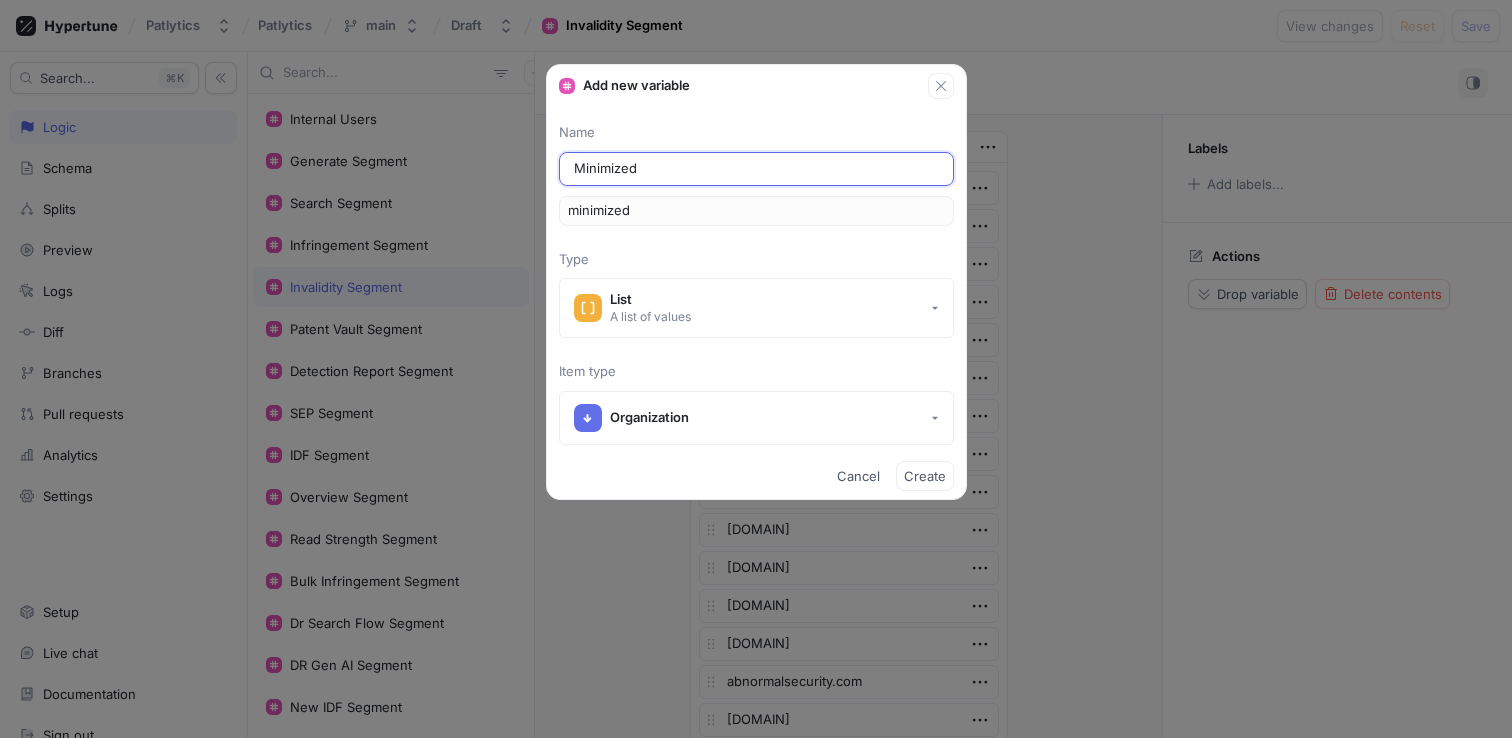 type on "Minimized C" 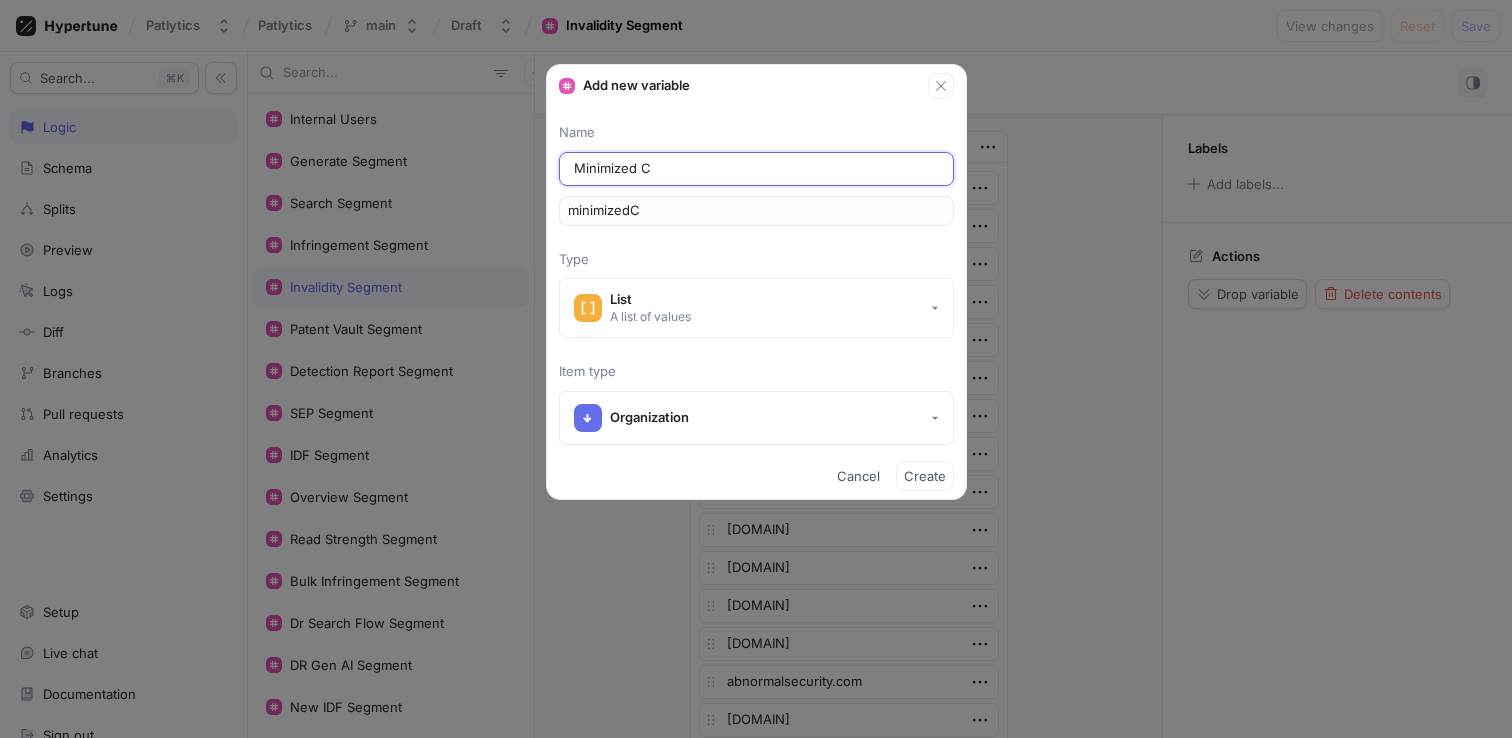 type on "Minimized" 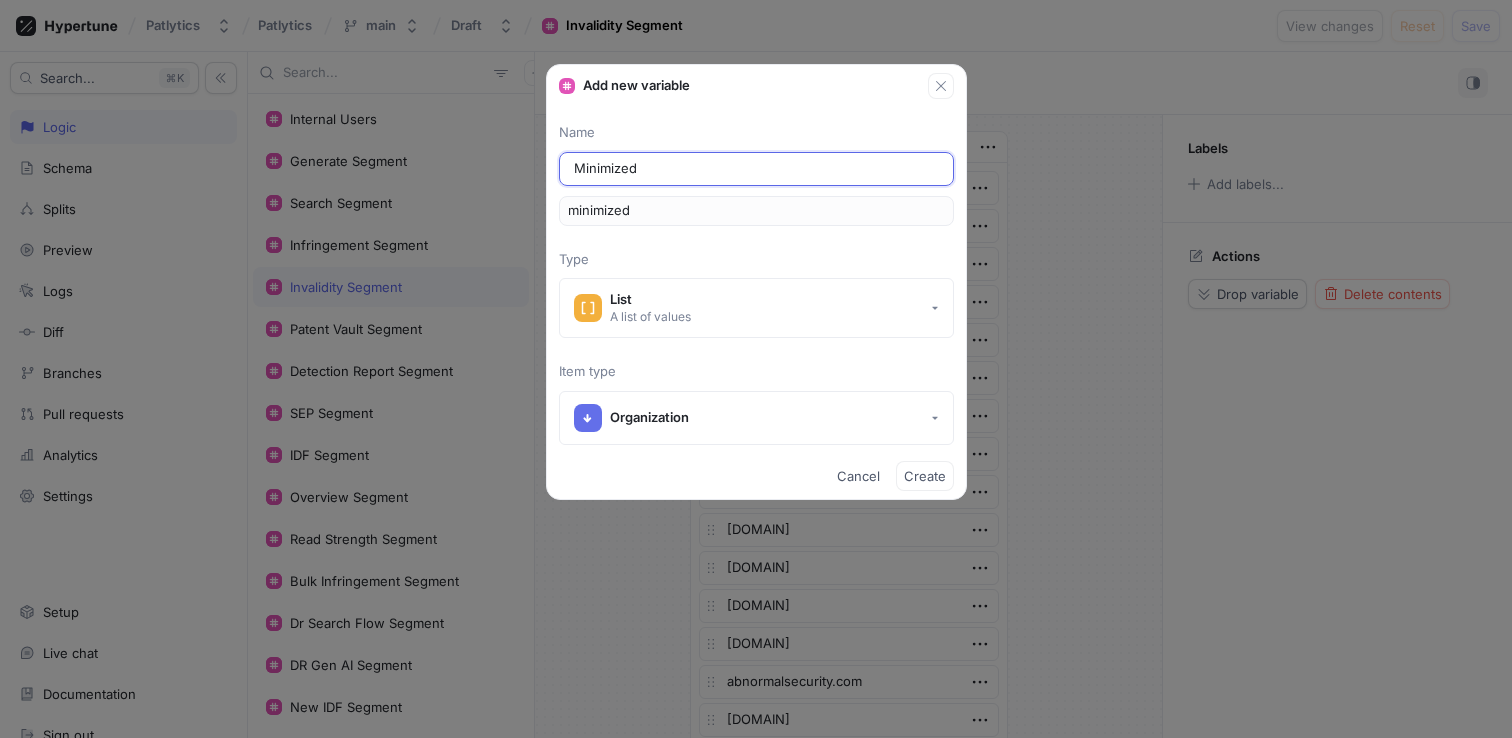 type on "Minimized M" 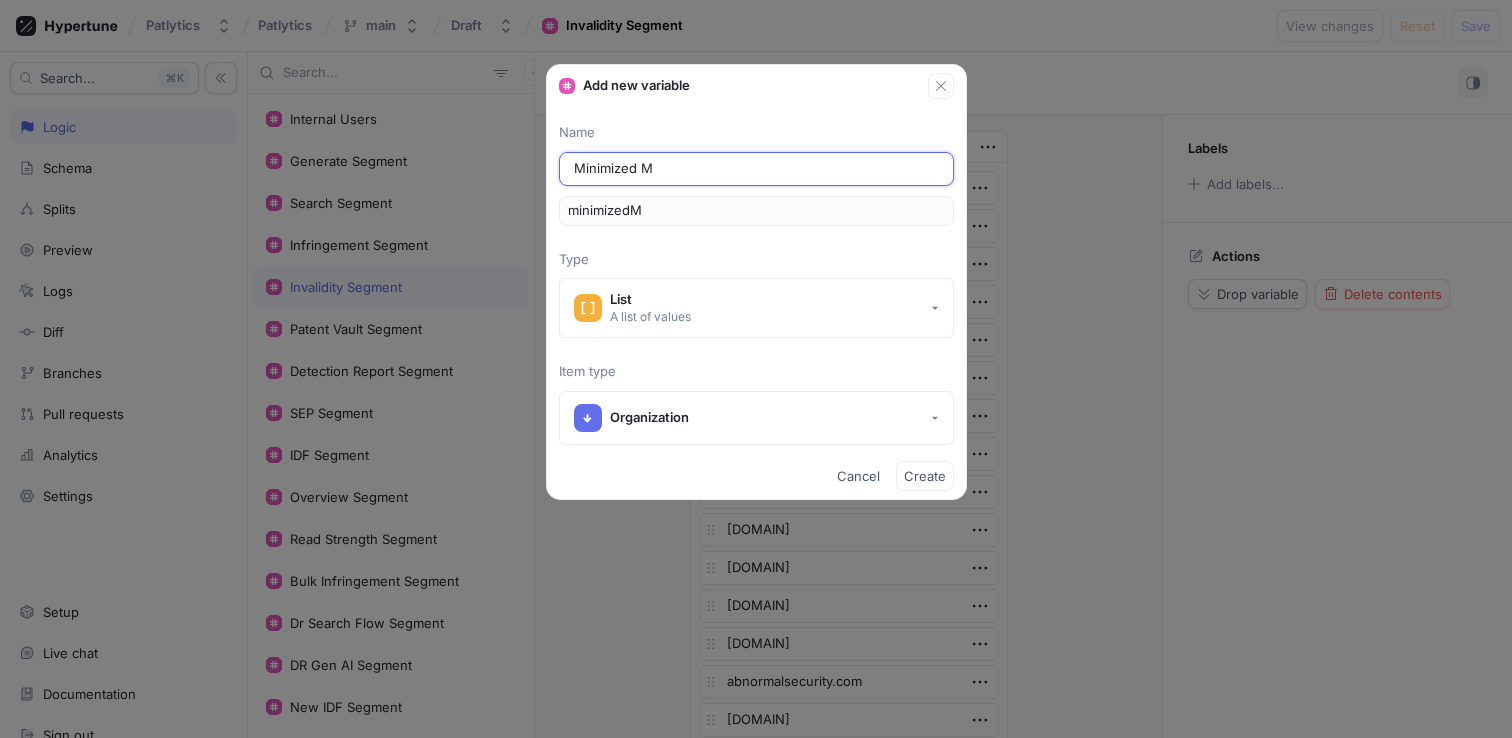 type on "Minimized" 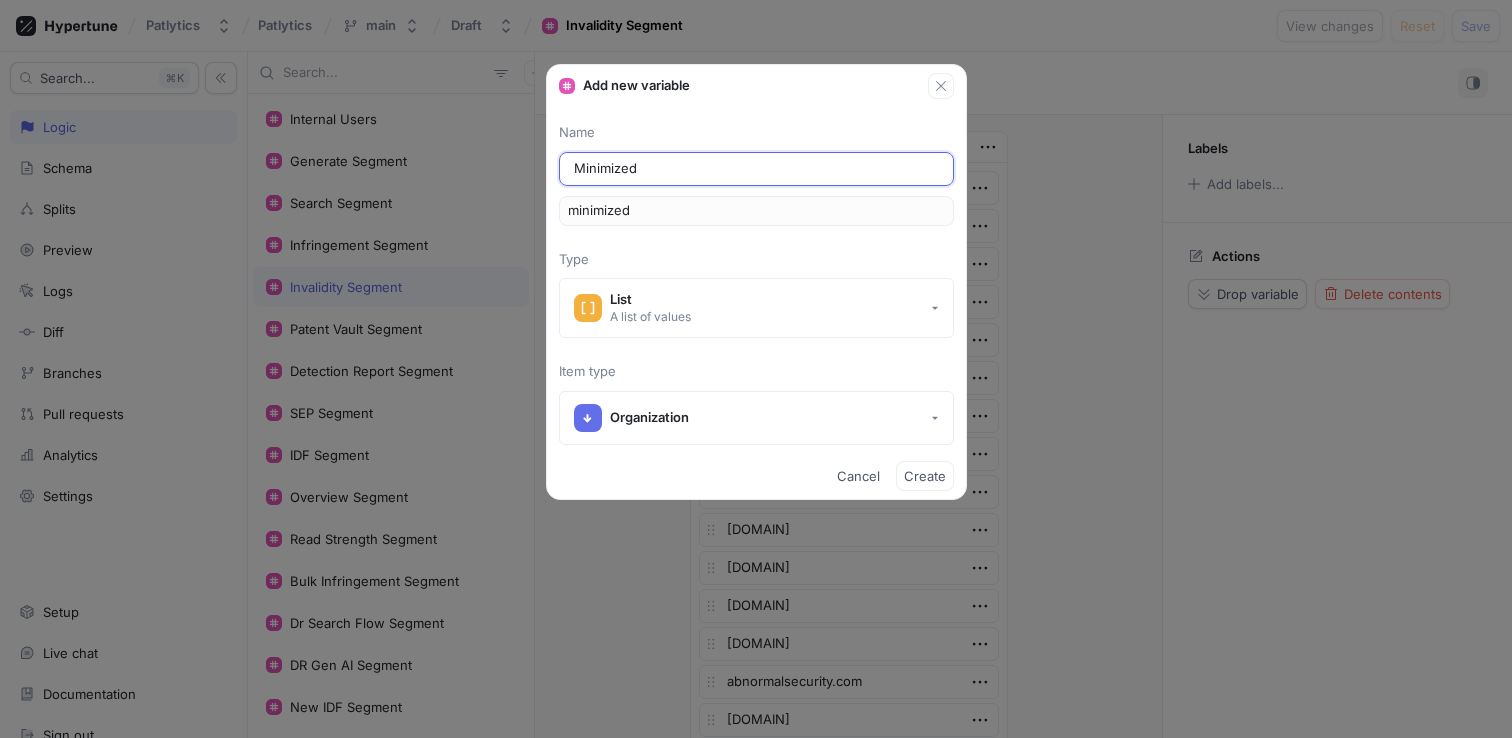 type on "Minimized M" 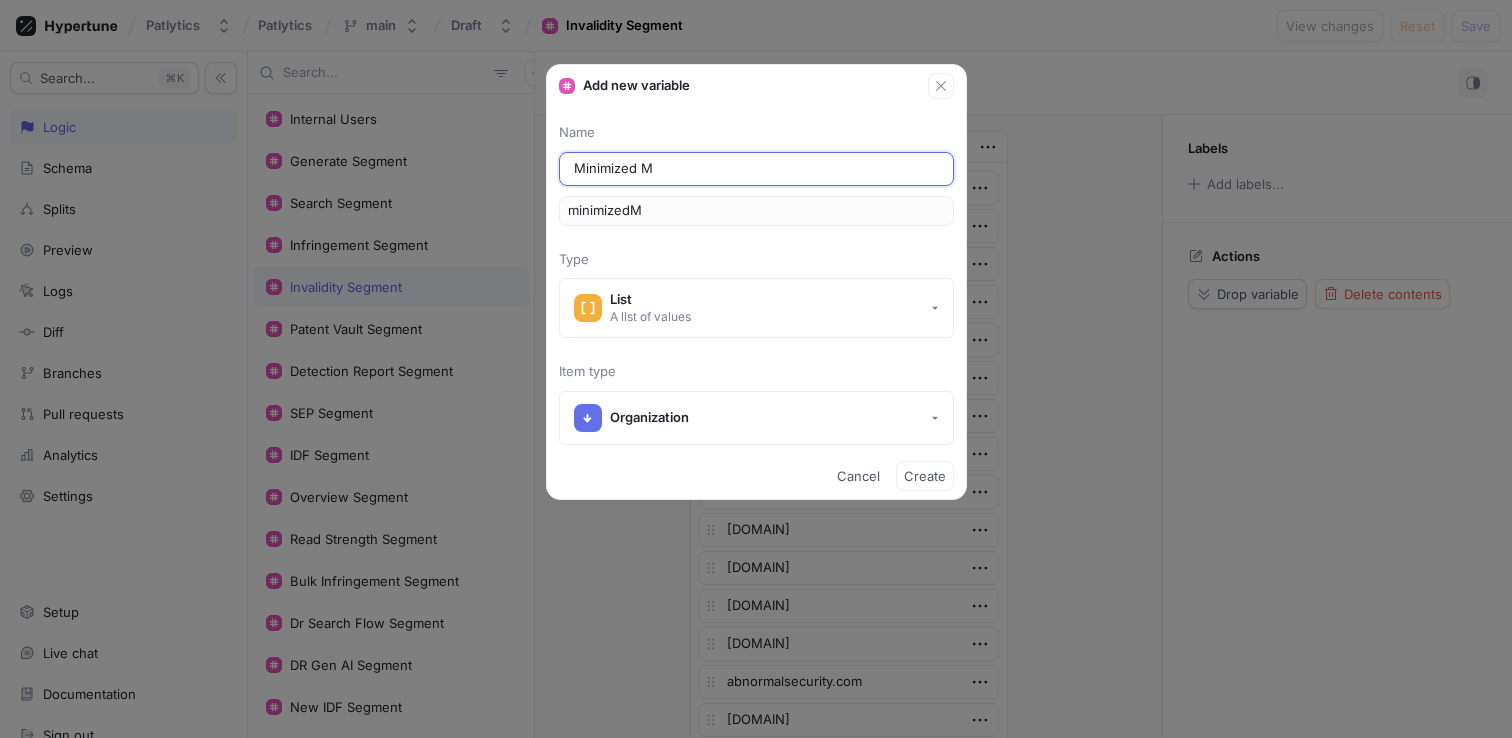 type on "Minimized" 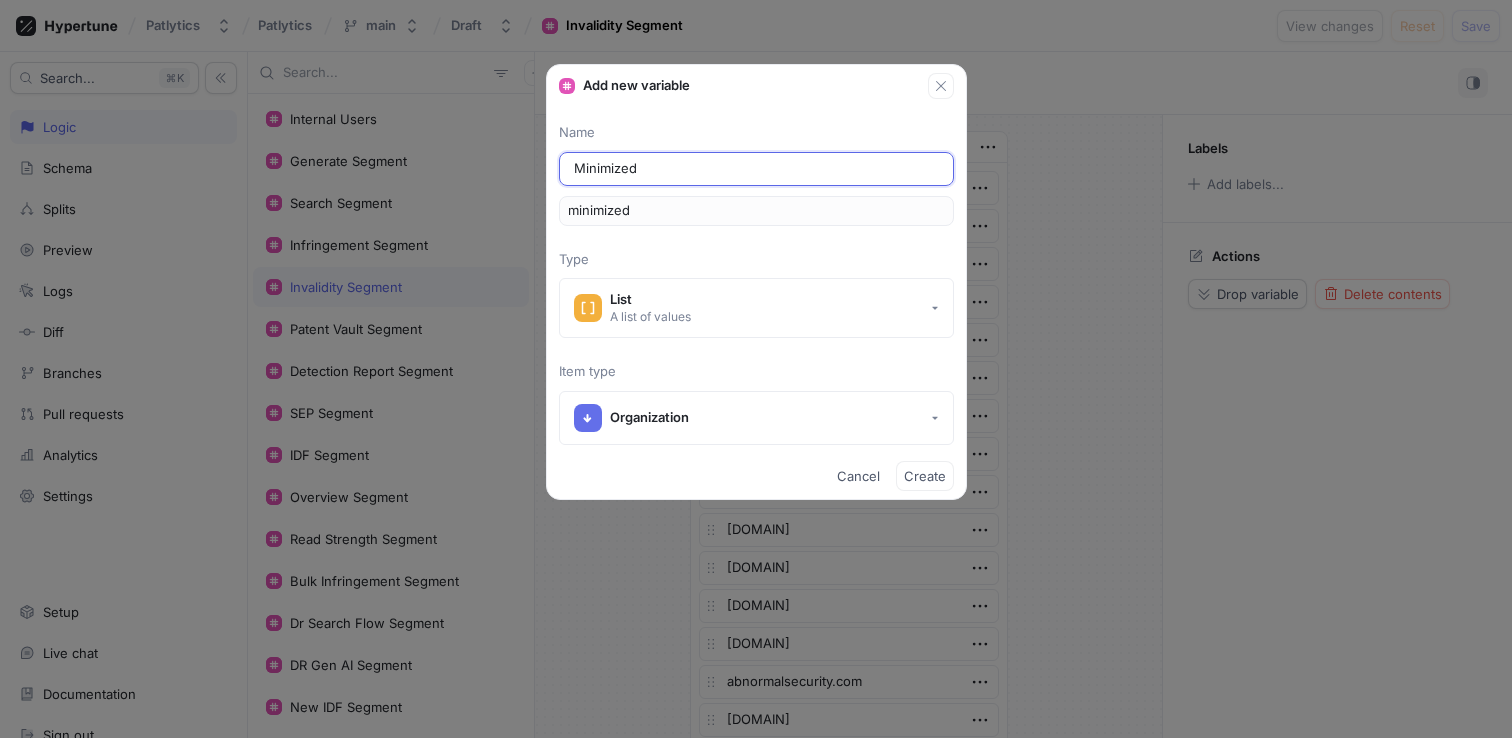 type on "x" 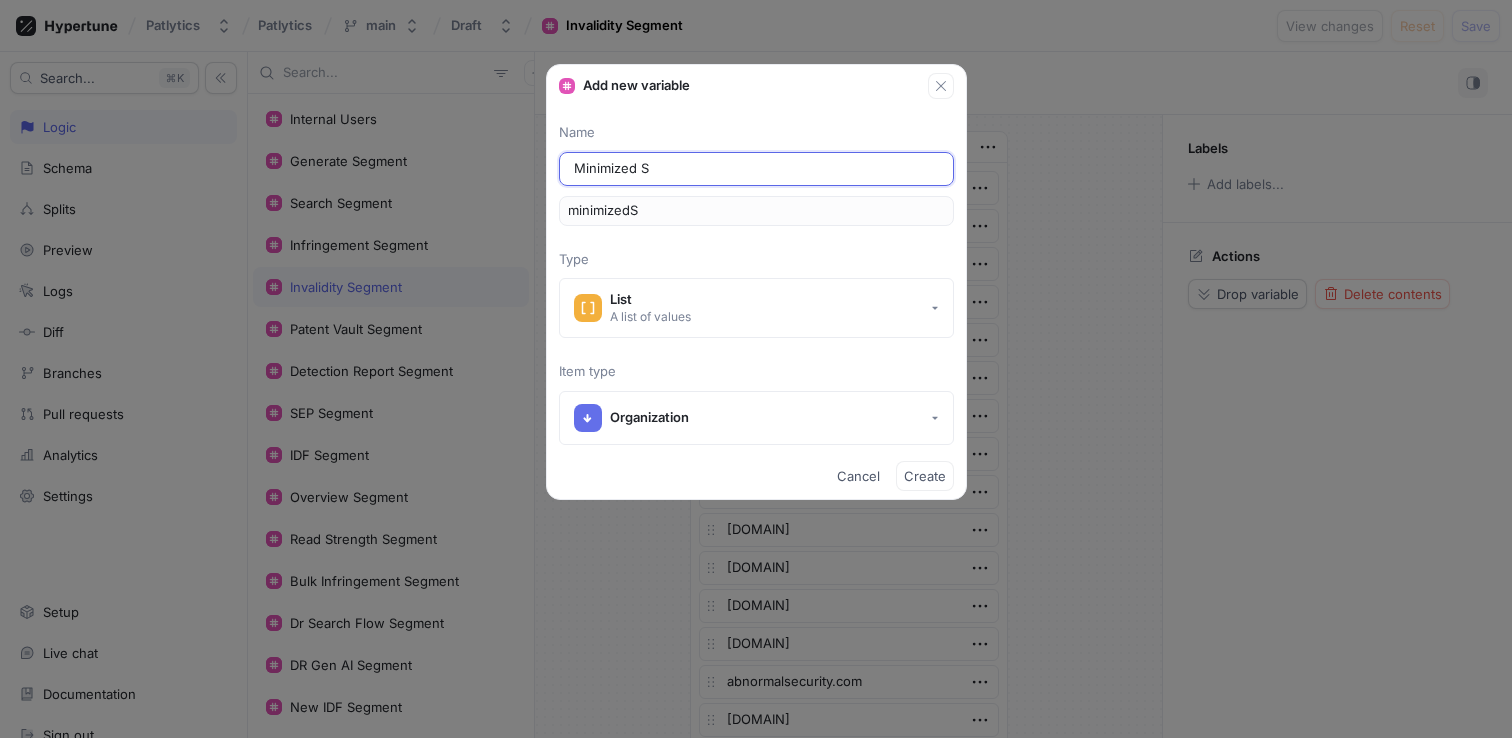 type on "Minimized" 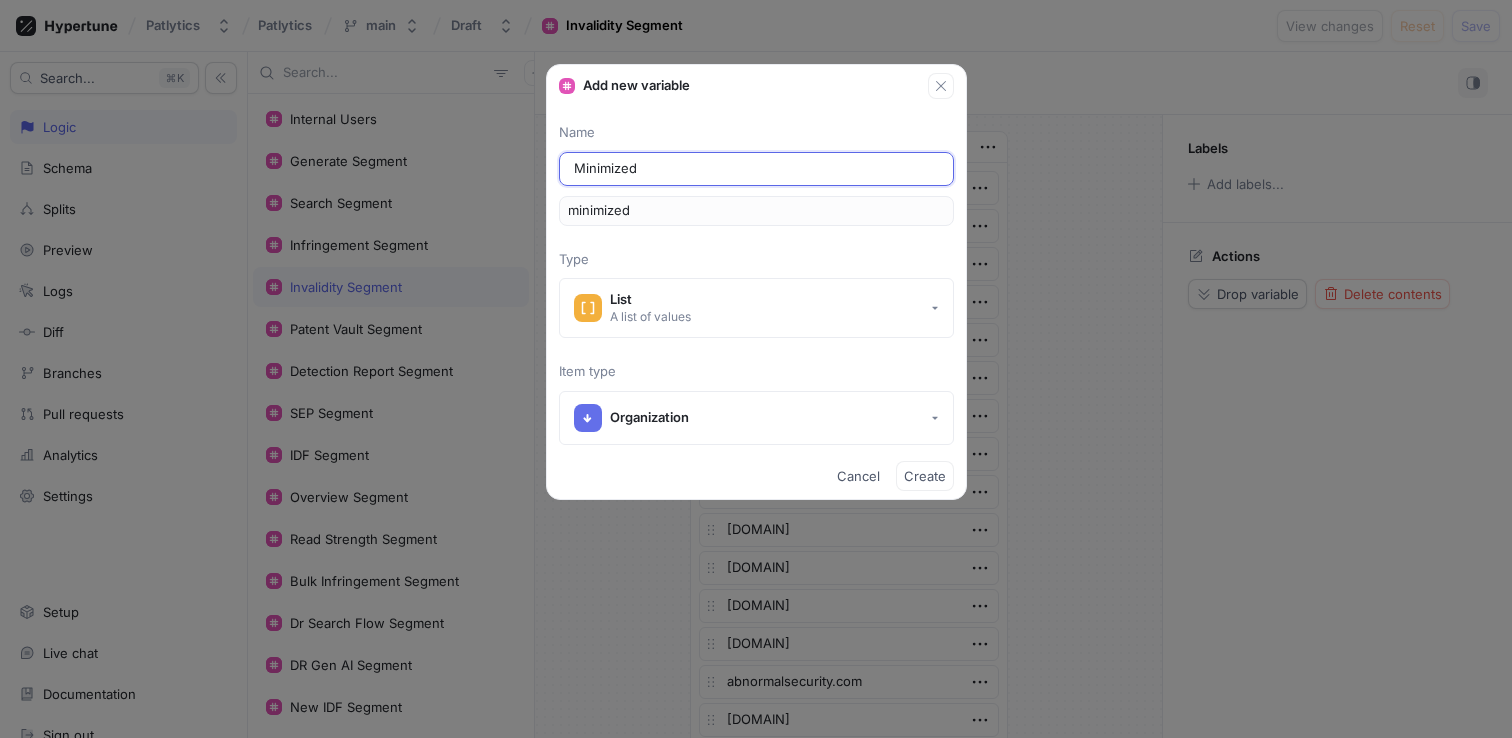 type on "Minimized S" 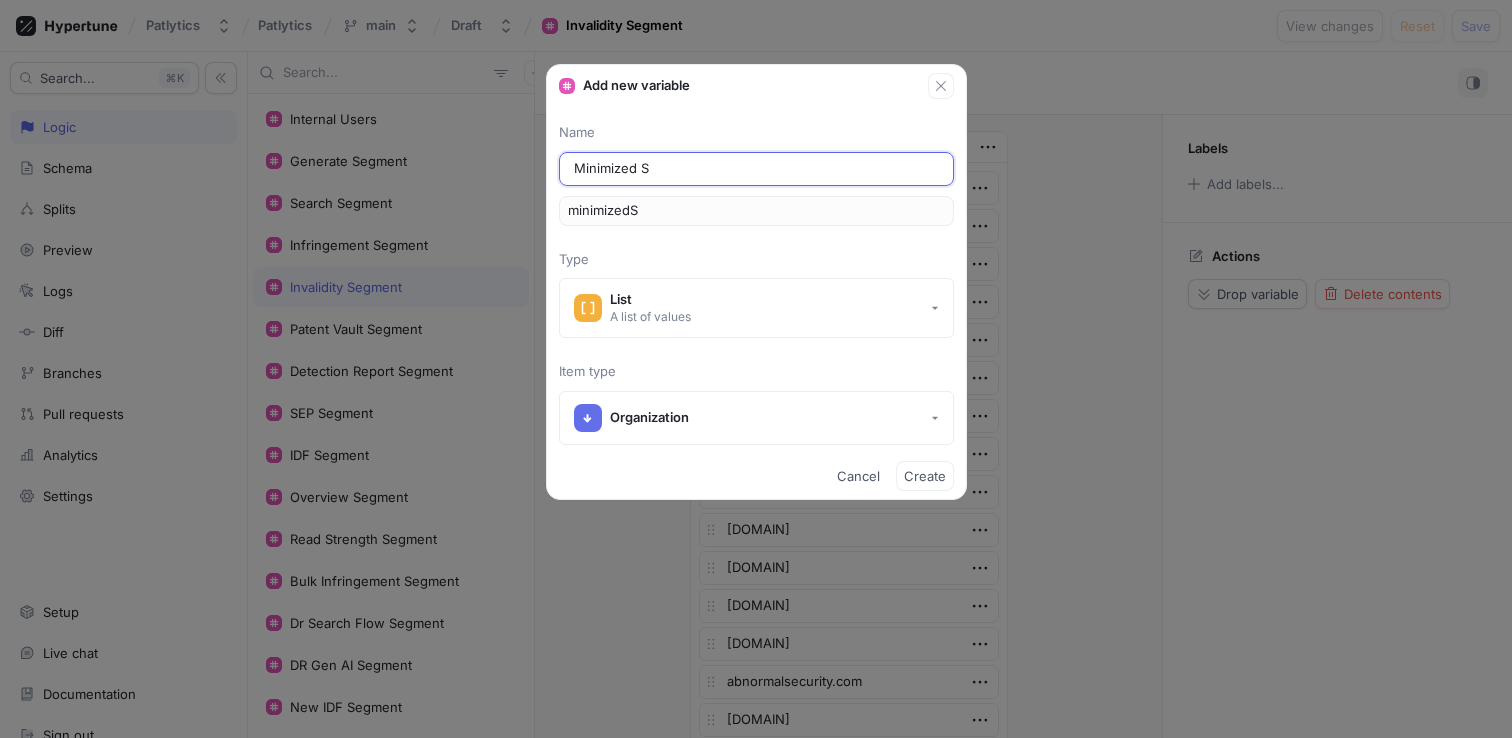 type on "Minimized" 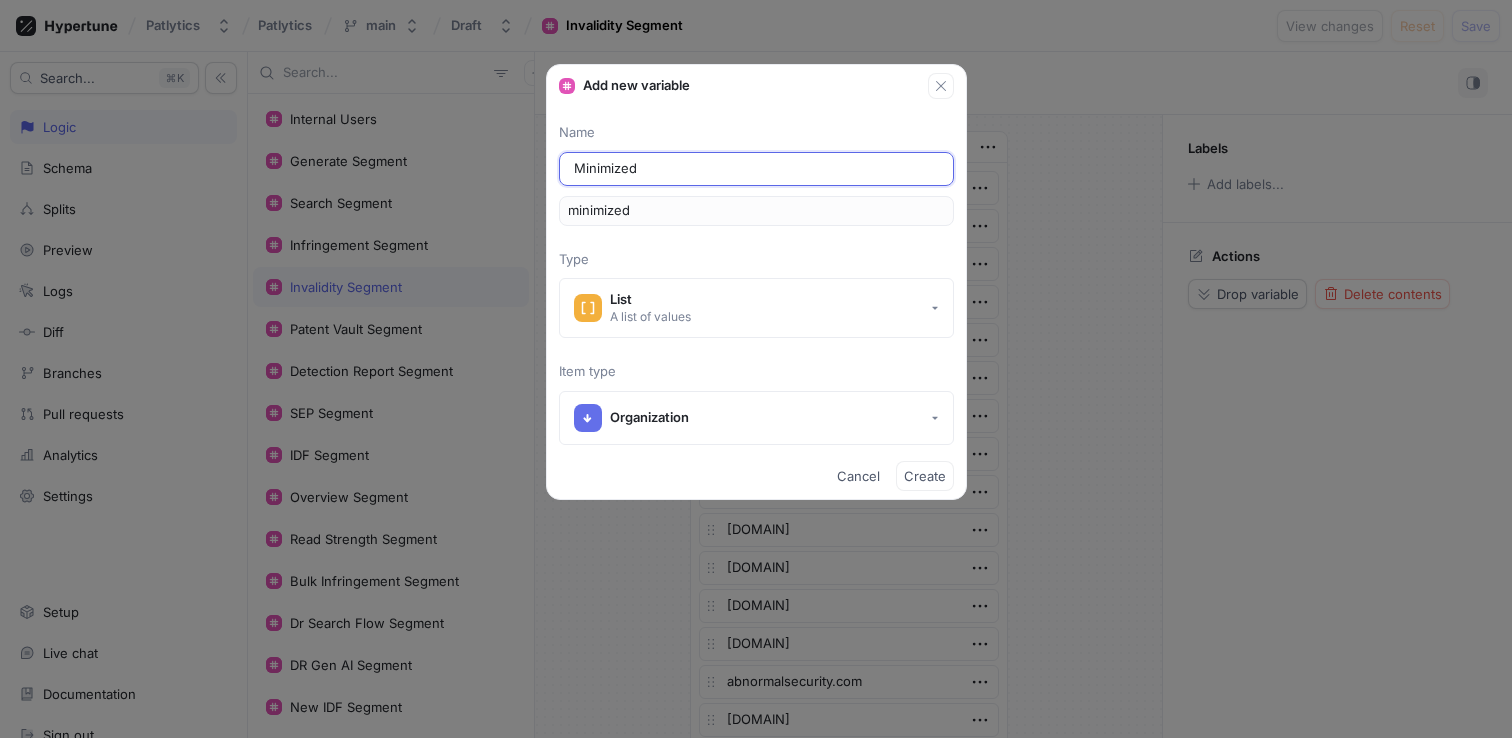 type 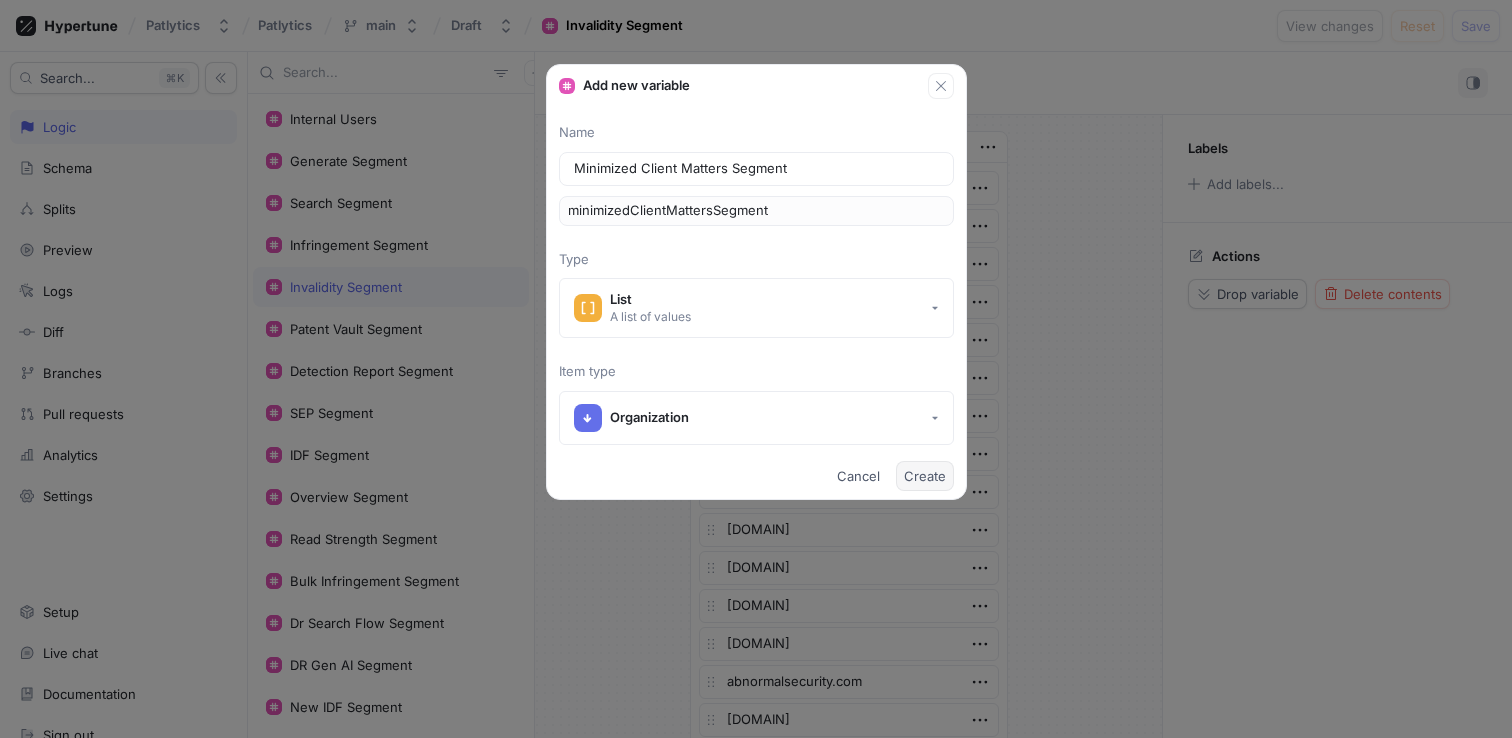 click on "Create" at bounding box center [925, 476] 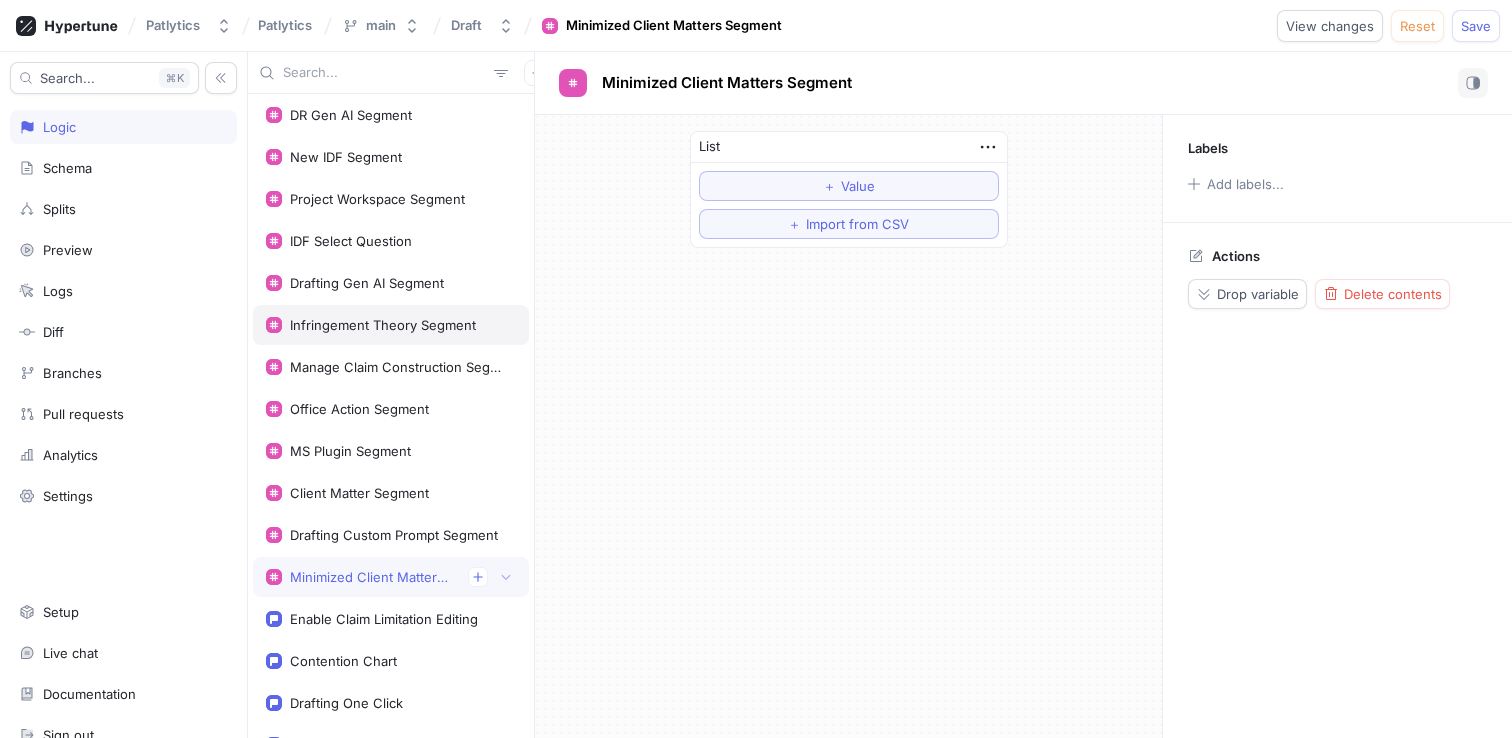 scroll, scrollTop: 648, scrollLeft: 0, axis: vertical 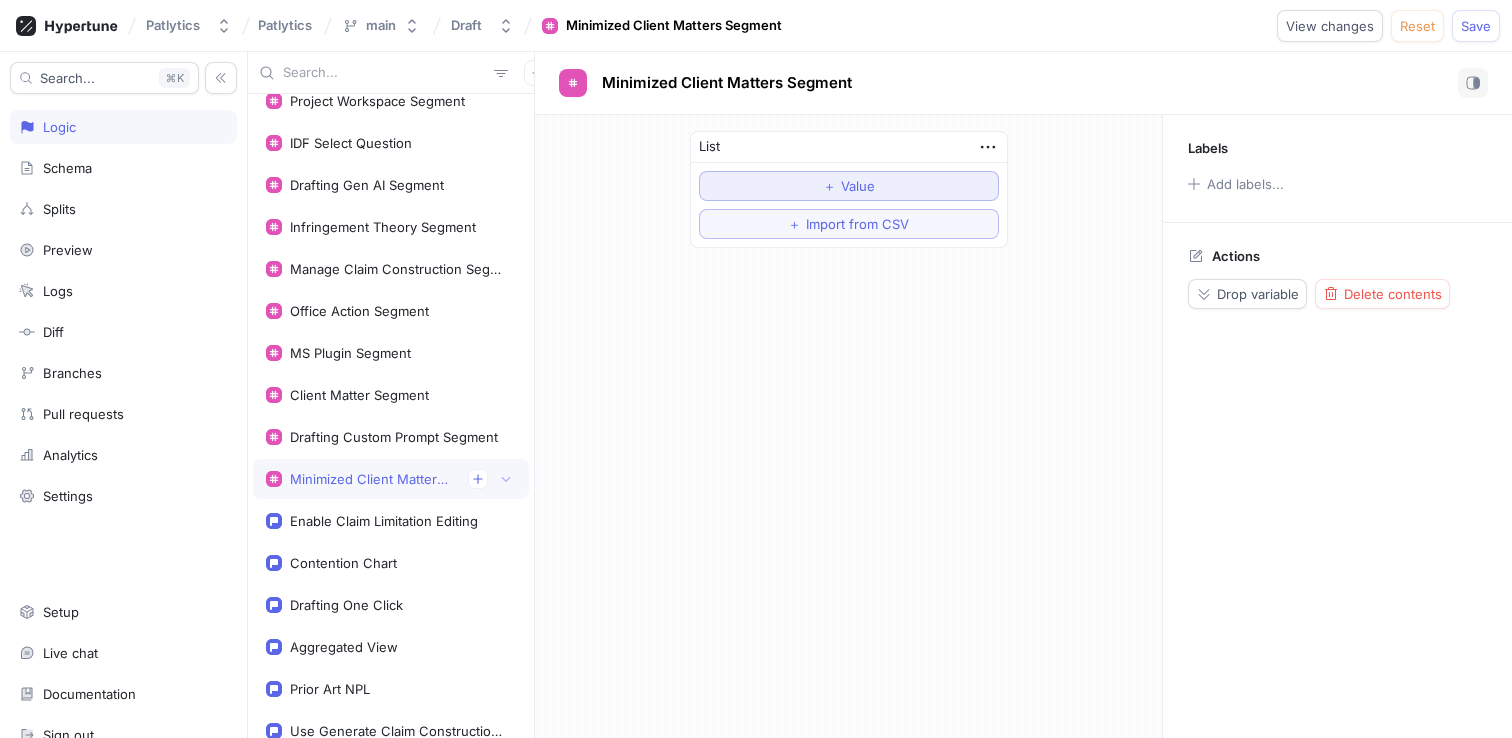 click on "＋ Value" at bounding box center (849, 186) 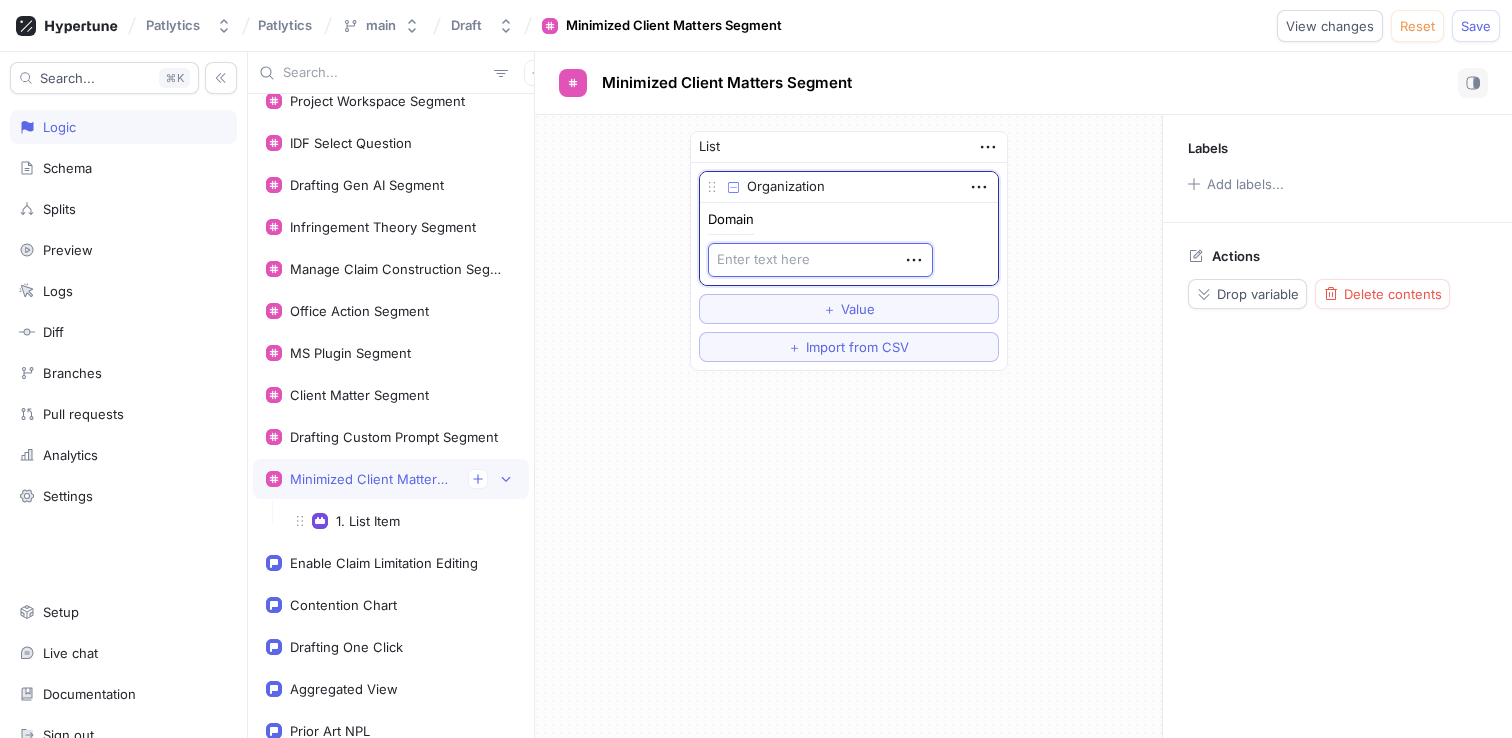 click at bounding box center [820, 260] 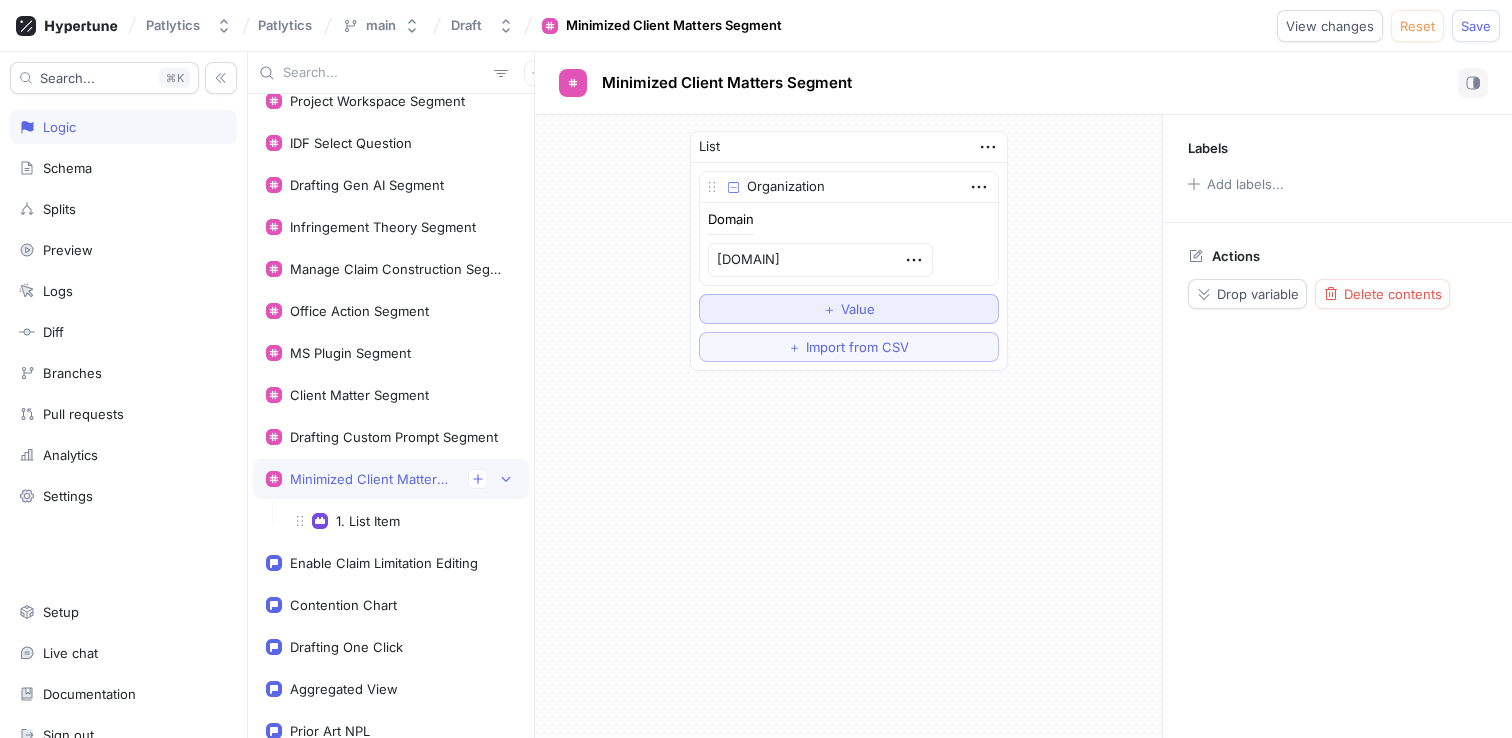 click on "＋ Value" at bounding box center [849, 309] 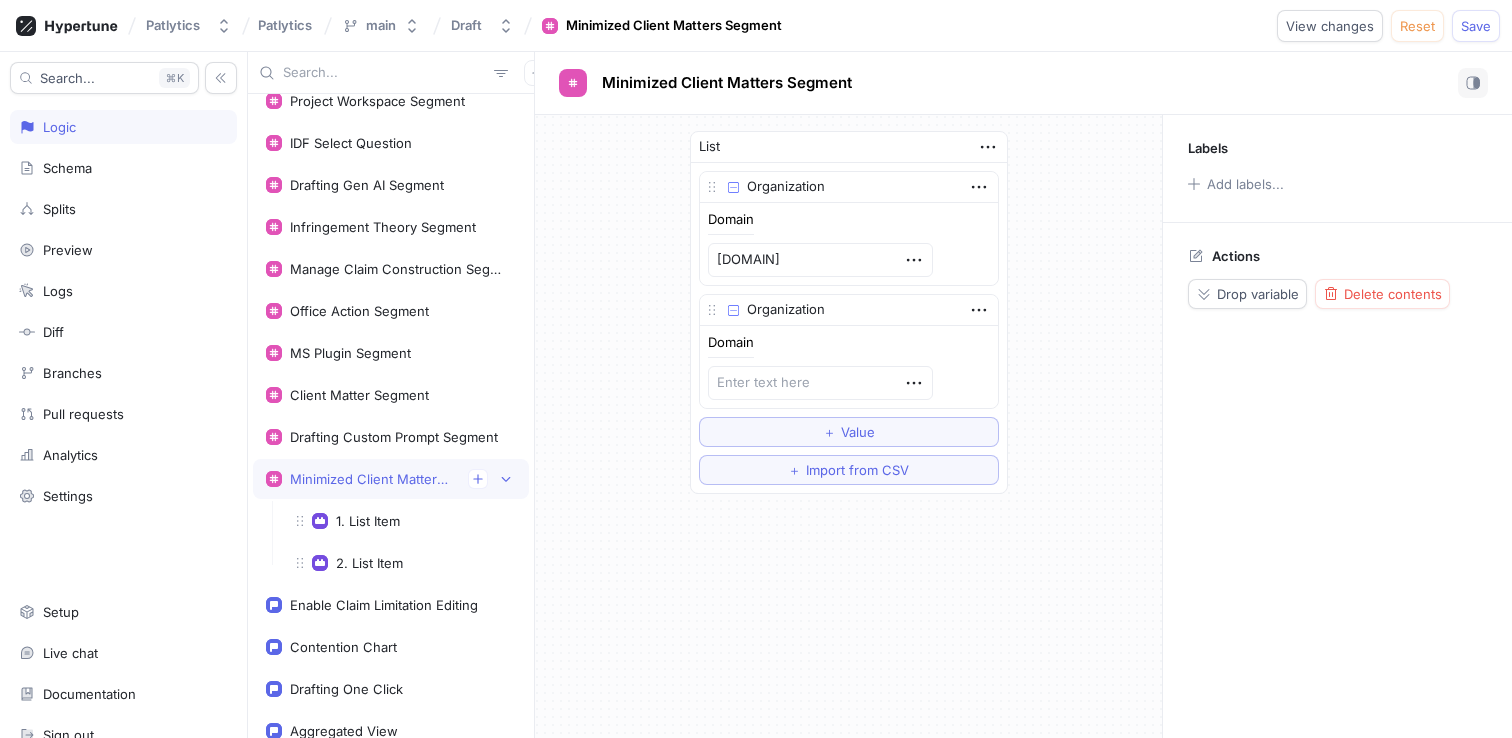 click on "List [DOMAIN] [DOMAIN] [DOMAIN]
To pick up a draggable item, press the space bar.
While dragging, use the arrow keys to move the item.
Press space again to drop the item in its new position, or press escape to cancel.
＋ Value ＋ Import from CSV" at bounding box center (848, 312) 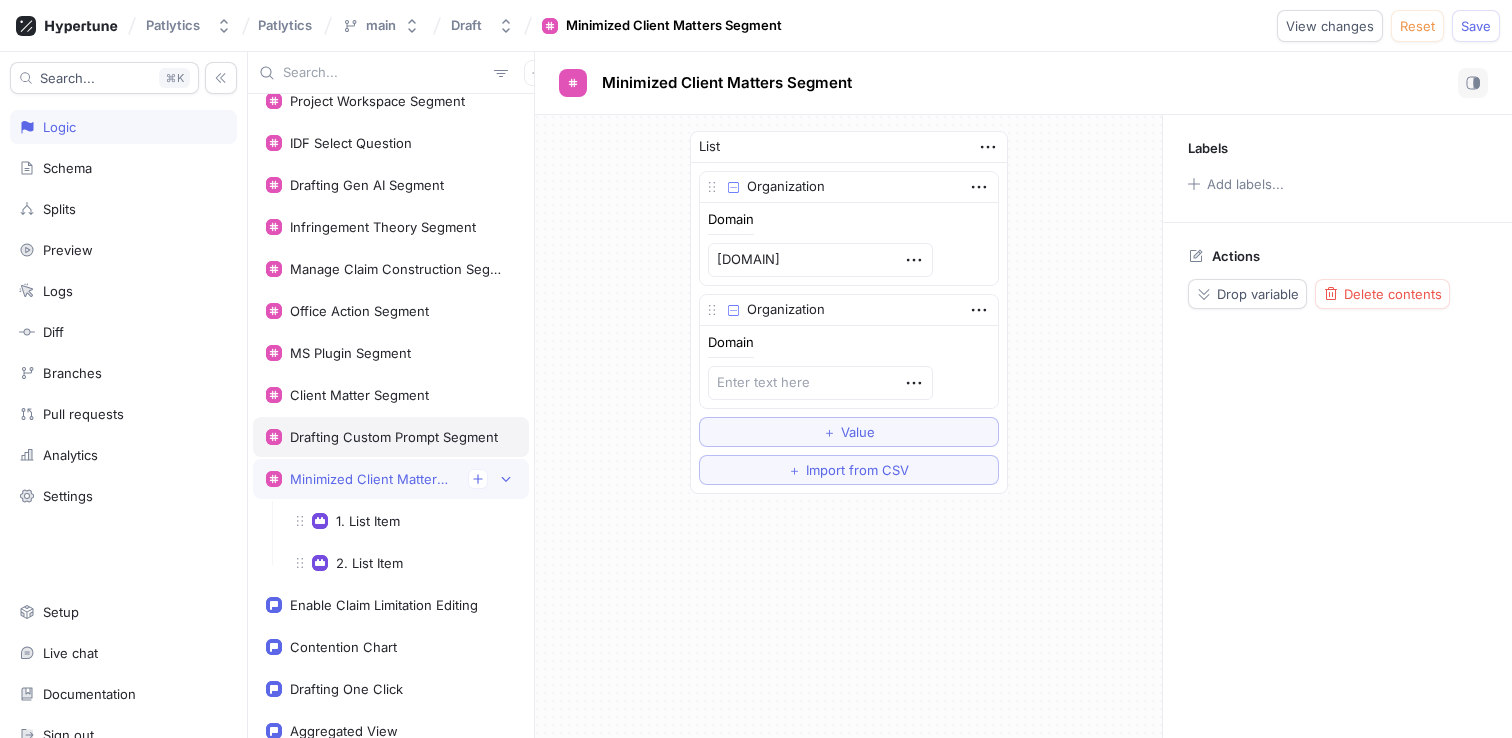 click on "Drafting Custom Prompt Segment" at bounding box center (394, 437) 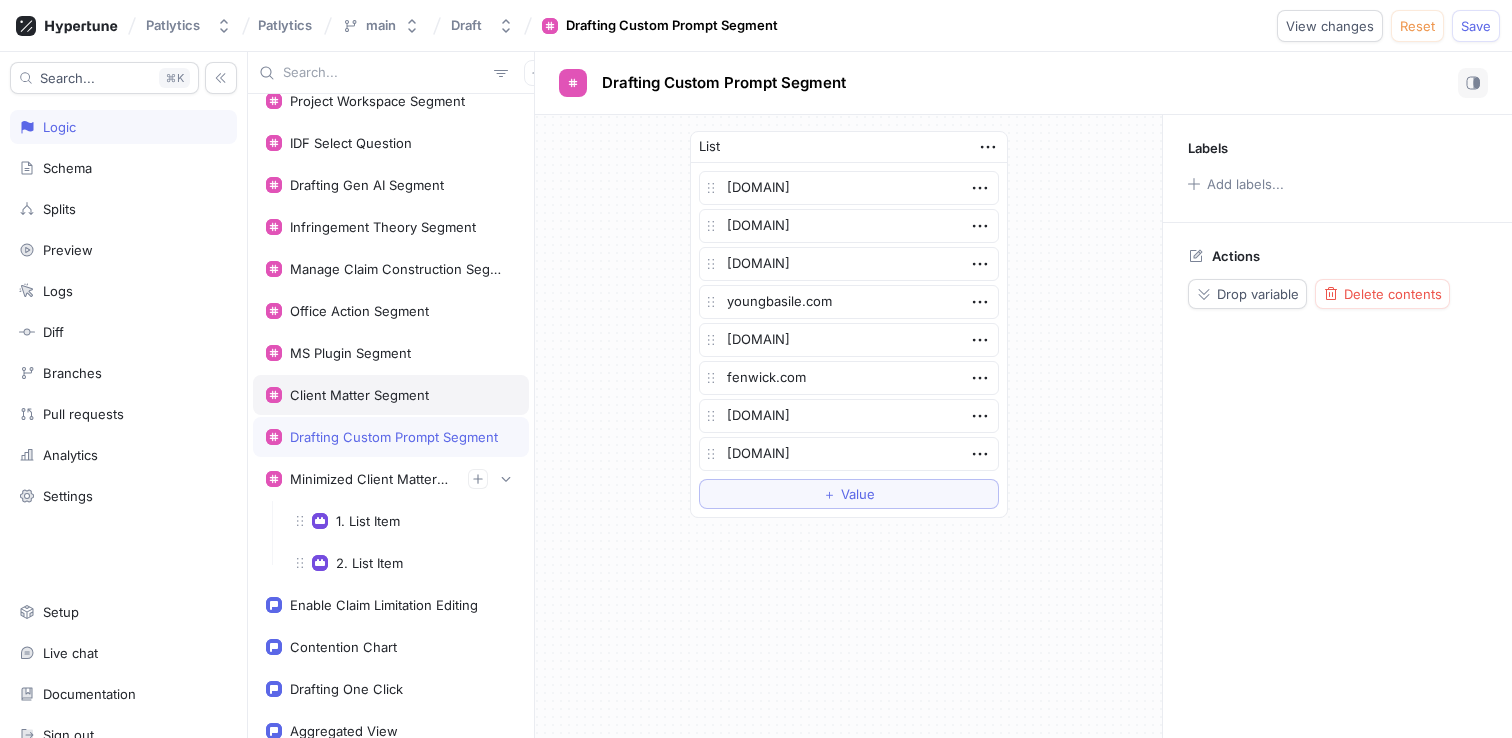 click on "Client Matter Segment" at bounding box center (359, 395) 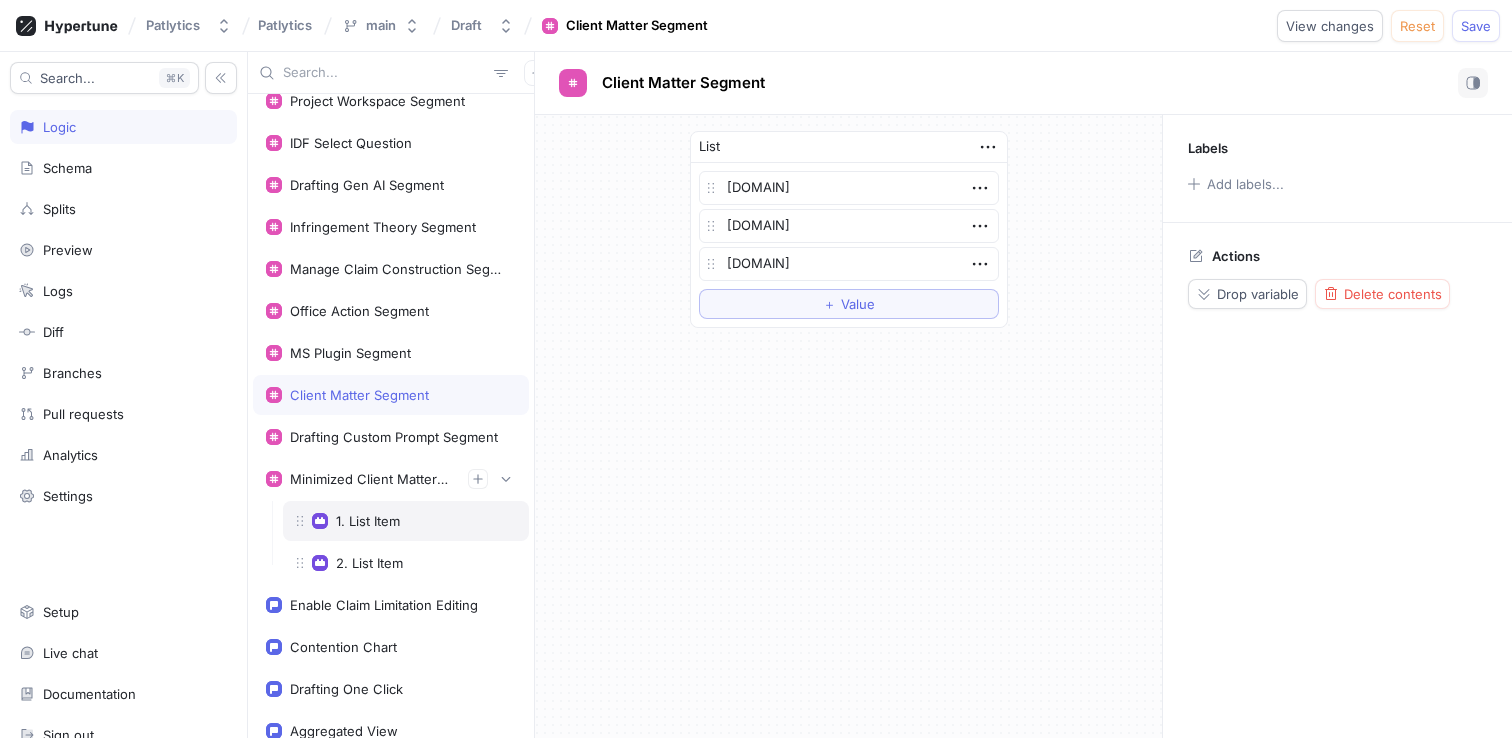 click on "1. List Item" at bounding box center [368, 521] 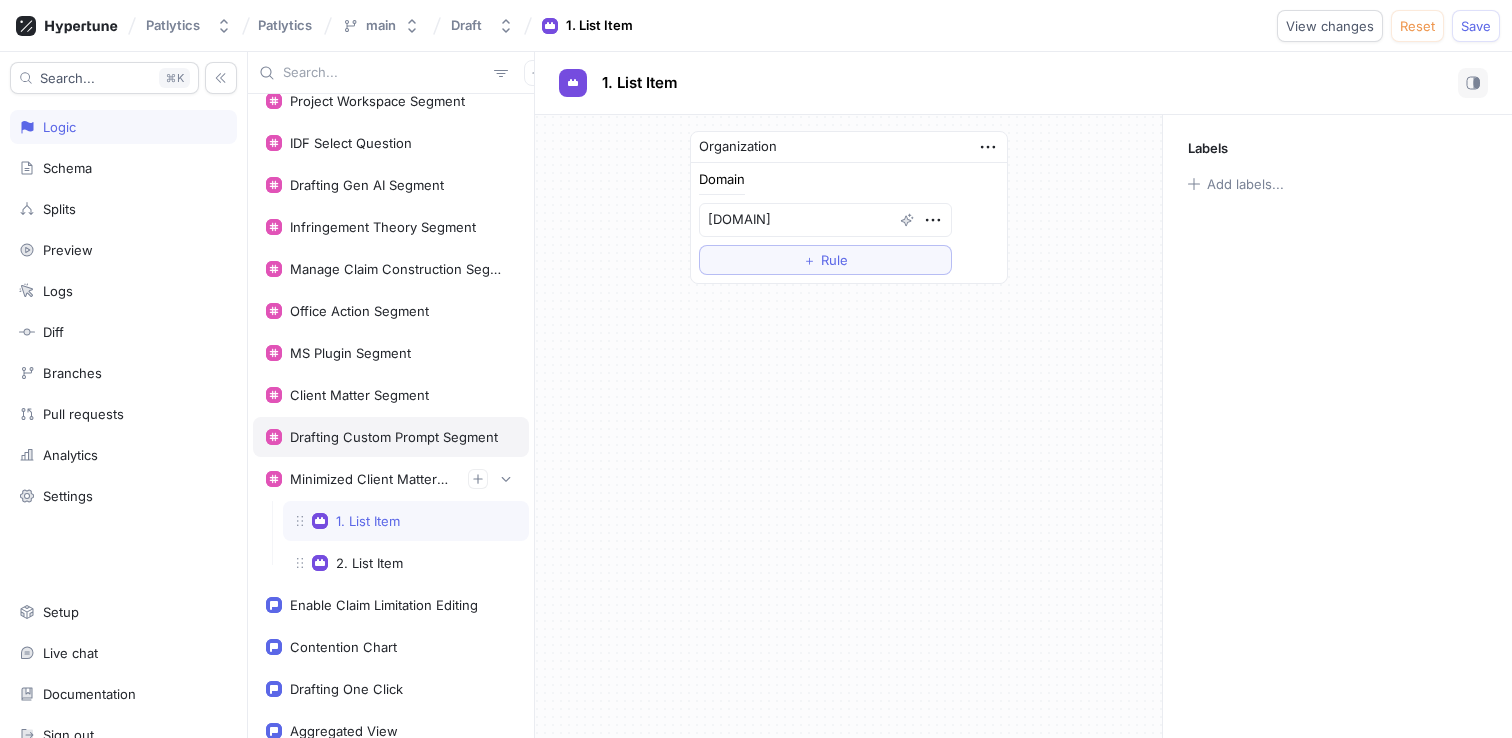 click on "Drafting Custom Prompt Segment" at bounding box center (394, 437) 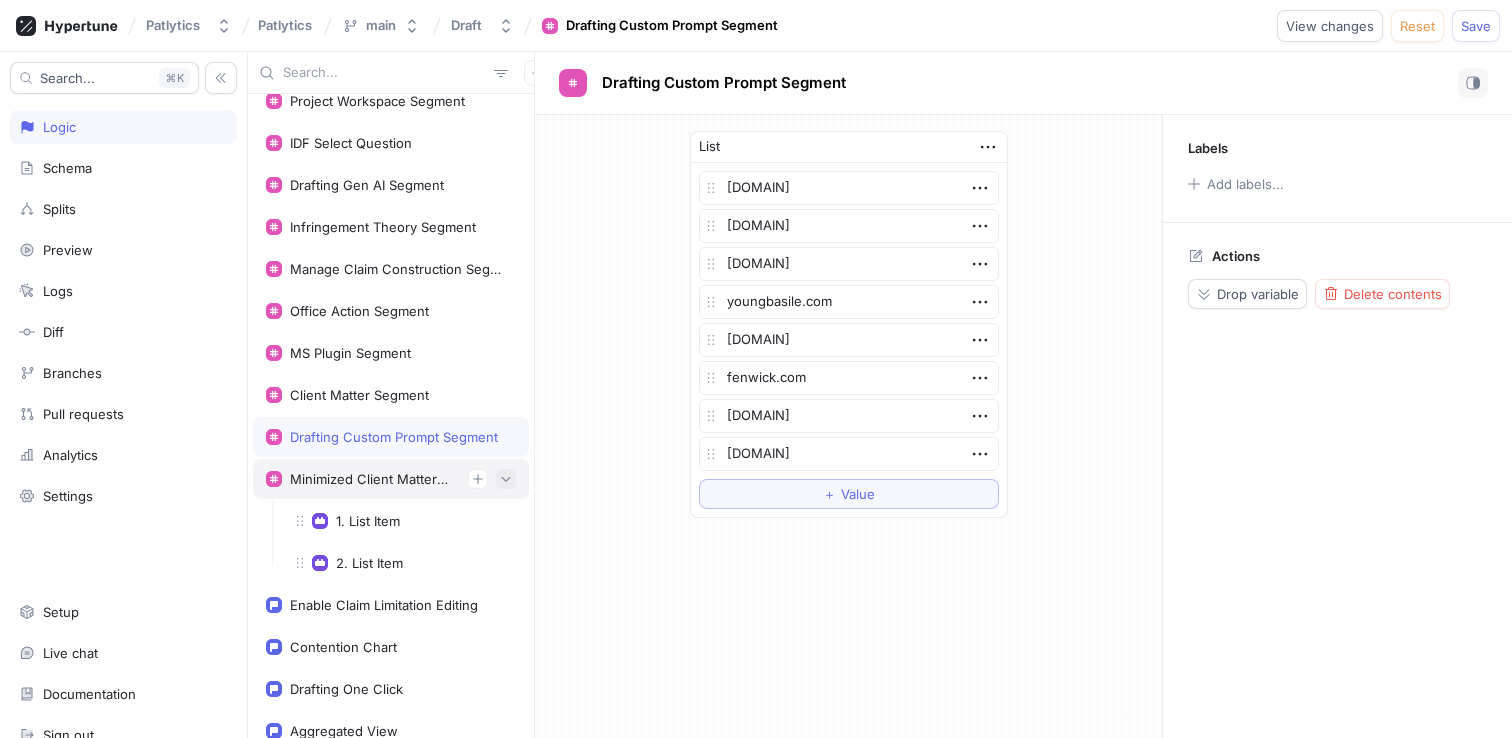 click 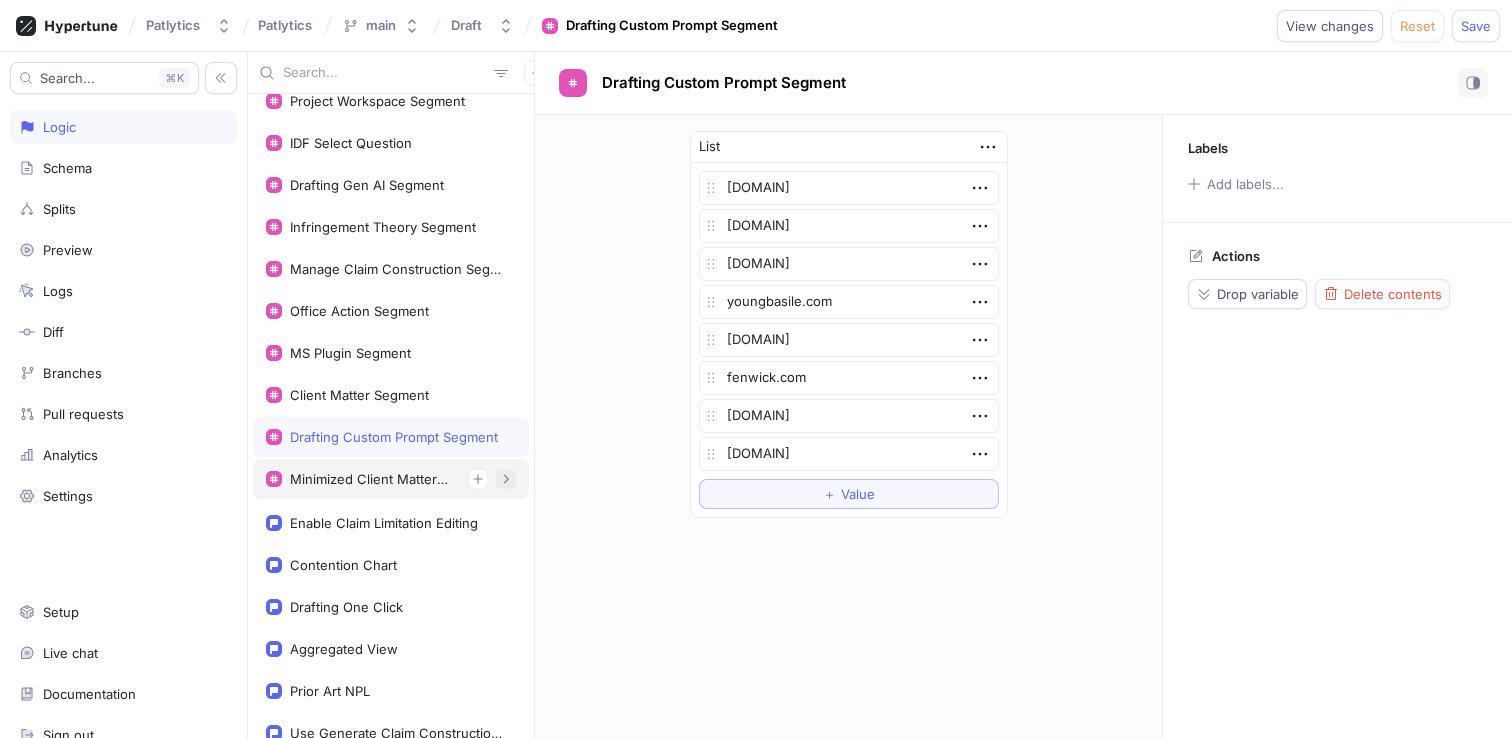 click 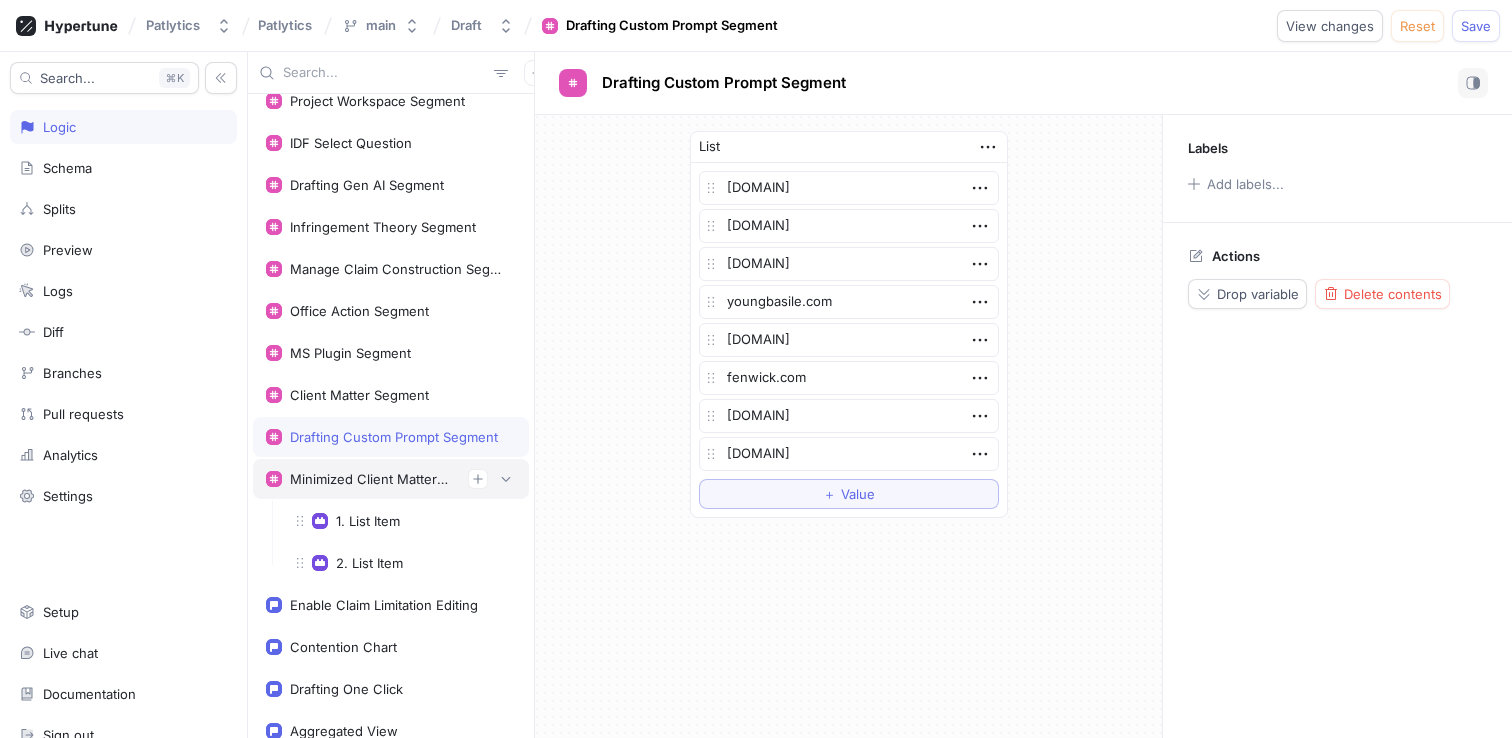 click on "Minimized Client Matters Segment" at bounding box center [371, 479] 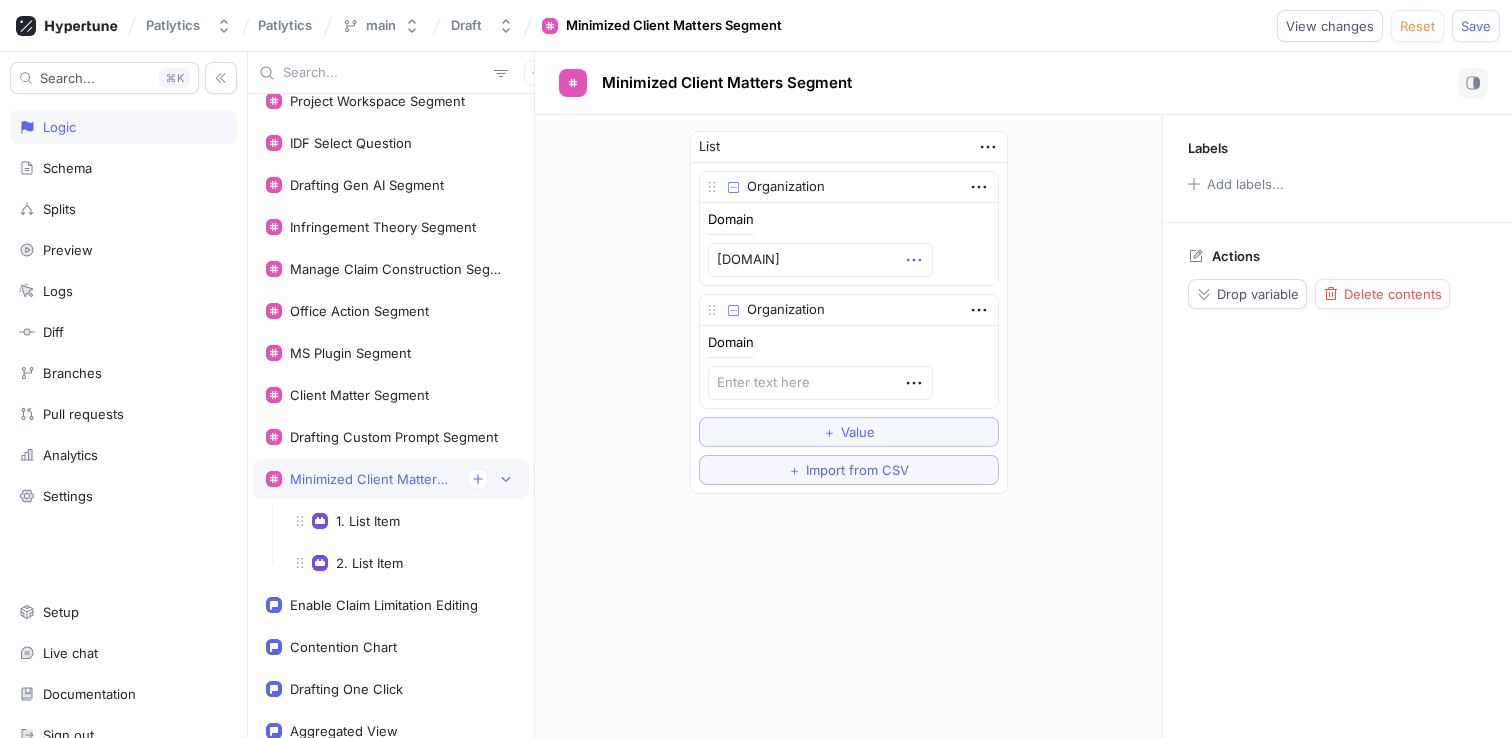click 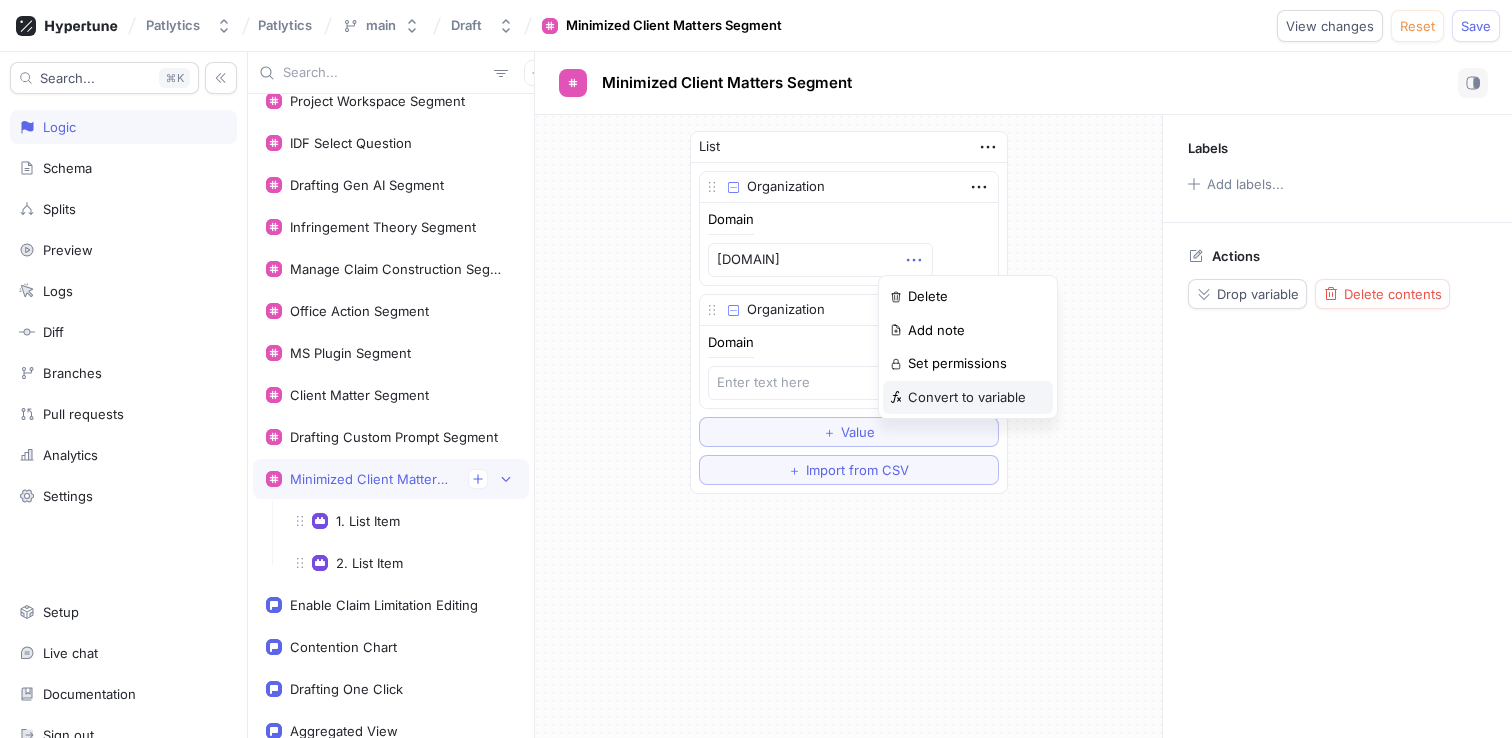 click on "Convert to variable" at bounding box center (967, 398) 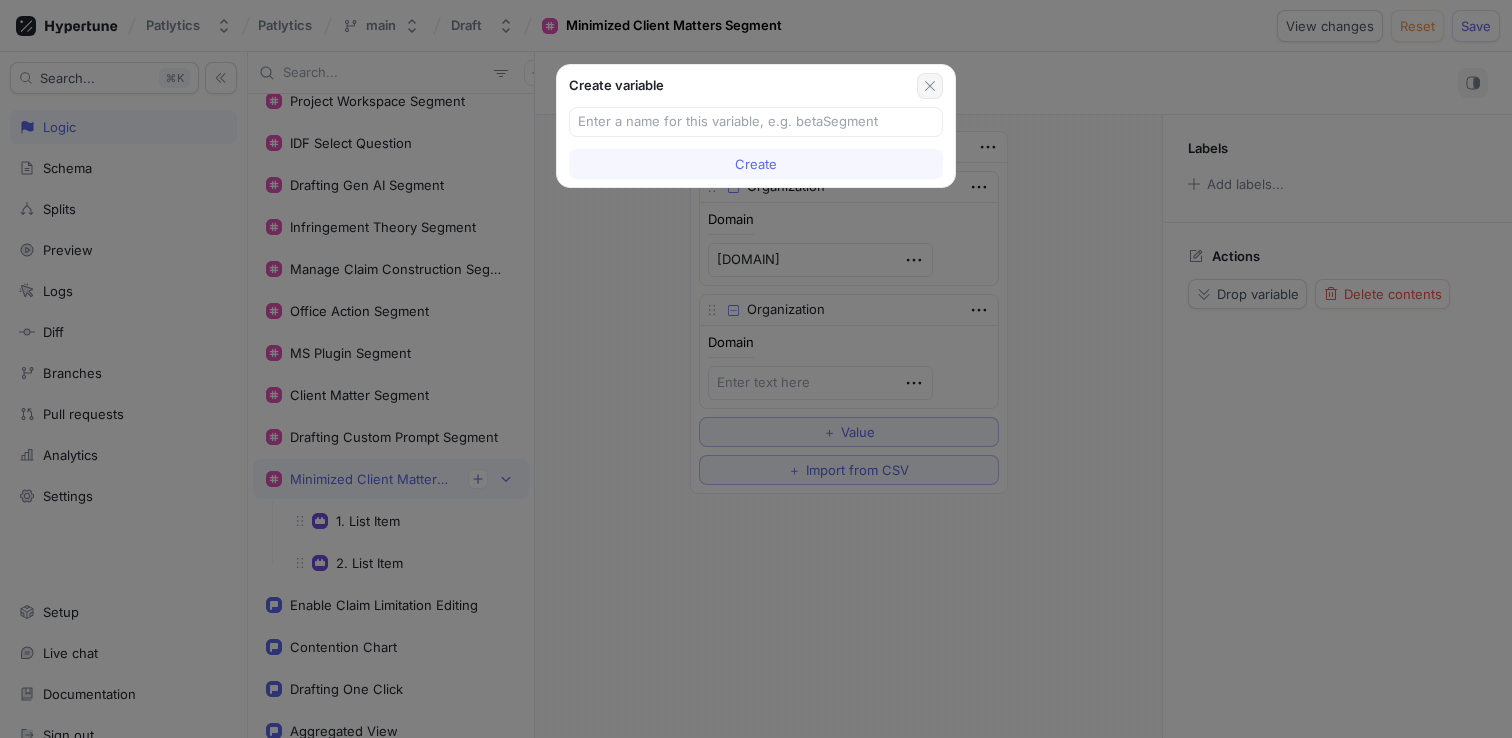 click 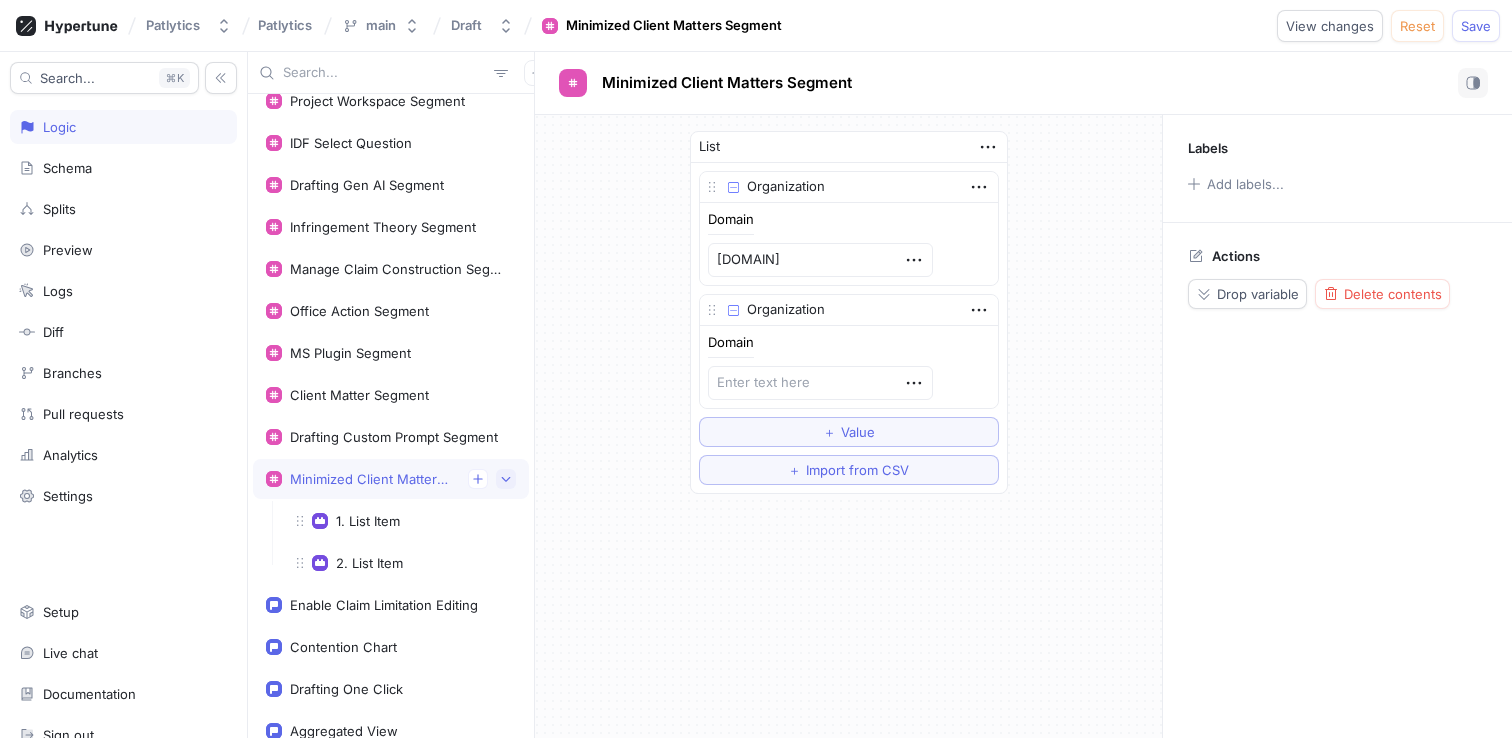 click 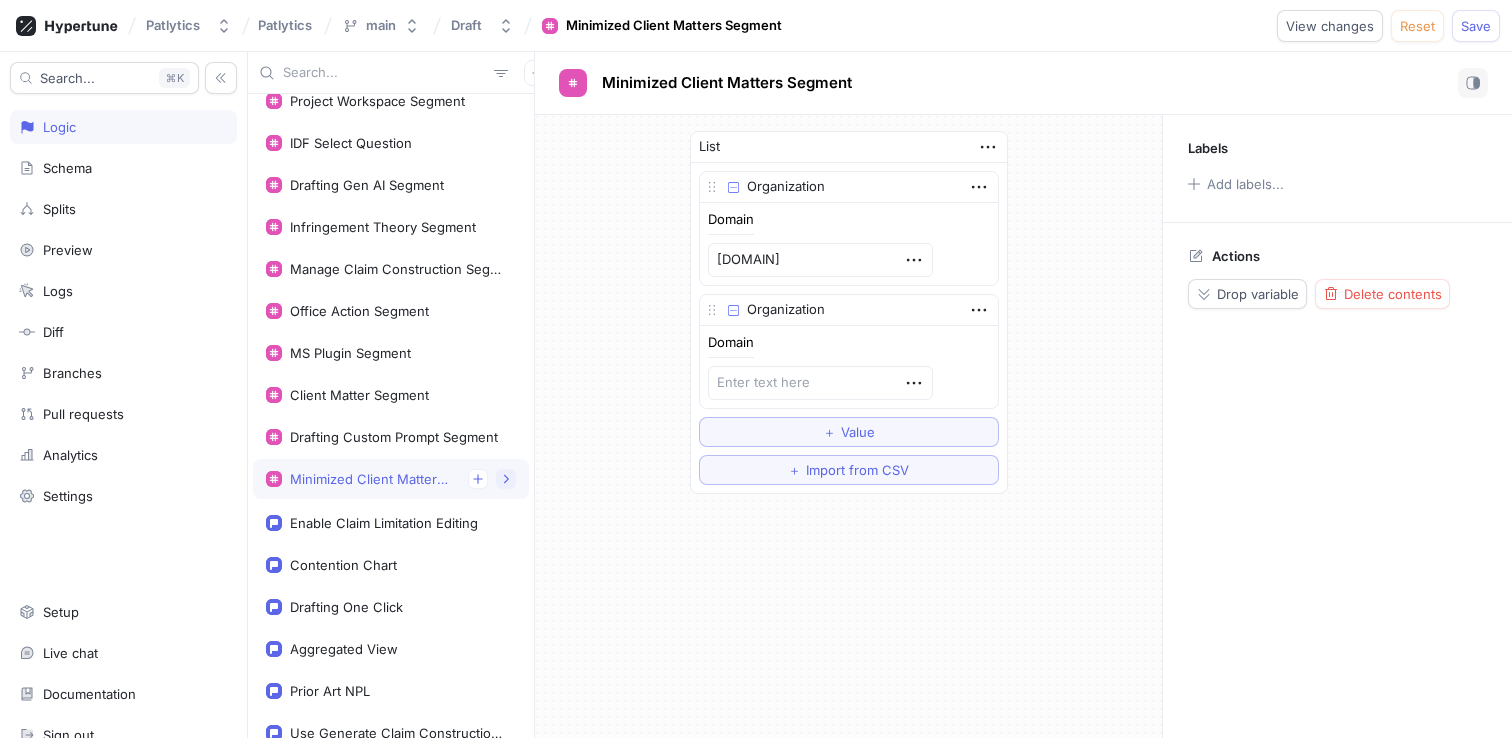 click 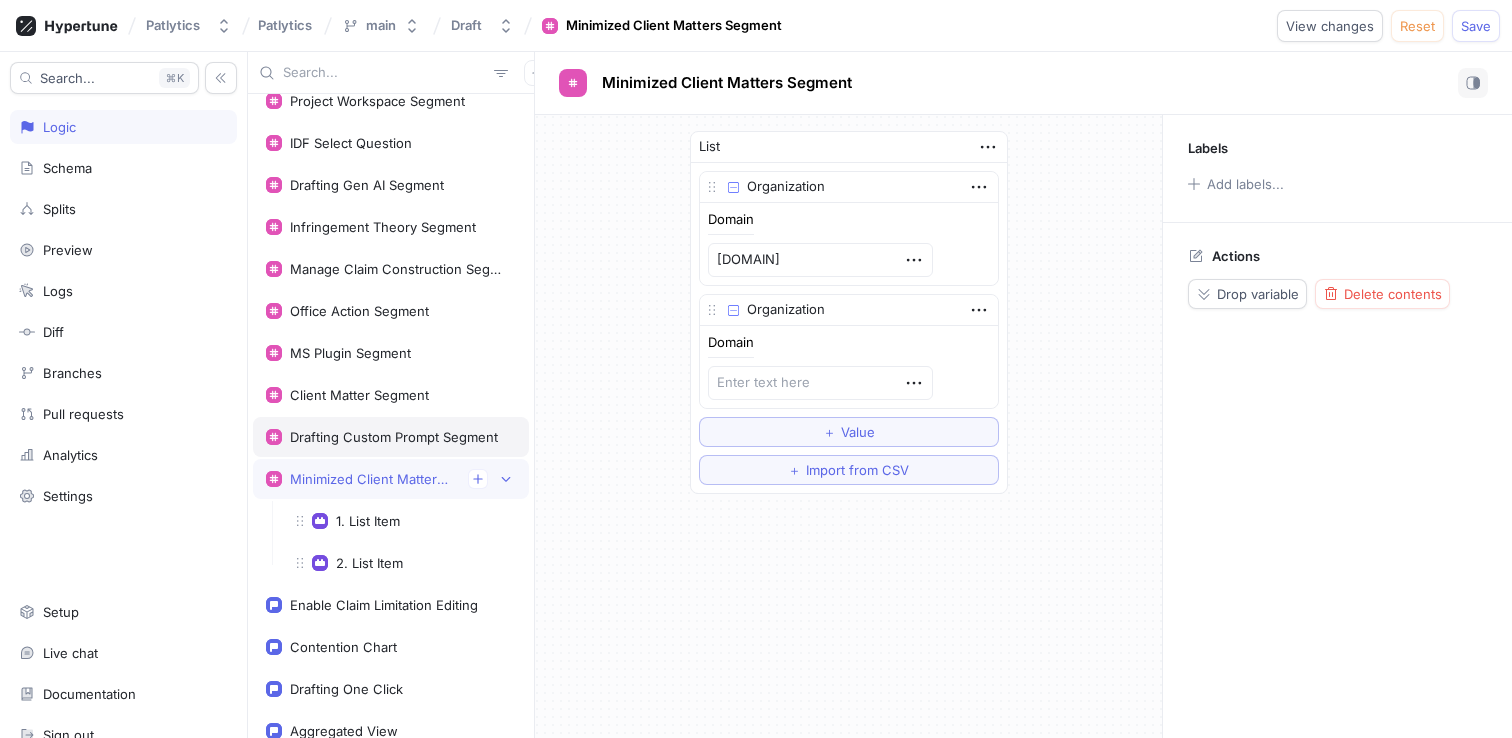 click on "Drafting Custom Prompt Segment" at bounding box center (391, 437) 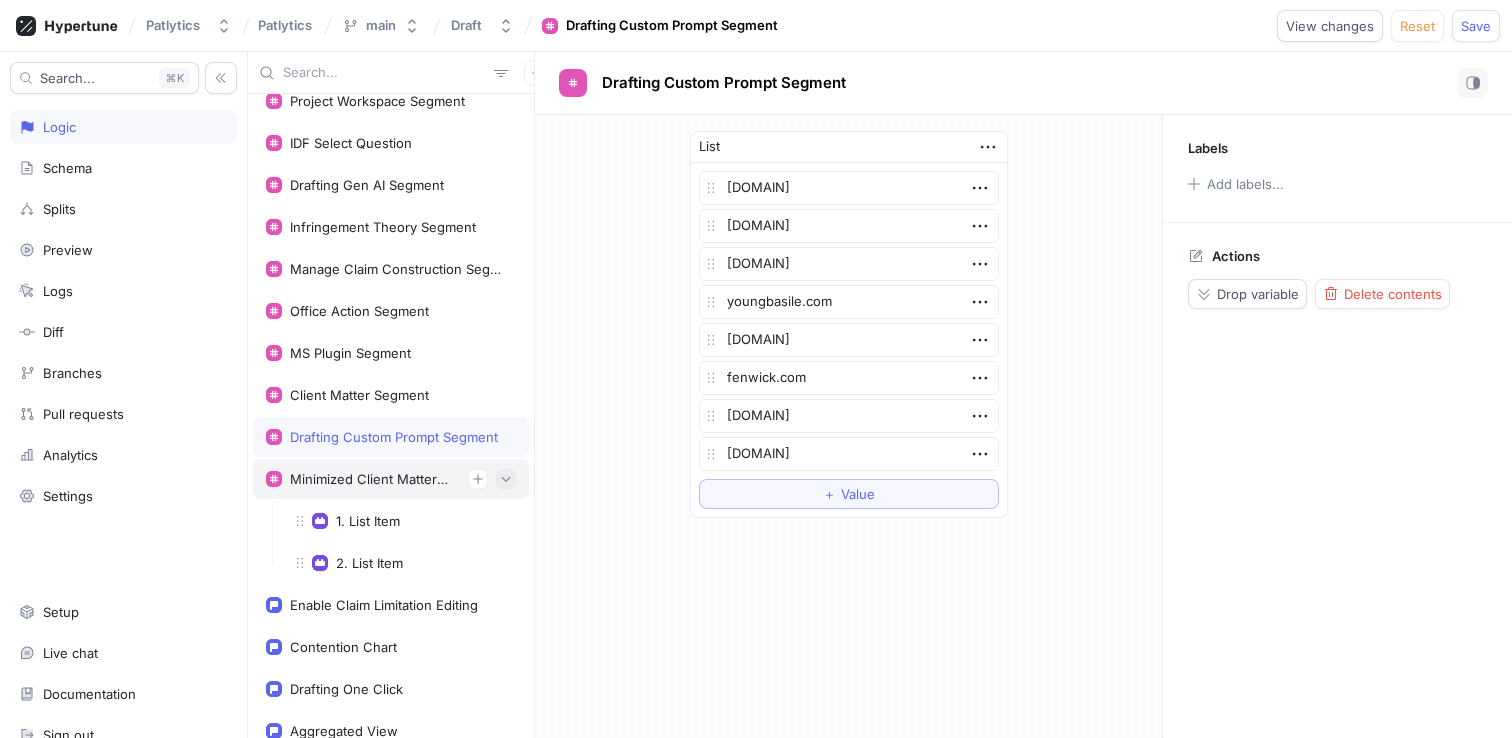 click 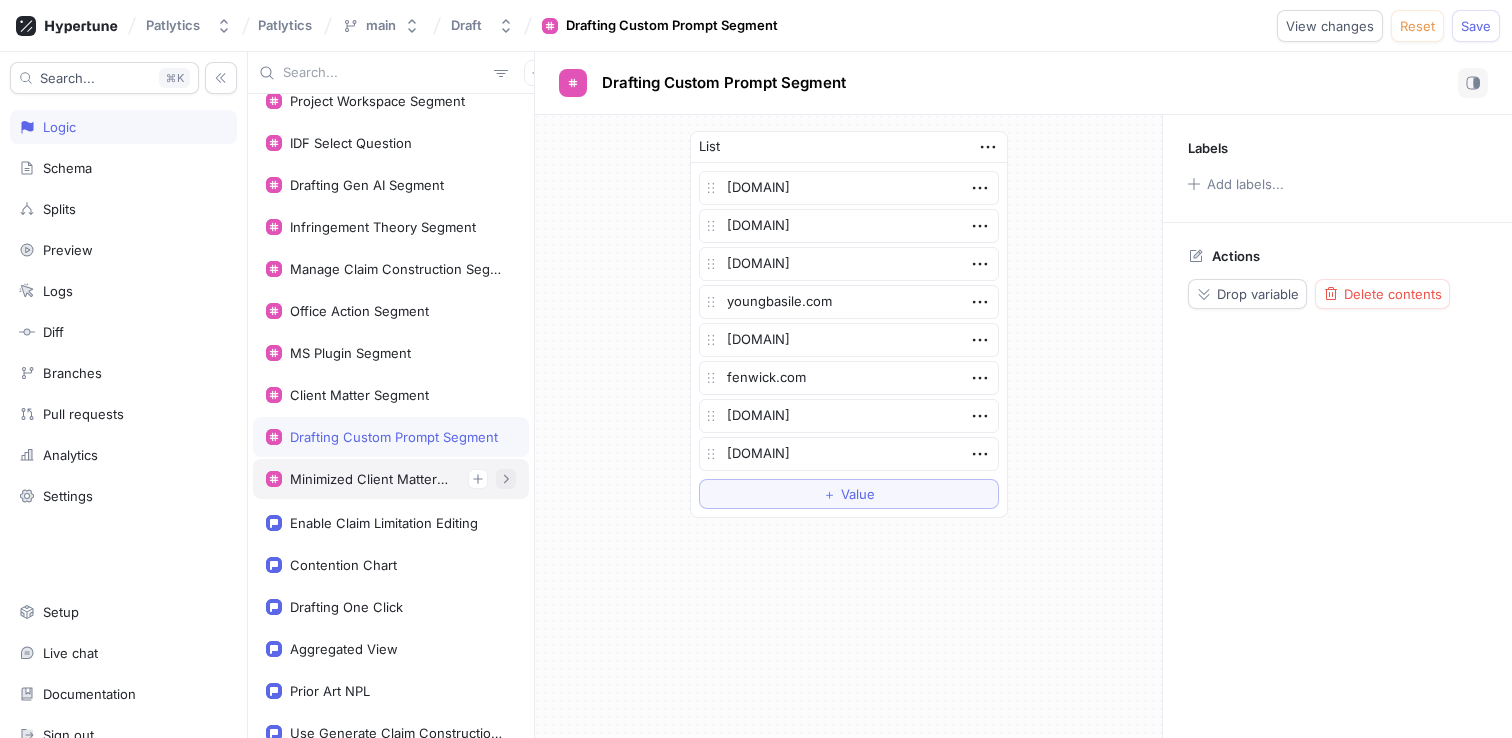 click 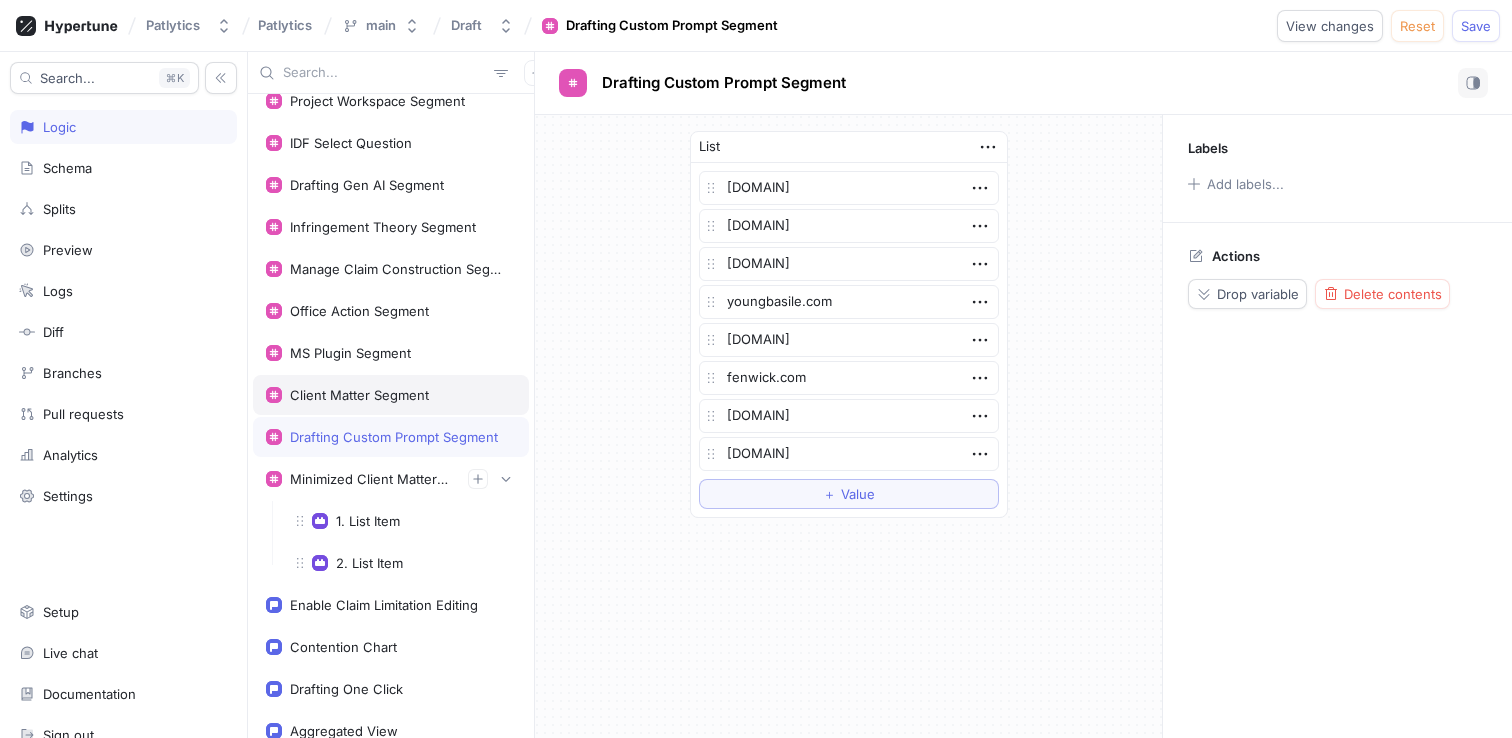 scroll, scrollTop: 629, scrollLeft: 0, axis: vertical 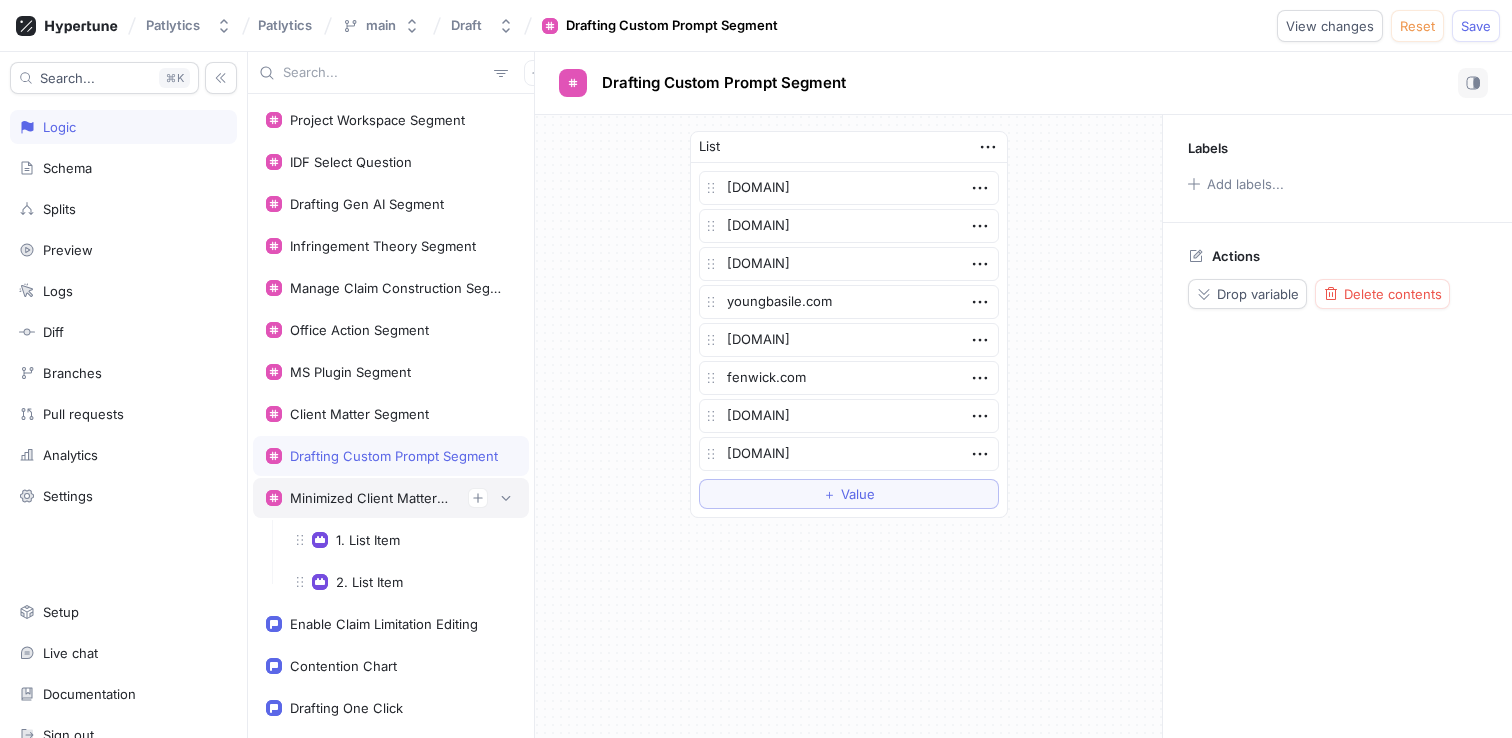 click on "Minimized Client Matters Segment" at bounding box center [371, 498] 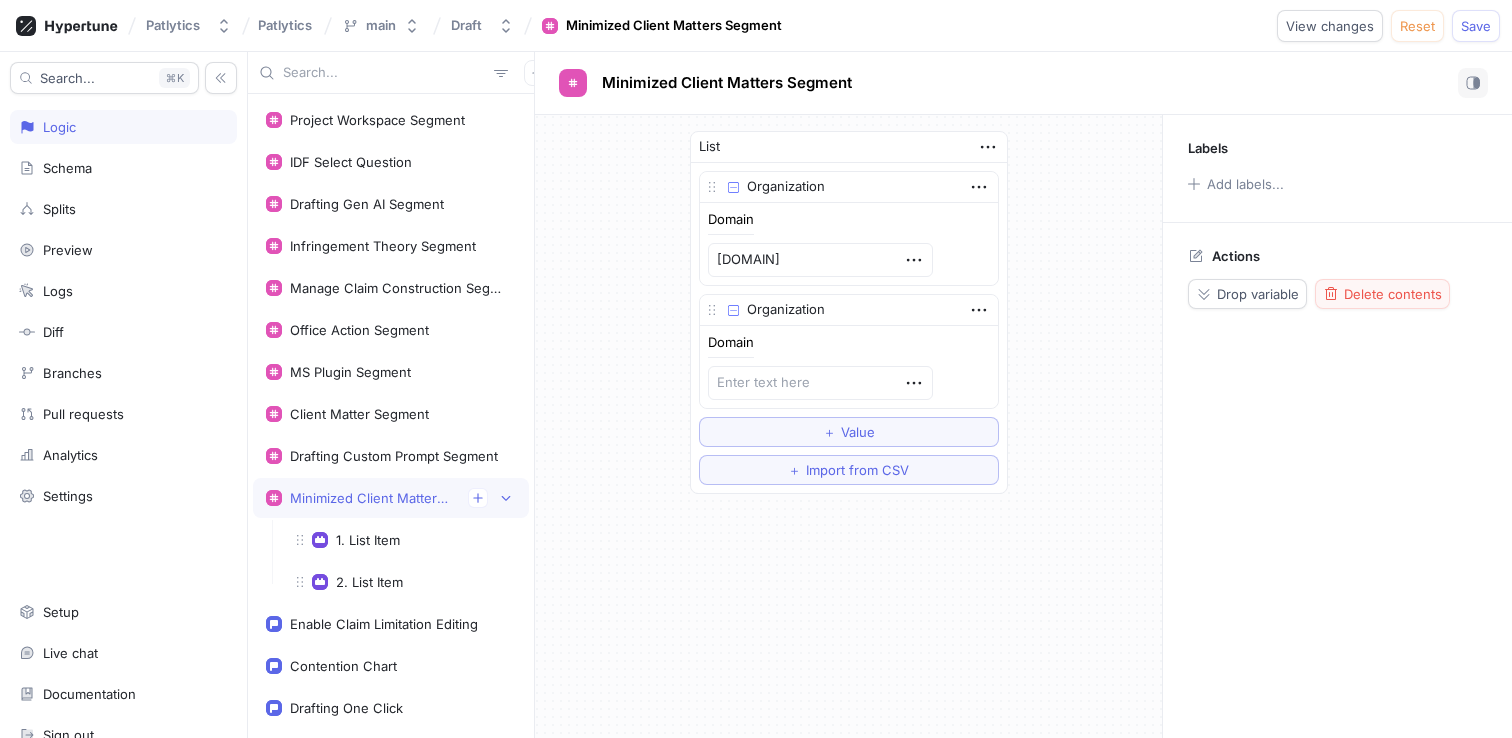 click on "Delete contents" at bounding box center [1382, 294] 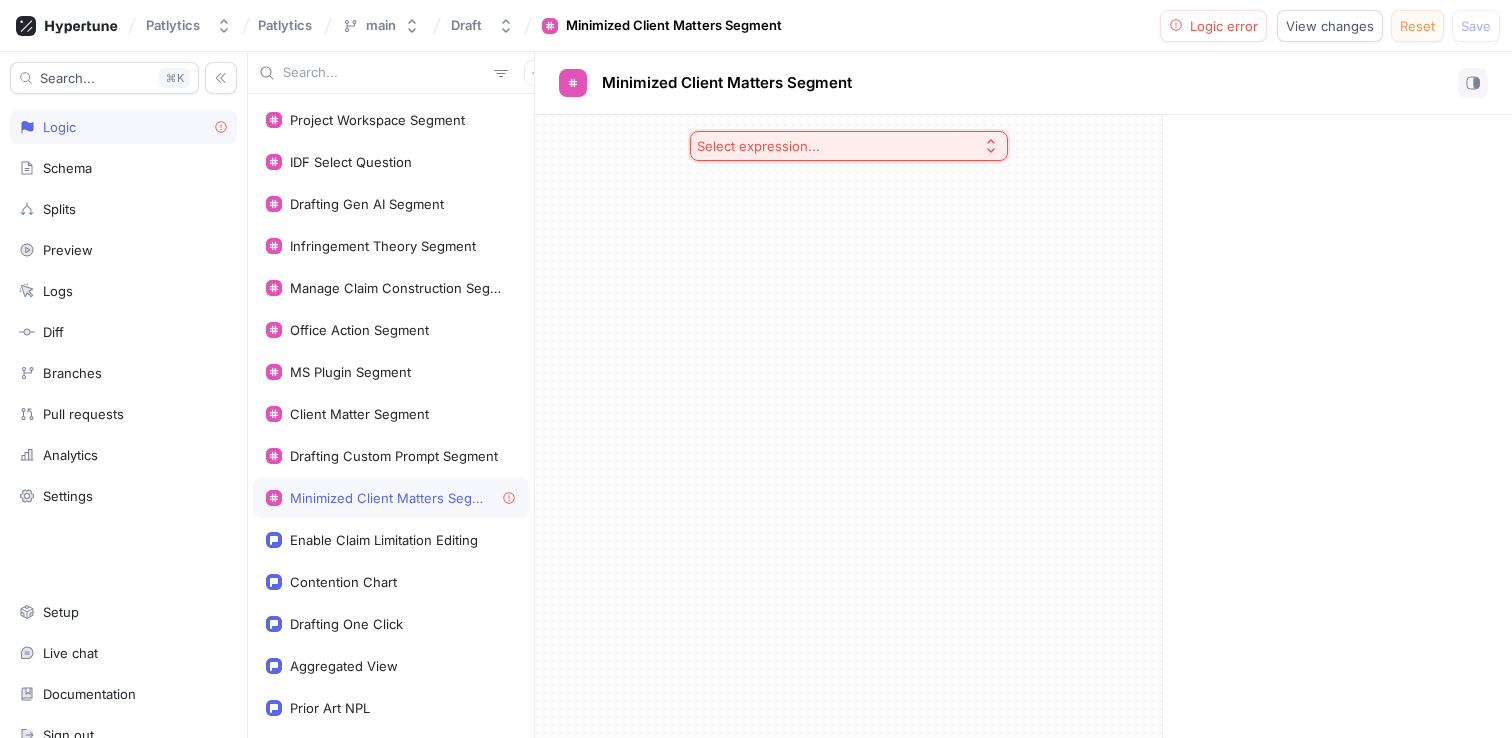click on "Reset" at bounding box center [1417, 26] 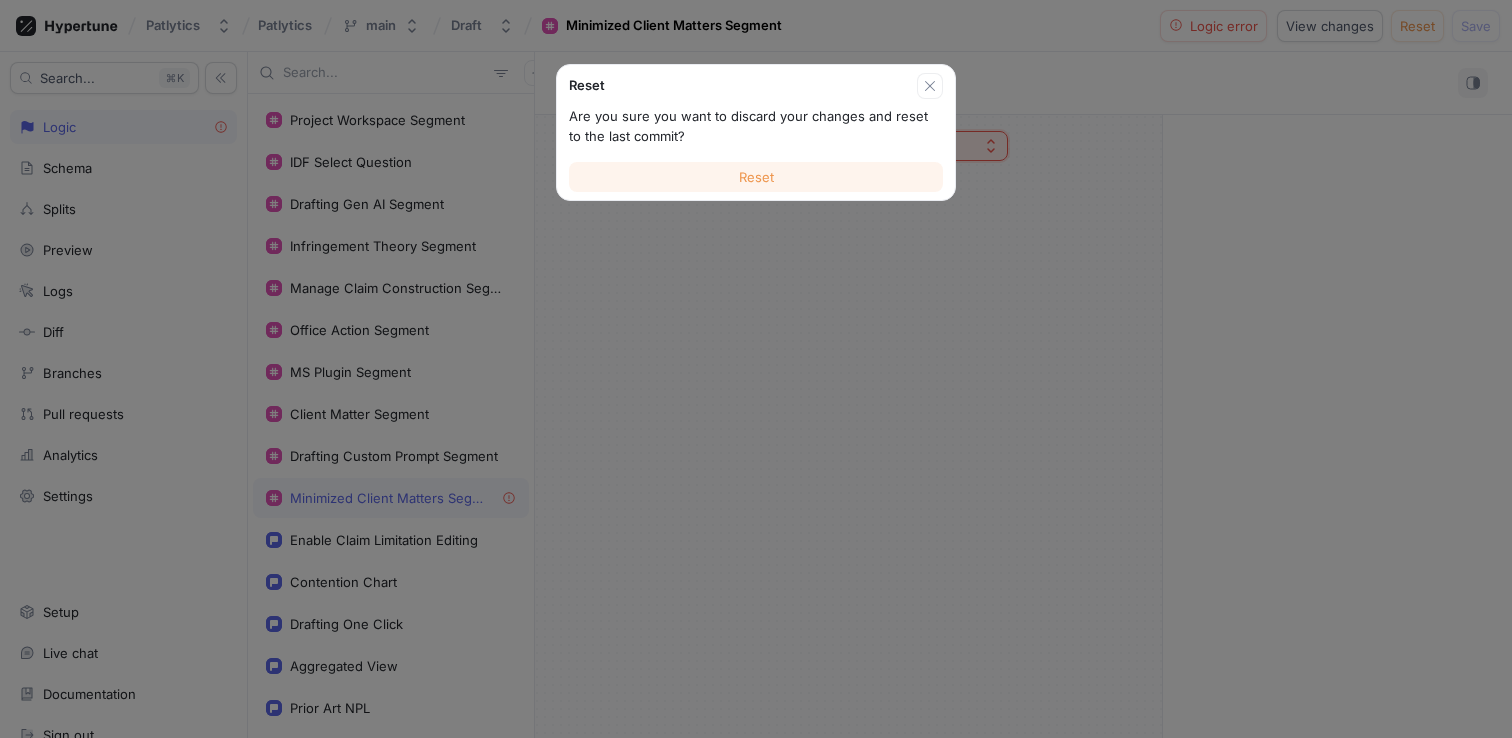 click on "Reset" at bounding box center (756, 177) 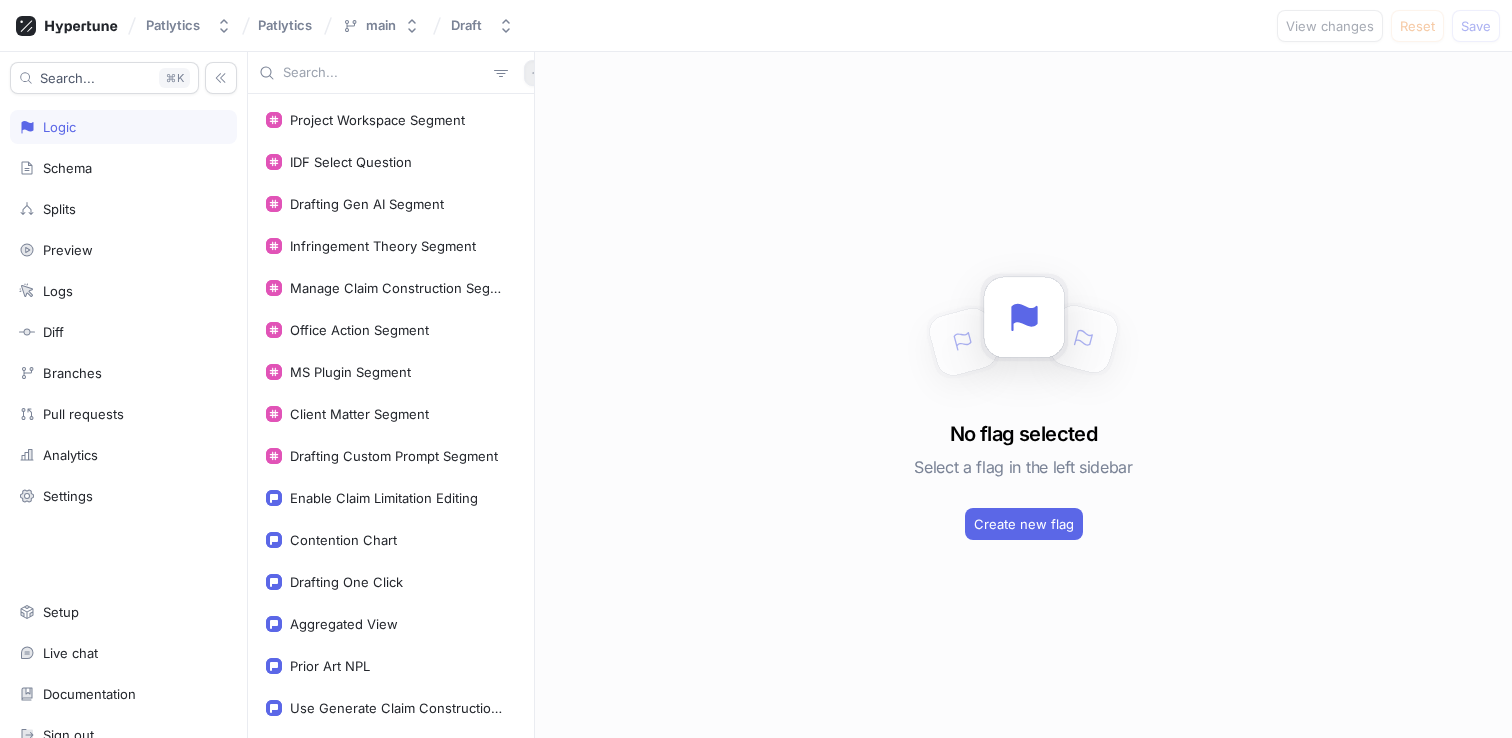 click 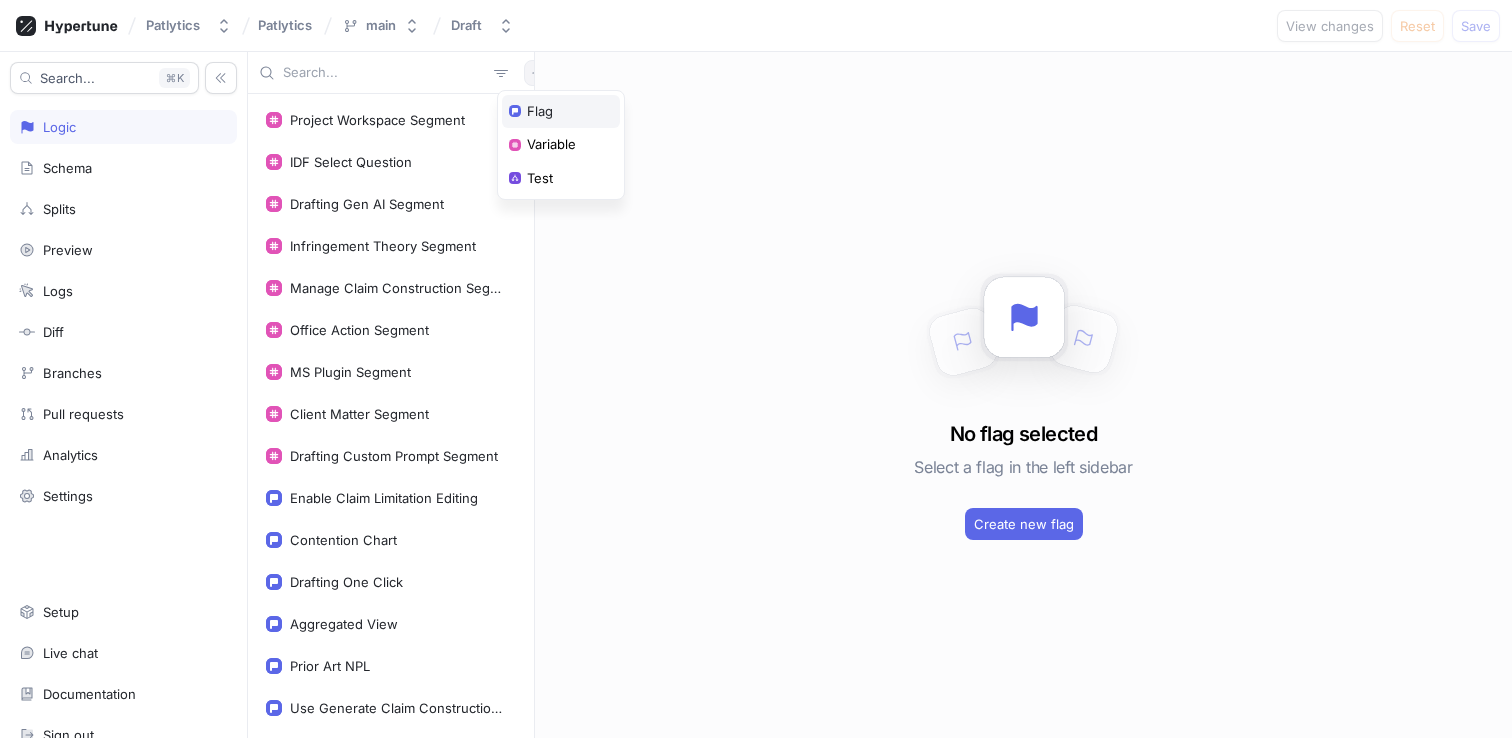 click on "Flag" at bounding box center [540, 112] 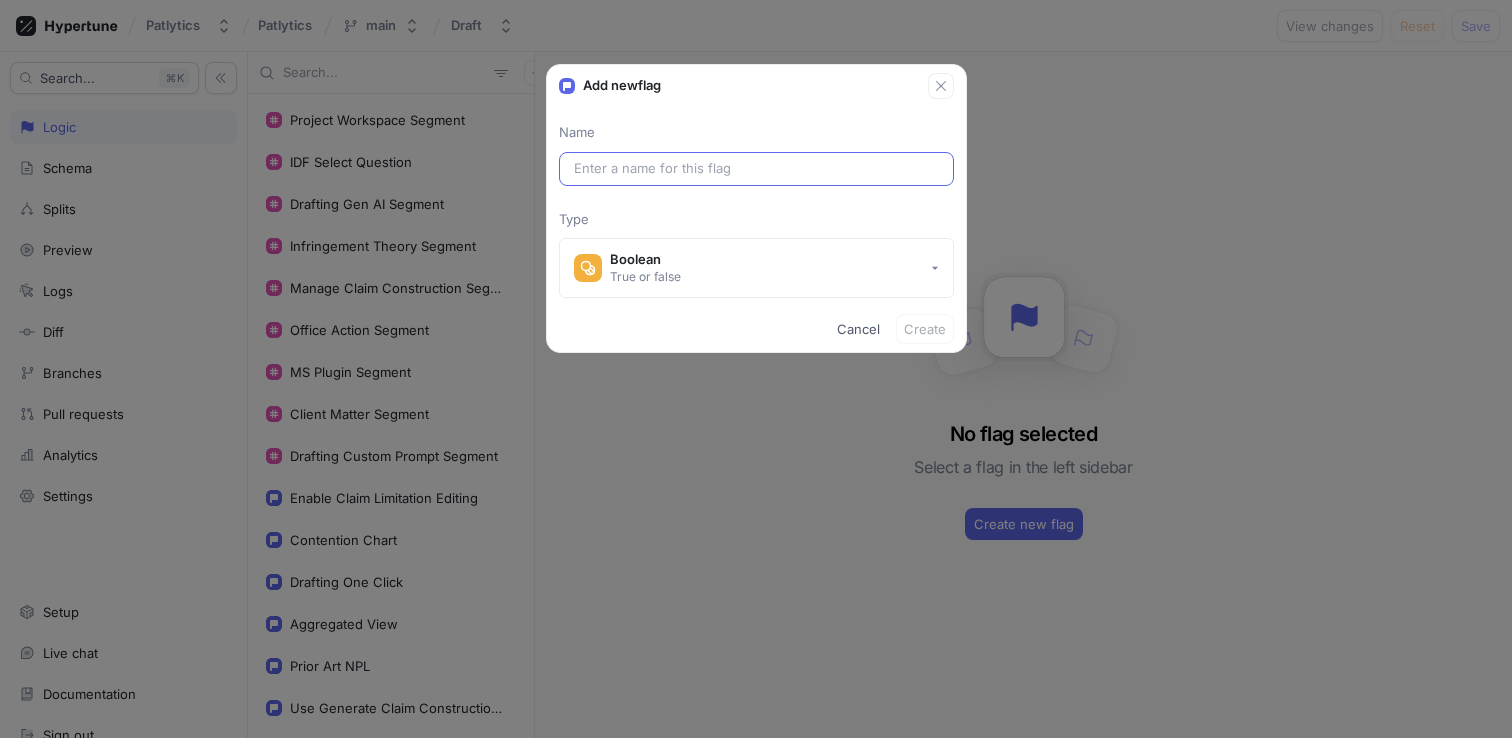 click at bounding box center [756, 169] 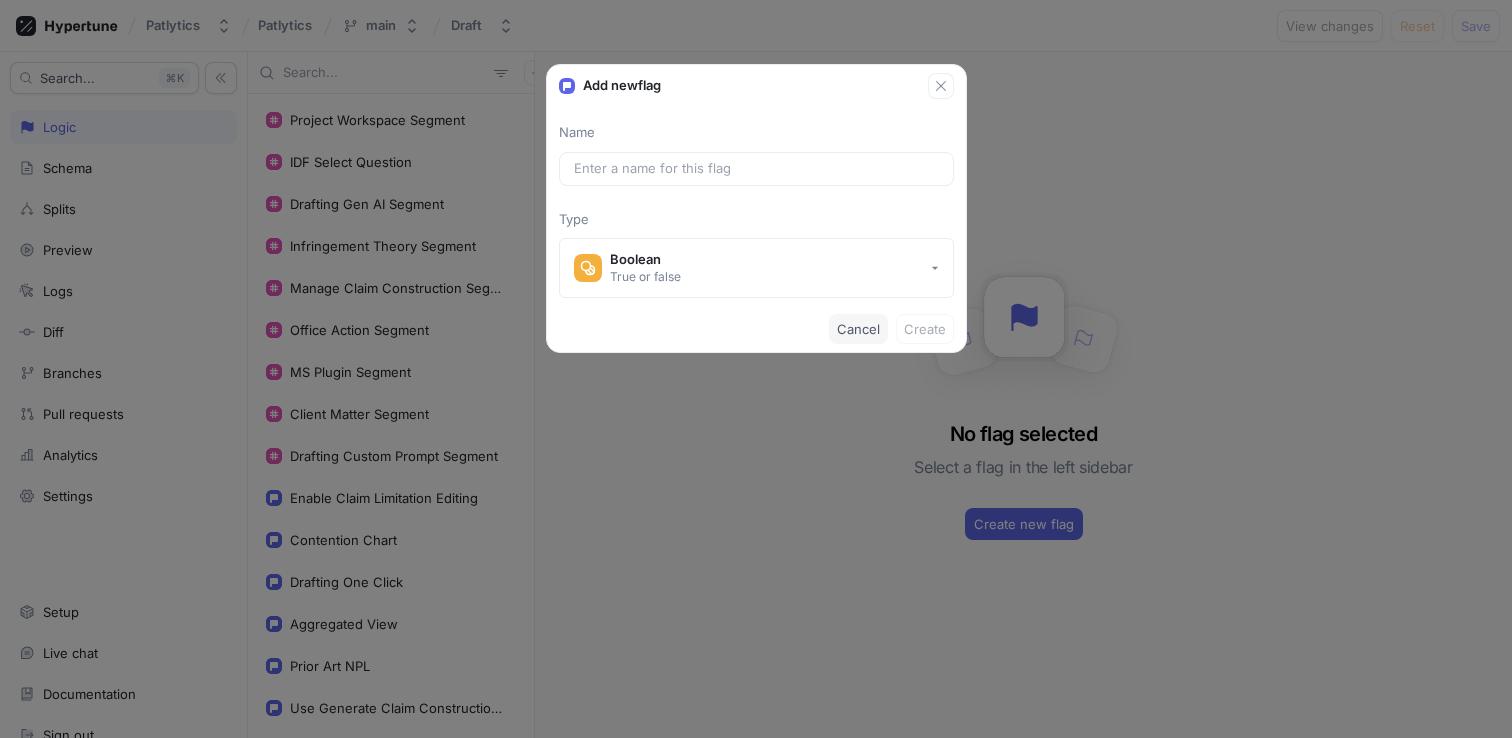 click on "Cancel" at bounding box center [858, 329] 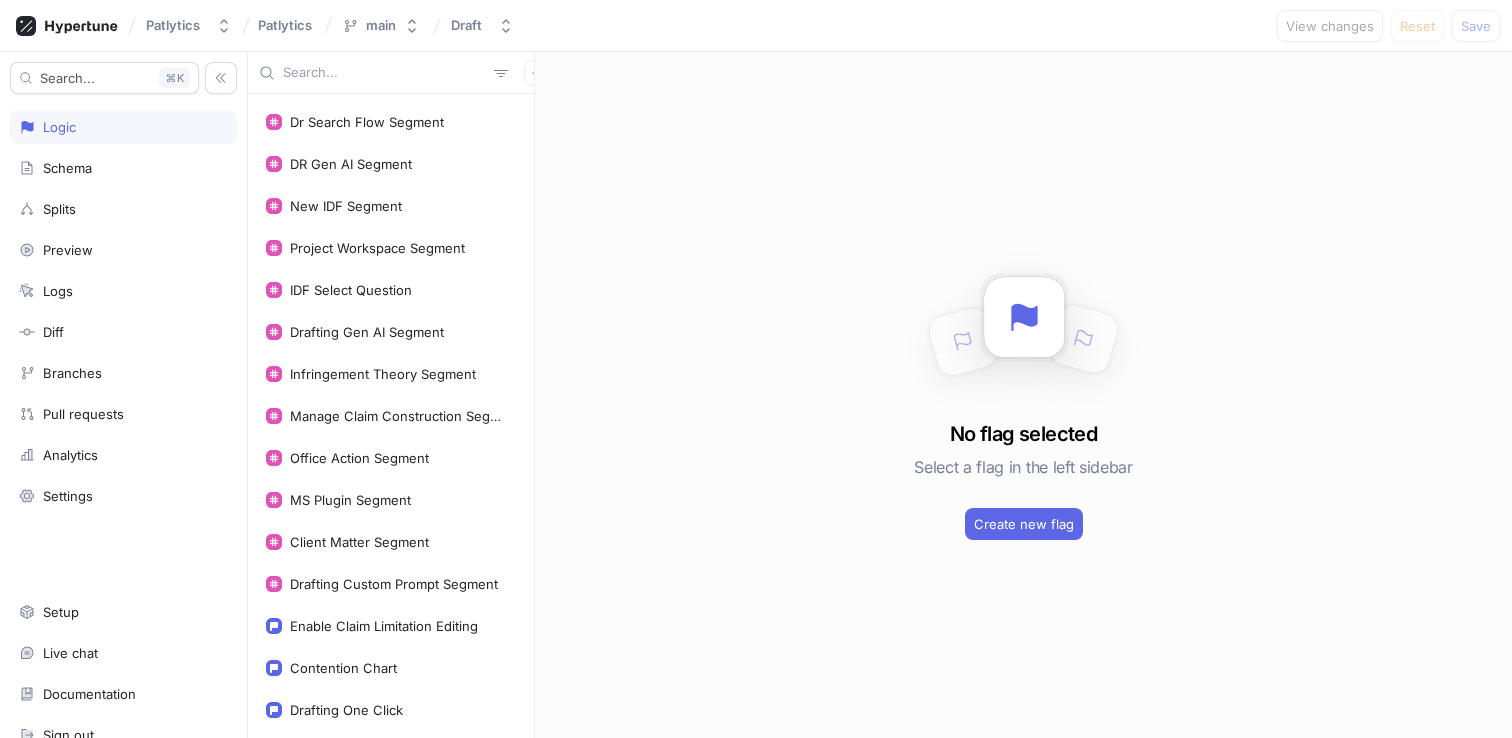 scroll, scrollTop: 1047, scrollLeft: 0, axis: vertical 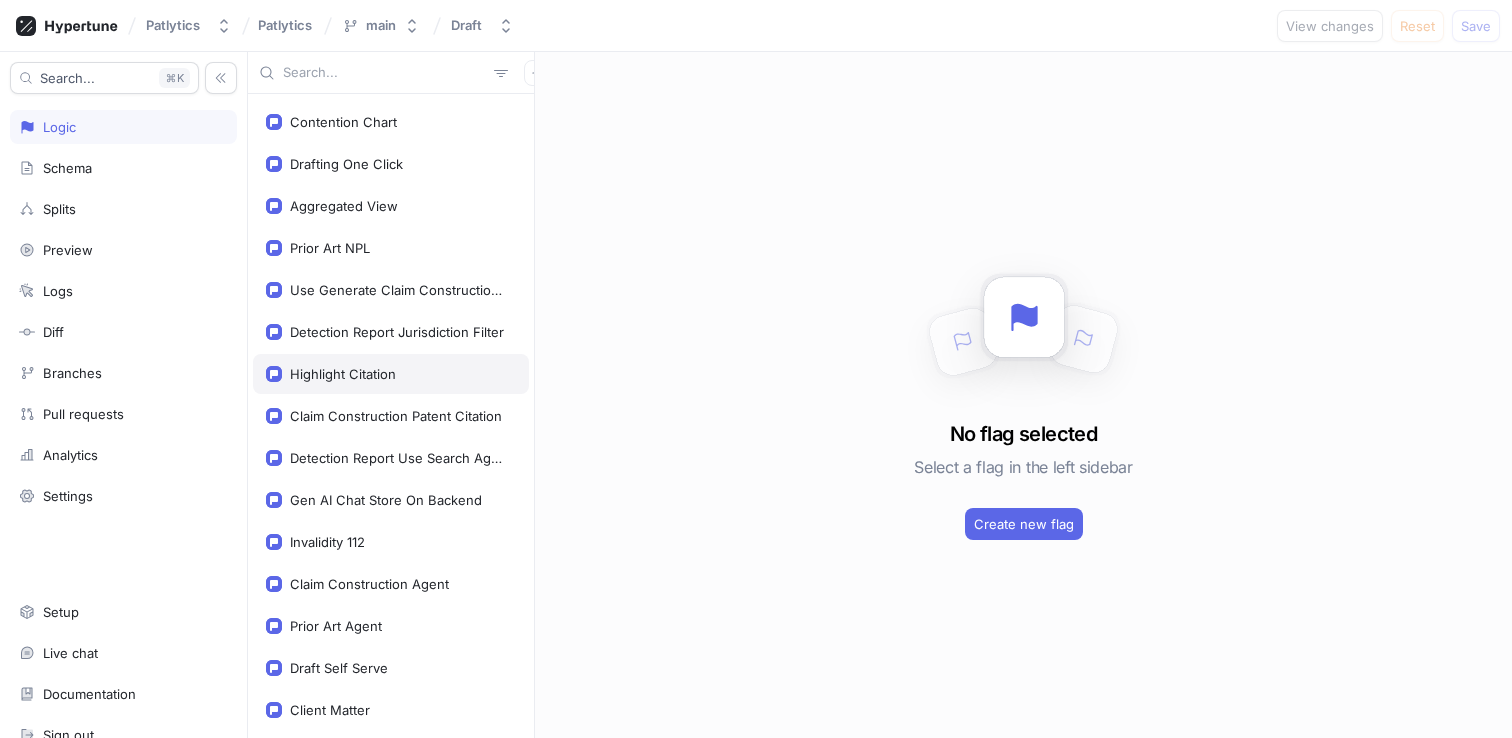 click on "Highlight Citation" at bounding box center [343, 374] 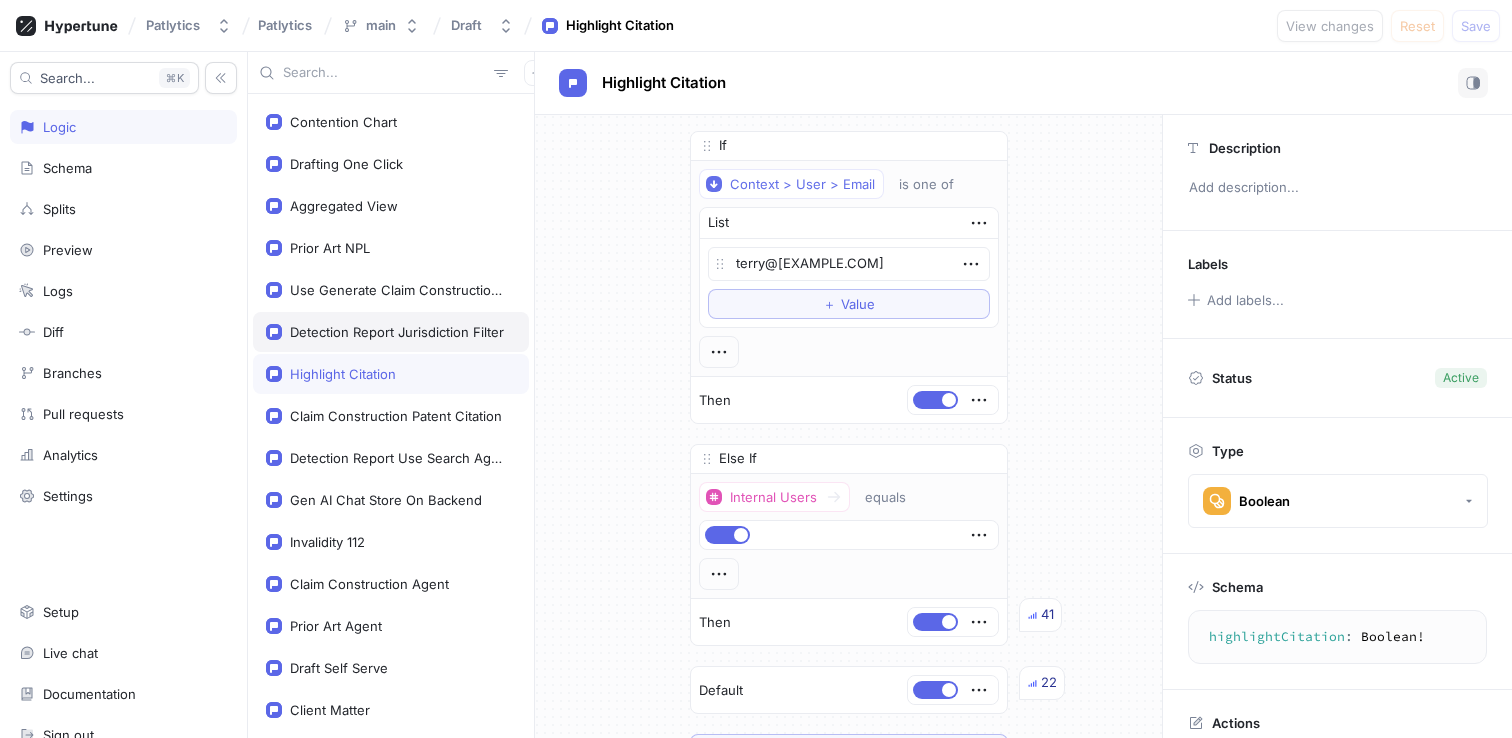 click on "Detection Report Jurisdiction Filter" at bounding box center [397, 332] 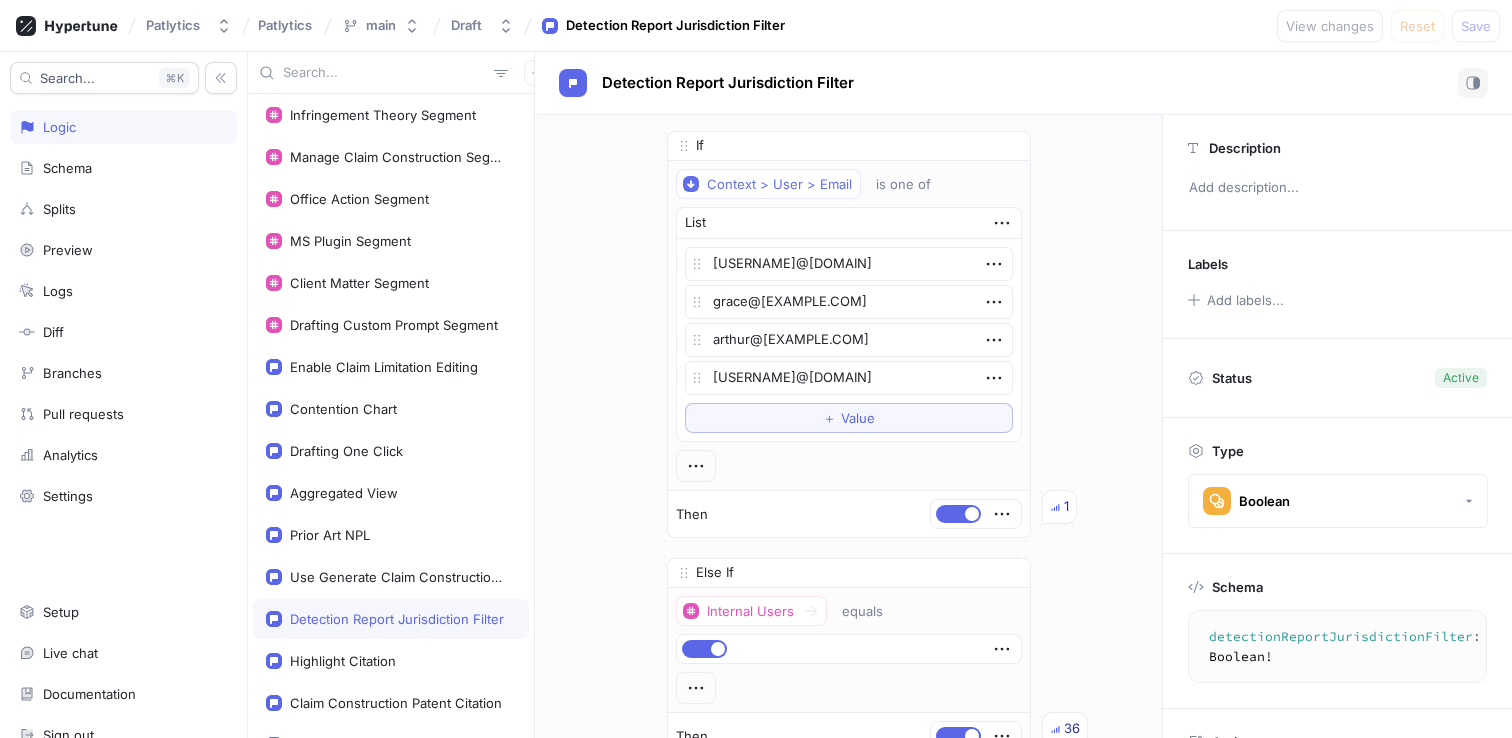 scroll, scrollTop: 726, scrollLeft: 0, axis: vertical 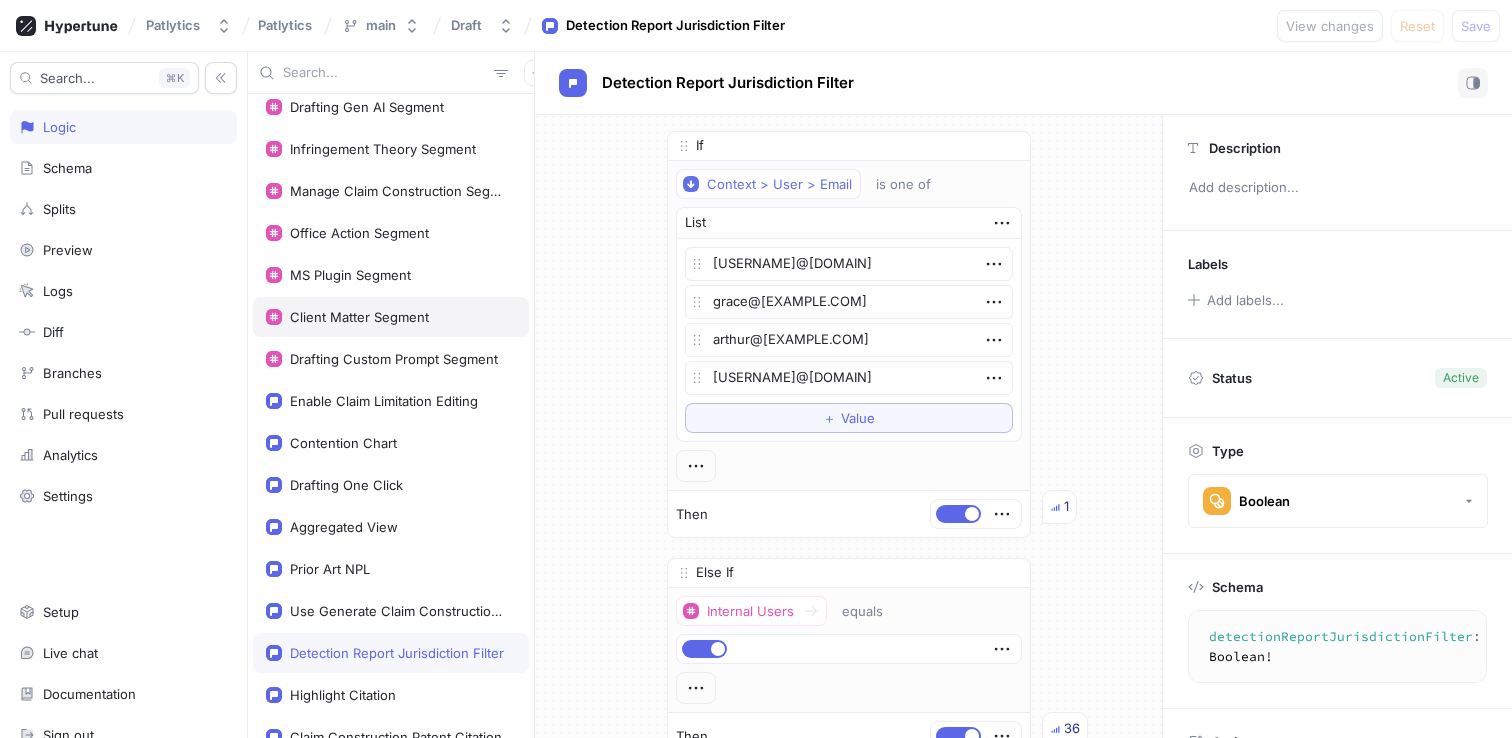 click on "Client Matter Segment" at bounding box center [359, 317] 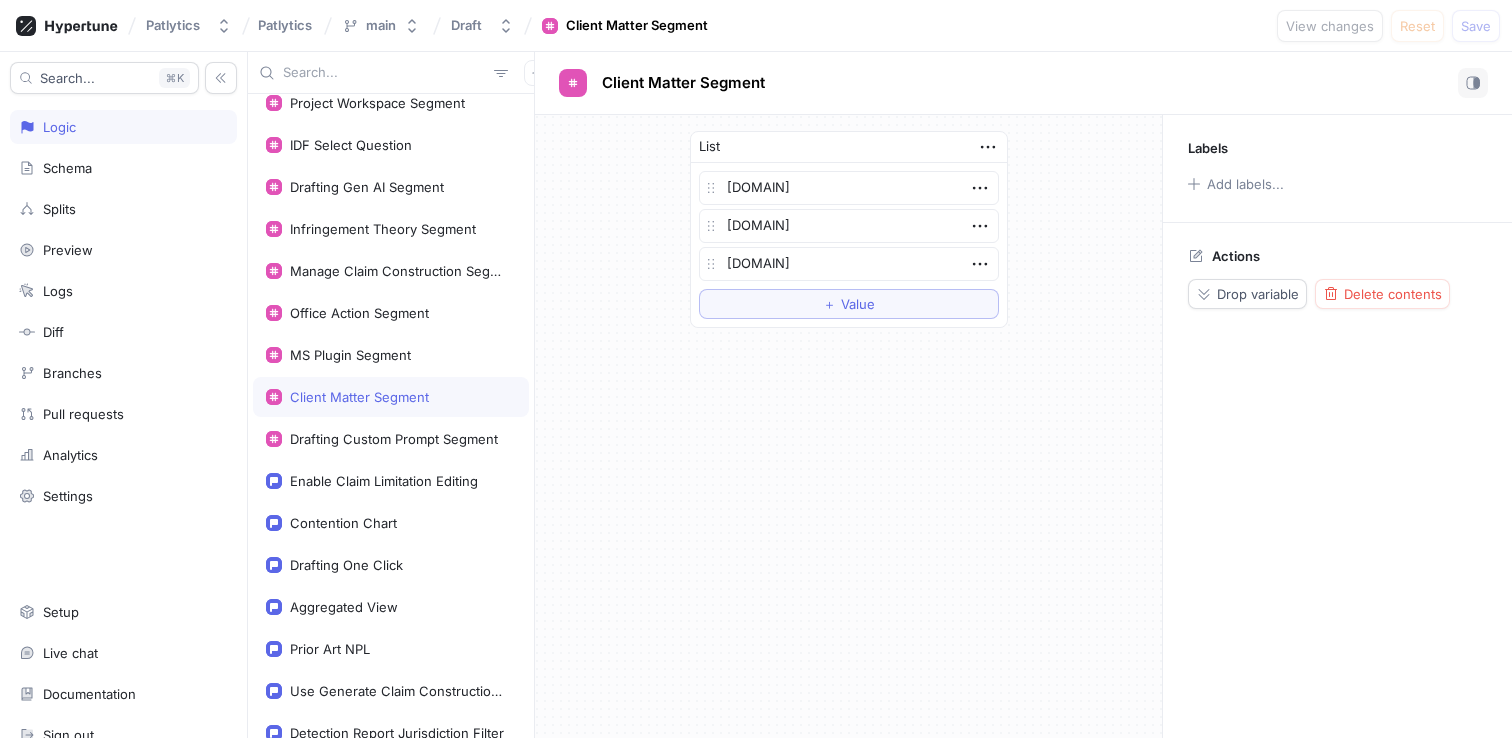 scroll, scrollTop: 644, scrollLeft: 0, axis: vertical 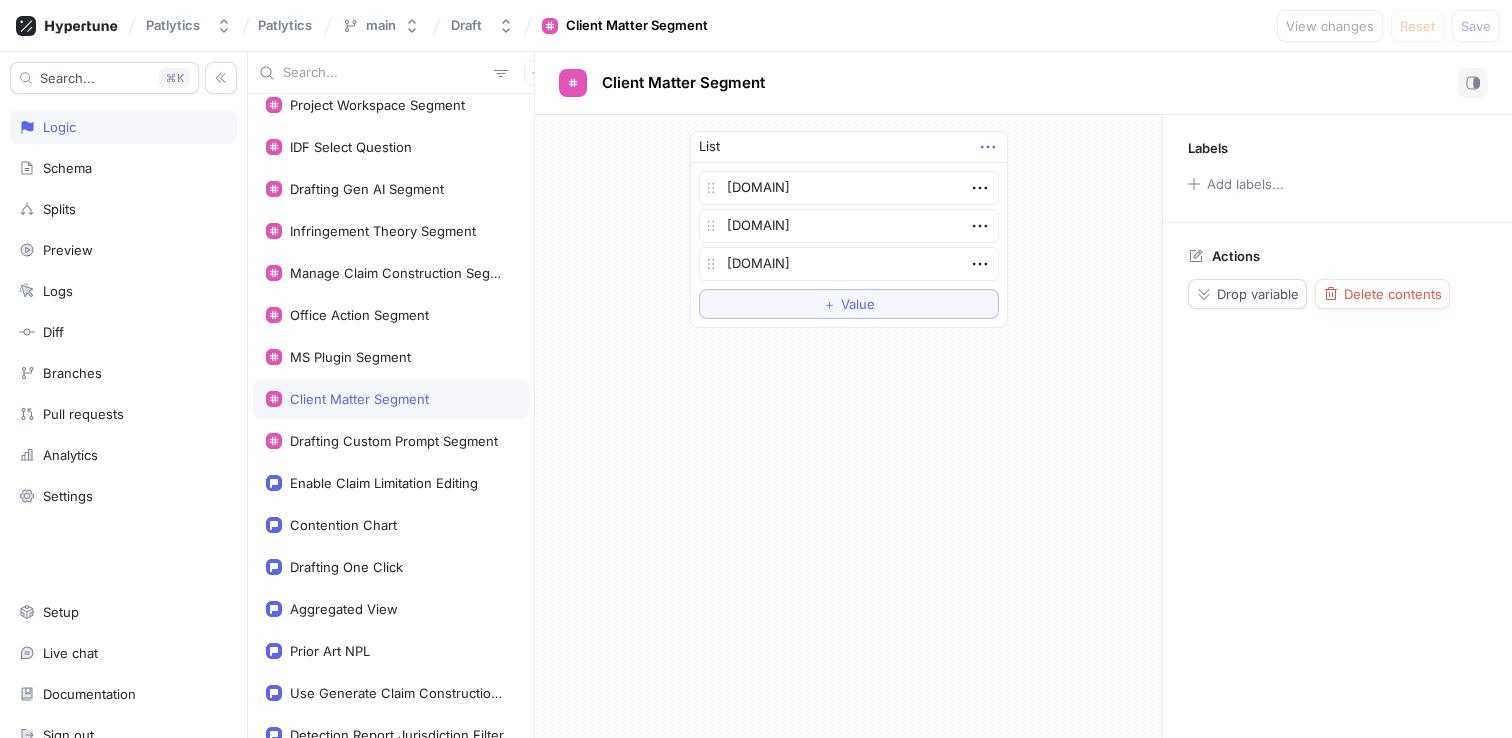 click 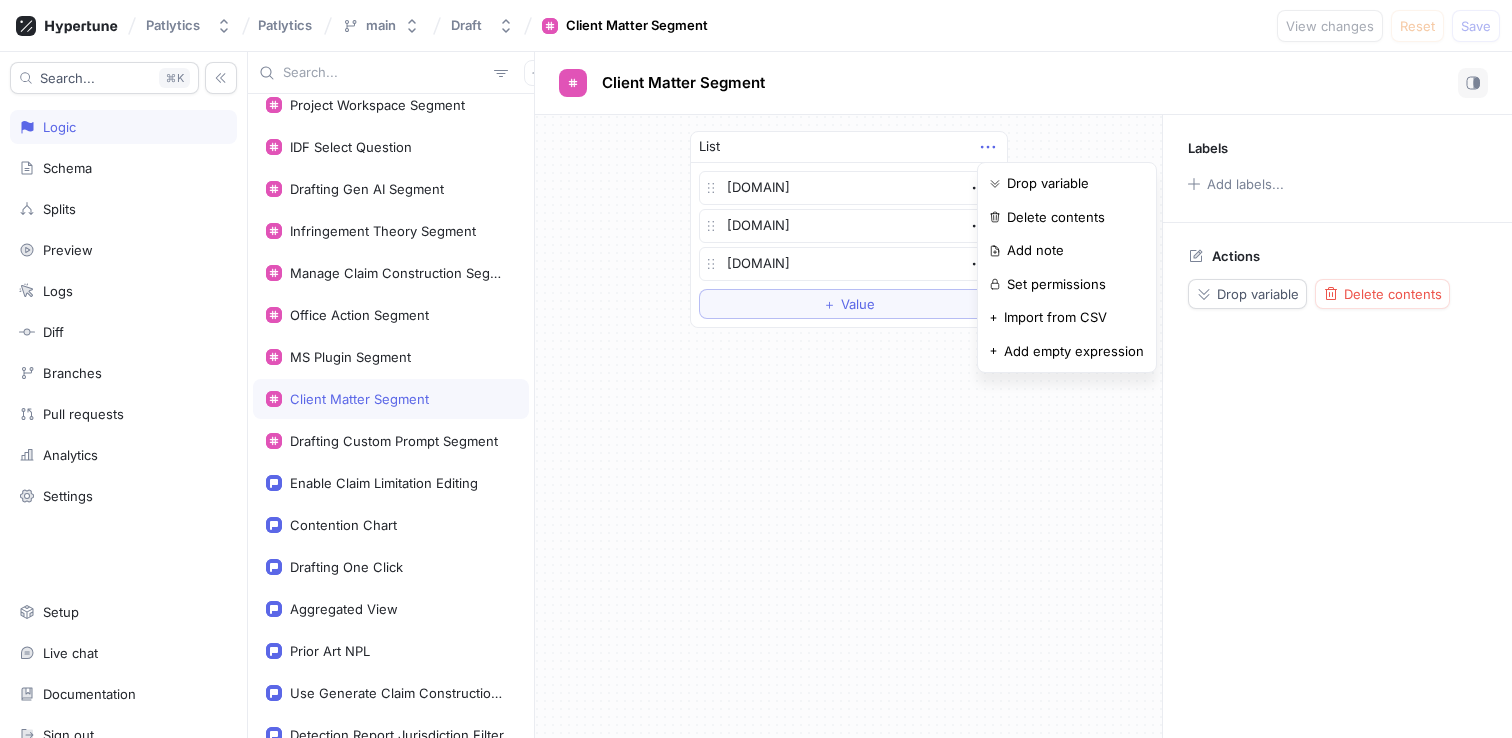 click on "List [DOMAIN] [DOMAIN] [DOMAIN]
To pick up a draggable item, press the space bar.
While dragging, use the arrow keys to move the item.
Press space again to drop the item in its new position, or press escape to cancel.
＋ Value ＋ Import from CSV" at bounding box center [848, 229] 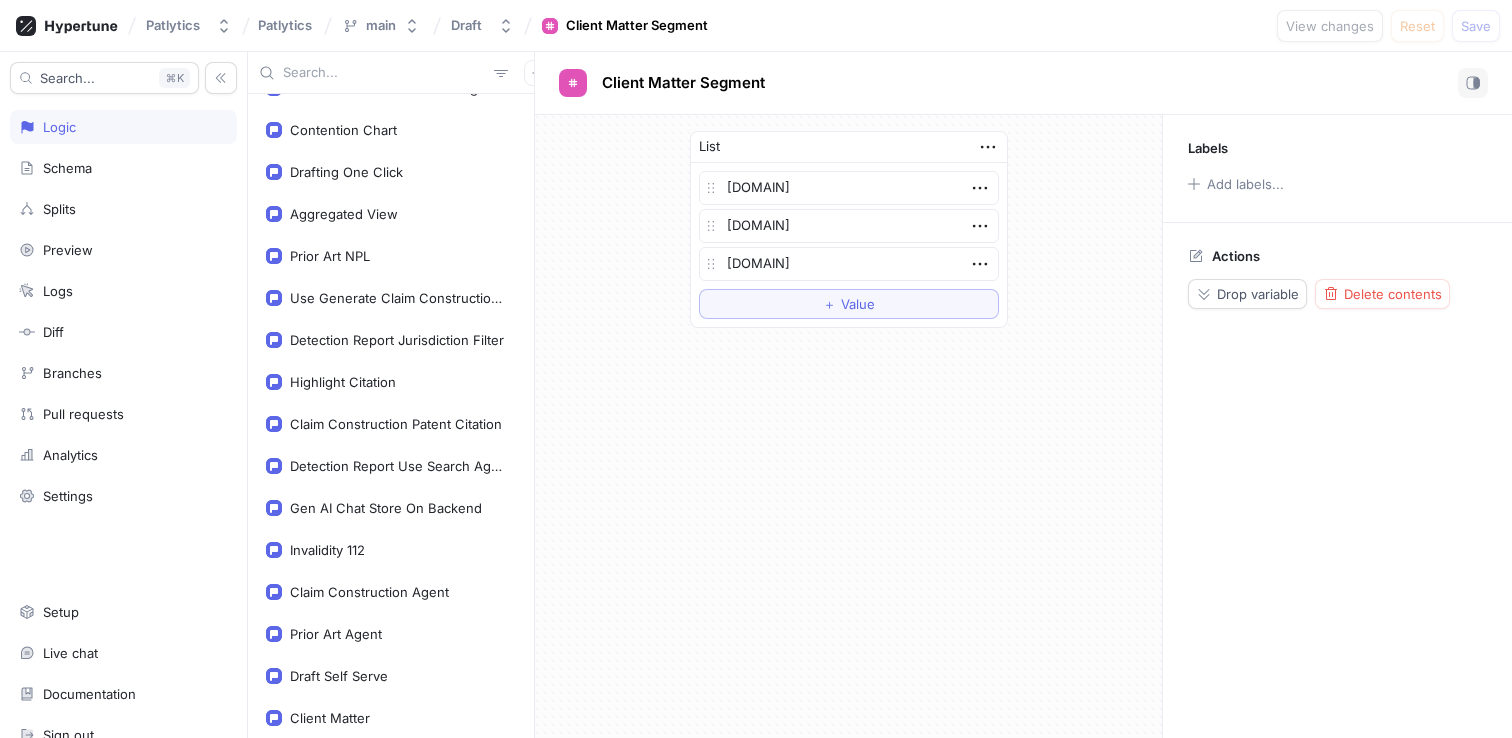 scroll, scrollTop: 1043, scrollLeft: 0, axis: vertical 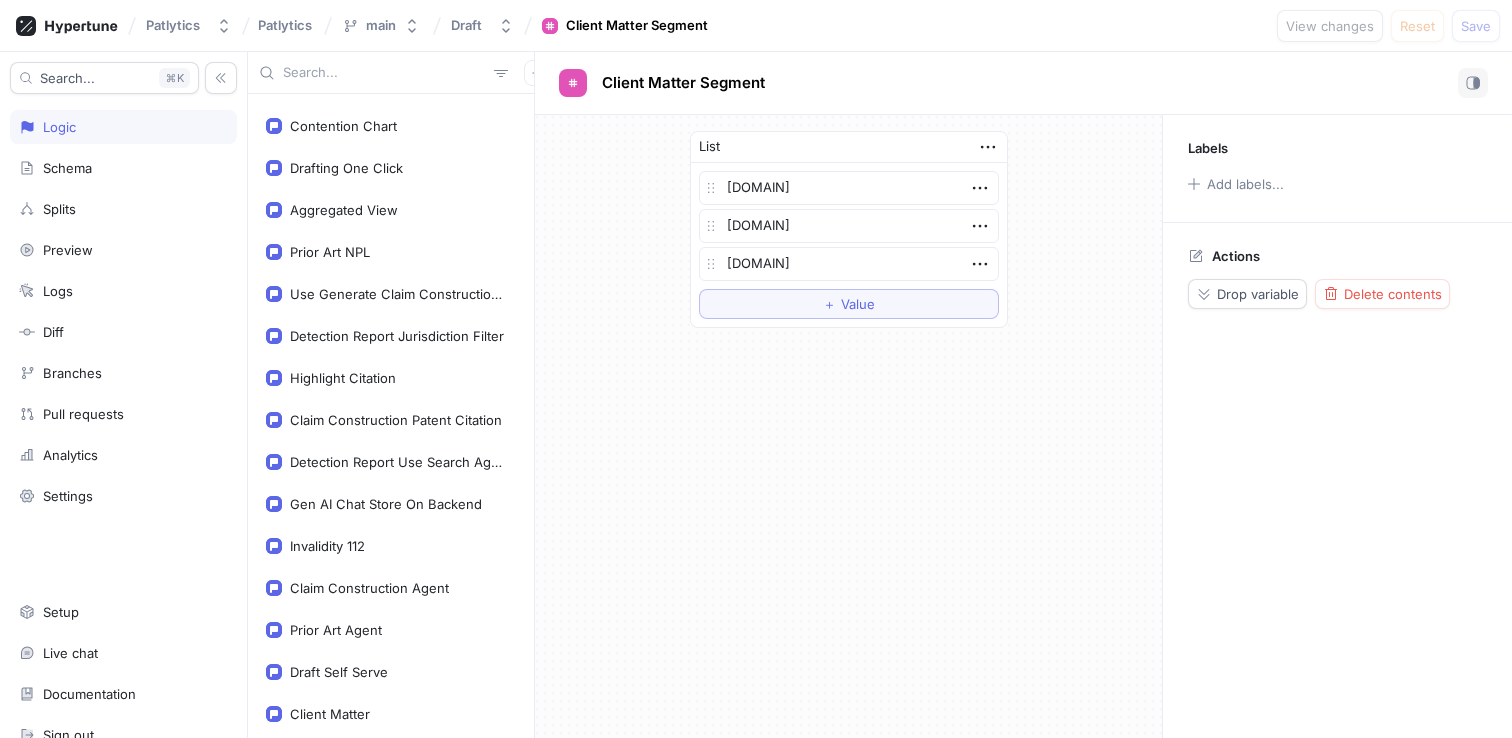 click on "List [DOMAIN] [DOMAIN] [DOMAIN]
To pick up a draggable item, press the space bar.
While dragging, use the arrow keys to move the item.
Press space again to drop the item in its new position, or press escape to cancel.
＋ Value ＋ Import from CSV" at bounding box center [848, 426] 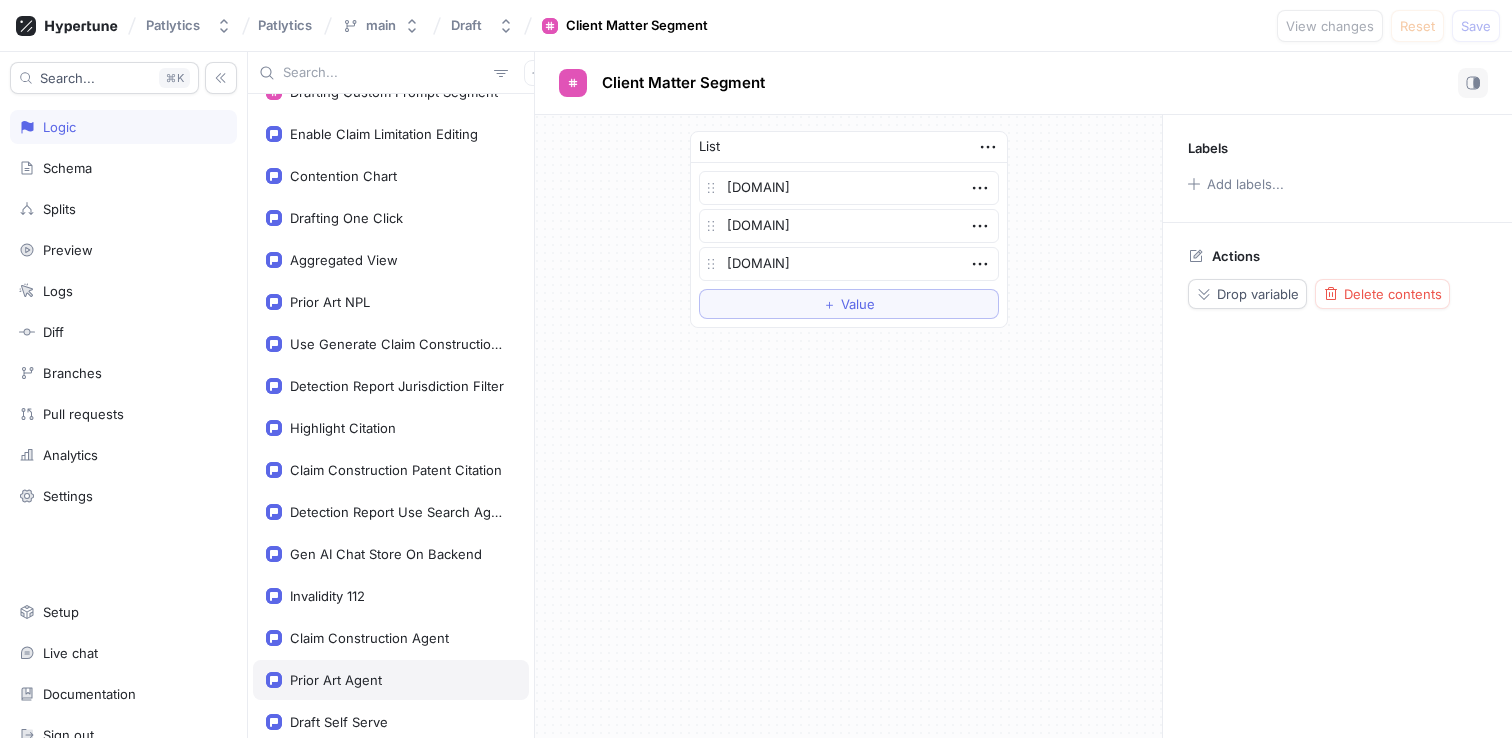scroll, scrollTop: 992, scrollLeft: 0, axis: vertical 